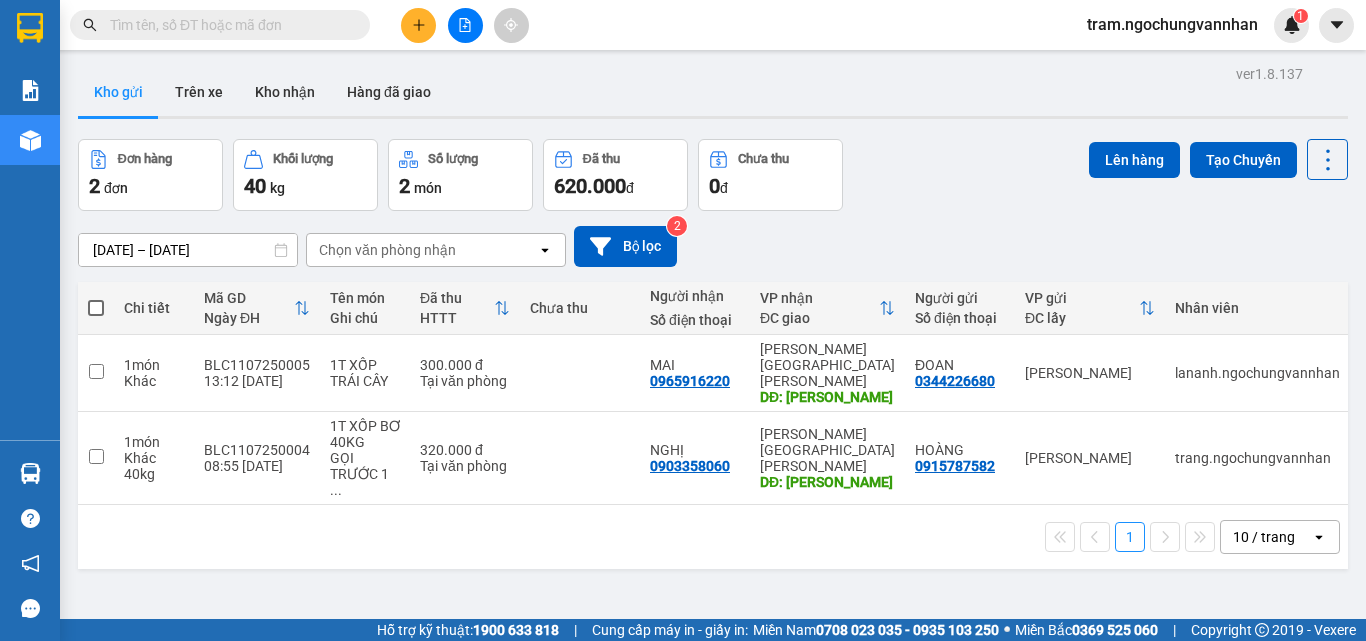 scroll, scrollTop: 0, scrollLeft: 0, axis: both 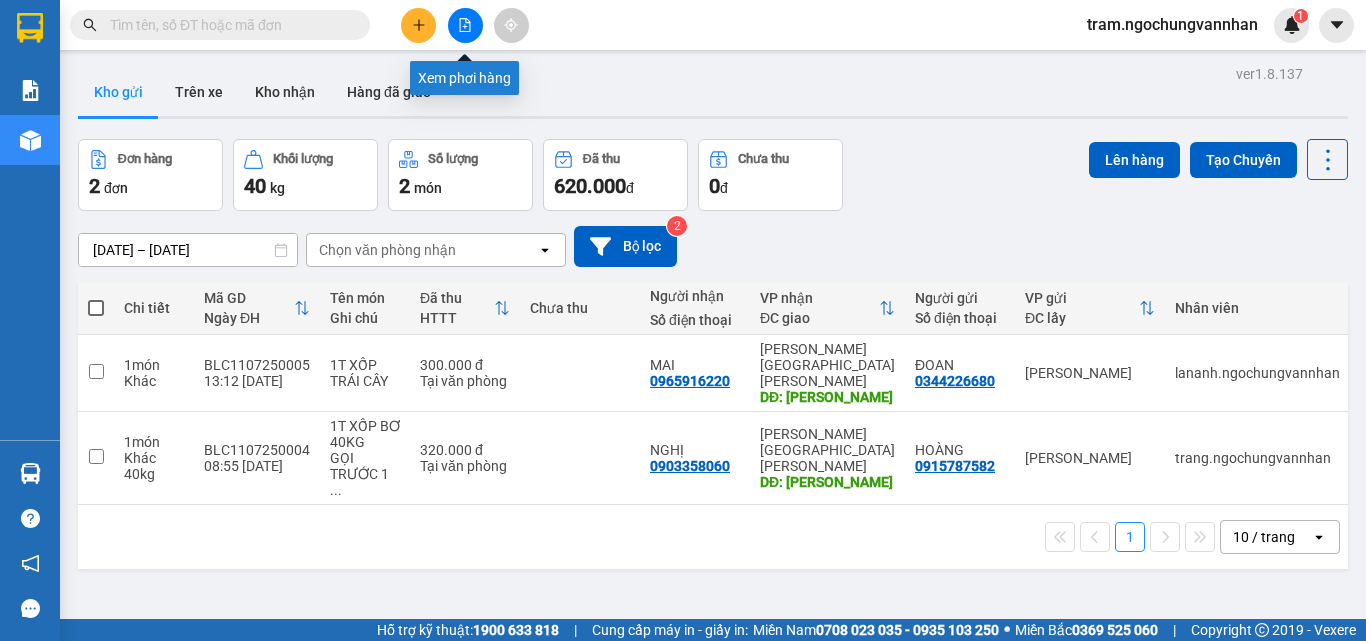 click at bounding box center [465, 25] 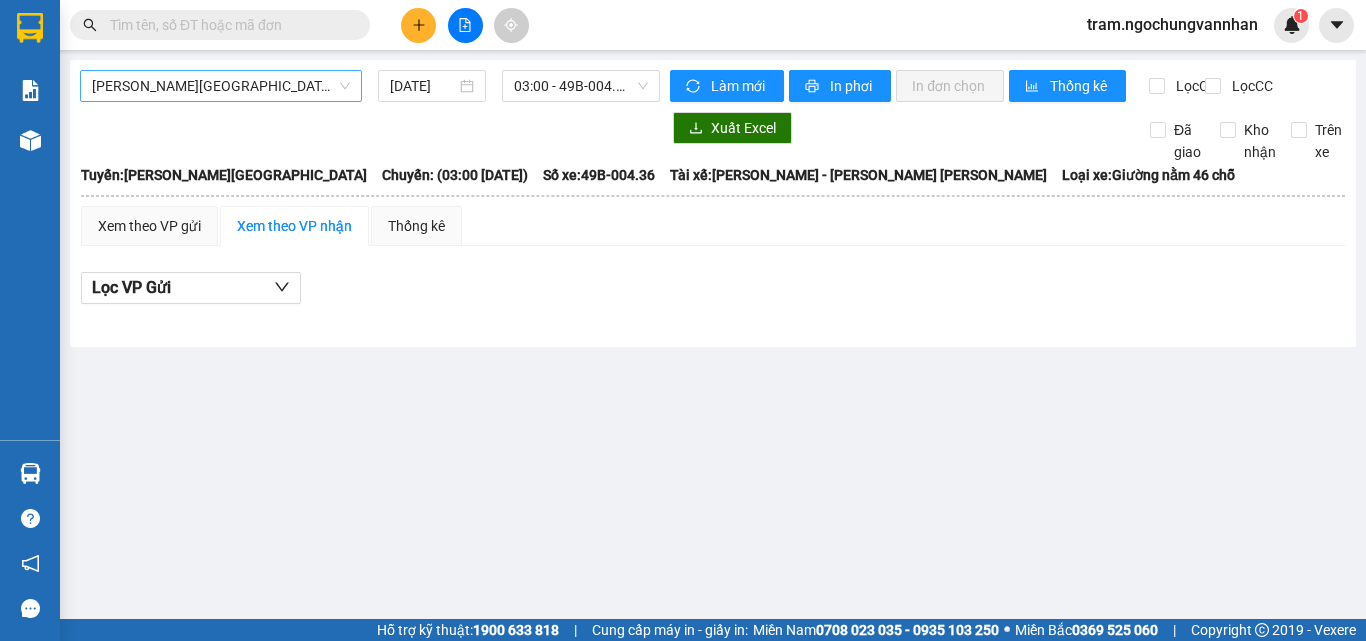 click on "[PERSON_NAME][GEOGRAPHIC_DATA]" at bounding box center (221, 86) 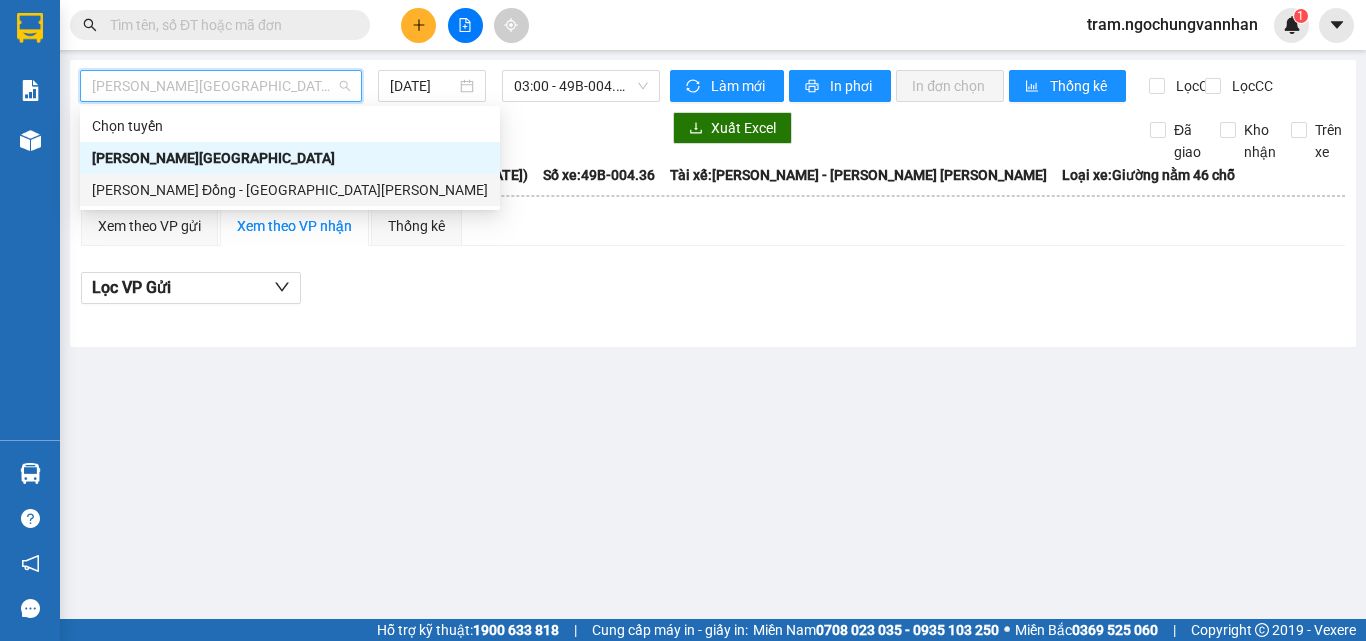 click on "Lâm Đồng - [GEOGRAPHIC_DATA]" at bounding box center [290, 190] 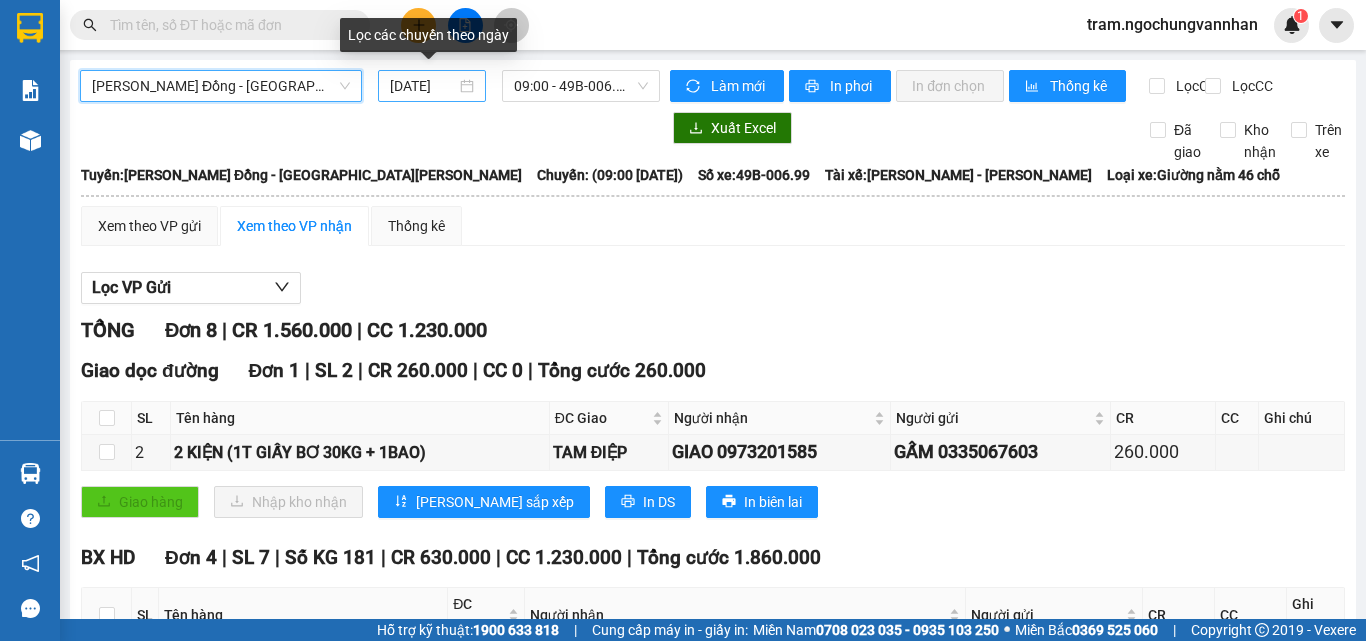 click on "[DATE]" at bounding box center (423, 86) 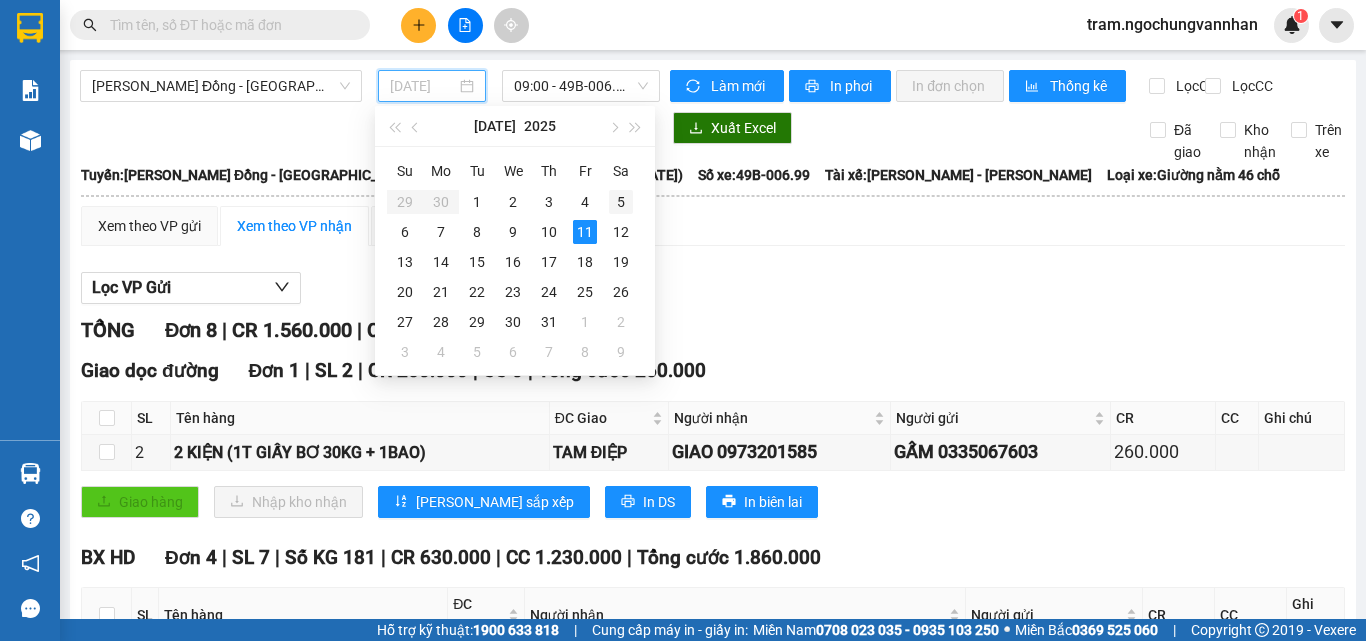 click on "5" at bounding box center [621, 202] 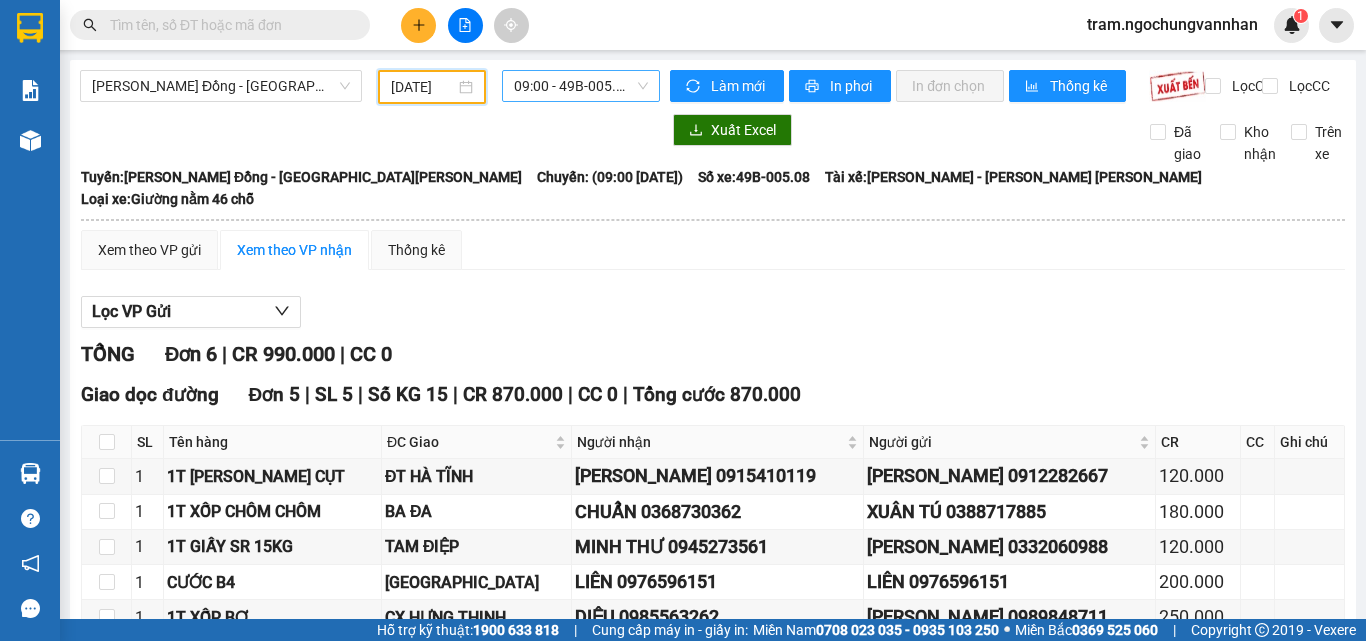click on "09:00     - 49B-005.08" at bounding box center [581, 86] 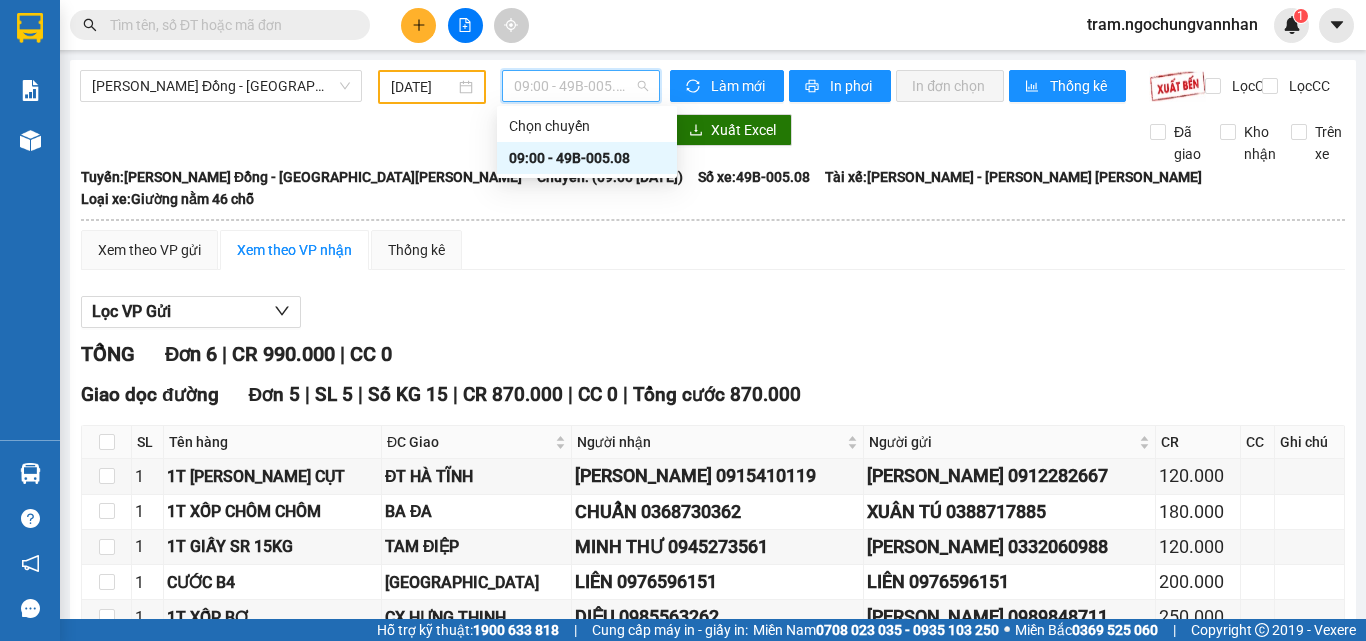 click on "09:00     - 49B-005.08" at bounding box center (587, 158) 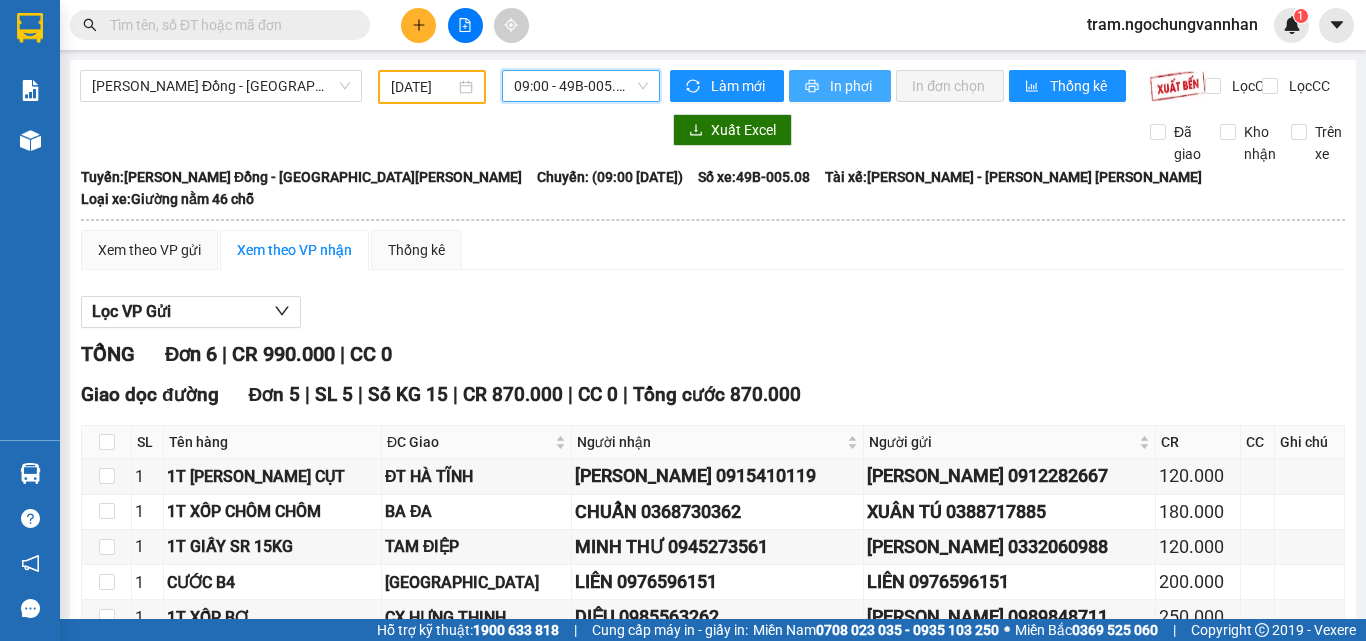 click on "In phơi" at bounding box center [852, 86] 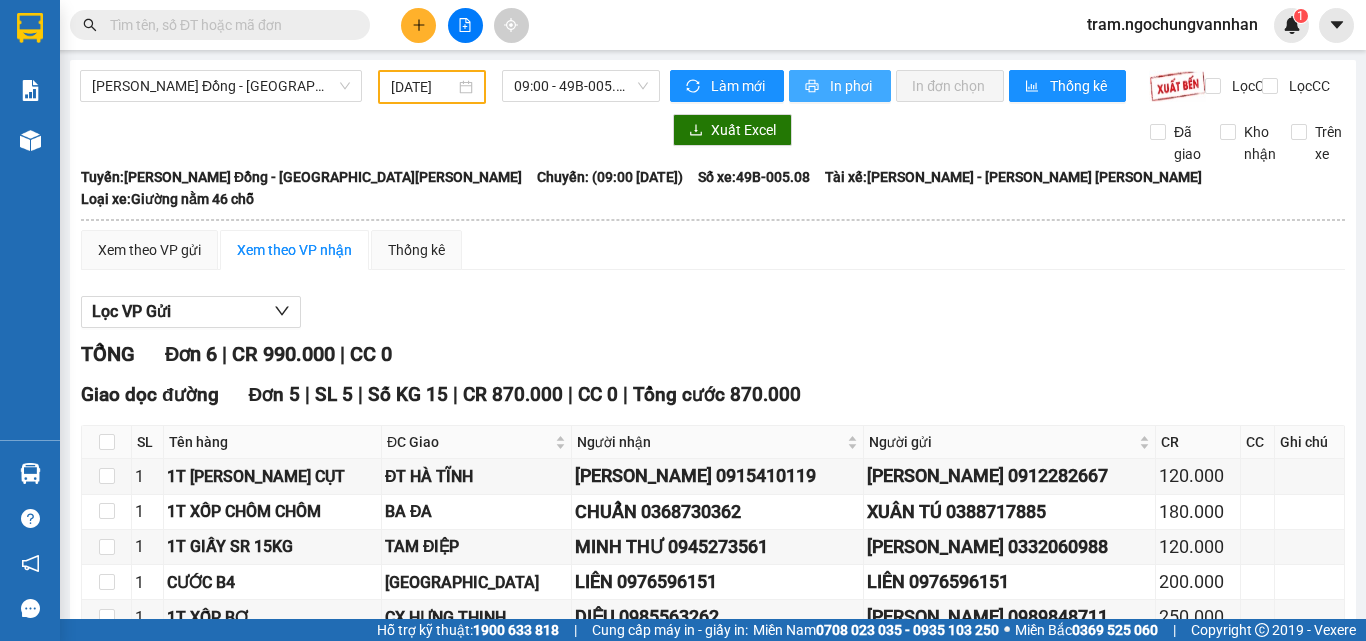 scroll, scrollTop: 0, scrollLeft: 0, axis: both 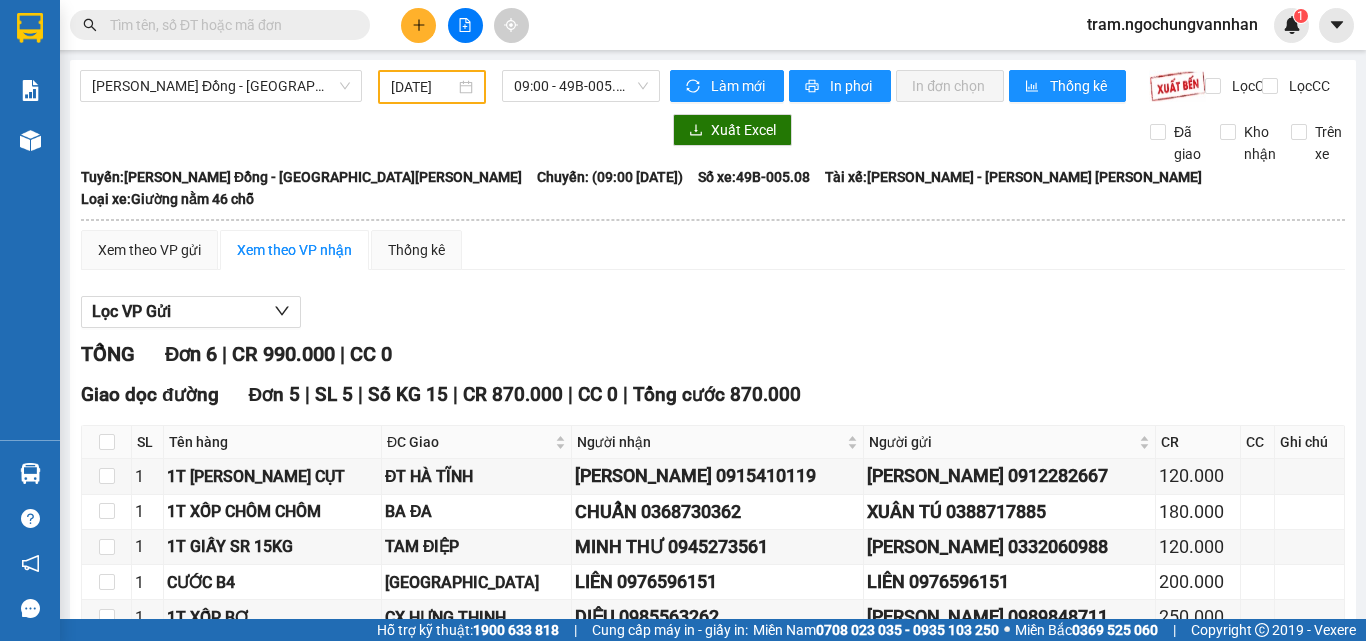 click on "[DATE]" at bounding box center (423, 87) 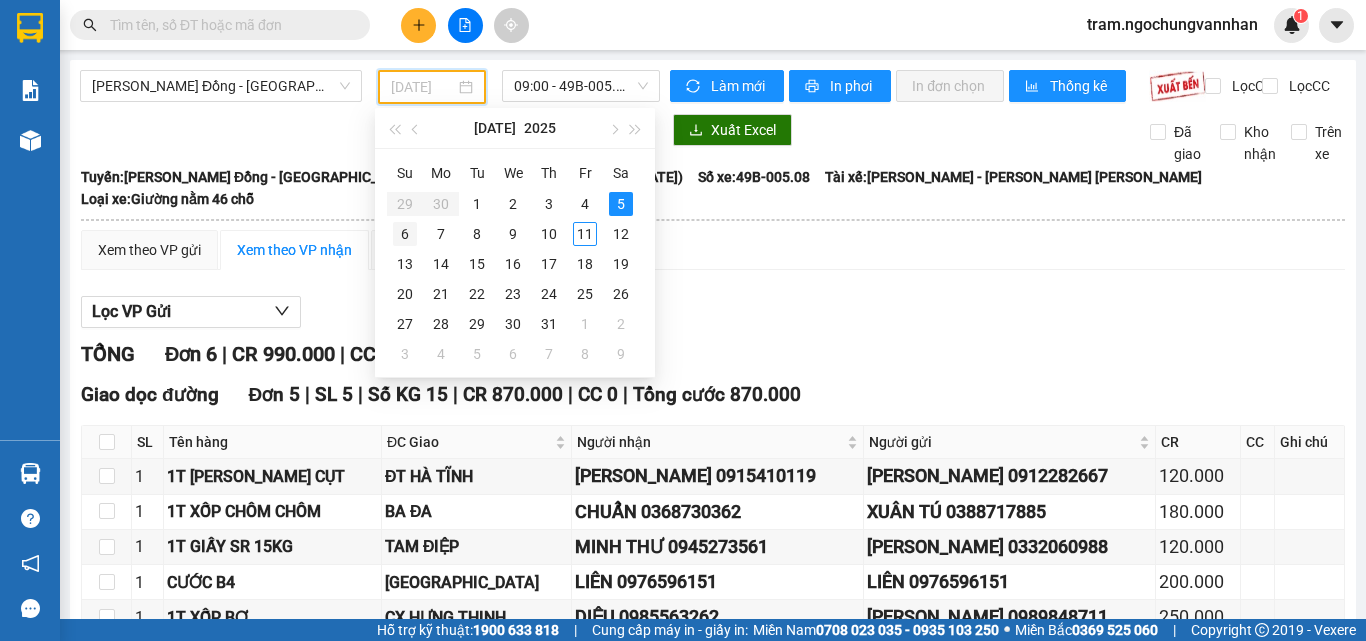 click on "6" at bounding box center (405, 234) 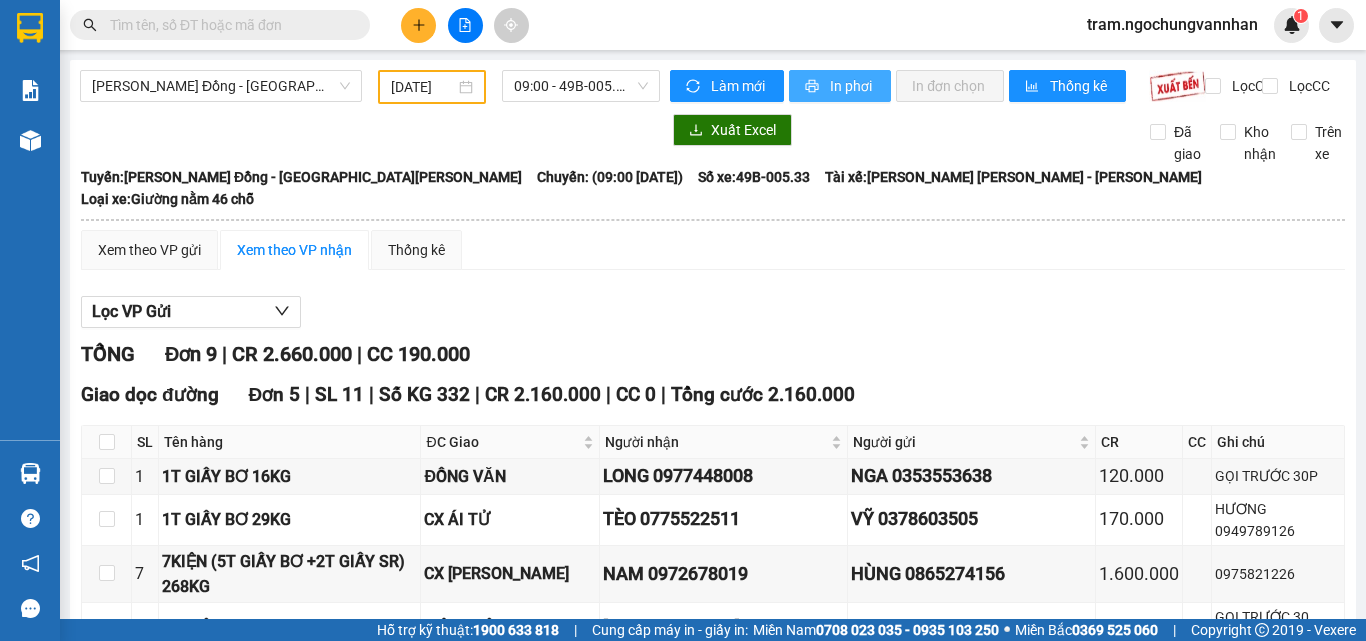 click on "In phơi" at bounding box center [852, 86] 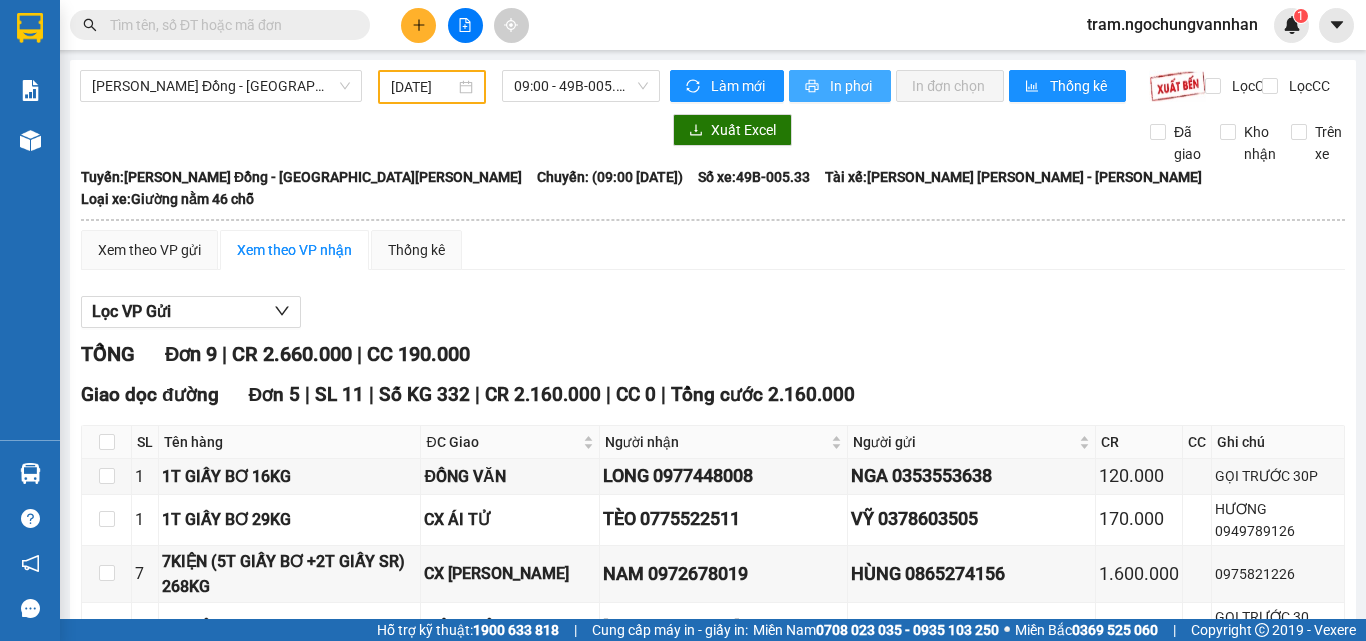 scroll, scrollTop: 0, scrollLeft: 0, axis: both 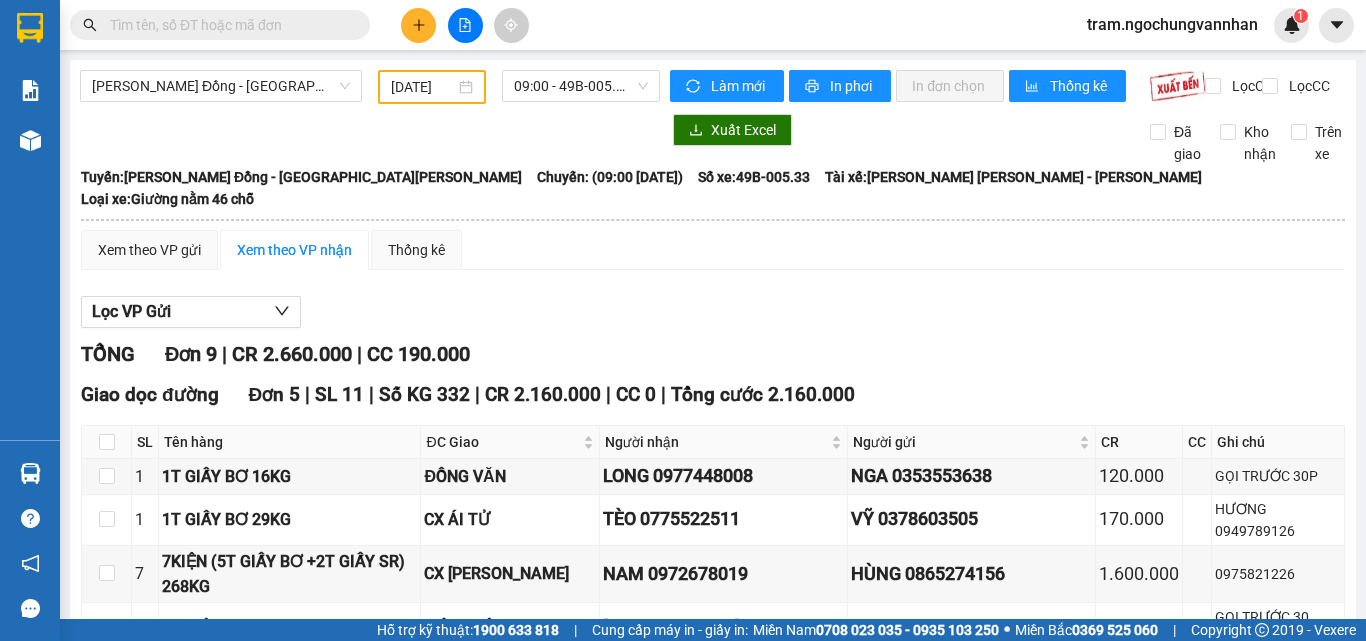 click on "06/07/2025" at bounding box center (423, 87) 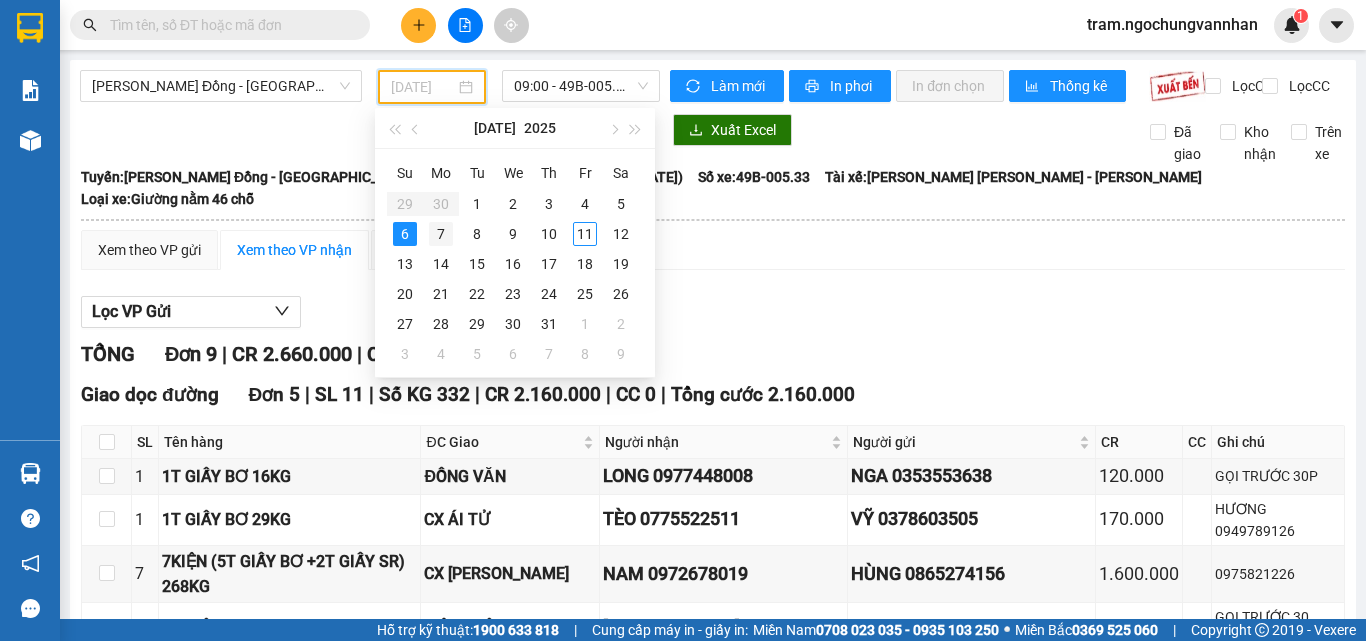 click on "7" at bounding box center (441, 234) 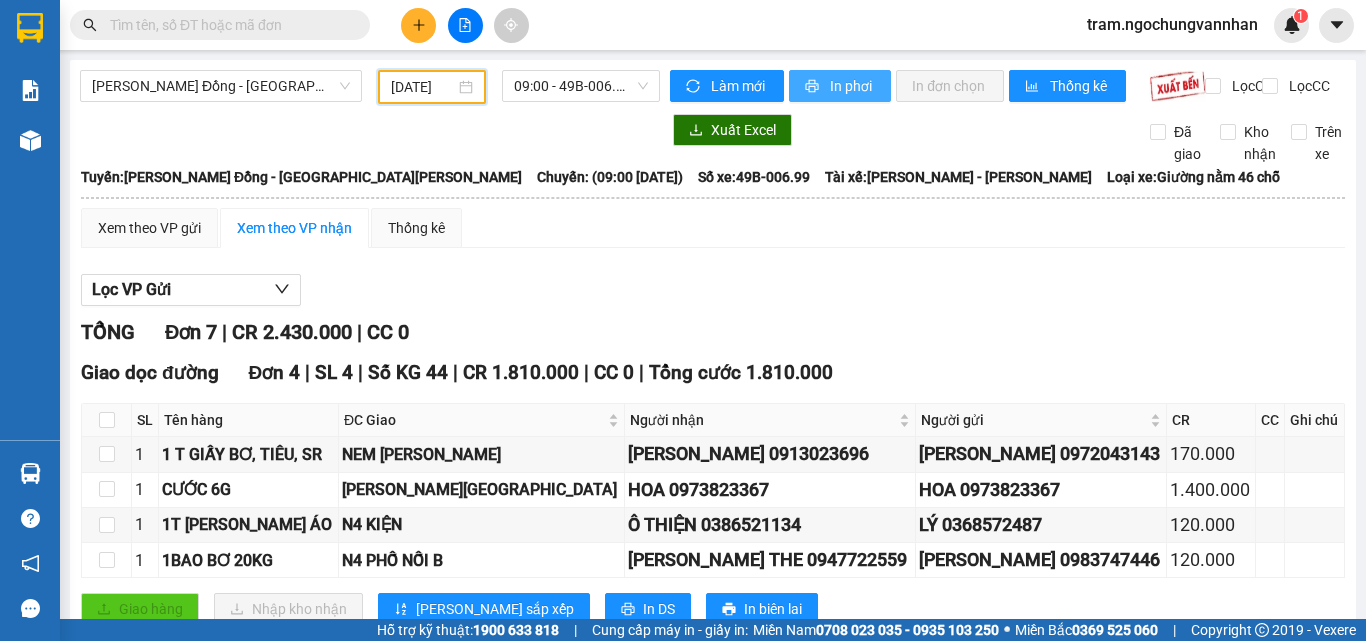 click on "In phơi" at bounding box center (852, 86) 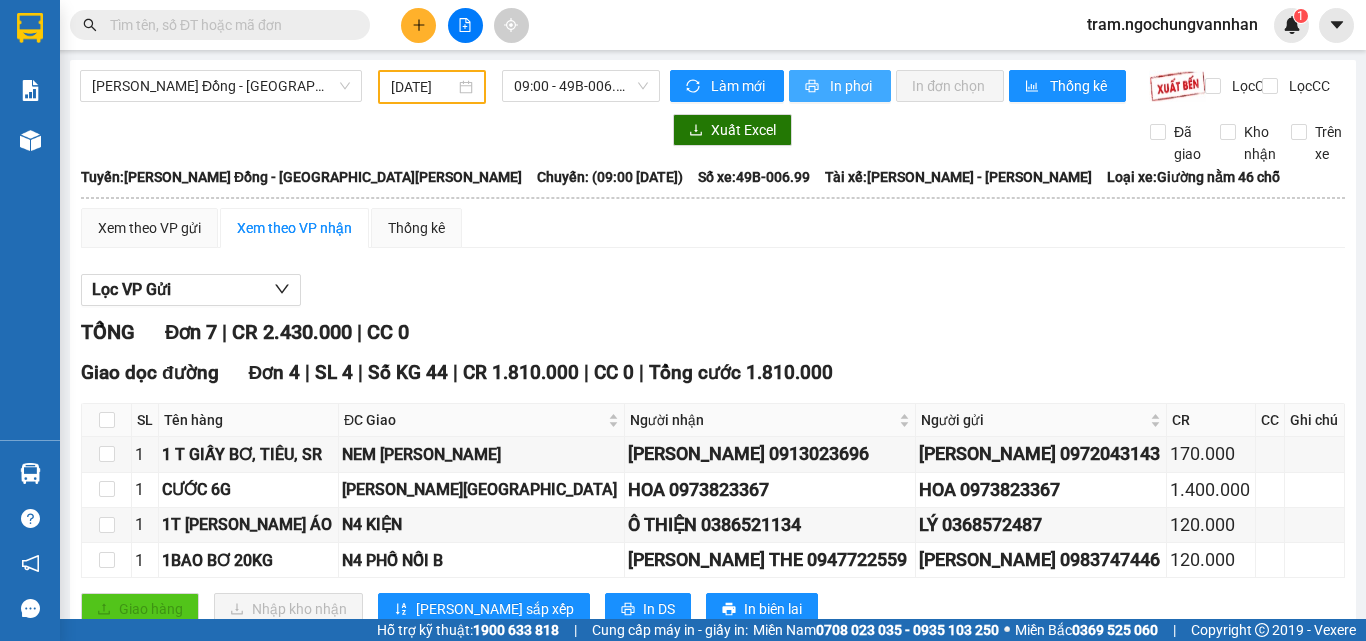 scroll, scrollTop: 0, scrollLeft: 0, axis: both 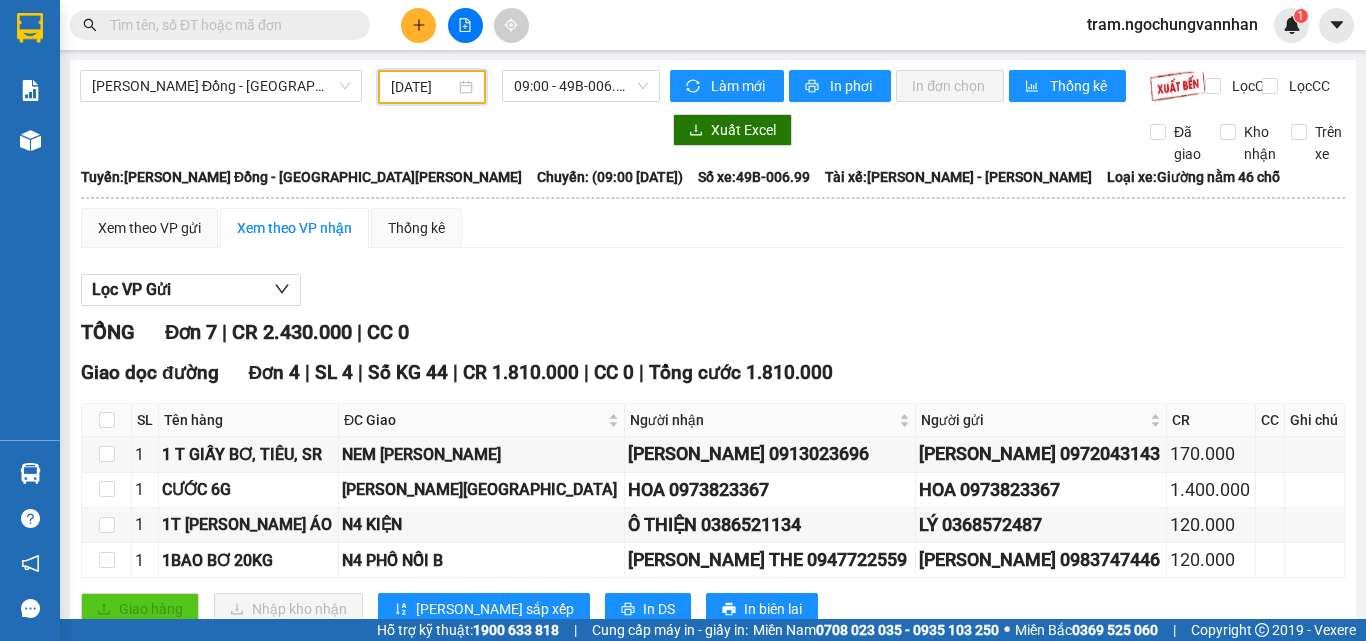 click on "07/07/2025" at bounding box center (423, 87) 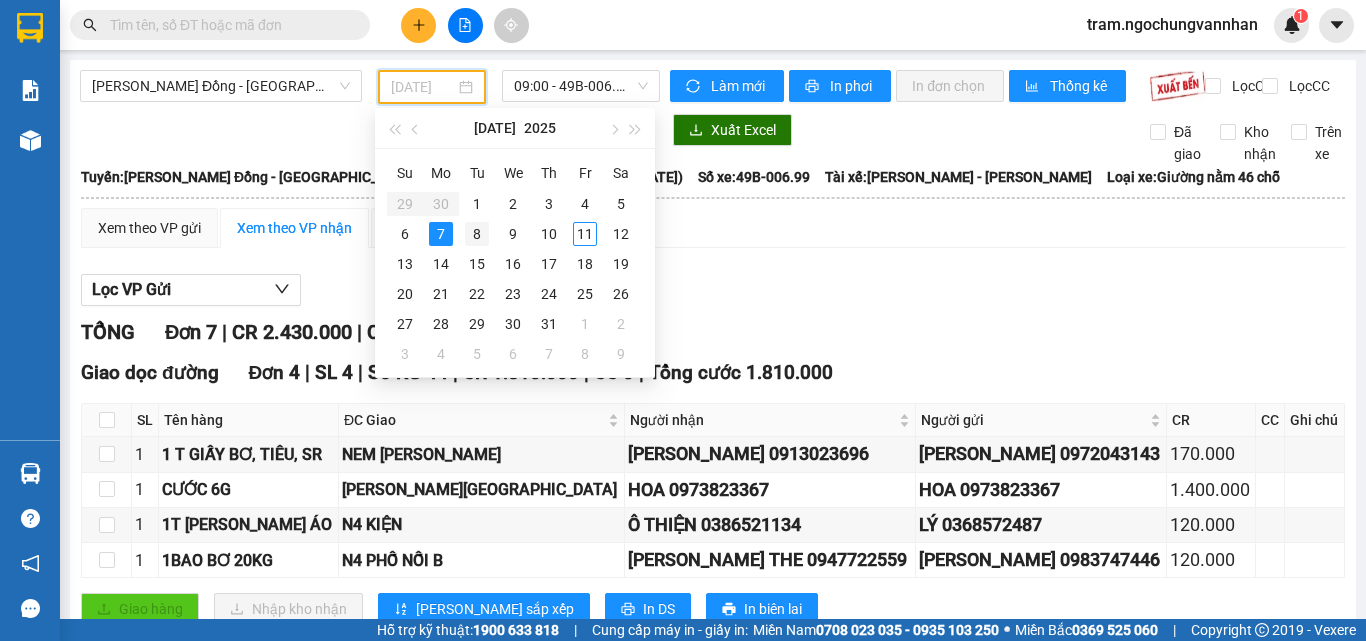 click on "8" at bounding box center [477, 234] 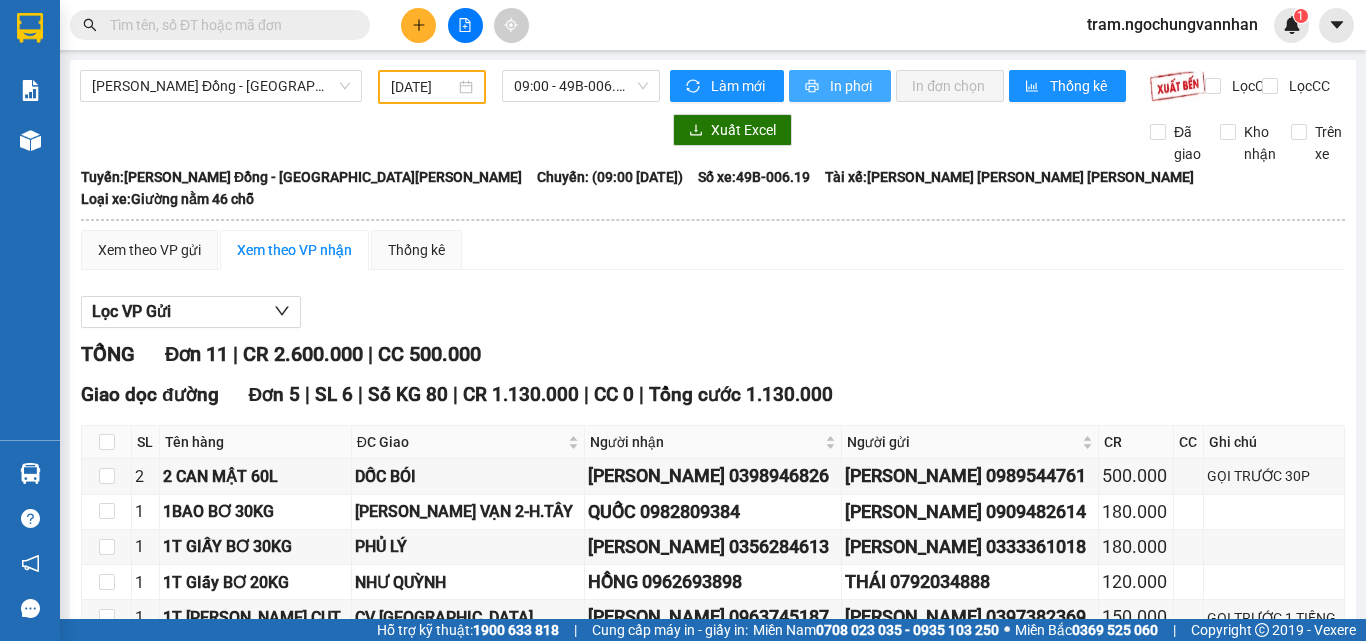 click on "In phơi" at bounding box center [852, 86] 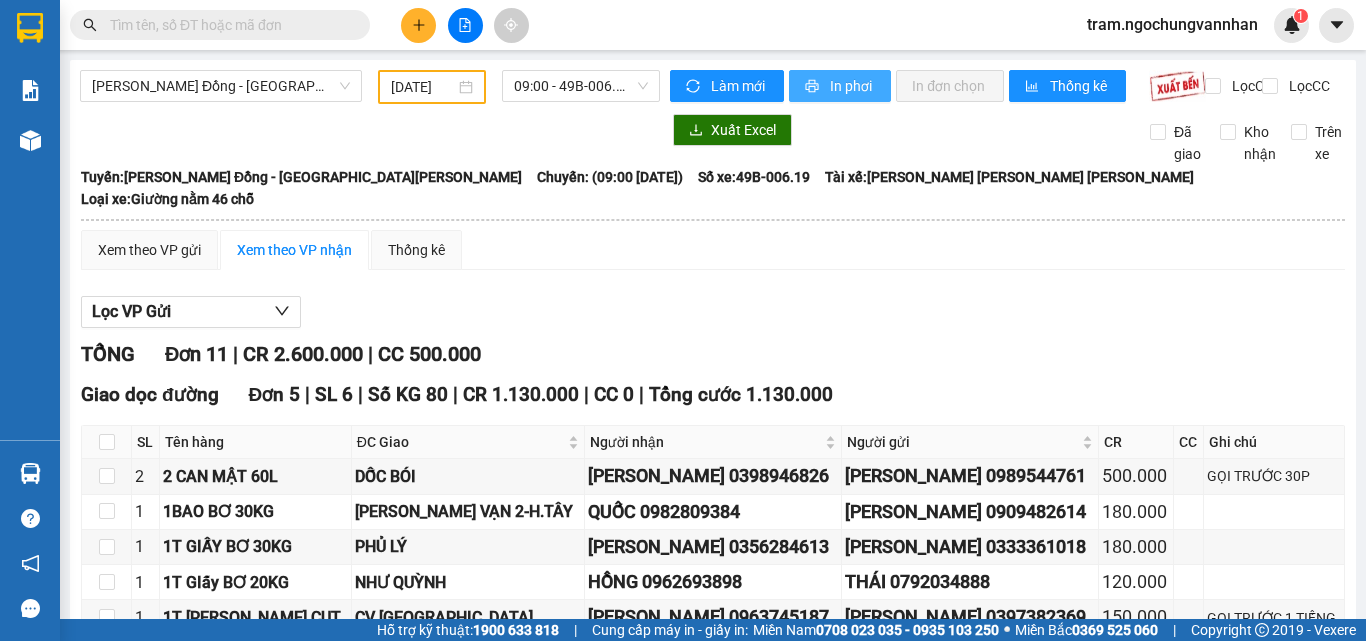 scroll, scrollTop: 0, scrollLeft: 0, axis: both 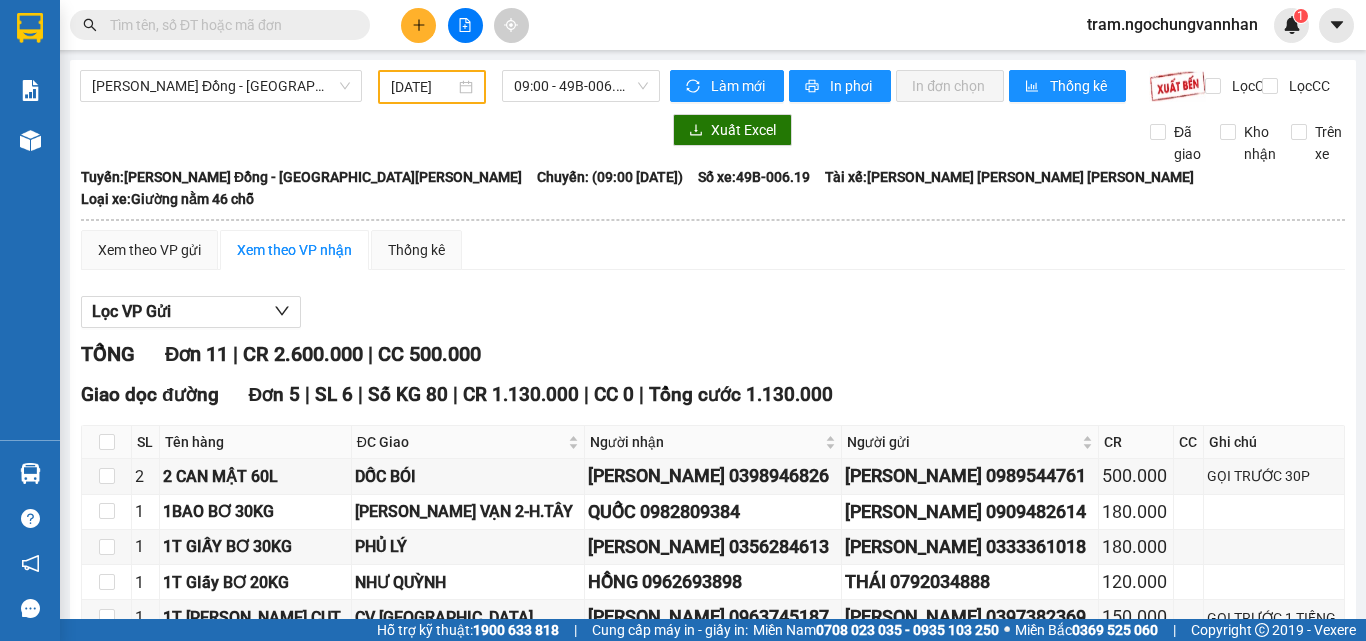 click on "08/07/2025" at bounding box center (423, 87) 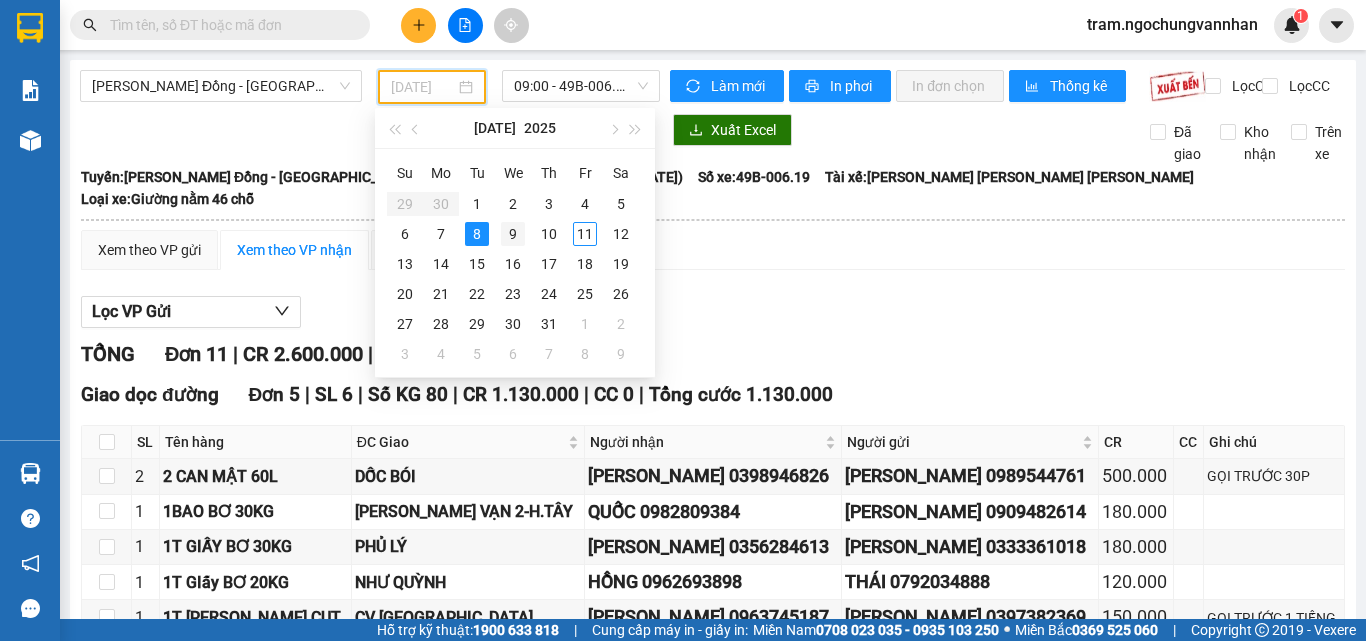 click on "9" at bounding box center (513, 234) 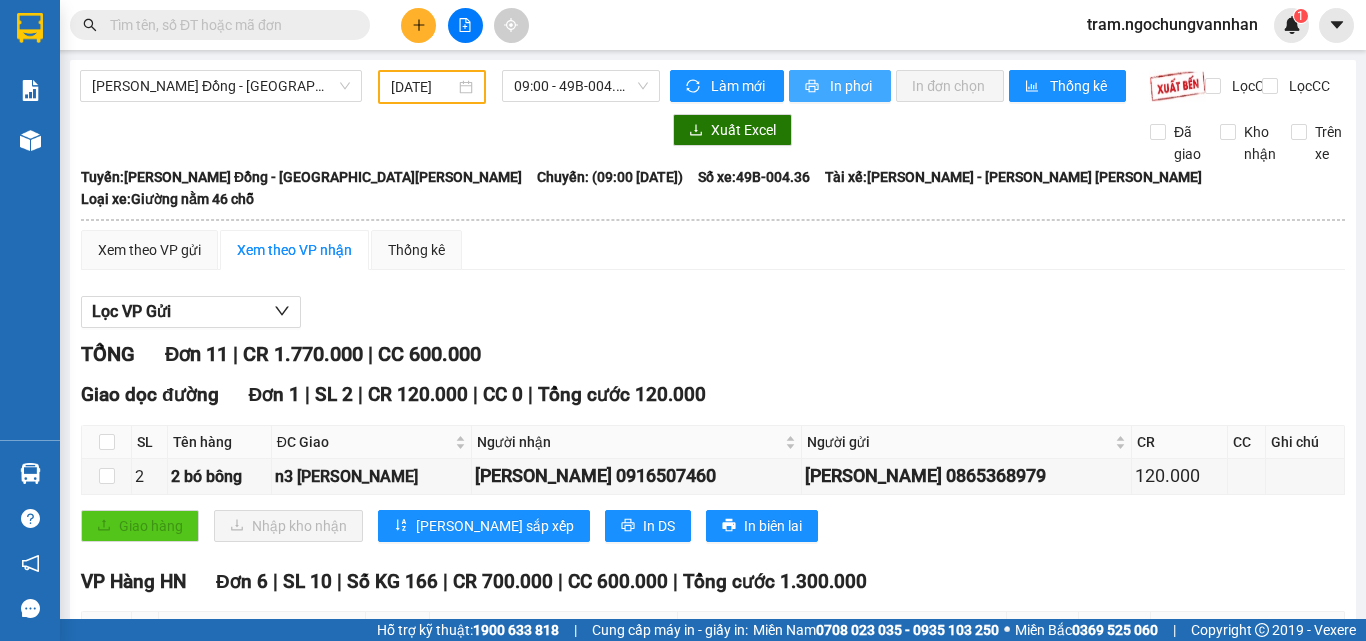 click on "In phơi" at bounding box center [852, 86] 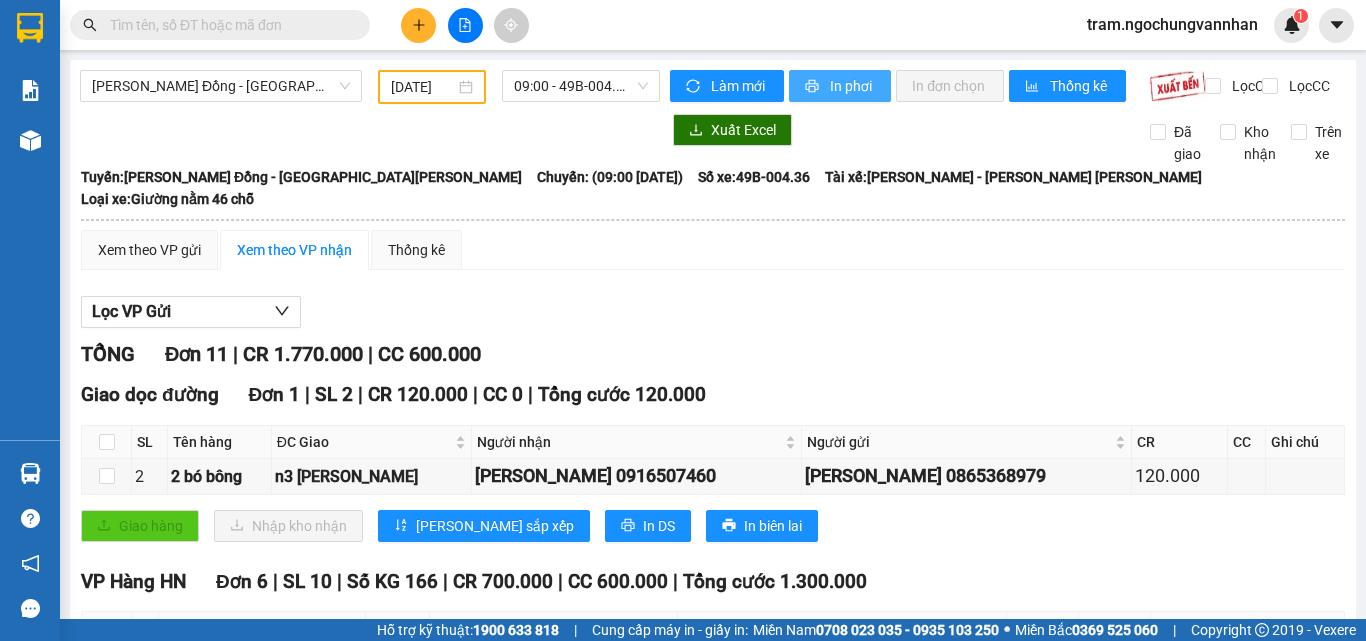 scroll, scrollTop: 0, scrollLeft: 0, axis: both 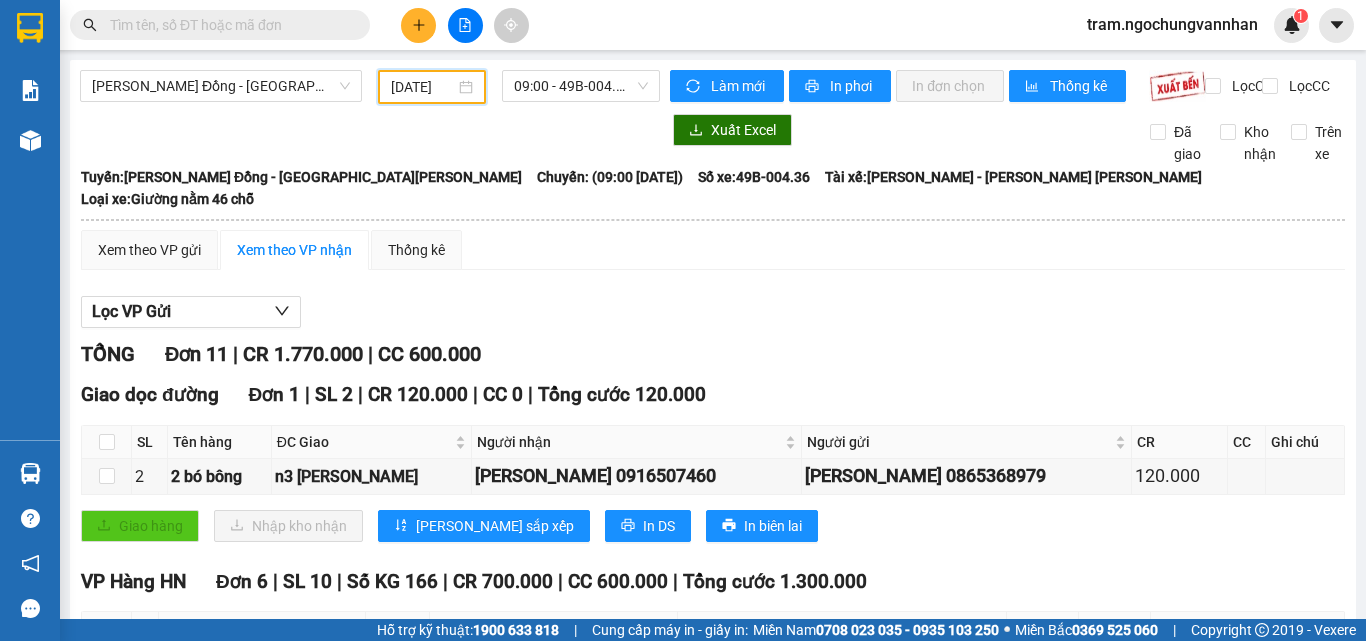 click on "09/07/2025" at bounding box center (423, 87) 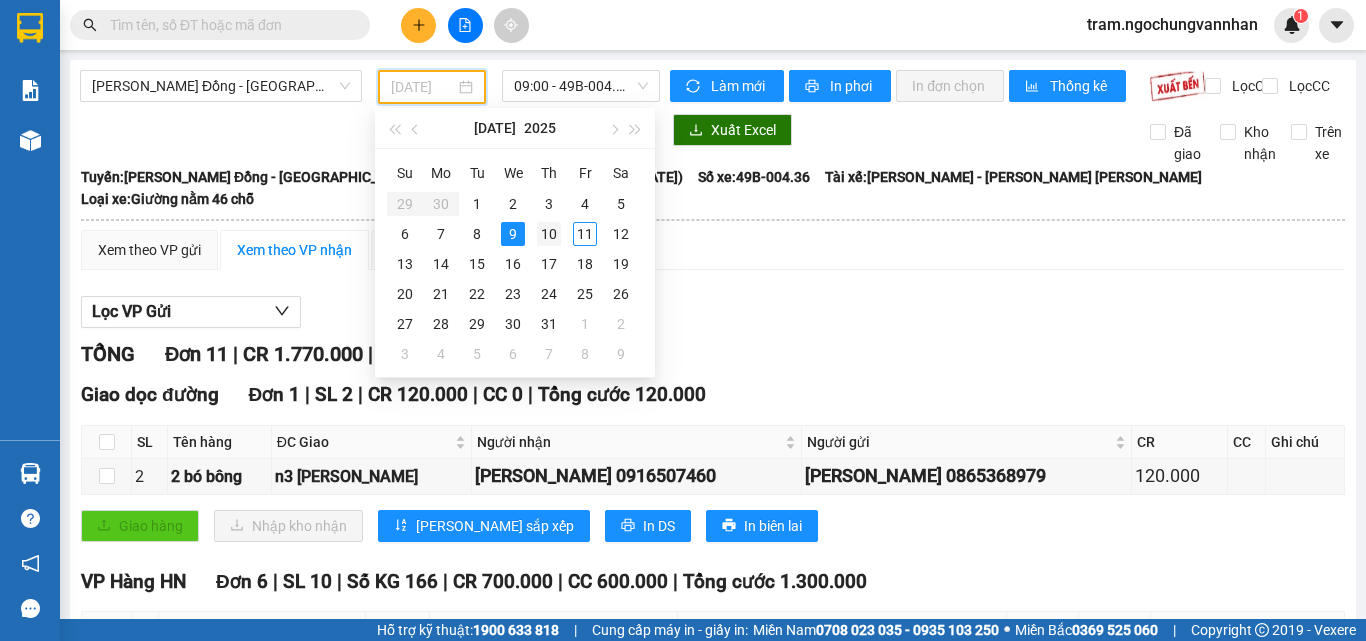 click on "10" at bounding box center [549, 234] 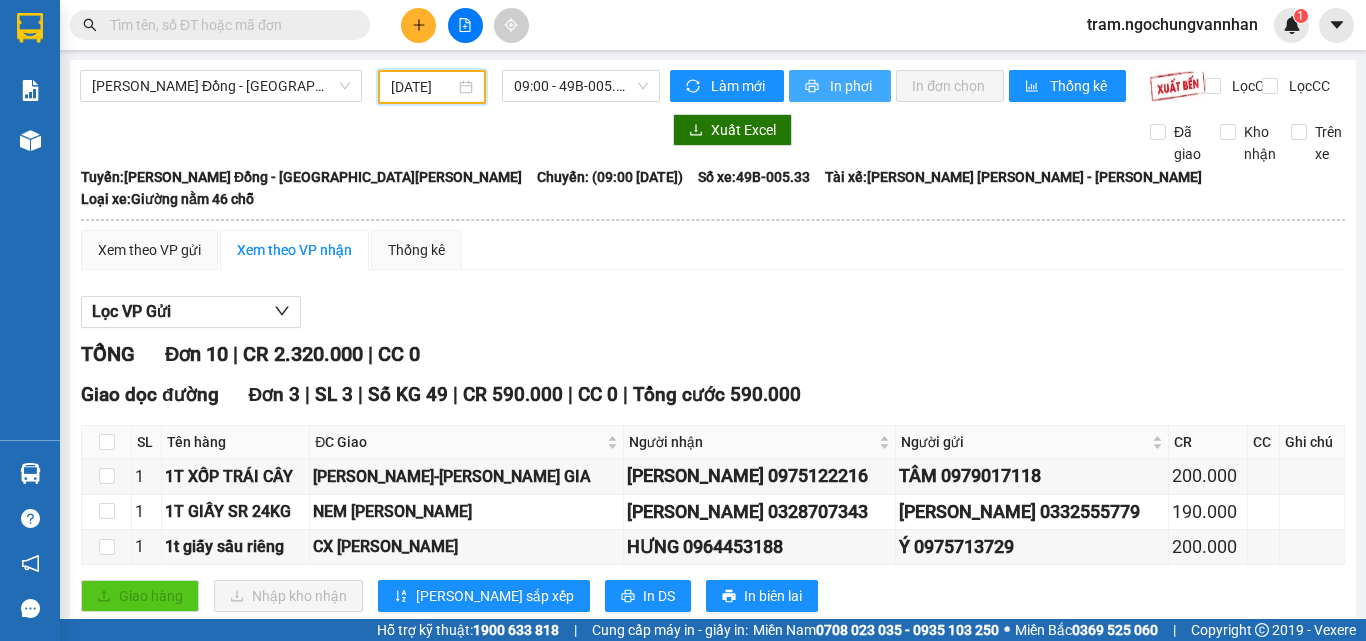 click on "In phơi" at bounding box center (852, 86) 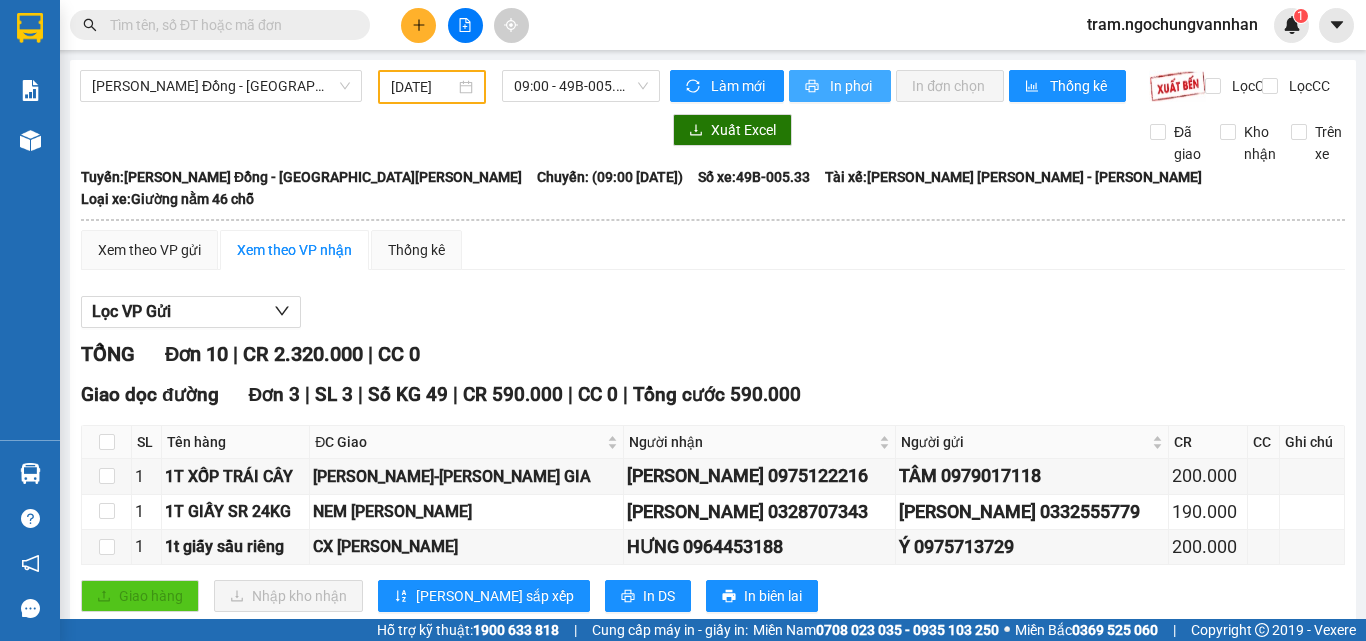 scroll, scrollTop: 0, scrollLeft: 0, axis: both 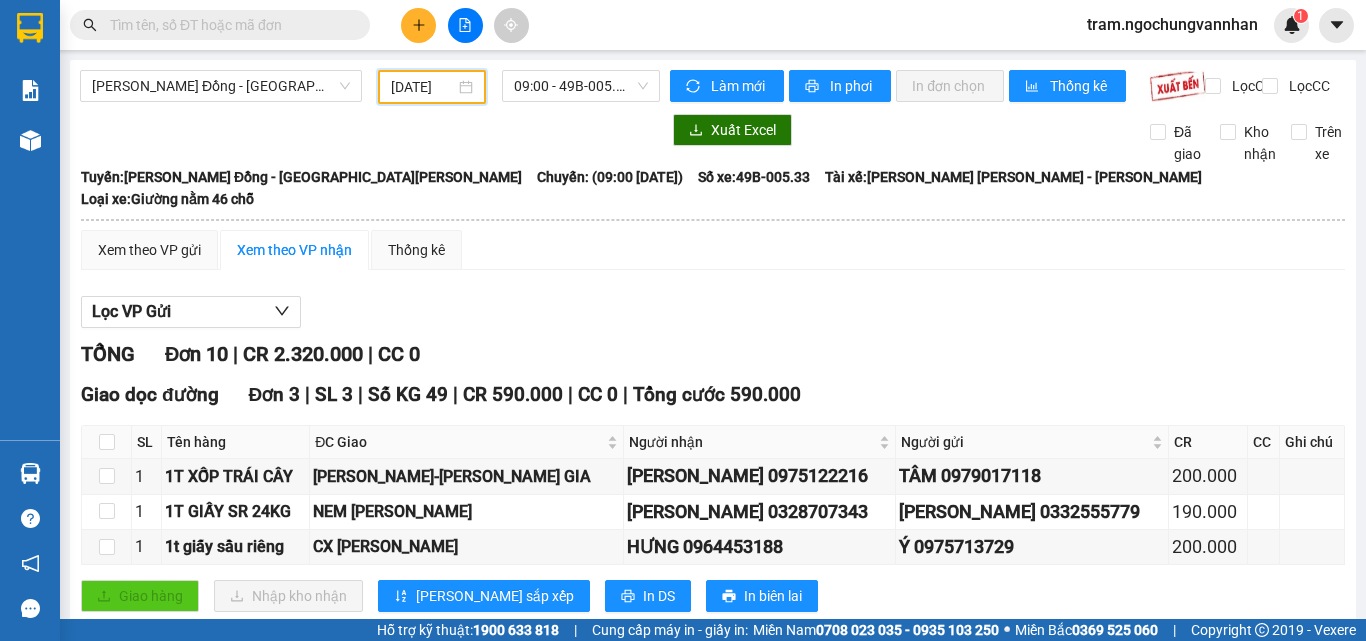 click on "10/07/2025" at bounding box center [423, 87] 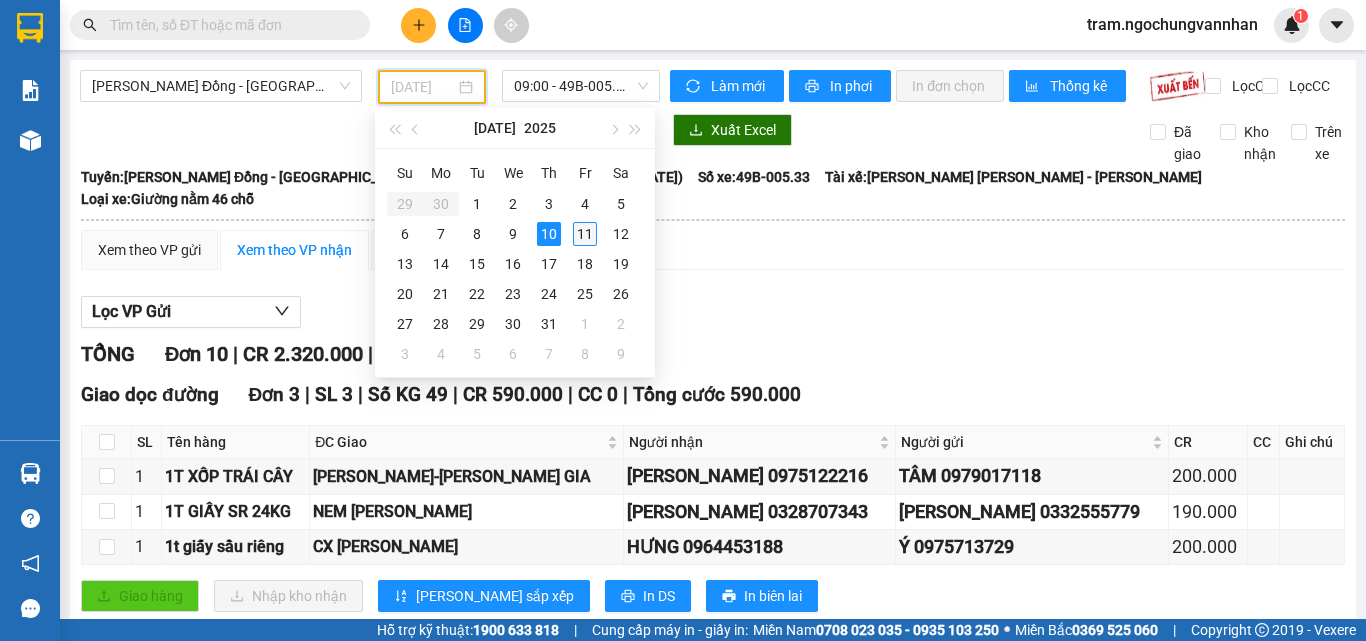 click on "11" at bounding box center [585, 234] 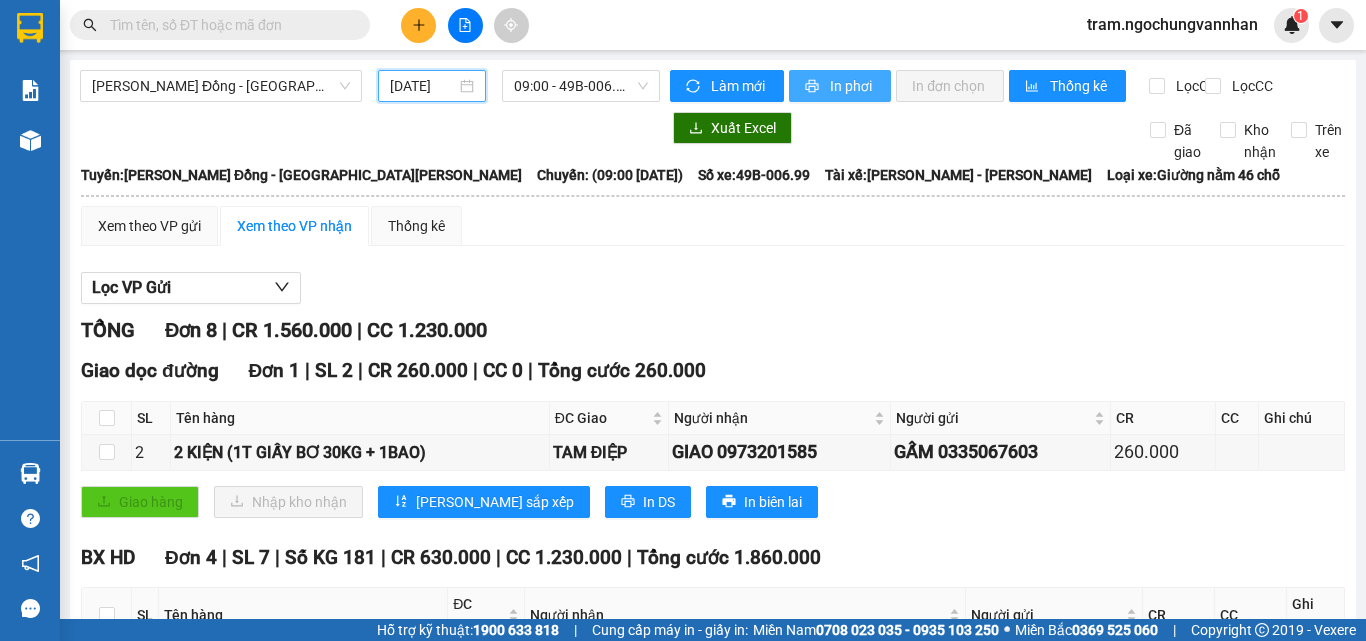 click on "In phơi" at bounding box center (852, 86) 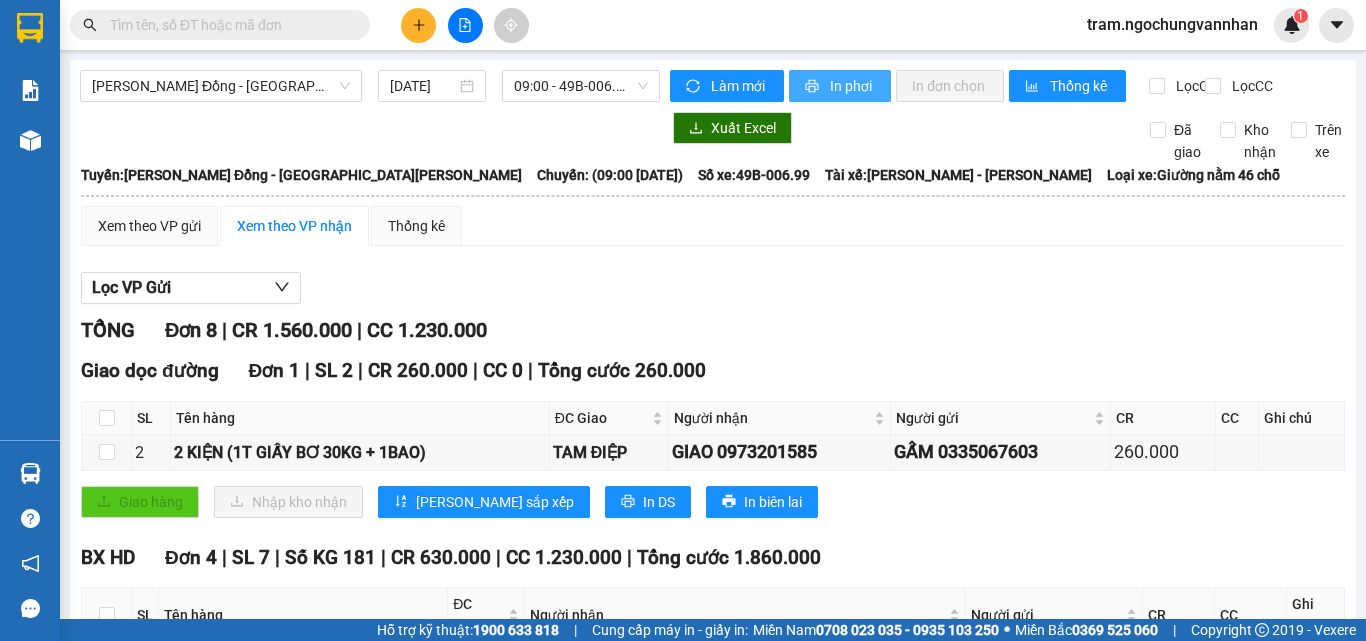 scroll, scrollTop: 0, scrollLeft: 0, axis: both 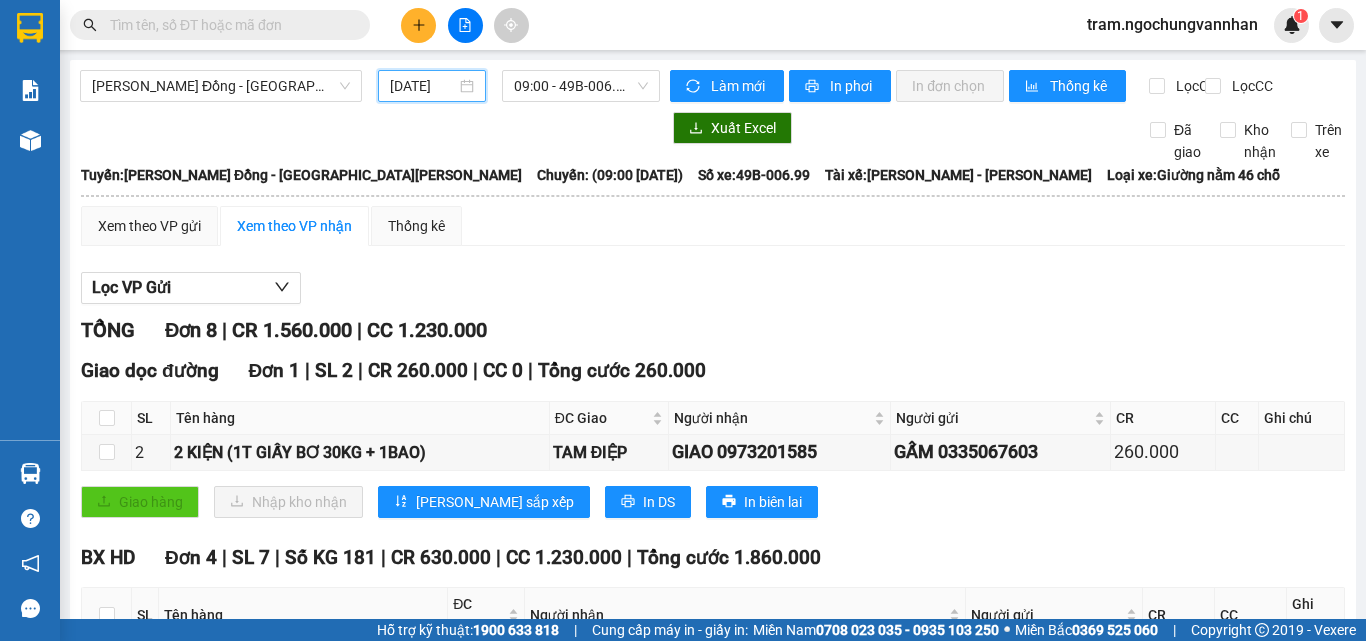 click on "[DATE]" at bounding box center (423, 86) 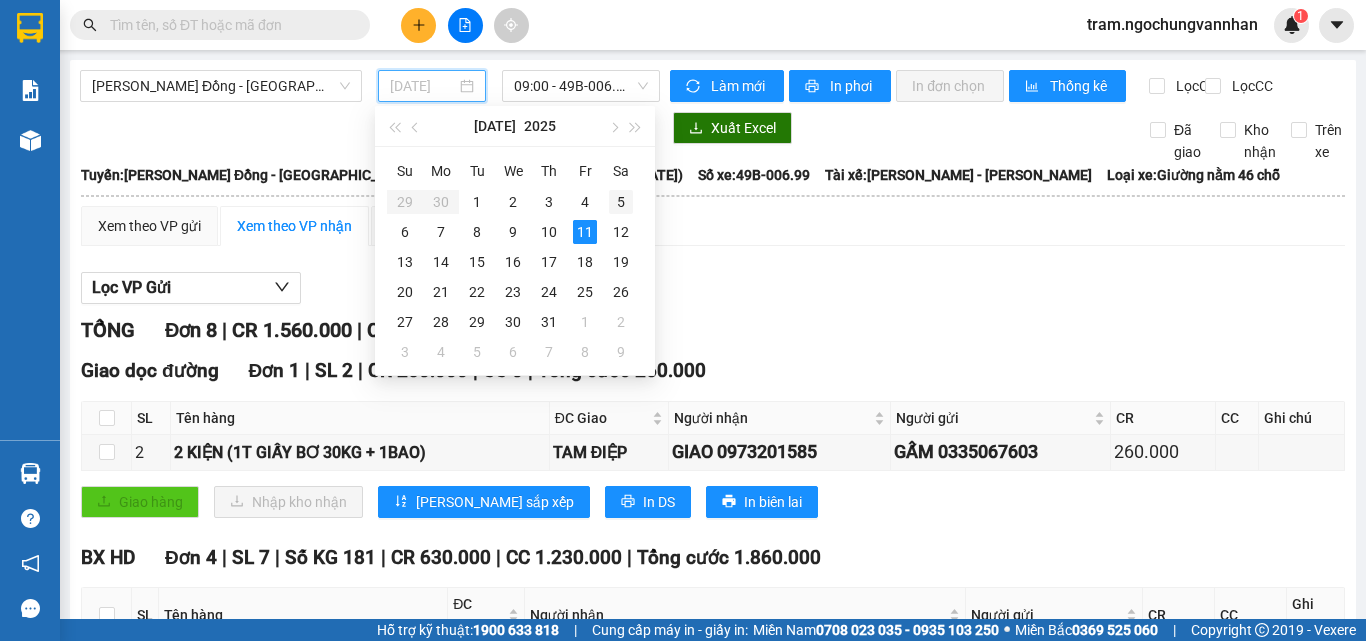 click on "5" at bounding box center [621, 202] 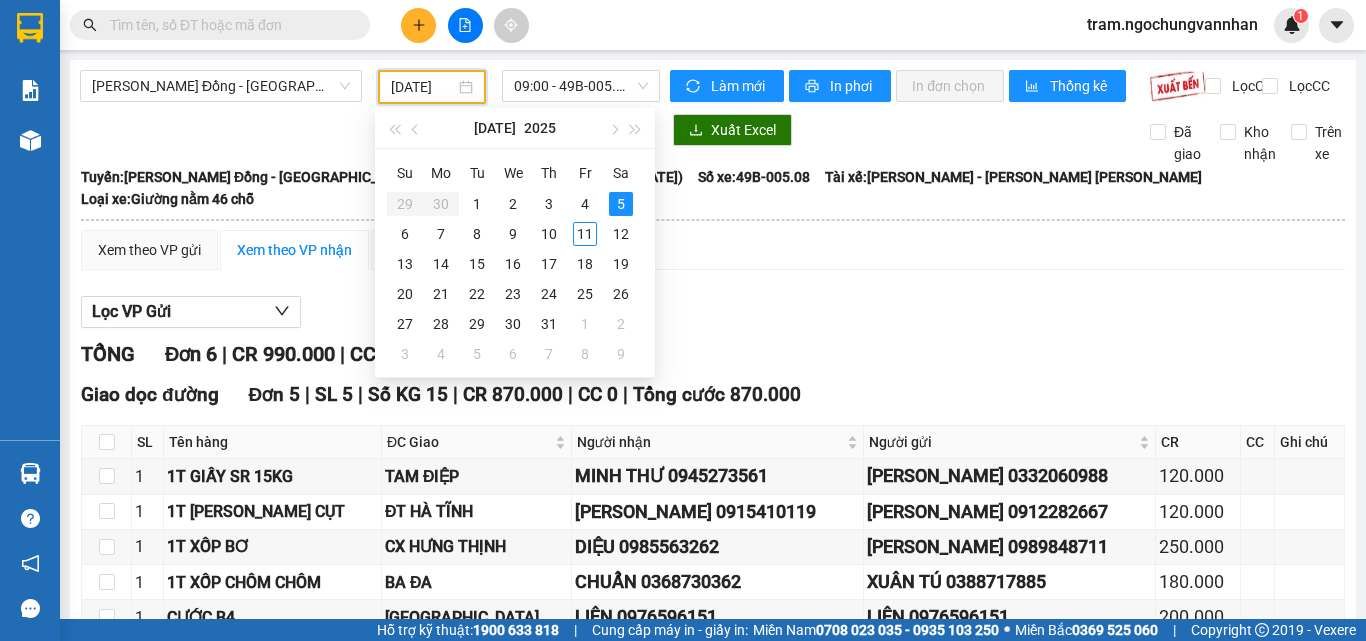 click on "[DATE]" at bounding box center (423, 87) 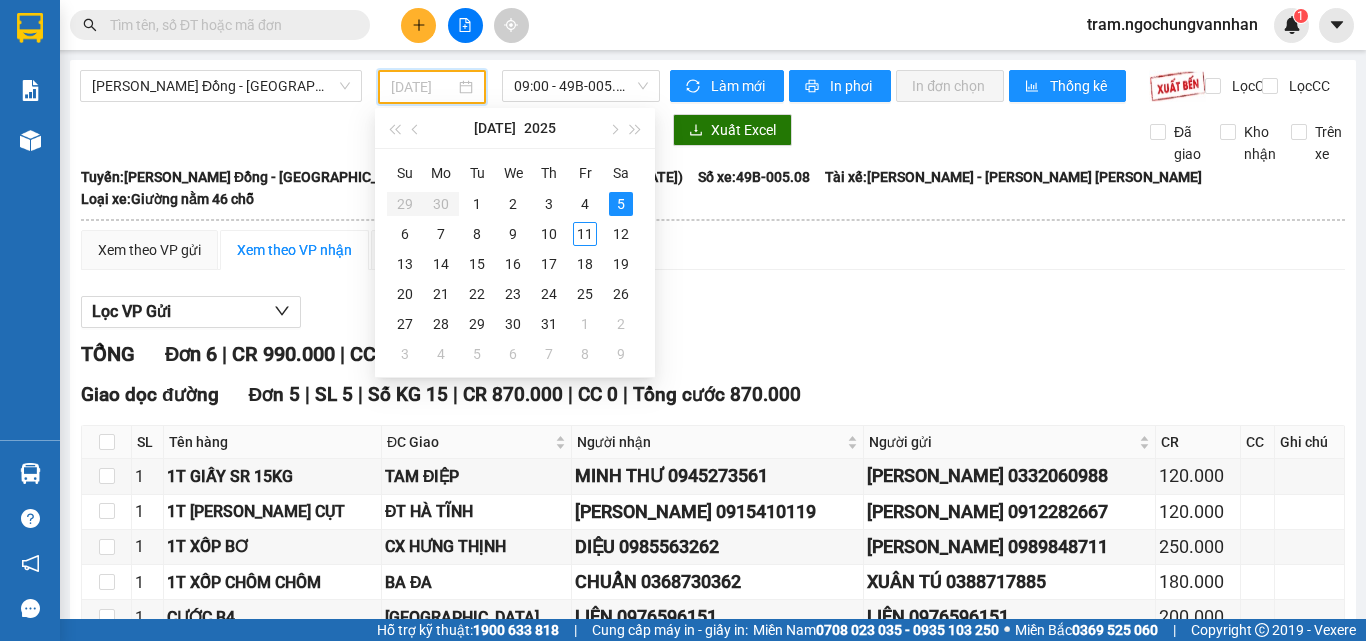 click on "5" at bounding box center (621, 204) 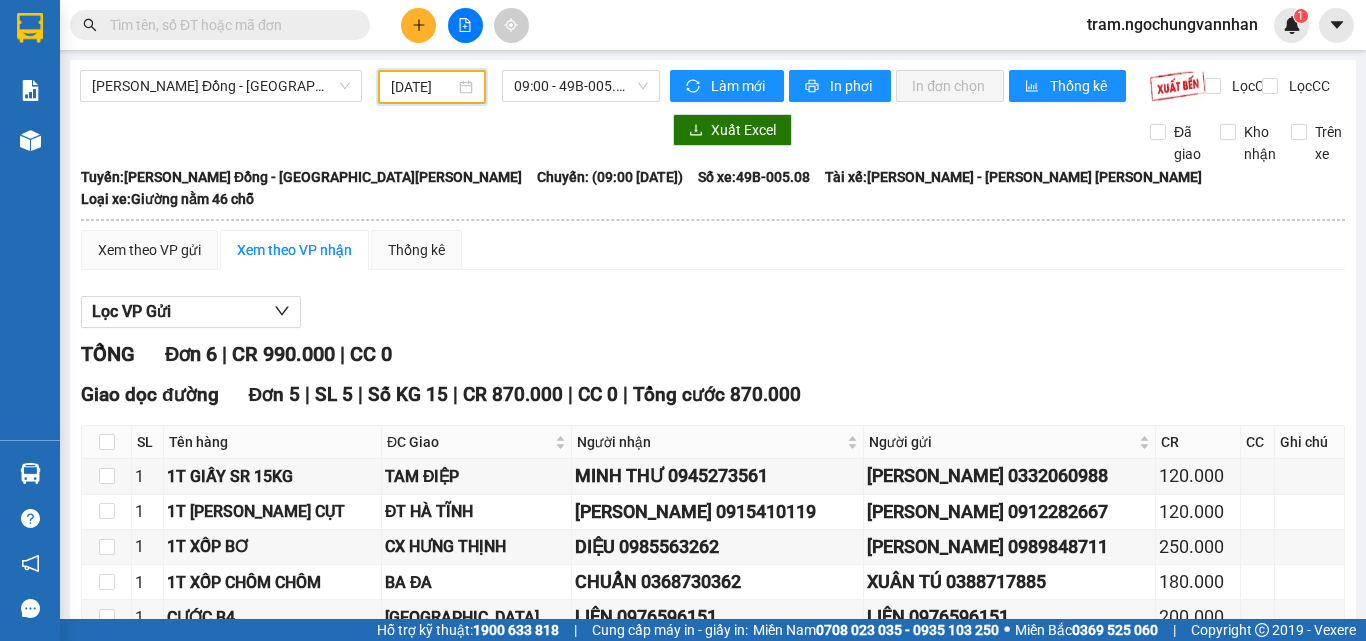 click on "[DATE]" at bounding box center (423, 87) 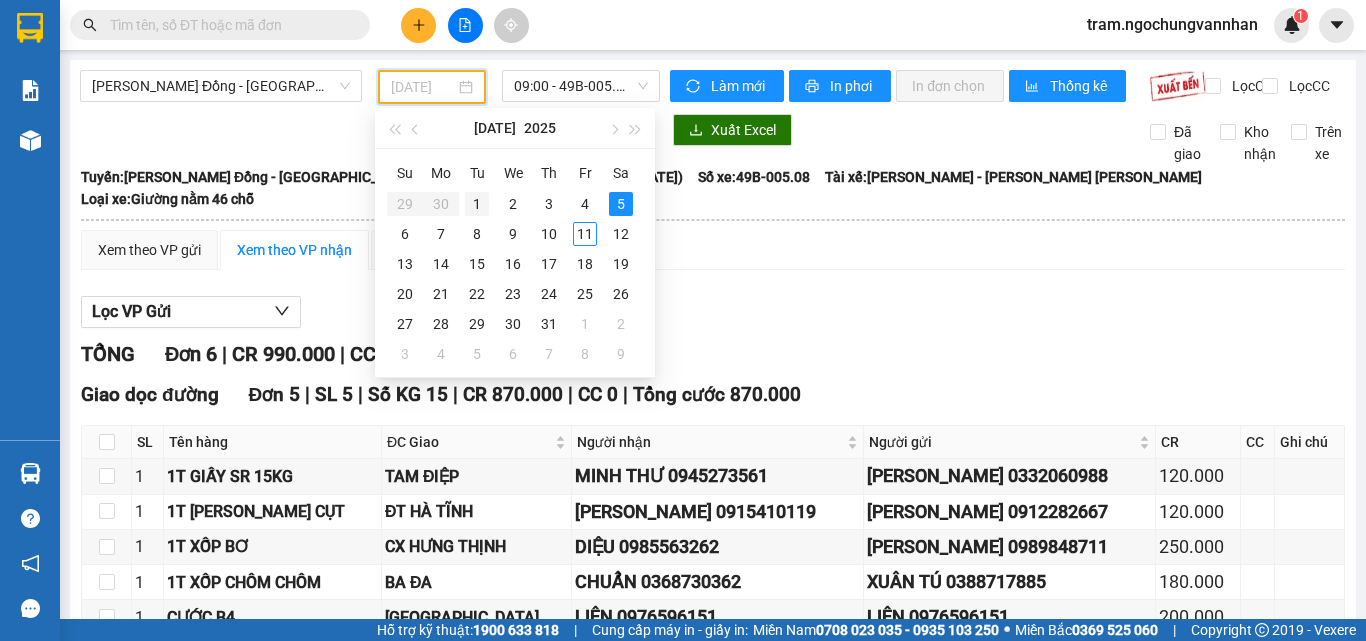 click on "1" at bounding box center (477, 204) 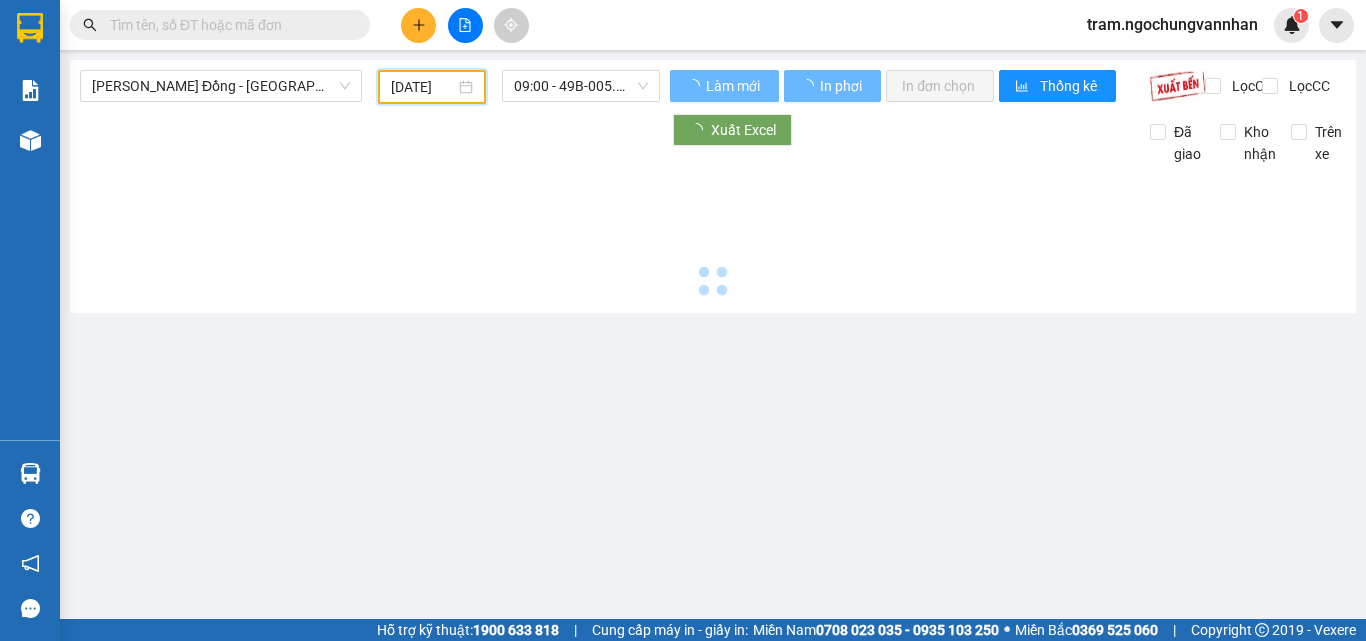 type on "01/07/2025" 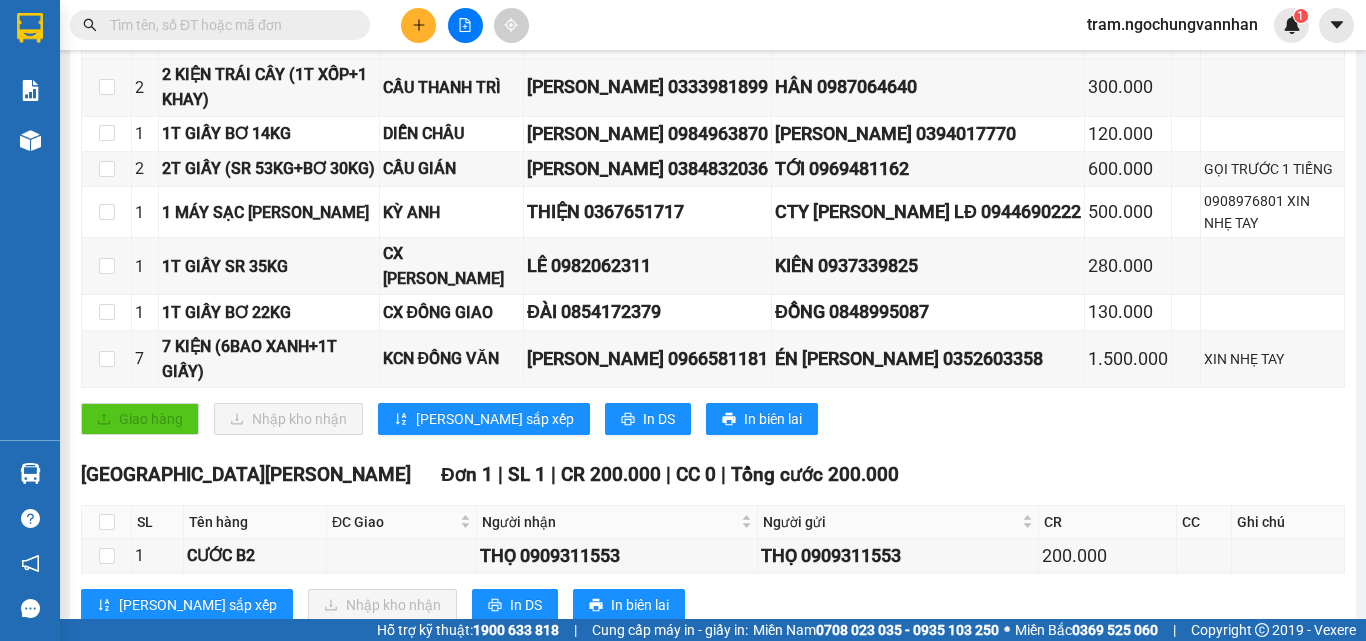 scroll, scrollTop: 615, scrollLeft: 0, axis: vertical 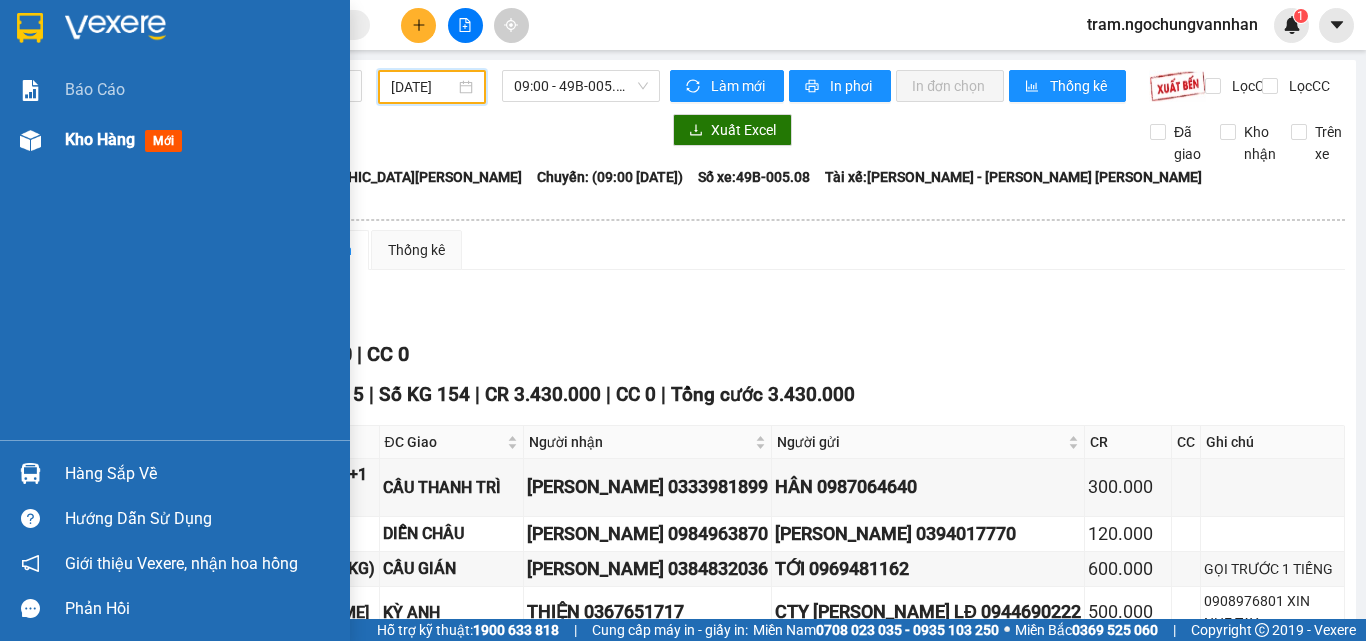 click on "Kho hàng" at bounding box center (100, 139) 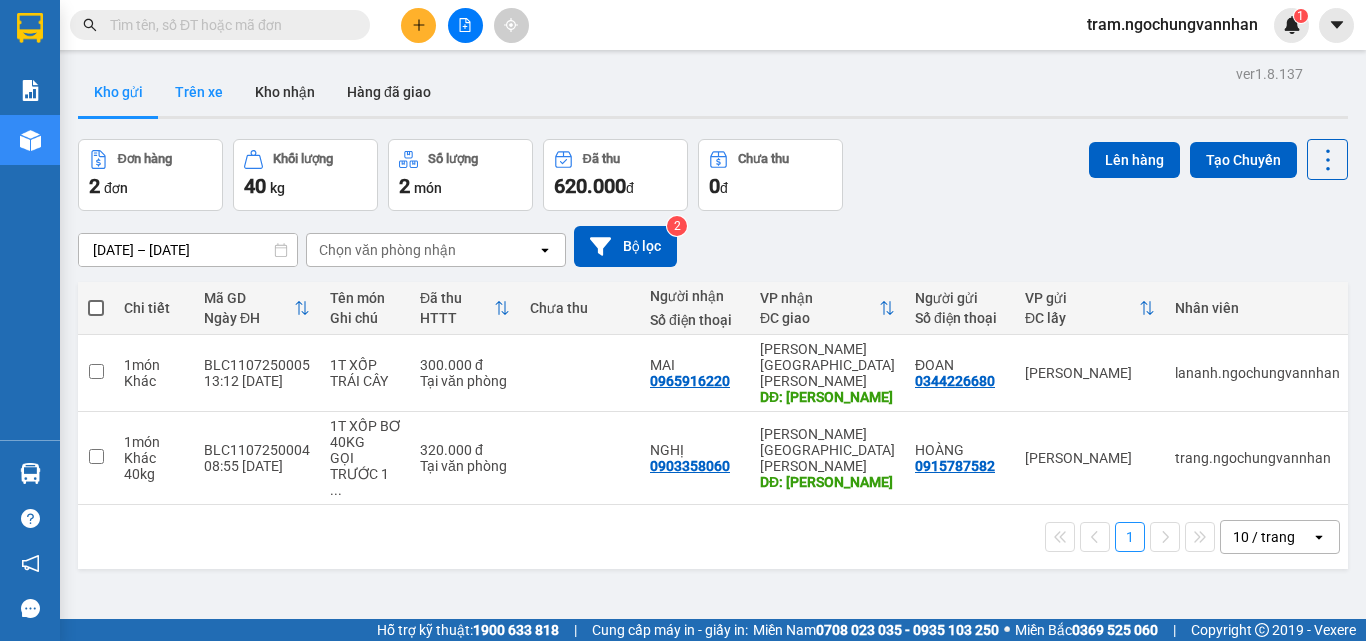 click on "Trên xe" at bounding box center (199, 92) 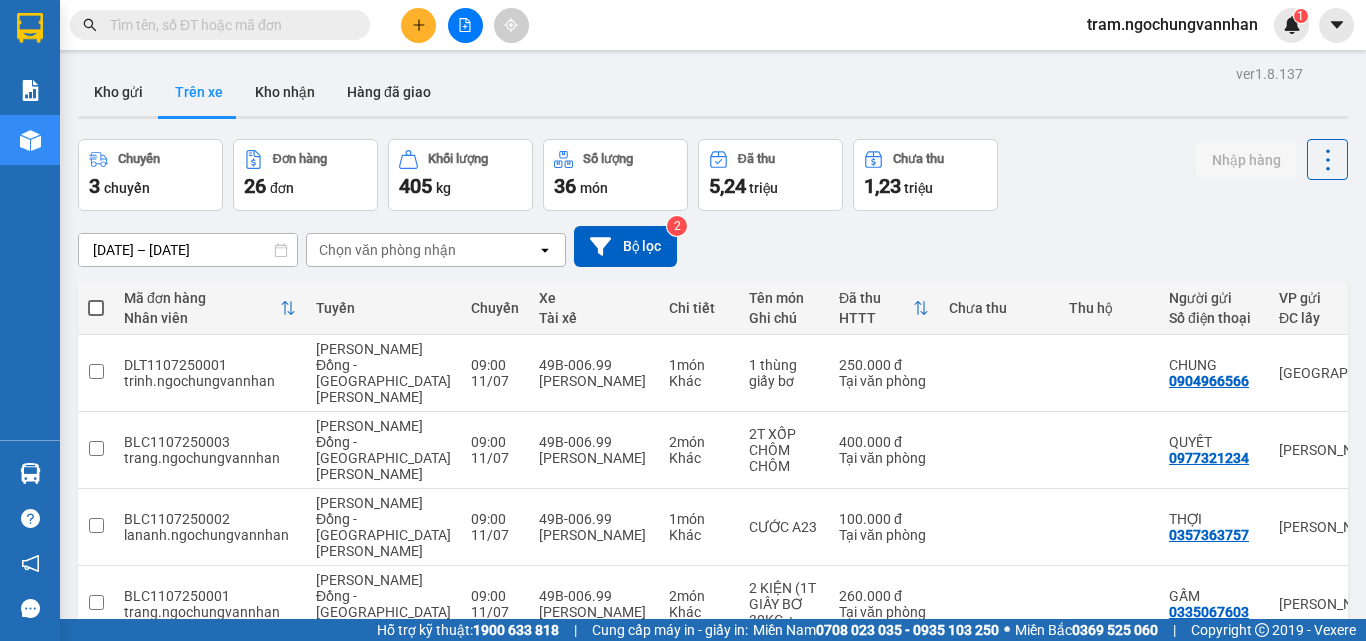 click on "[DATE] – [DATE]" at bounding box center (188, 250) 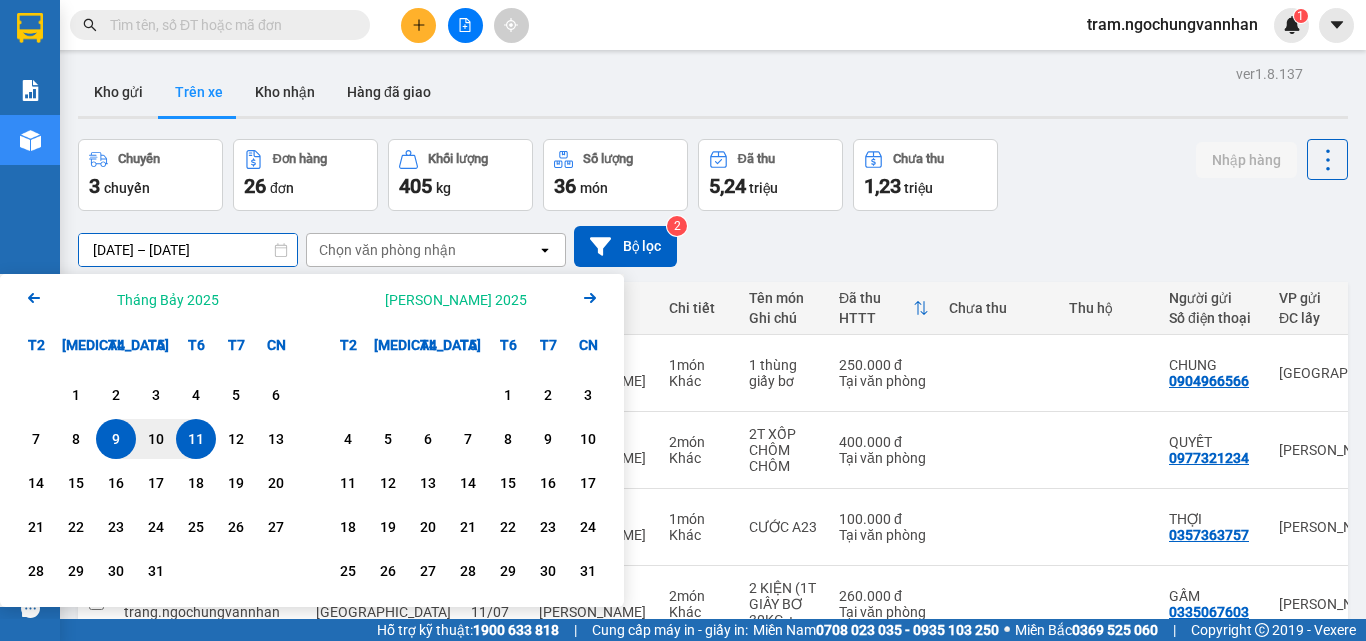 drag, startPoint x: 106, startPoint y: 246, endPoint x: 78, endPoint y: 246, distance: 28 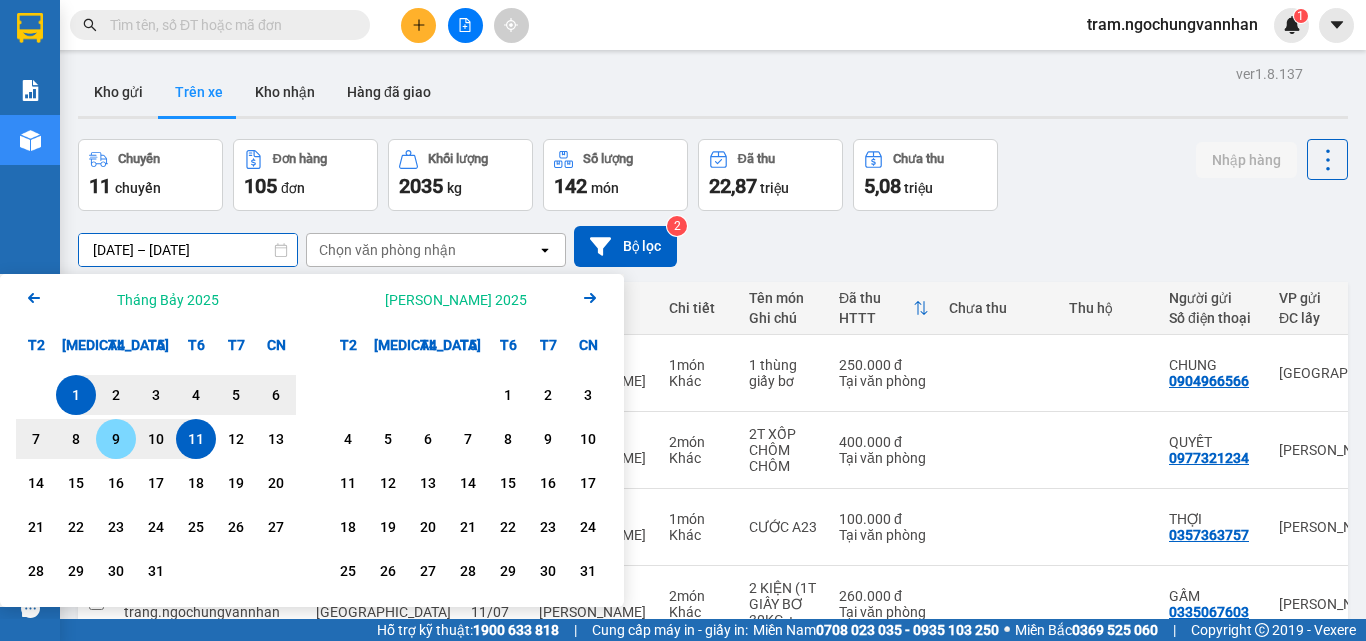 drag, startPoint x: 199, startPoint y: 243, endPoint x: 184, endPoint y: 239, distance: 15.524175 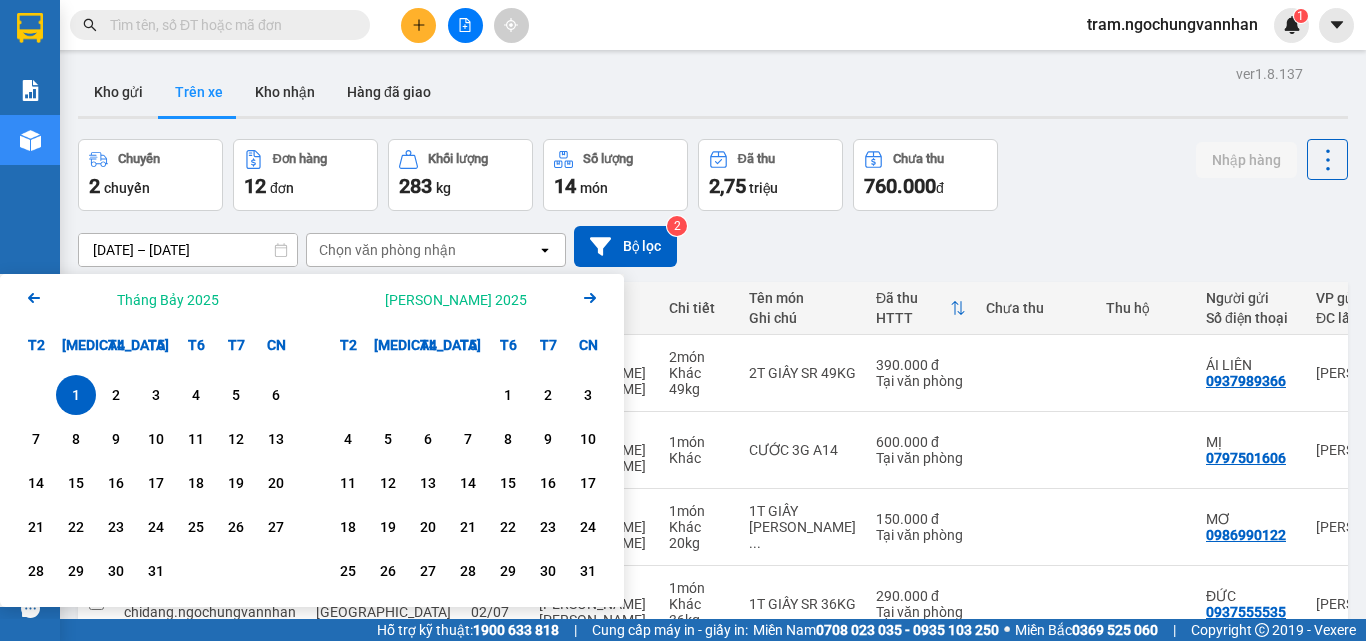 click on "1" at bounding box center [76, 395] 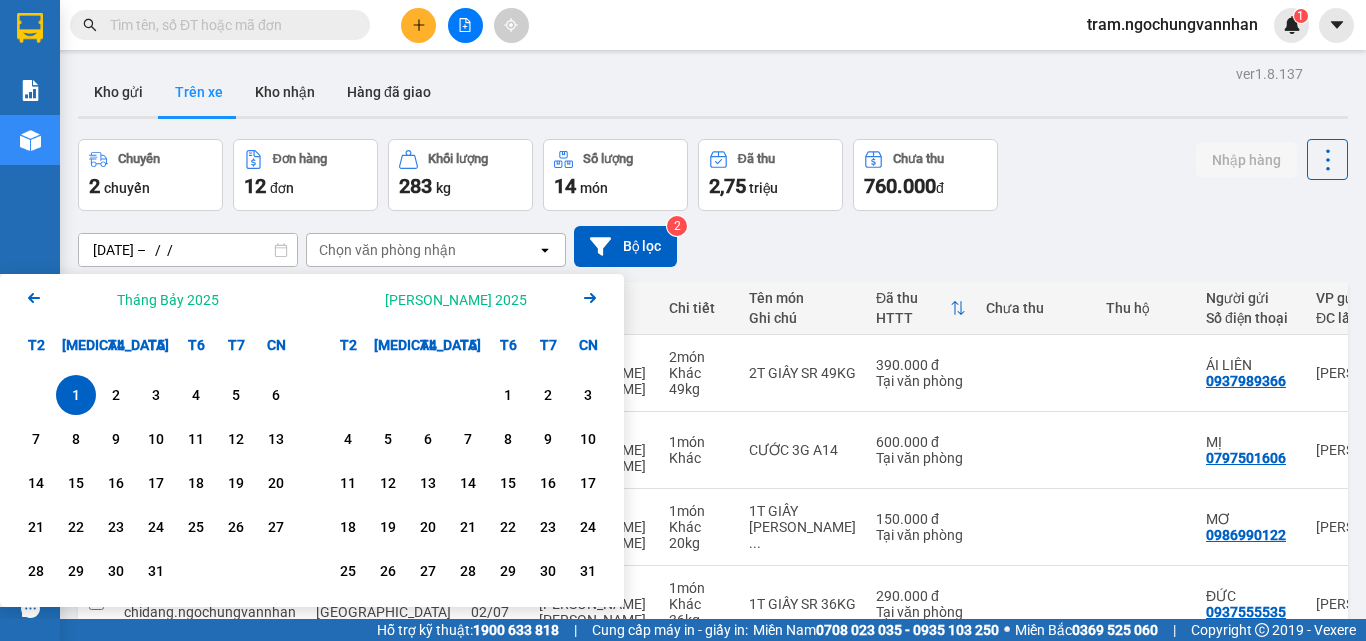 click on "[DATE] –   /  /" at bounding box center [188, 250] 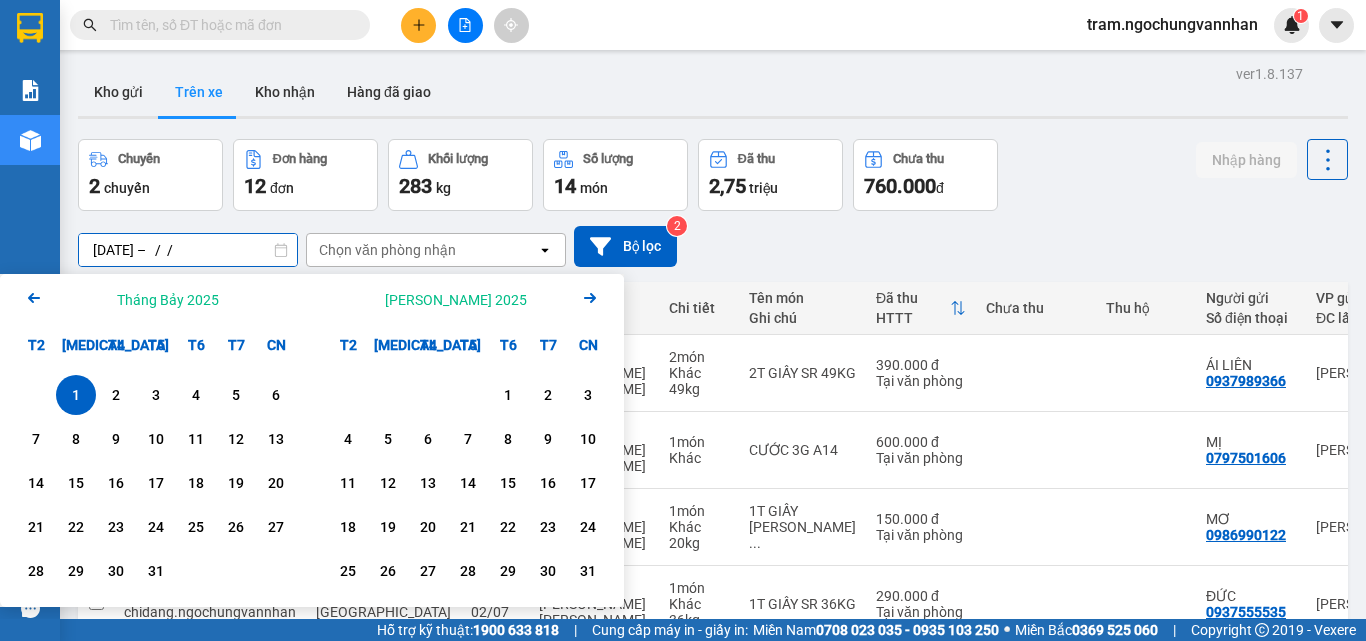 click on "1" at bounding box center [76, 395] 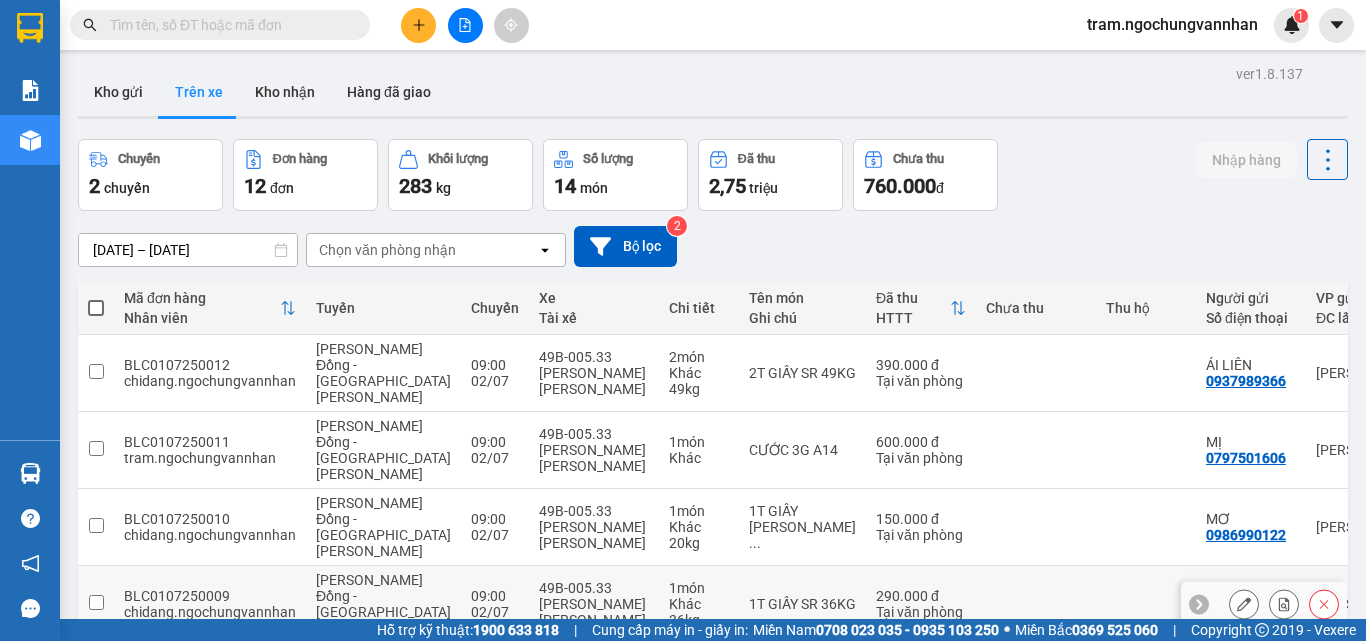 scroll, scrollTop: 400, scrollLeft: 0, axis: vertical 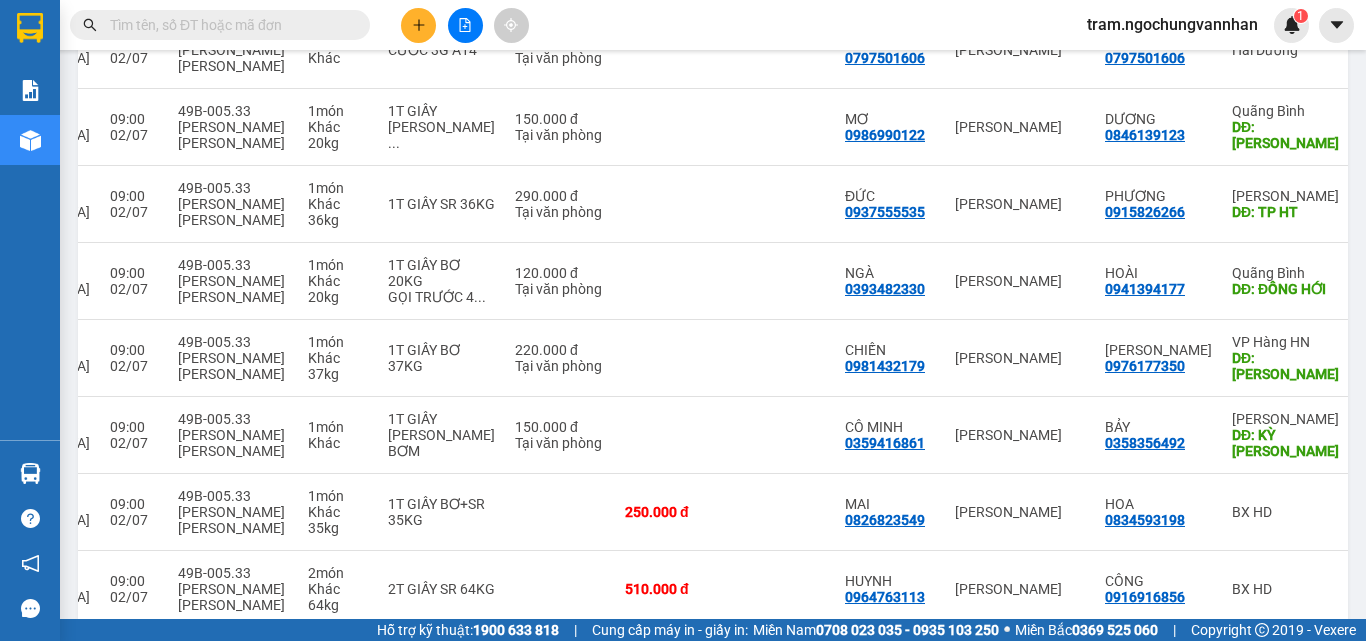 click on "10 / trang" at bounding box center (1264, 737) 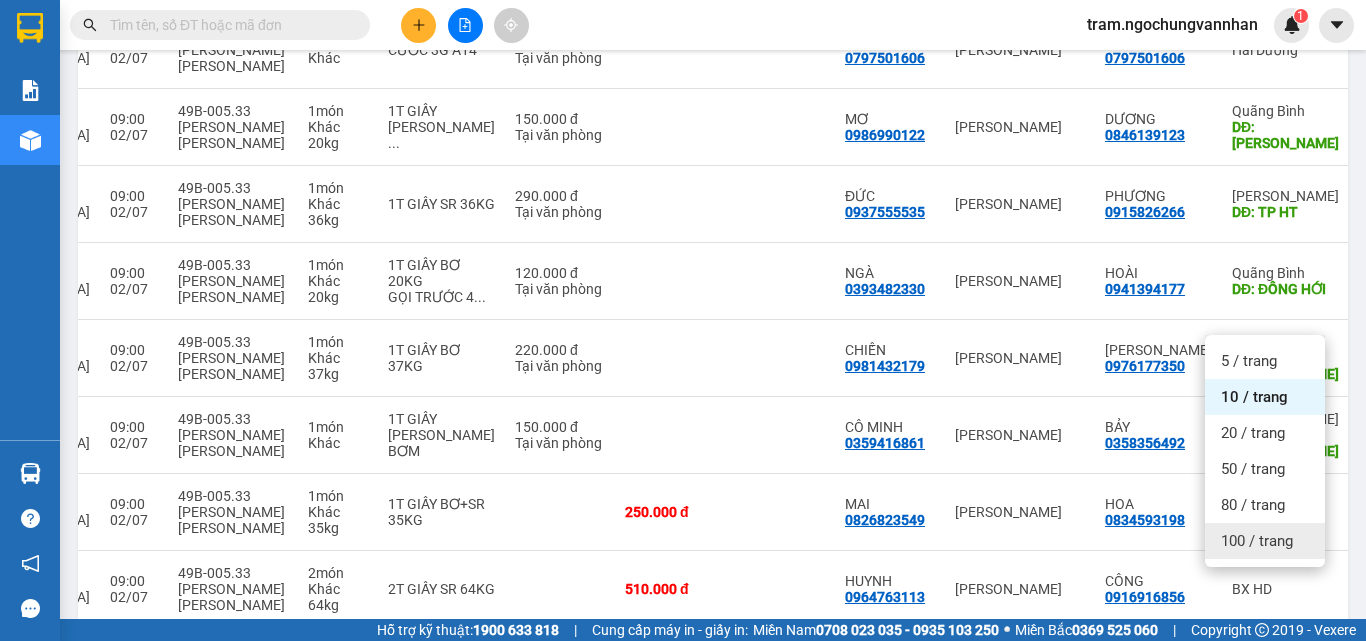 click on "100 / trang" at bounding box center (1257, 541) 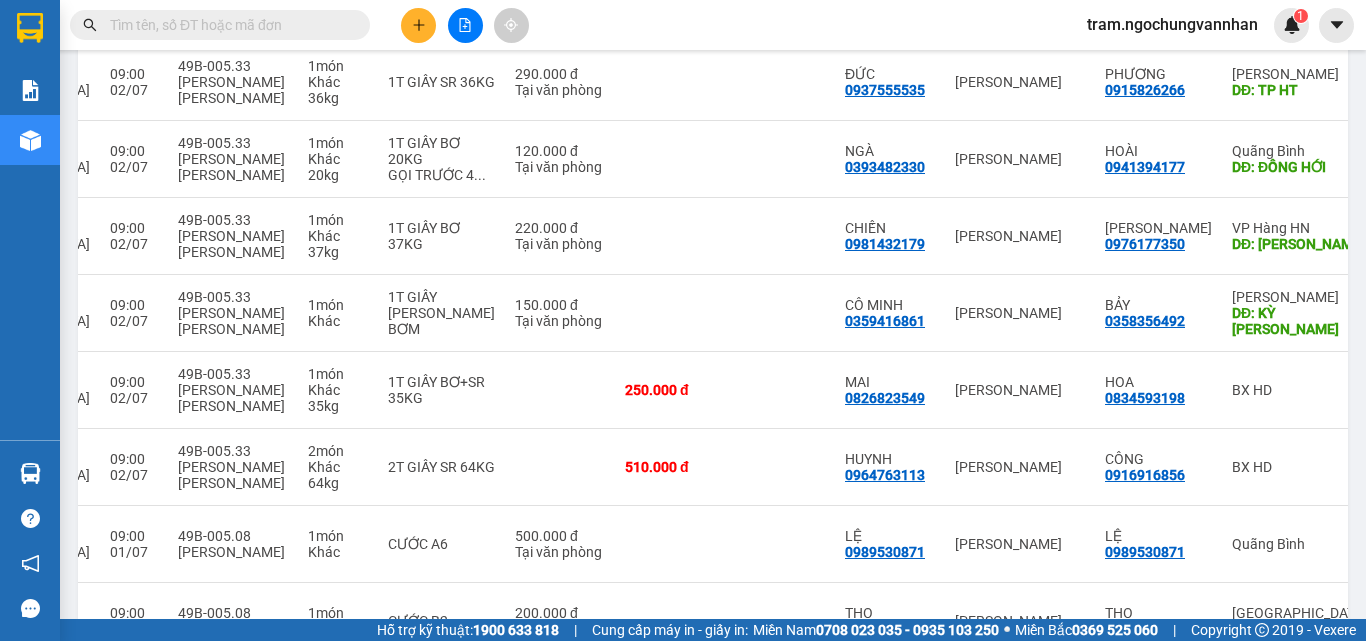 scroll, scrollTop: 0, scrollLeft: 0, axis: both 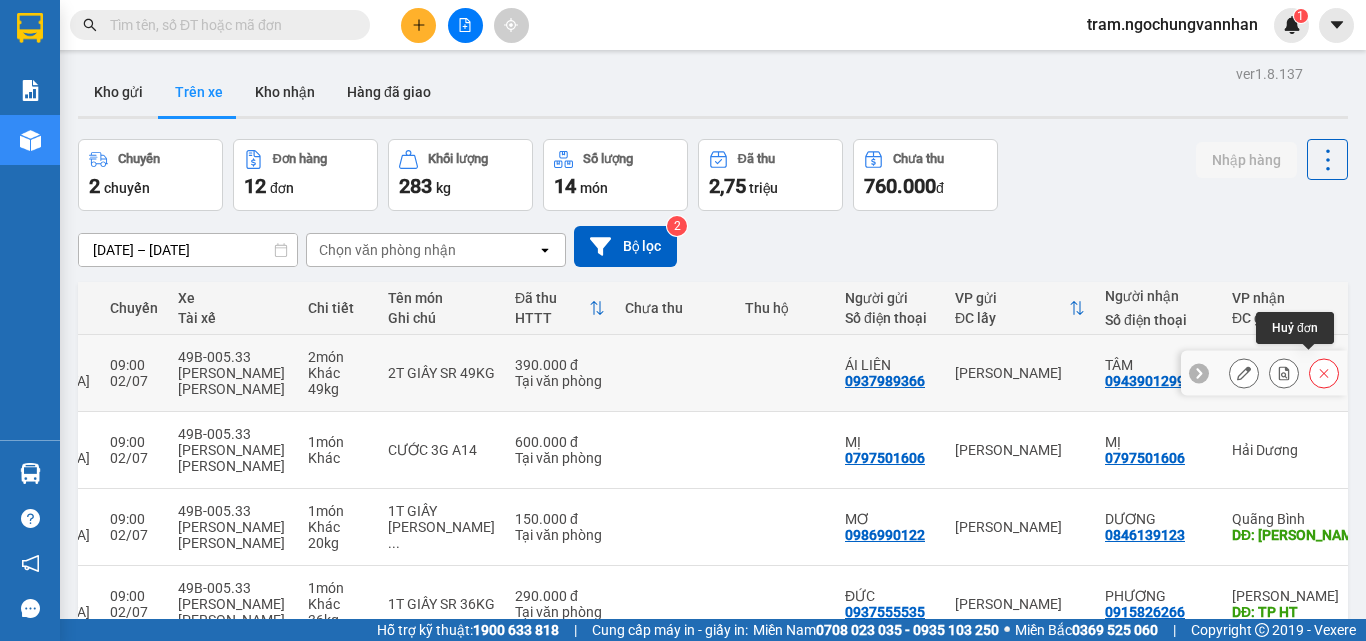 click 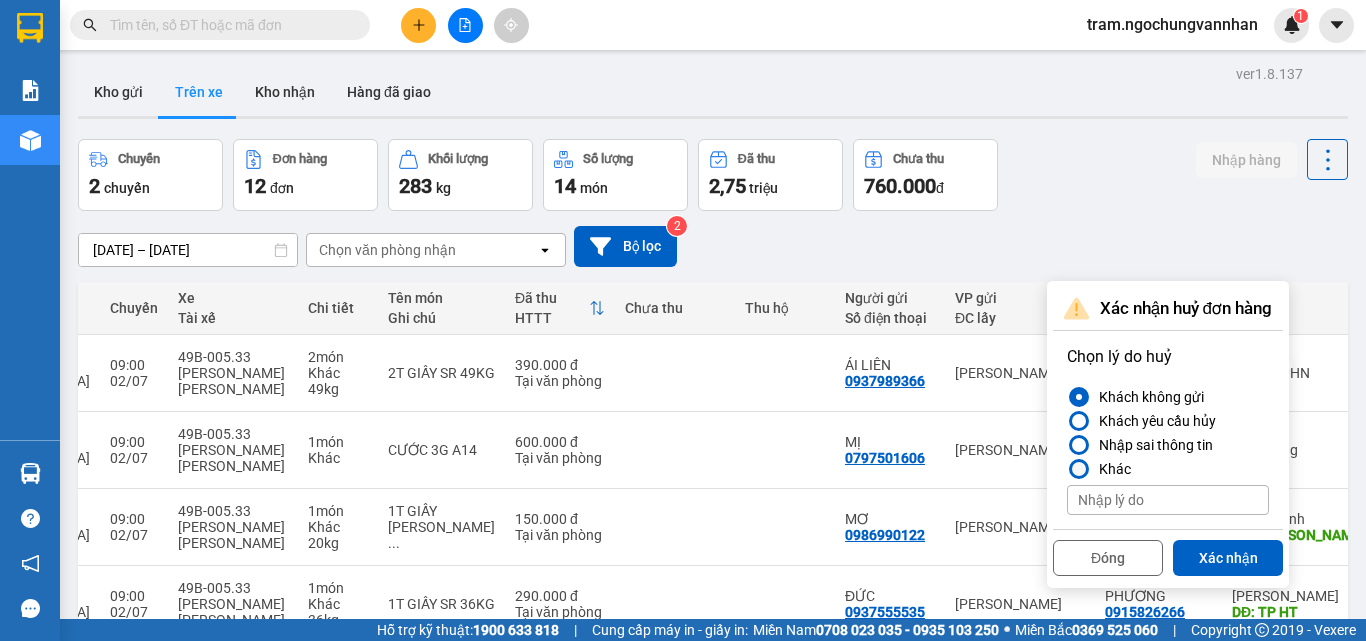 click at bounding box center (1079, 469) 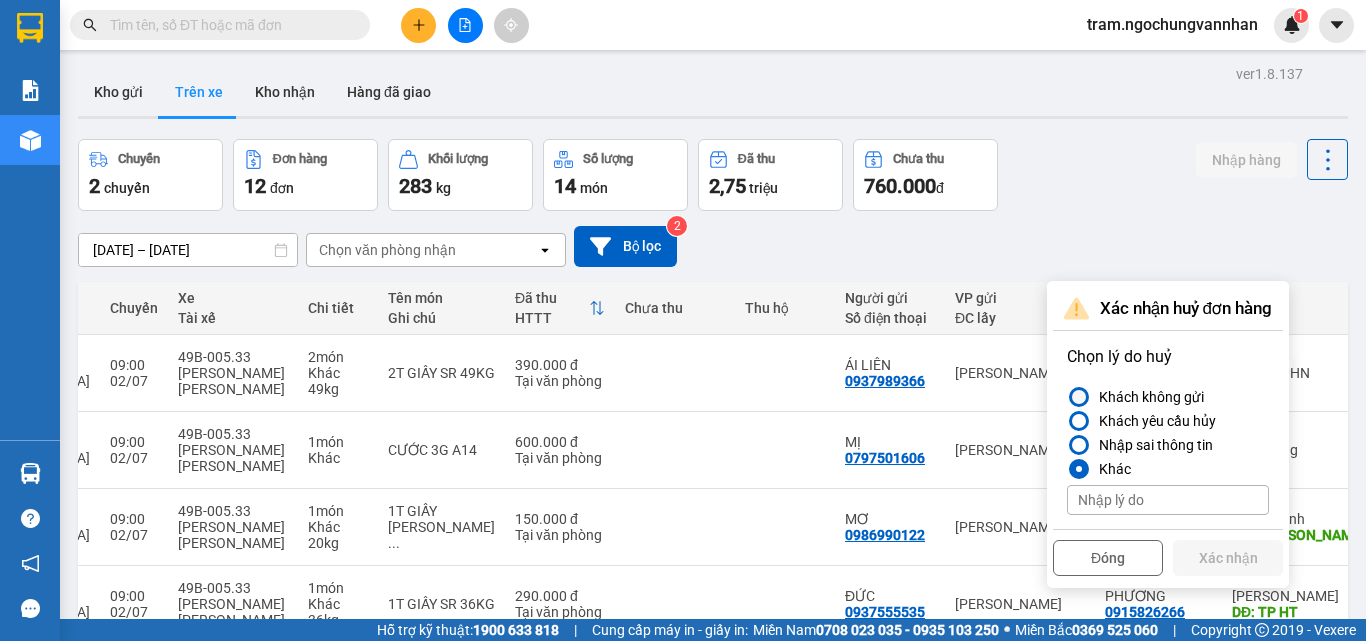 click at bounding box center [1079, 397] 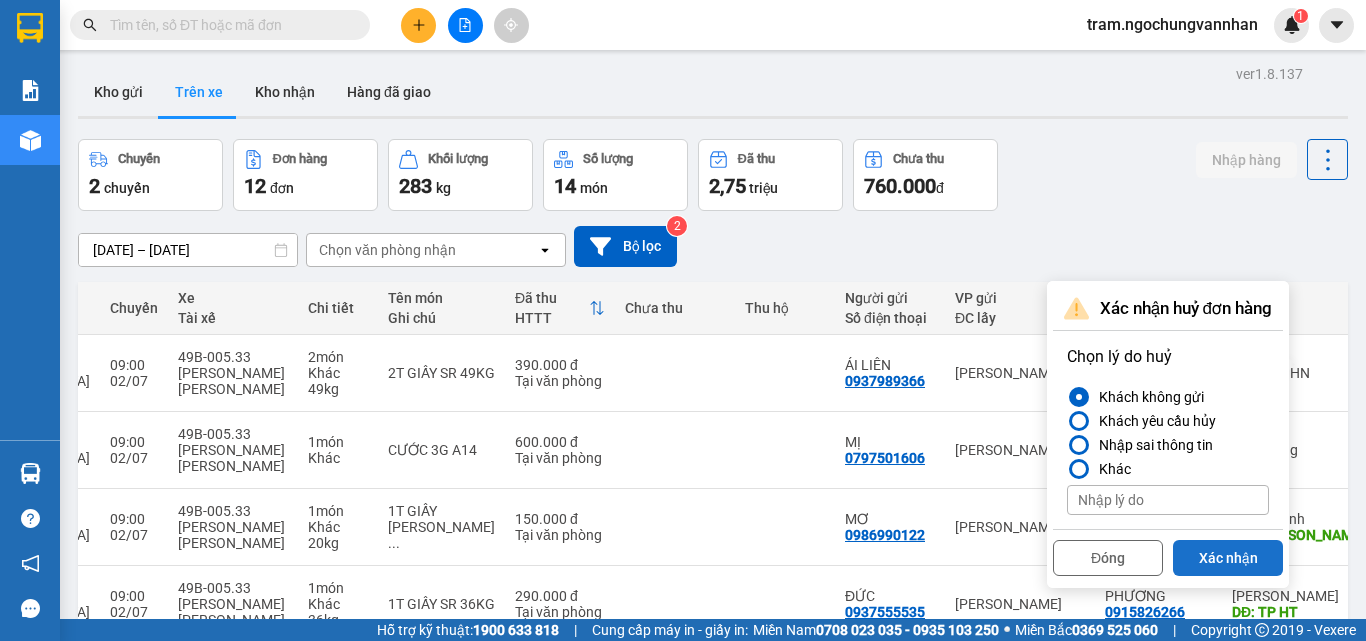 click on "Xác nhận" at bounding box center (1228, 558) 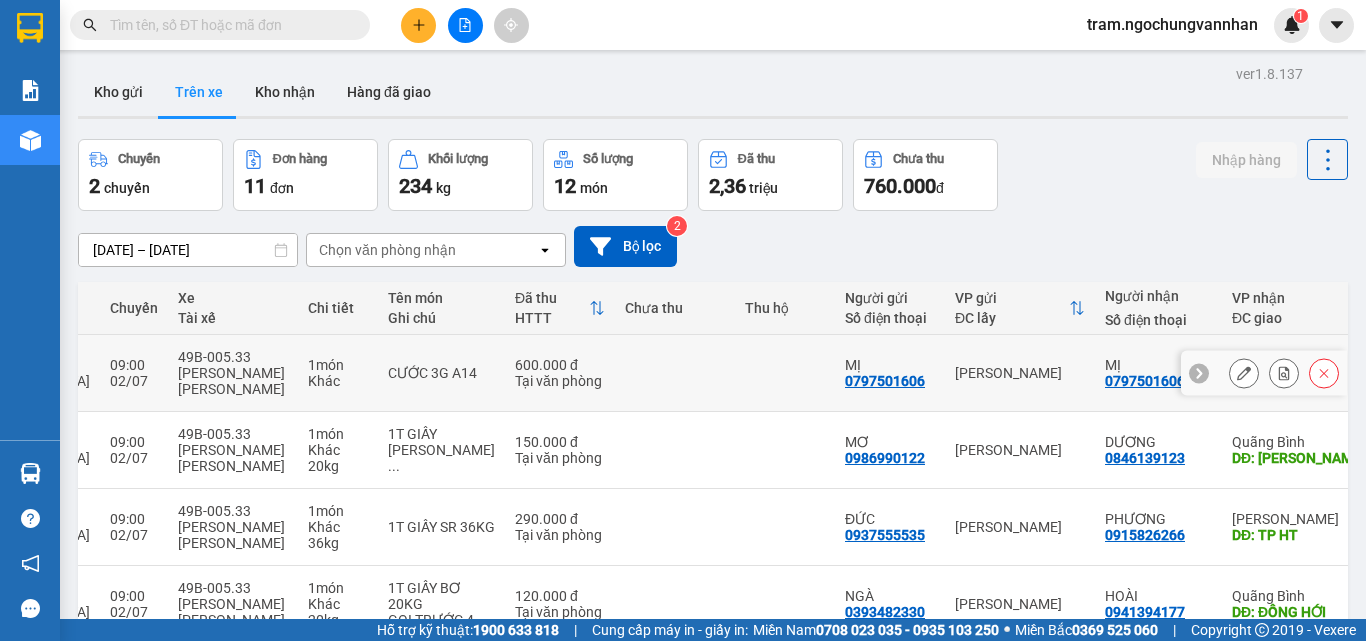 click at bounding box center [1324, 373] 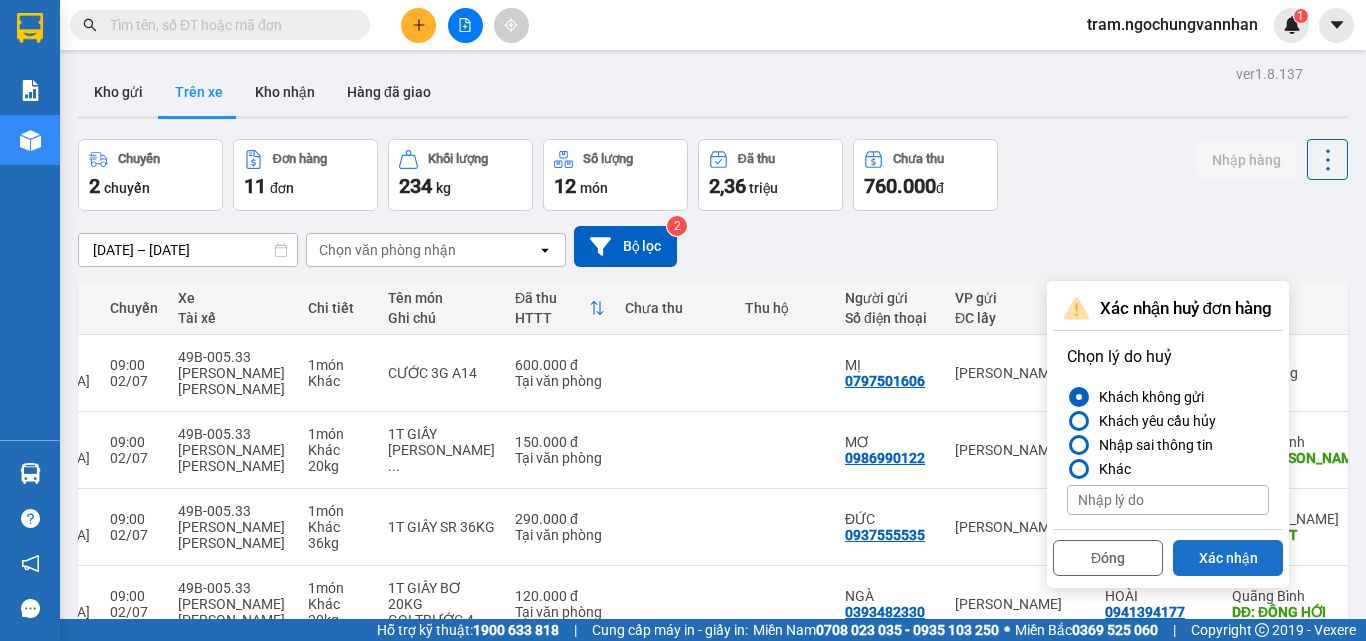 click on "Xác nhận" at bounding box center (1228, 558) 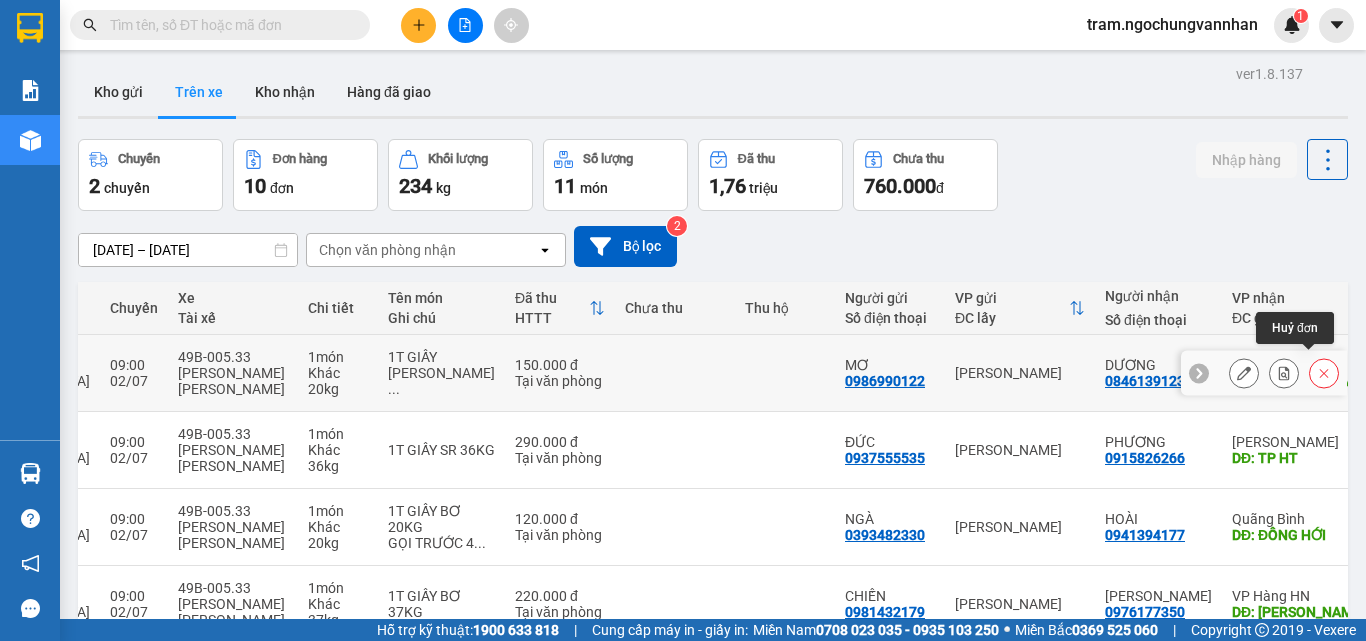 click 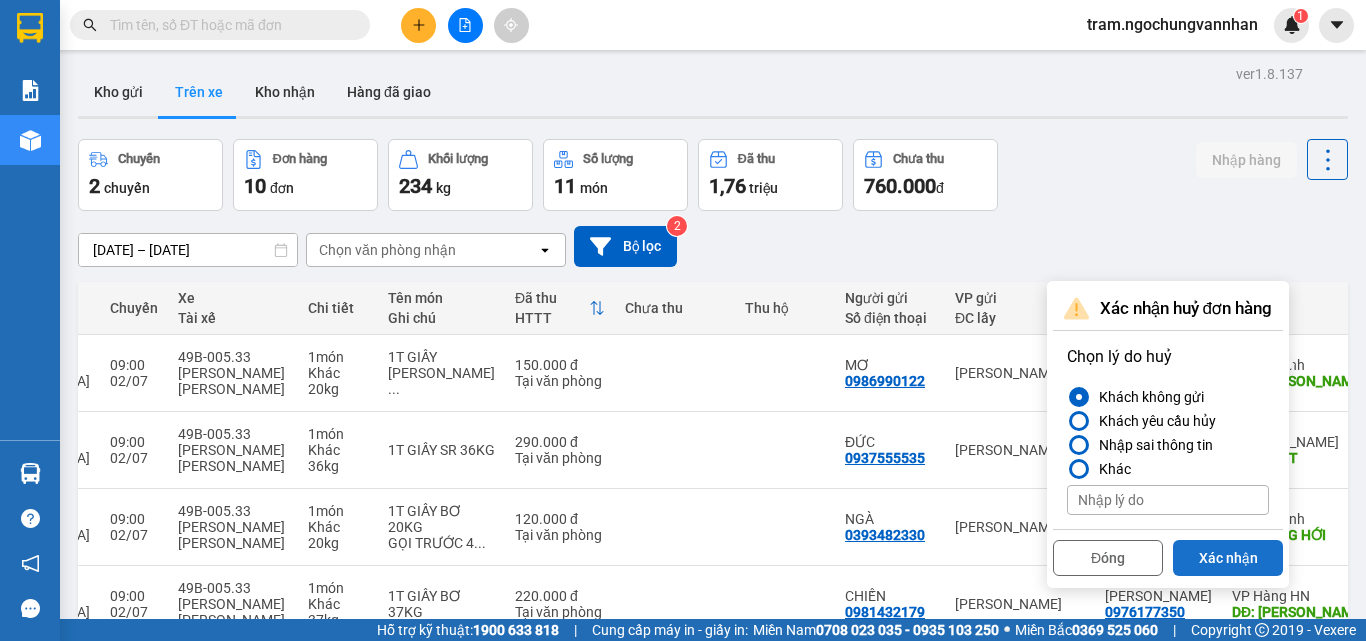 click on "Xác nhận" at bounding box center (1228, 558) 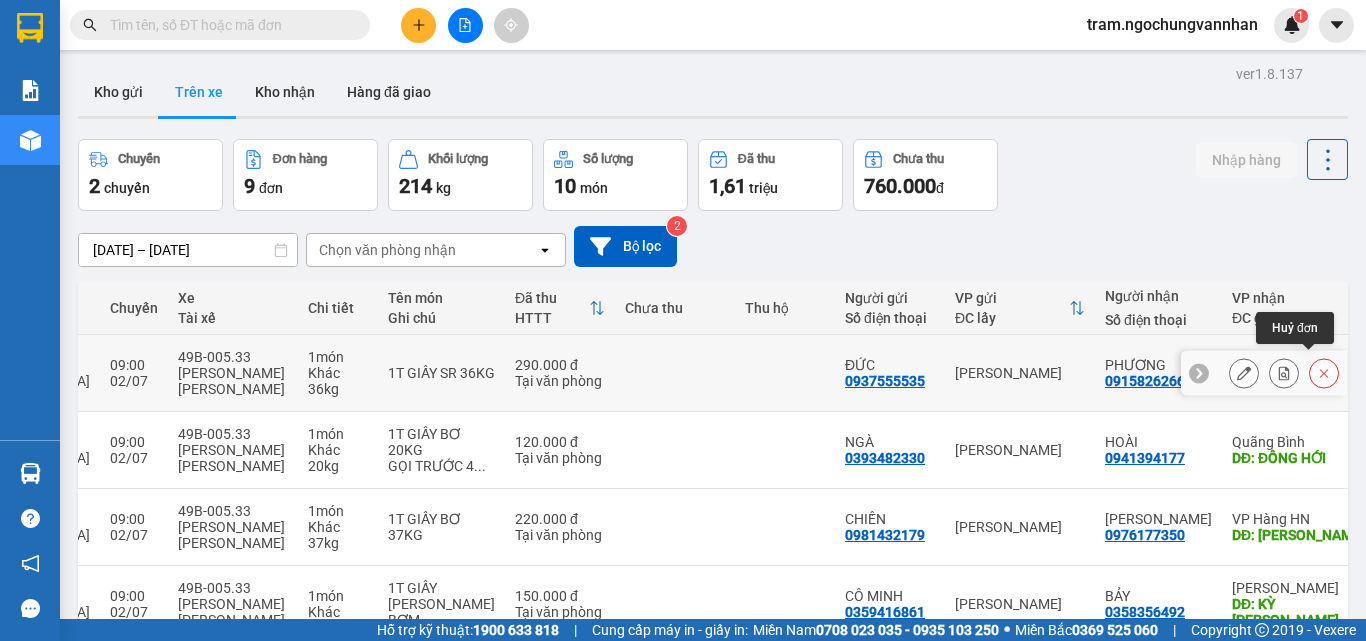 click 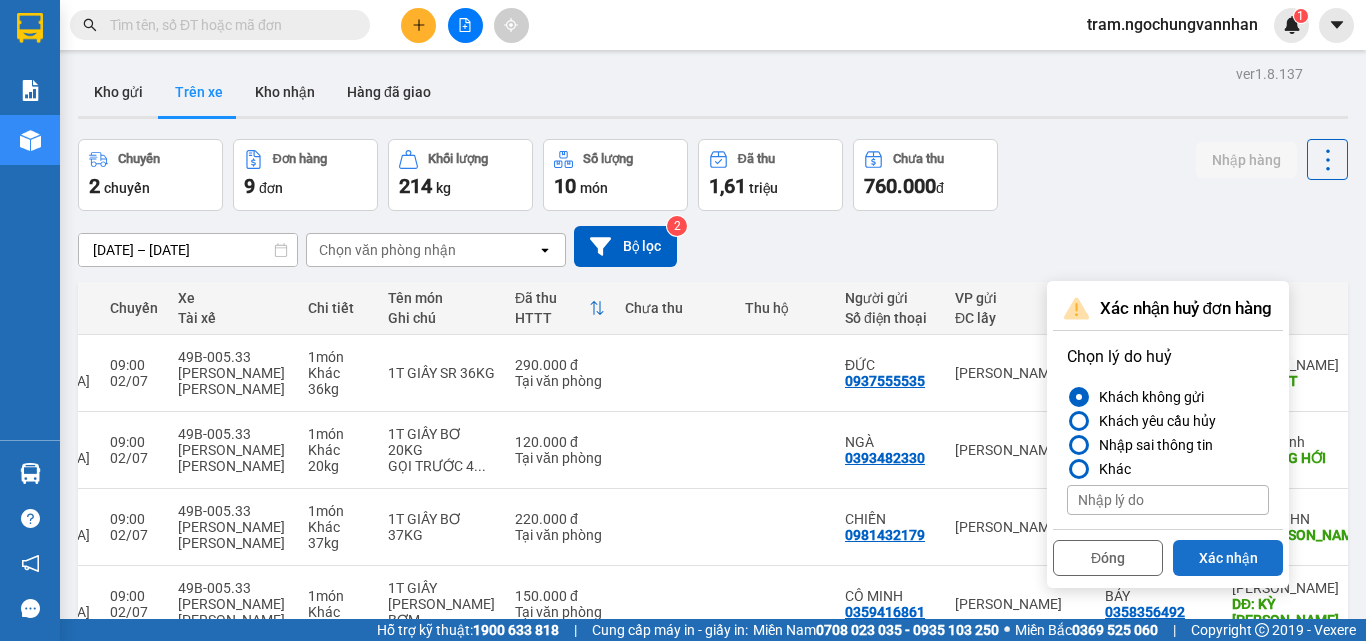 click on "Xác nhận" at bounding box center (1228, 558) 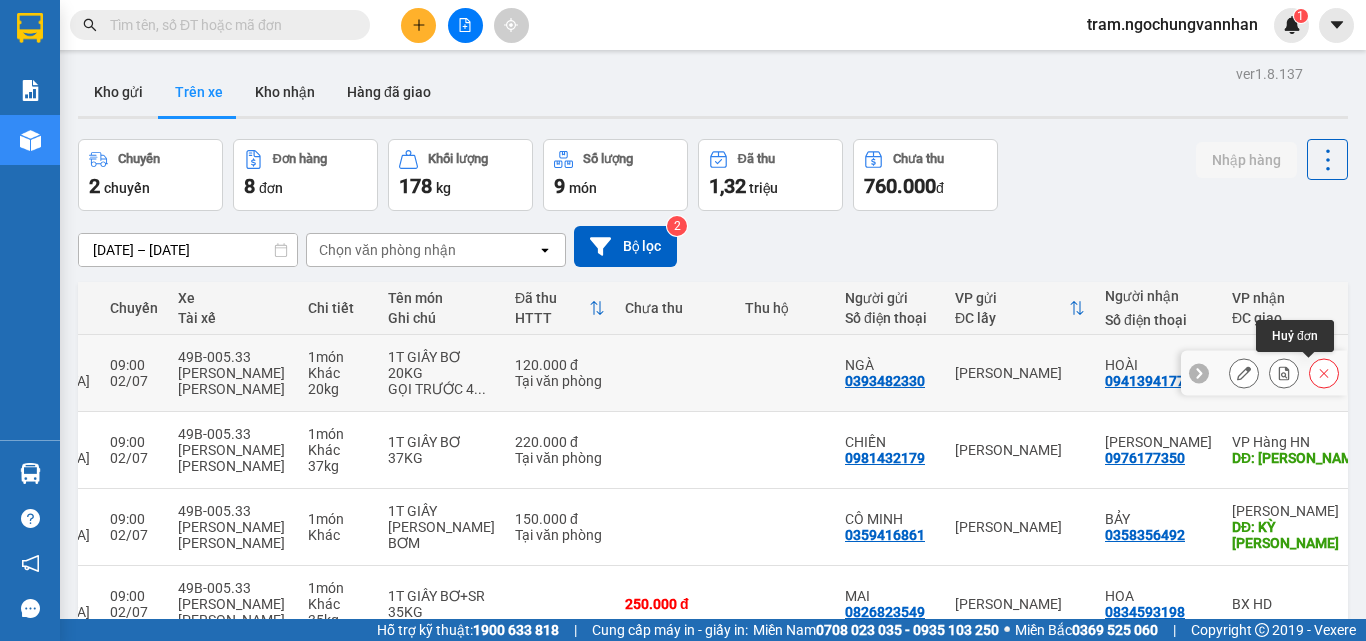 click at bounding box center (1324, 373) 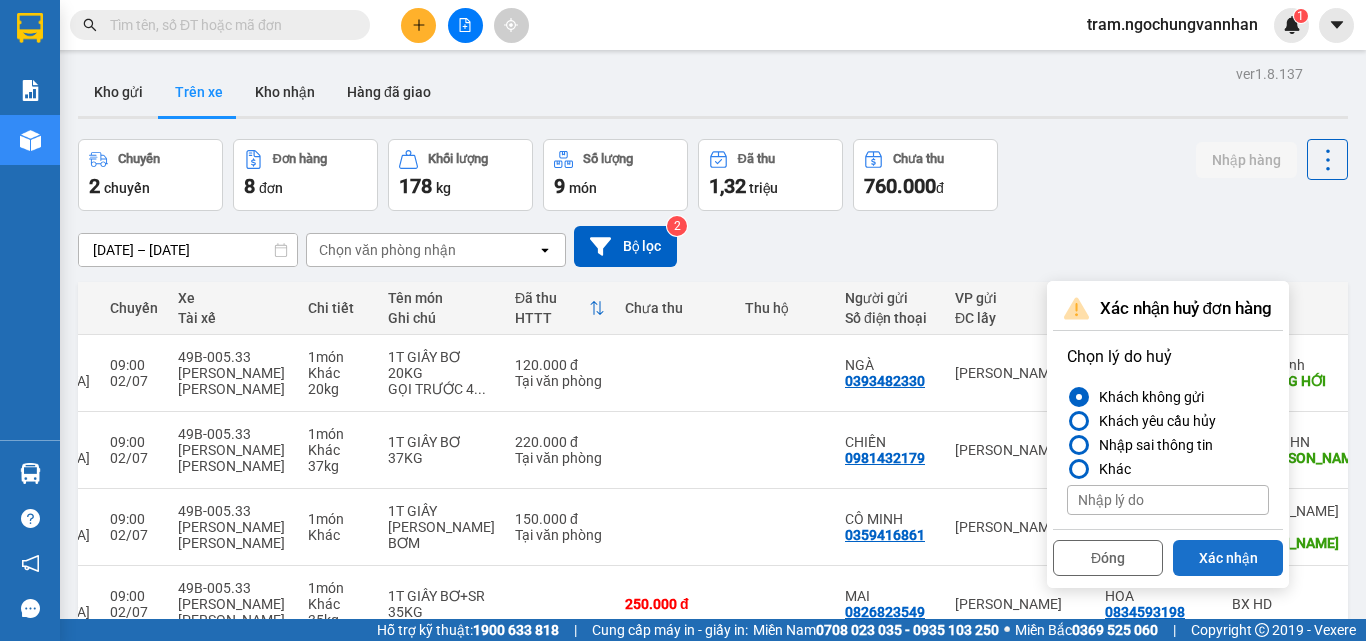 click on "Xác nhận" at bounding box center [1228, 558] 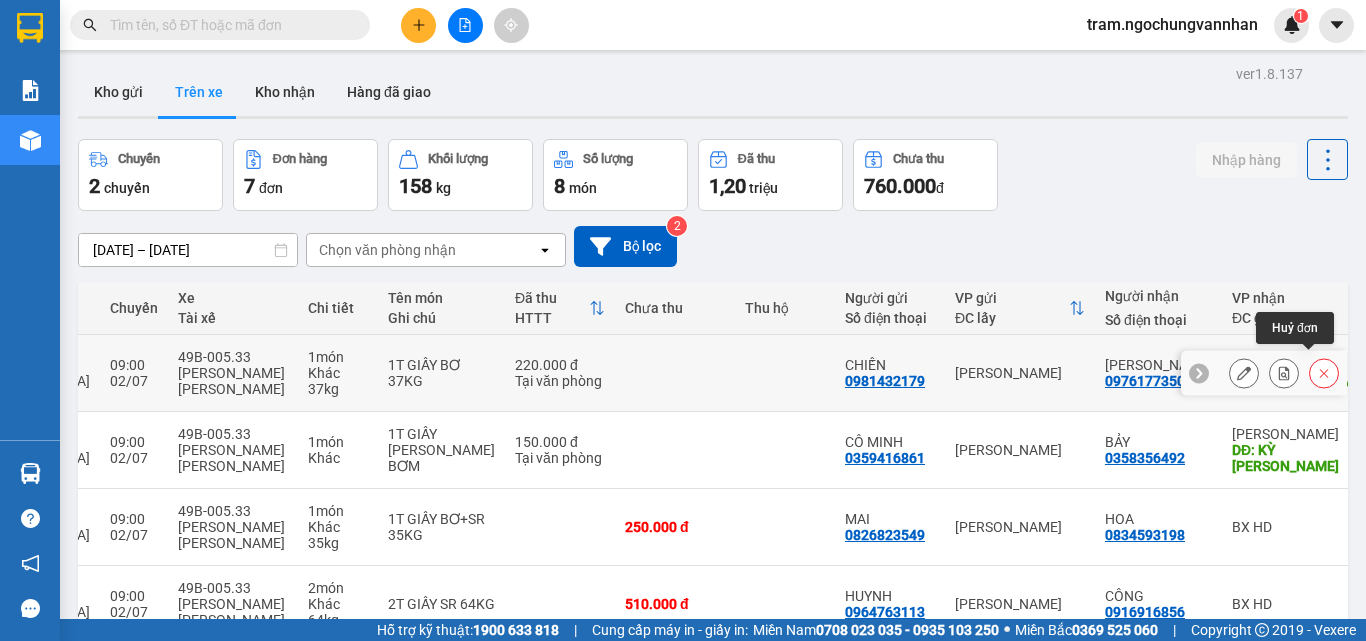 click 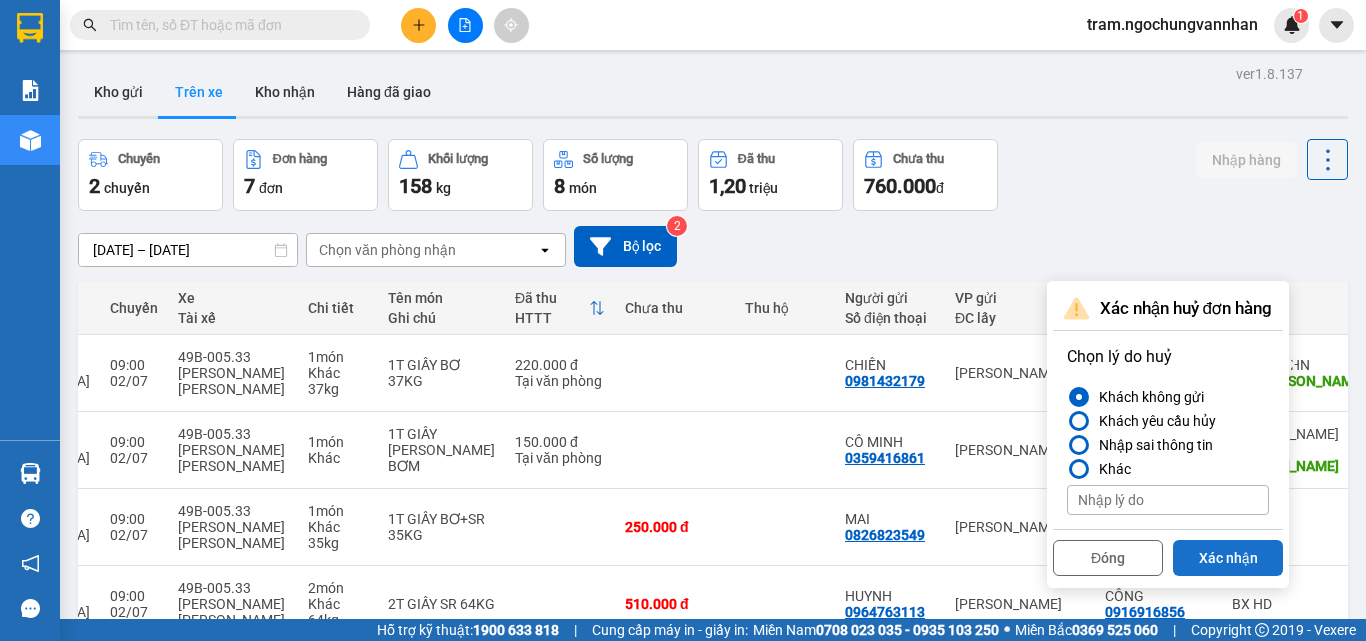 click on "Xác nhận" at bounding box center [1228, 558] 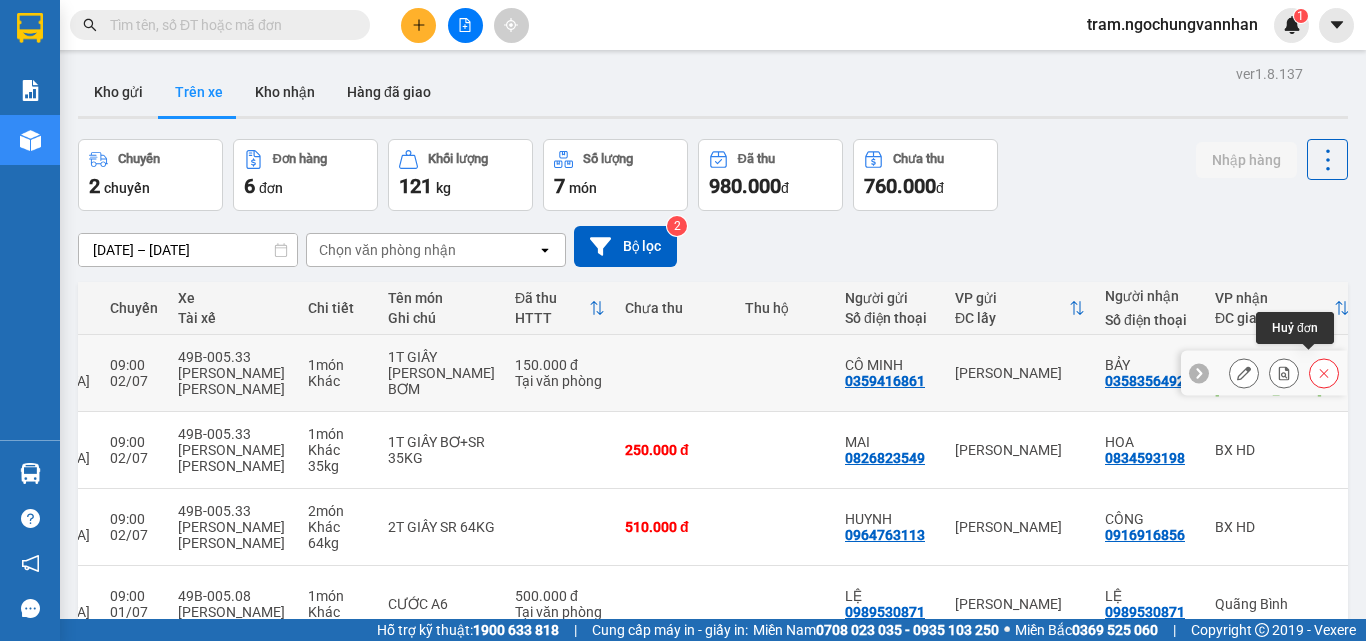 click 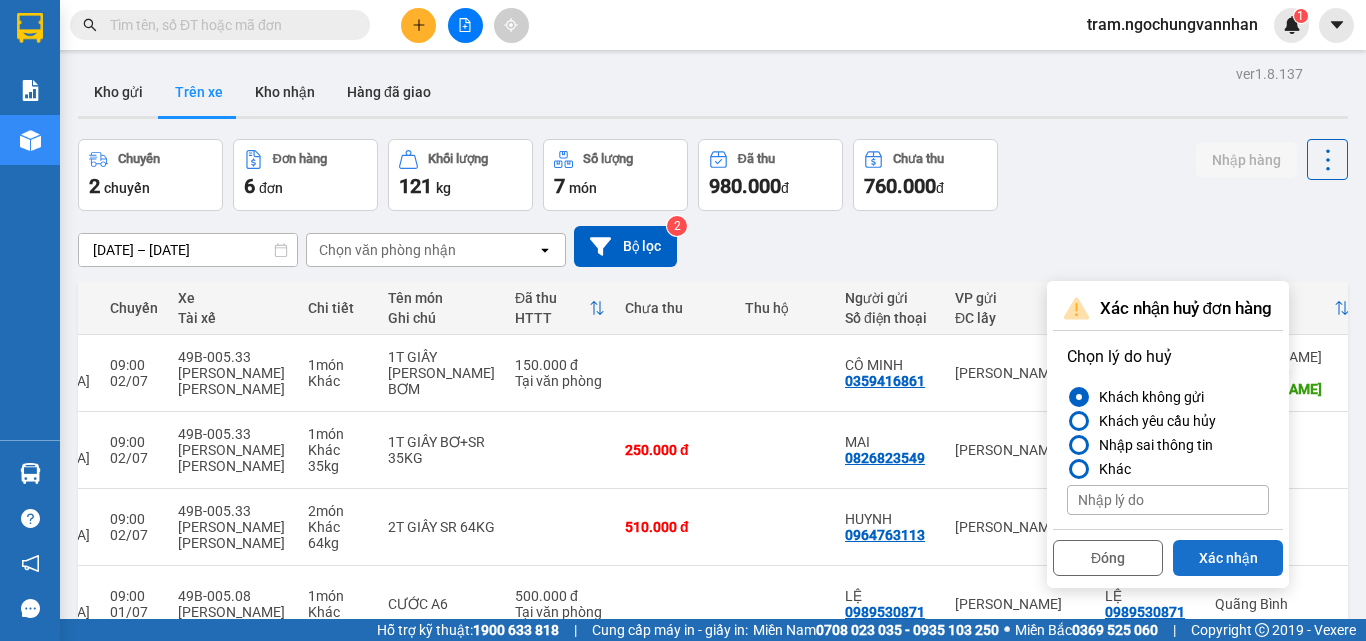 click on "Xác nhận" at bounding box center (1228, 558) 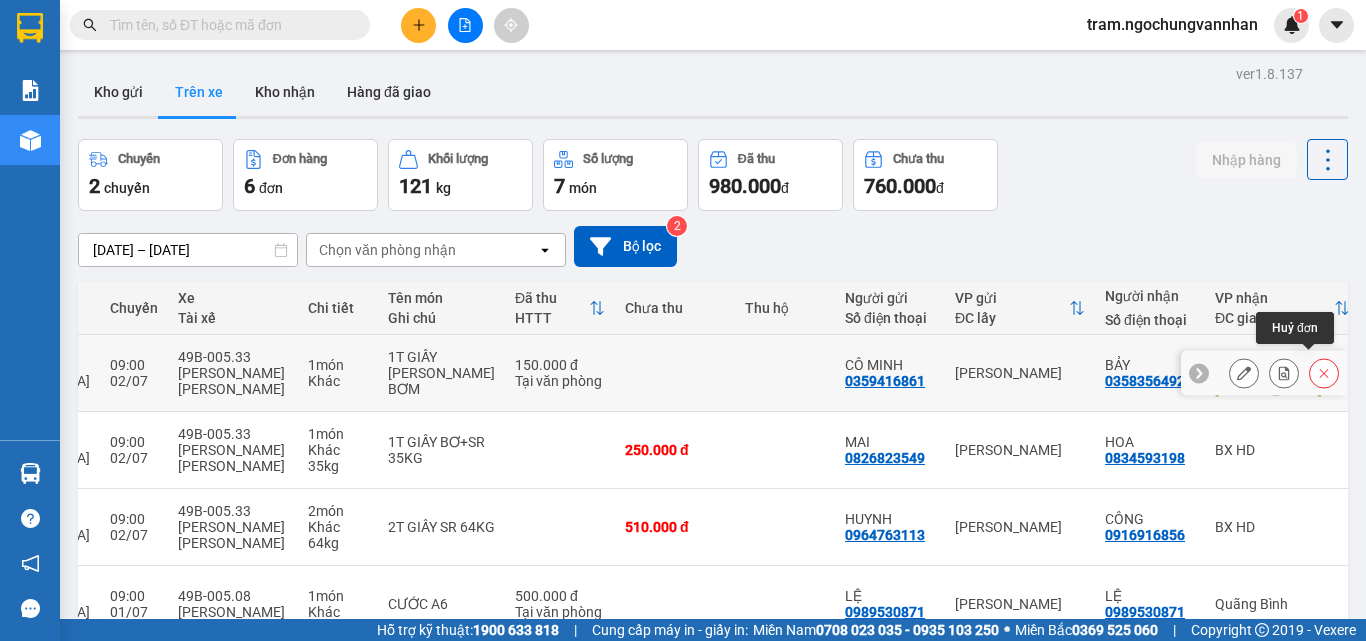 click 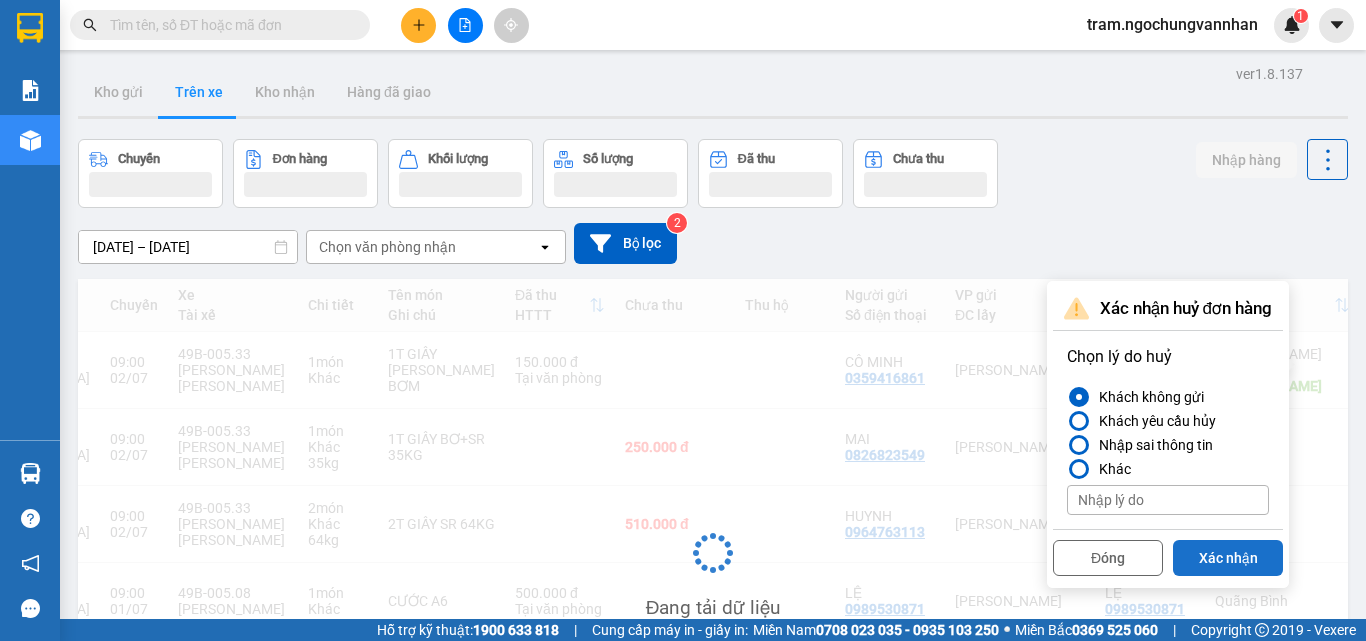 click on "Xác nhận" at bounding box center [1228, 558] 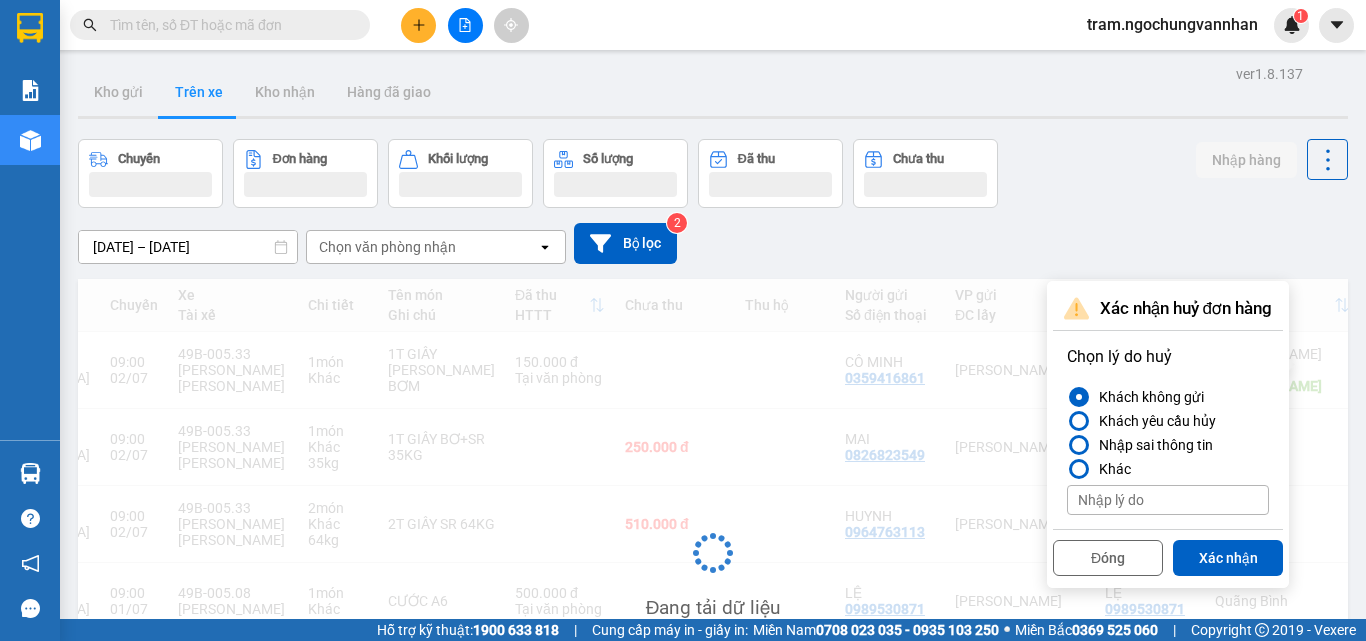 scroll, scrollTop: 0, scrollLeft: 353, axis: horizontal 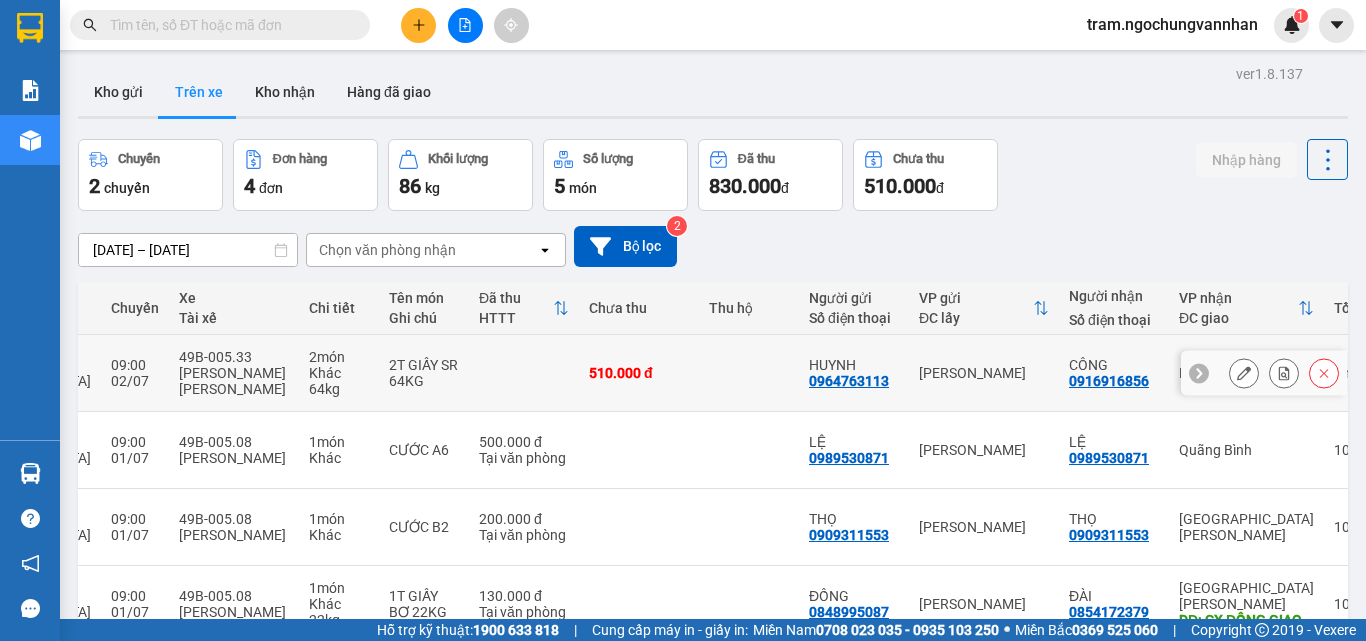 click 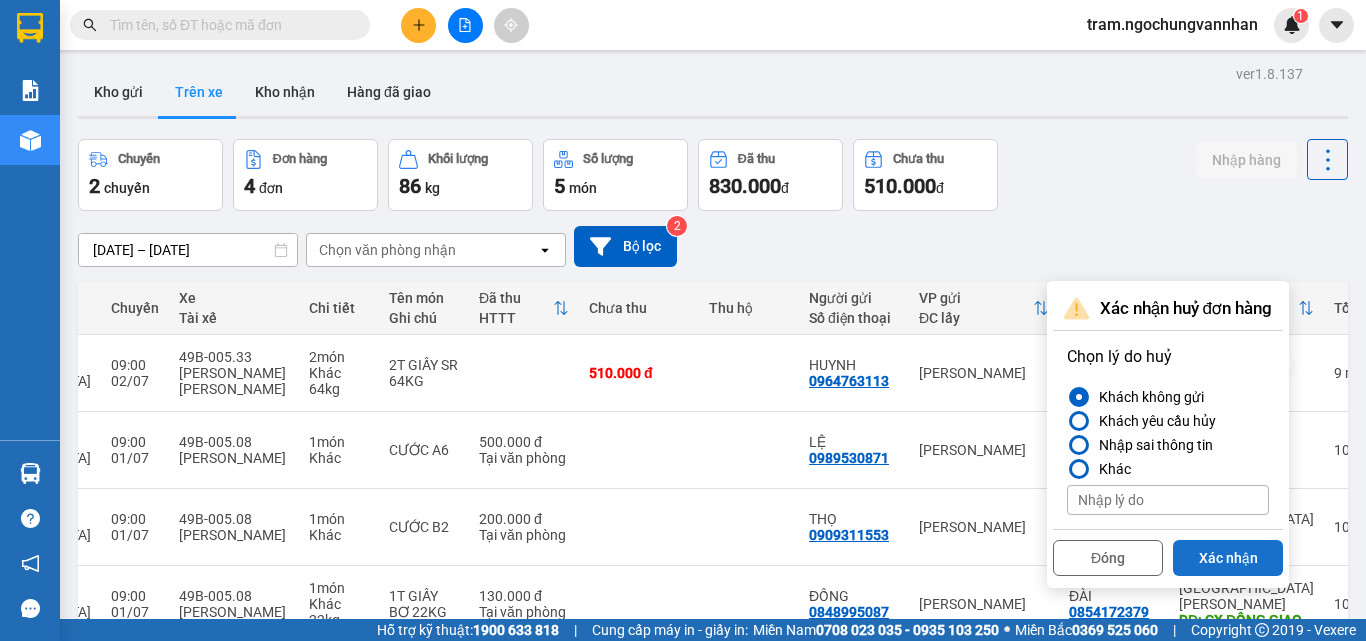 click on "Xác nhận" at bounding box center (1228, 558) 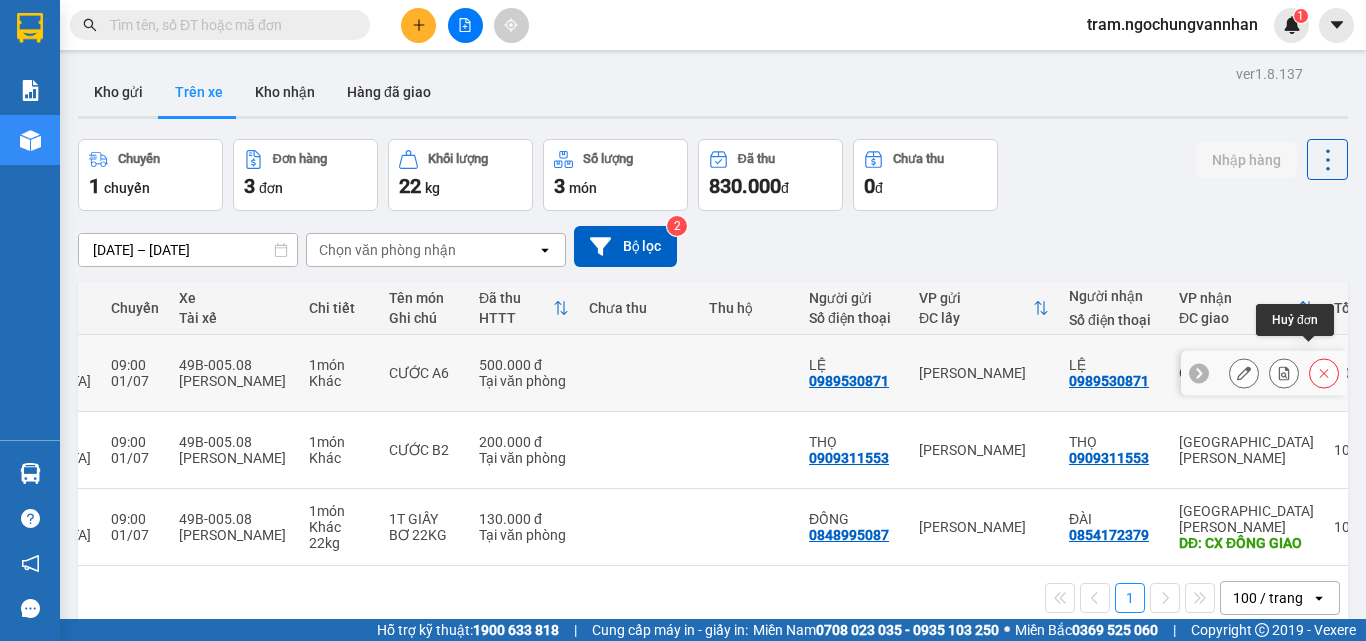 click 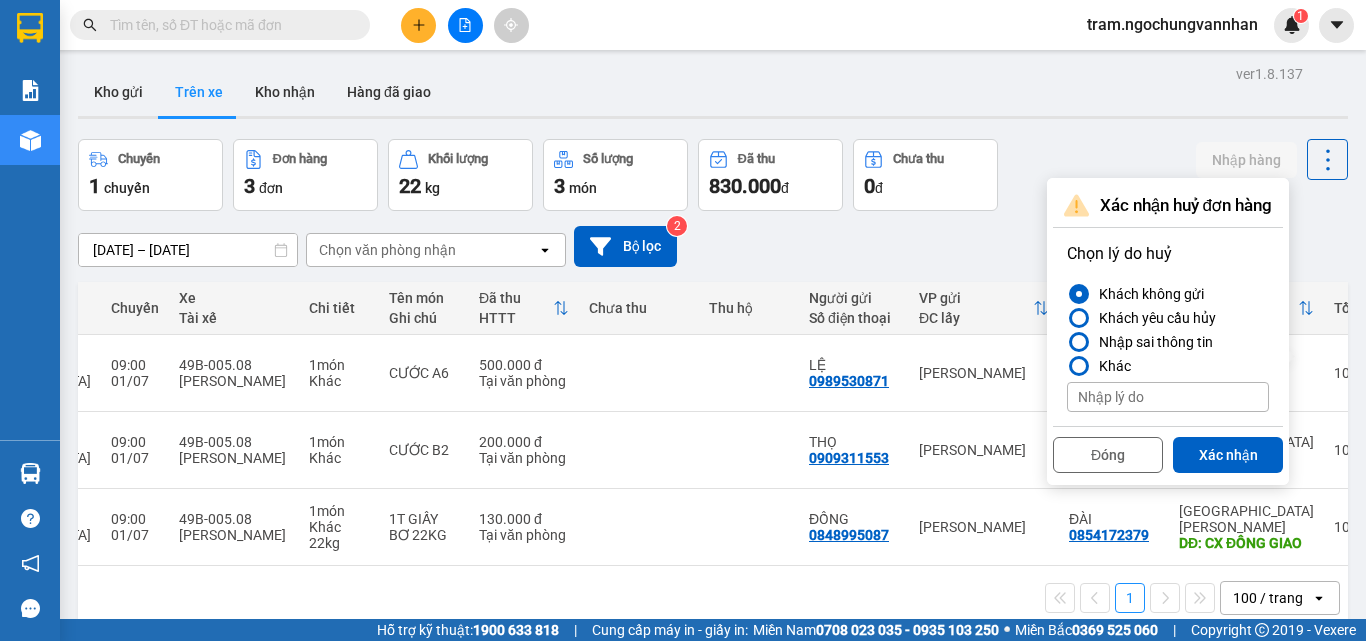 click on "ver  1.8.137 Kho gửi Trên xe Kho nhận Hàng đã giao Chuyến 1 chuyến Đơn hàng 3 đơn Khối lượng 22 kg Số lượng 3 món Đã thu 830.000  đ Chưa thu 0  đ Nhập hàng 01/07/2025 – 01/07/2025 Press the down arrow key to interact with the calendar and select a date. Press the escape button to close the calendar. Selected date range is from 01/07/2025 to 01/07/2025. Chọn văn phòng nhận open Bộ lọc 2 Mã đơn hàng Nhân viên Tuyến Chuyến Xe Tài xế Chi tiết Tên món Ghi chú Đã thu HTTT Chưa thu Thu hộ Người gửi Số điện thoại VP gửi ĐC lấy Người nhận Số điện thoại VP nhận ĐC giao Tồn kho BLC0107250003 tram.ngochungvannhan Lâm Đồng - Hải Dương  09:00 01/07 49B-005.08 LÊ VĂN THÚ 1  món Khác CƯỚC A6 500.000 đ Tại văn phòng LỆ 0989530871 Bảo Lộc LỆ 0989530871 Quãng Bình 10   ngày BLC0107250002 tram.ngochungvannhan Lâm Đồng - Hải Dương  09:00 01/07 49B-005.08 LÊ VĂN THÚ 1  món Khác THỌ" at bounding box center [713, 380] 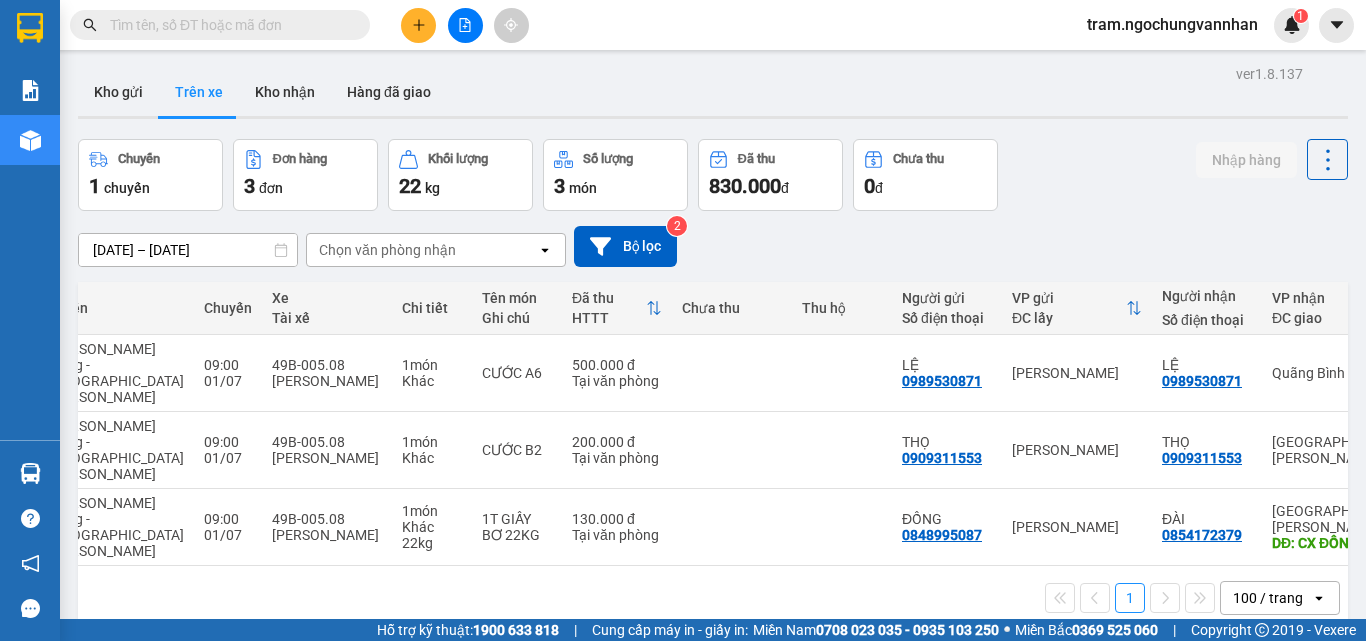 scroll, scrollTop: 0, scrollLeft: 353, axis: horizontal 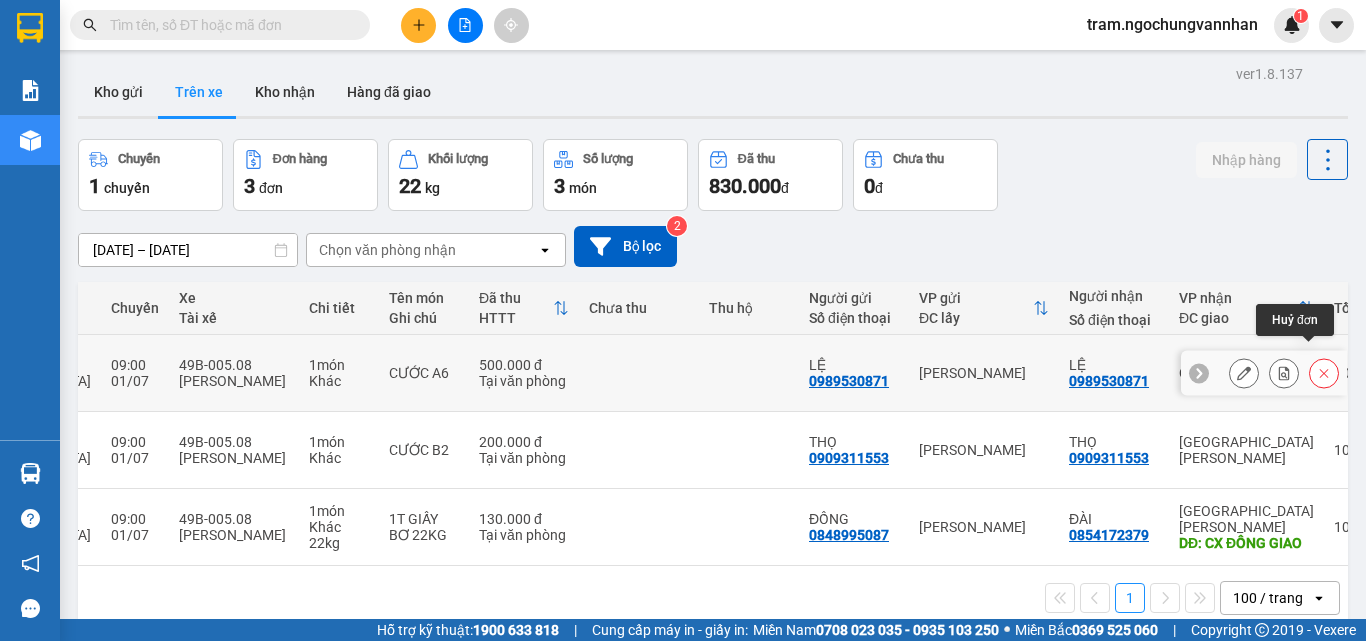 click 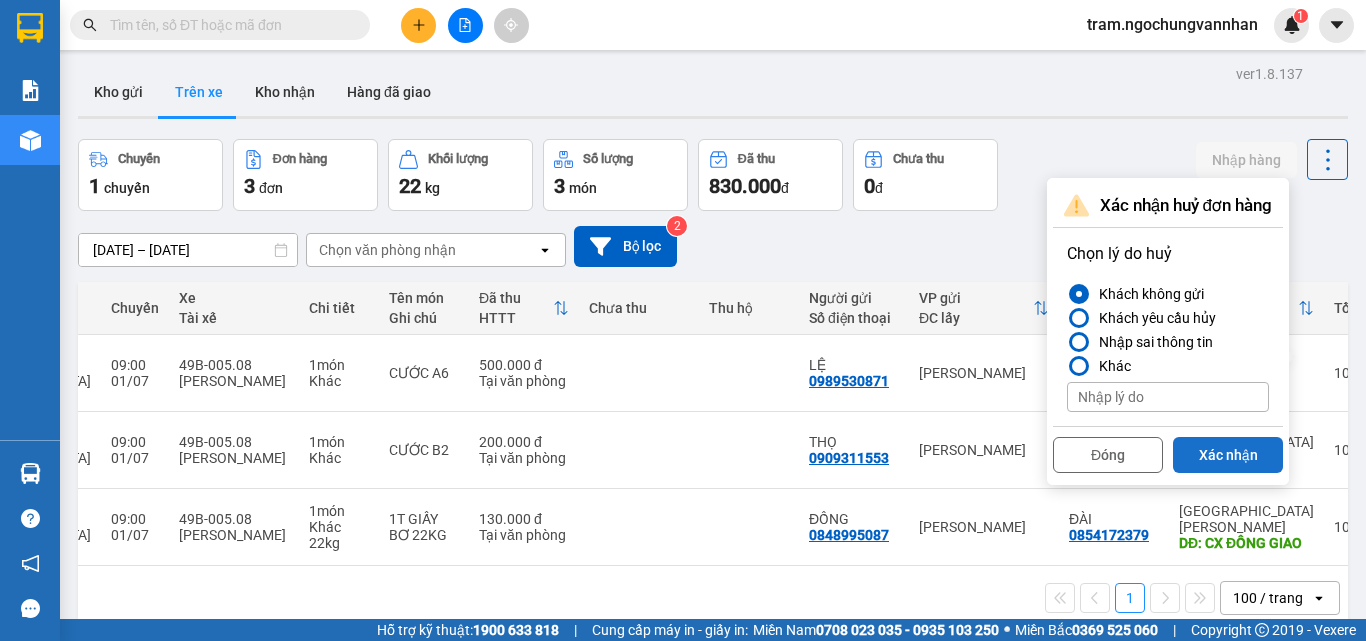 click on "Xác nhận" at bounding box center [1228, 455] 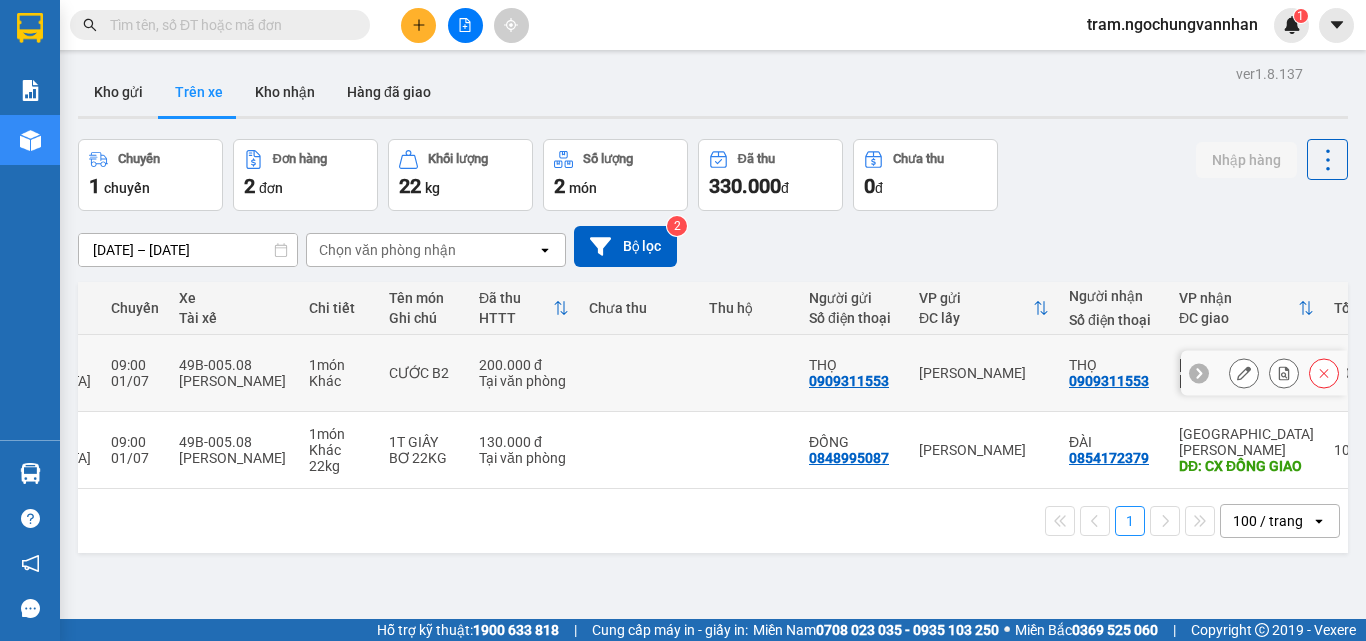 click at bounding box center [1324, 373] 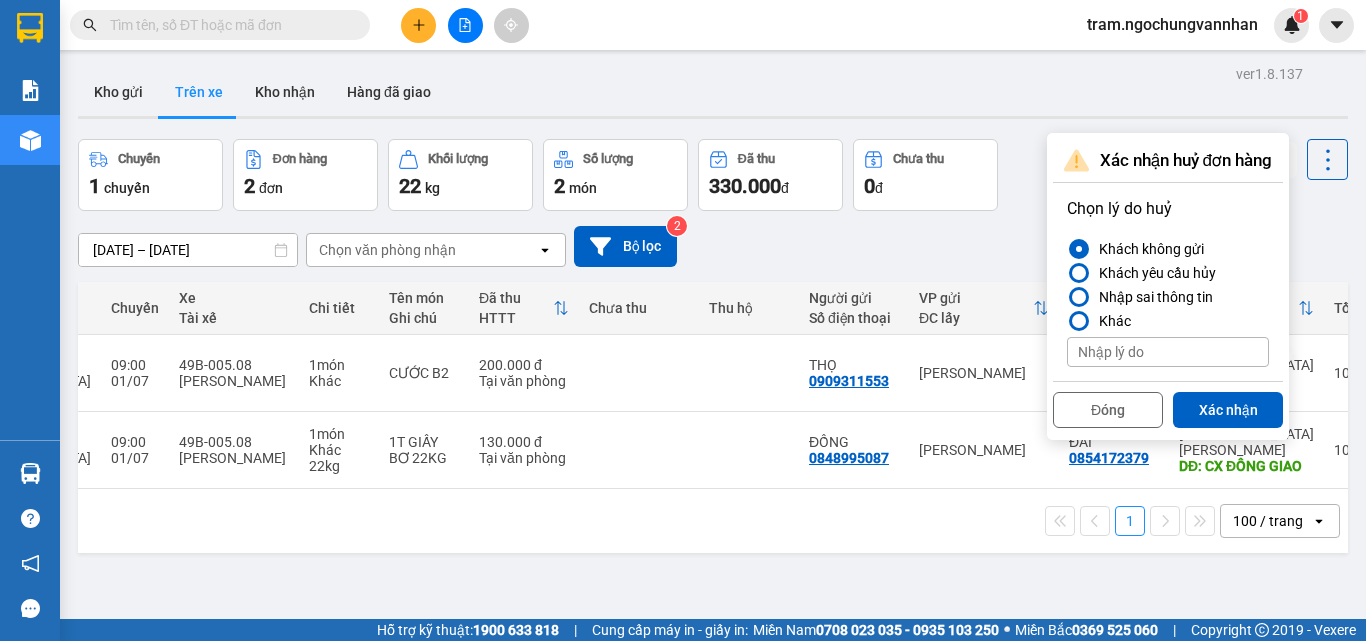 click on "Xác nhận" at bounding box center [1228, 410] 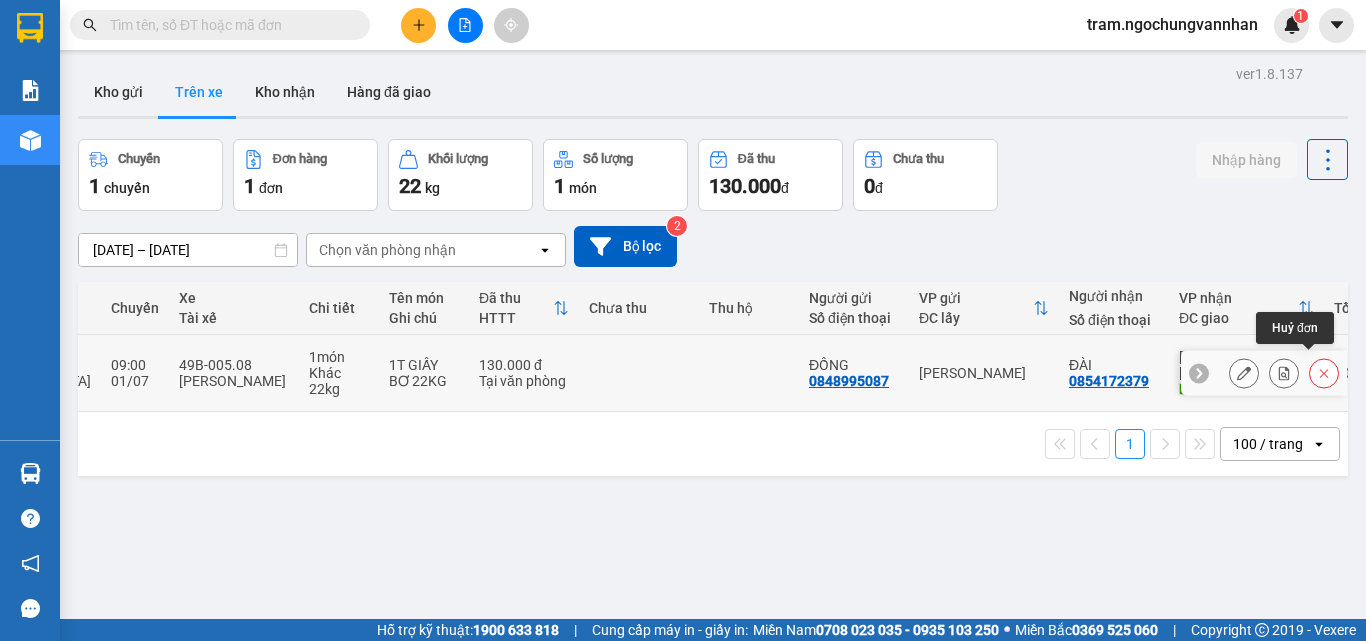 click 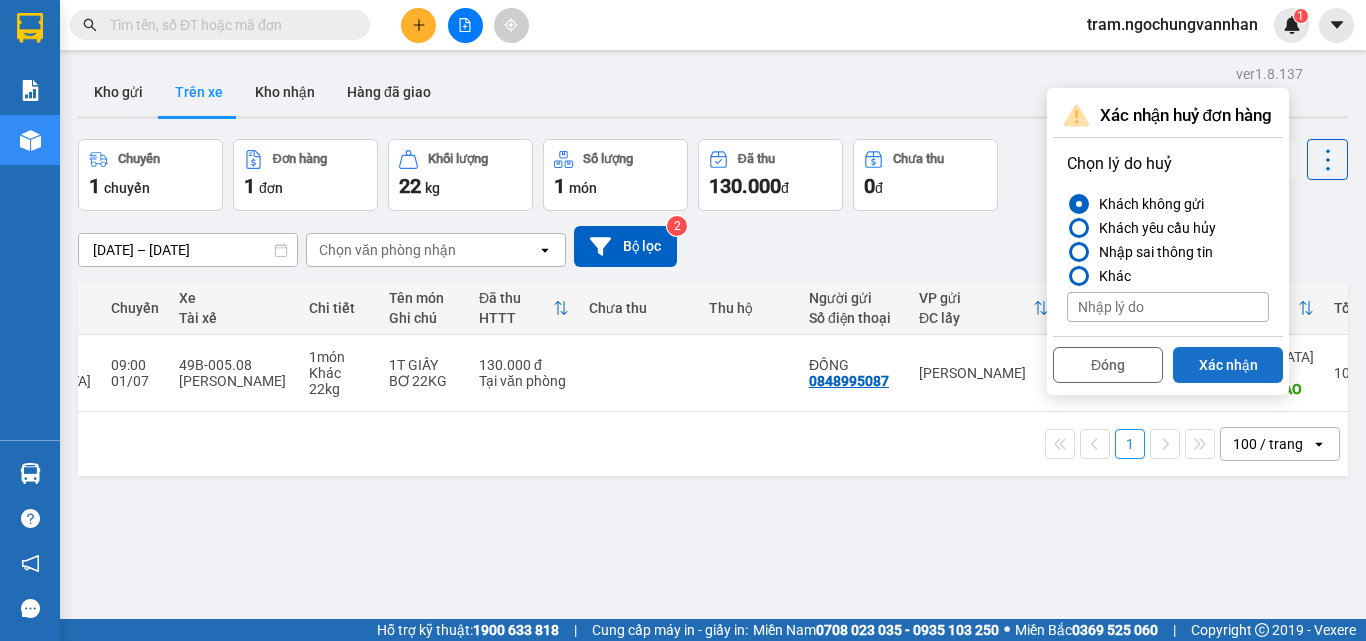 click on "Xác nhận" at bounding box center (1228, 365) 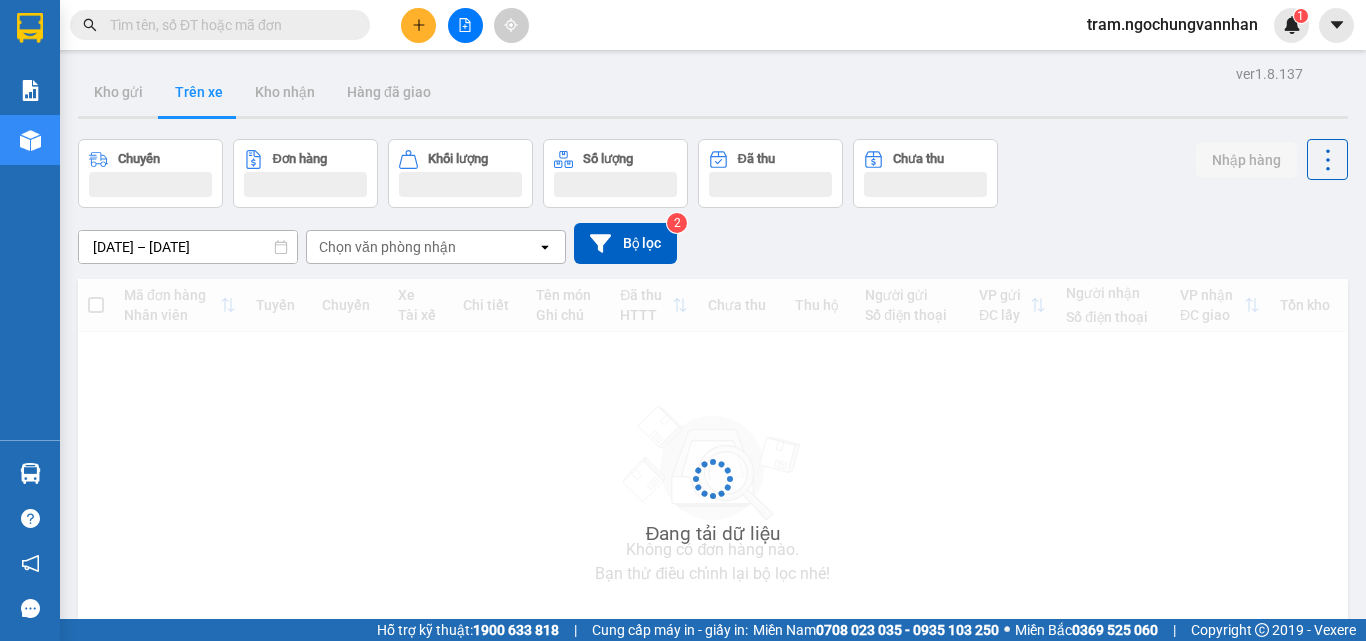 scroll, scrollTop: 0, scrollLeft: 0, axis: both 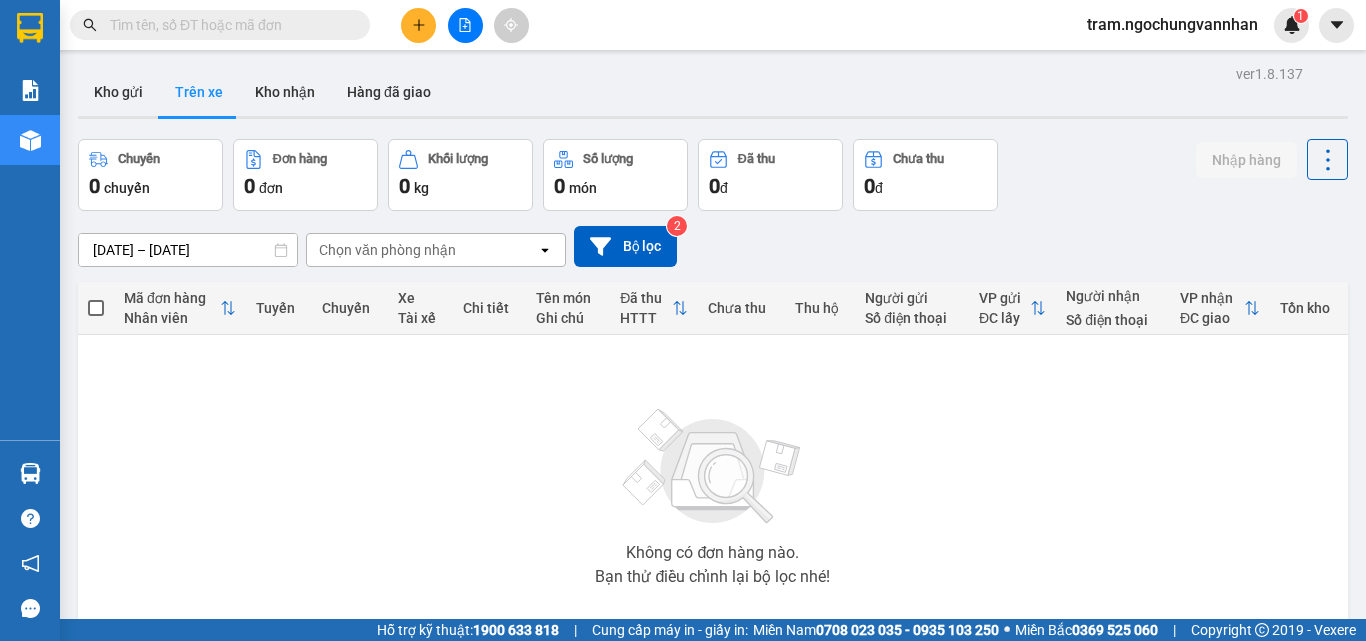 click on "01/07/2025 – 01/07/2025" at bounding box center (188, 250) 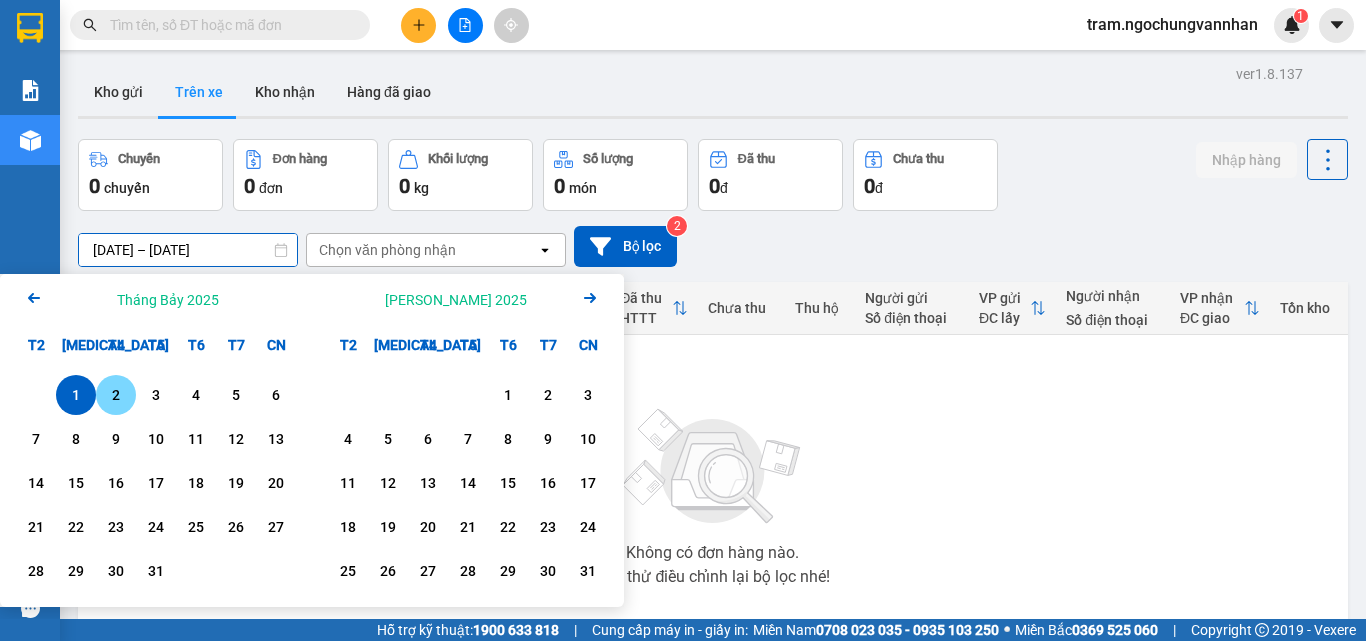 click on "2" at bounding box center [116, 395] 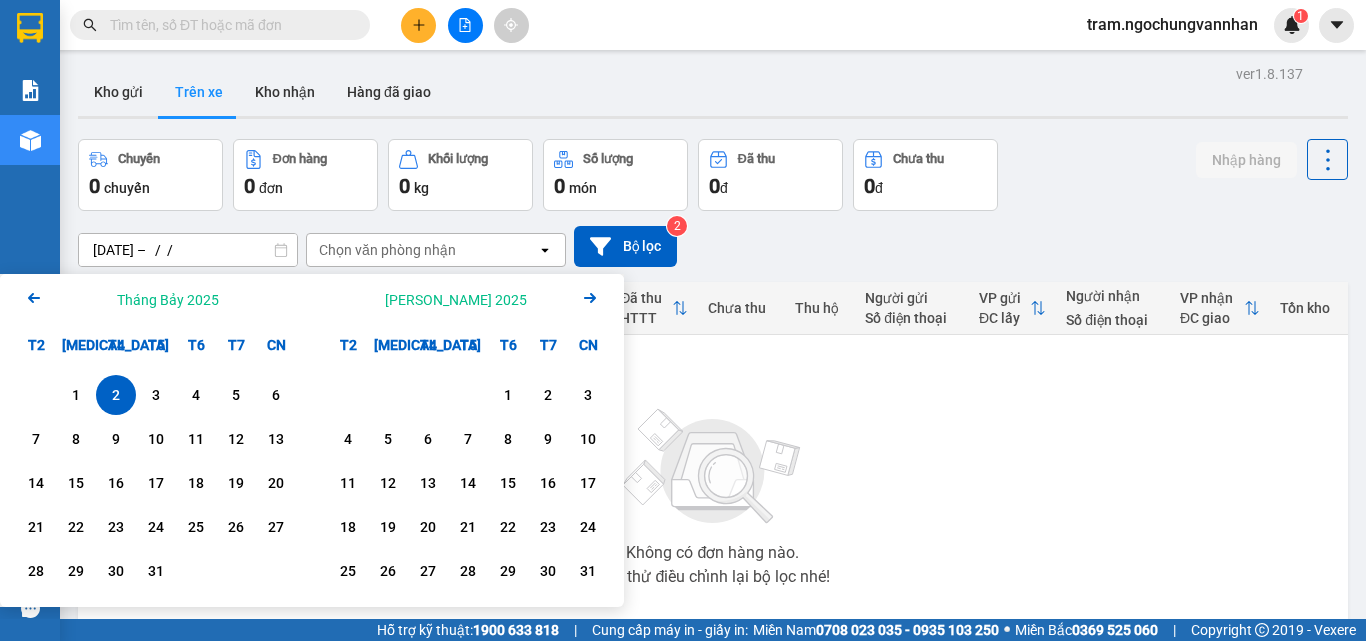 click on "2" at bounding box center (116, 395) 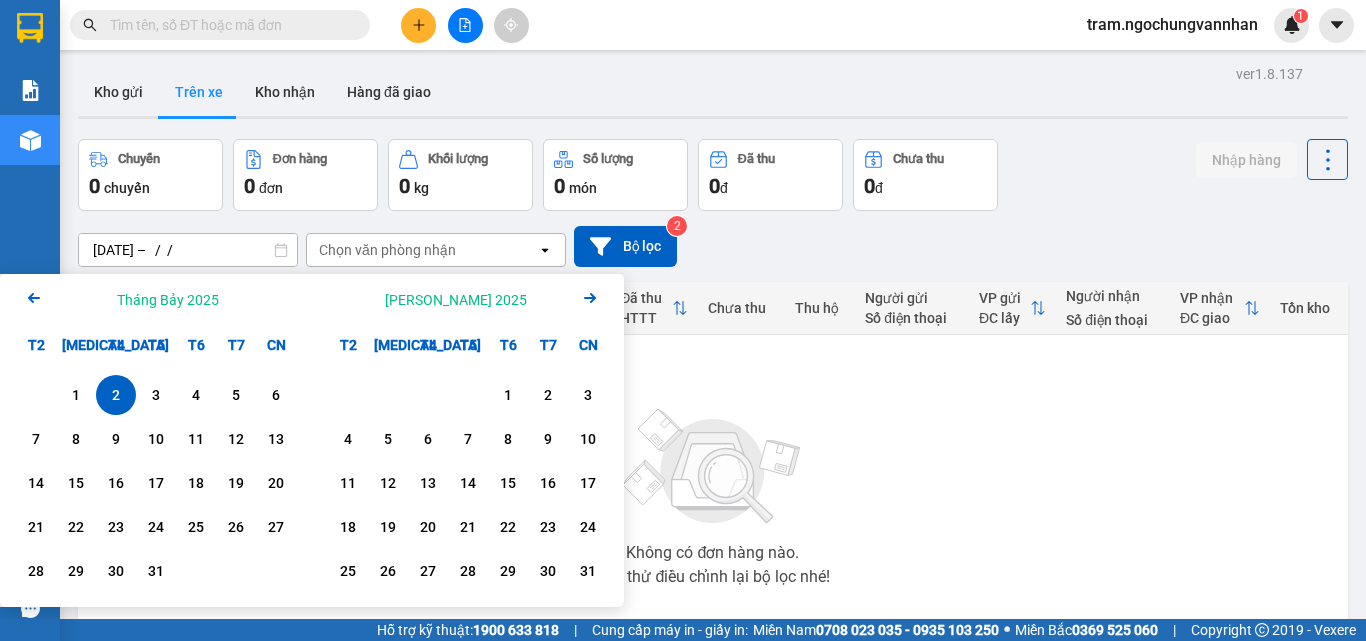 type on "02/07/2025 – 02/07/2025" 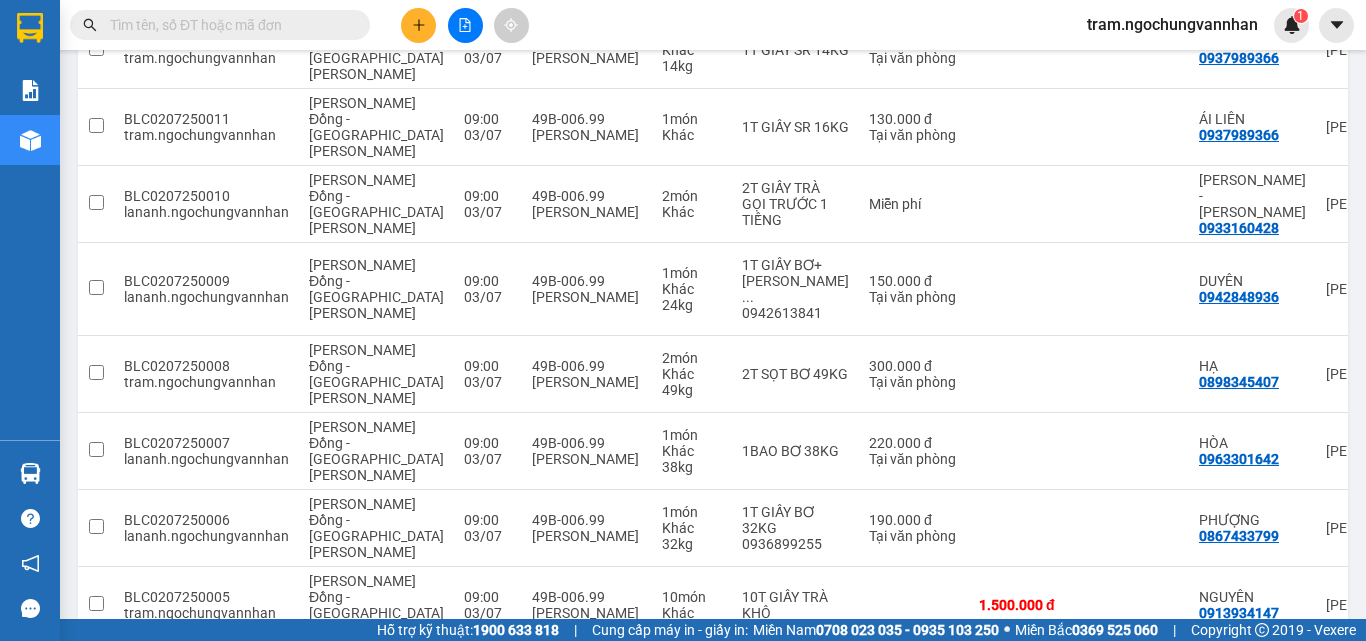 scroll, scrollTop: 663, scrollLeft: 0, axis: vertical 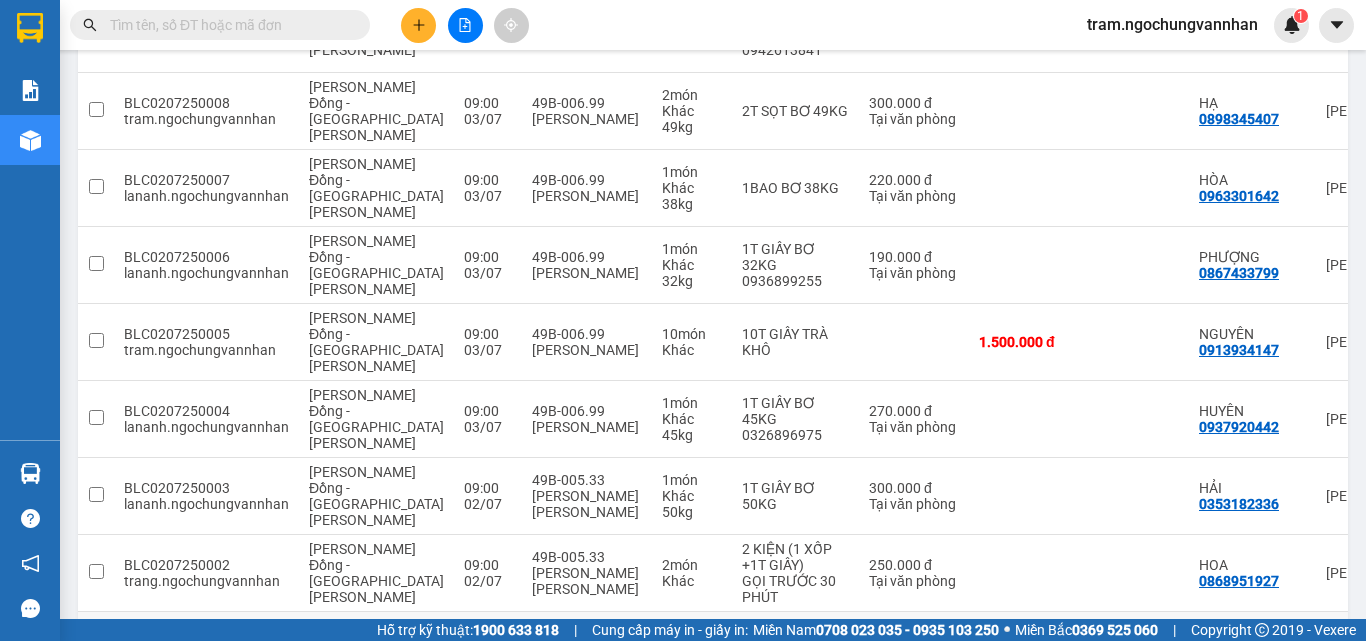 click on "180.000 đ" at bounding box center [1029, 650] 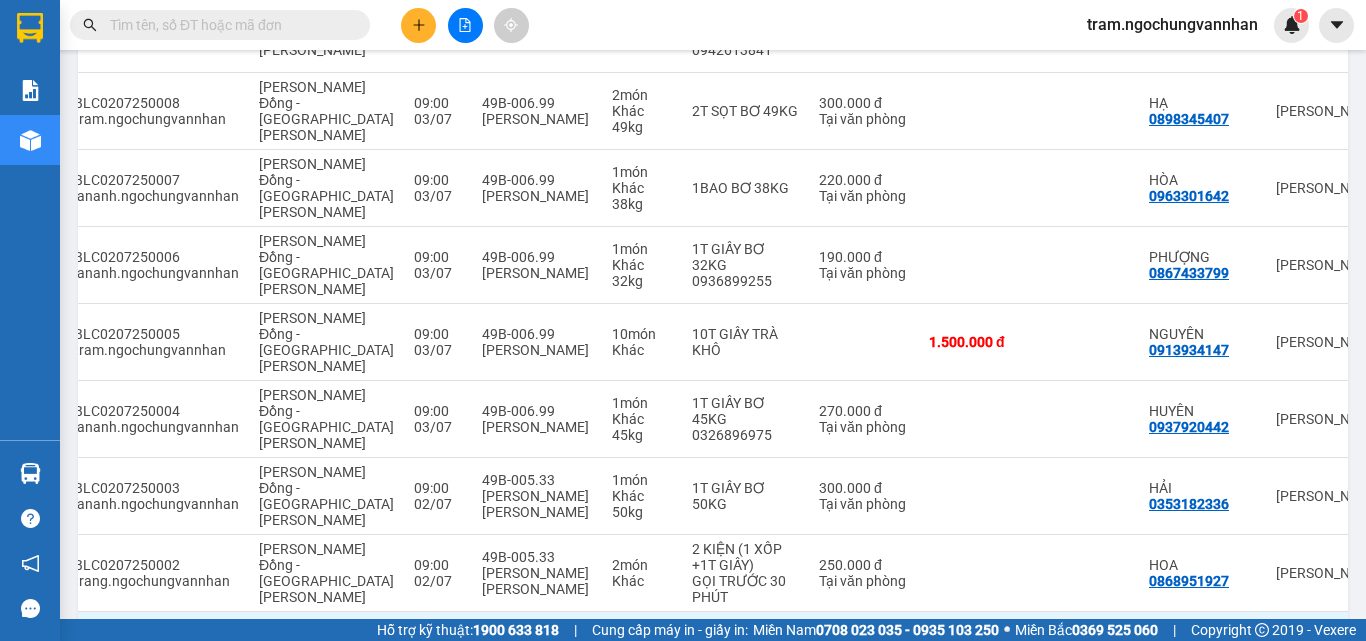 scroll, scrollTop: 0, scrollLeft: 0, axis: both 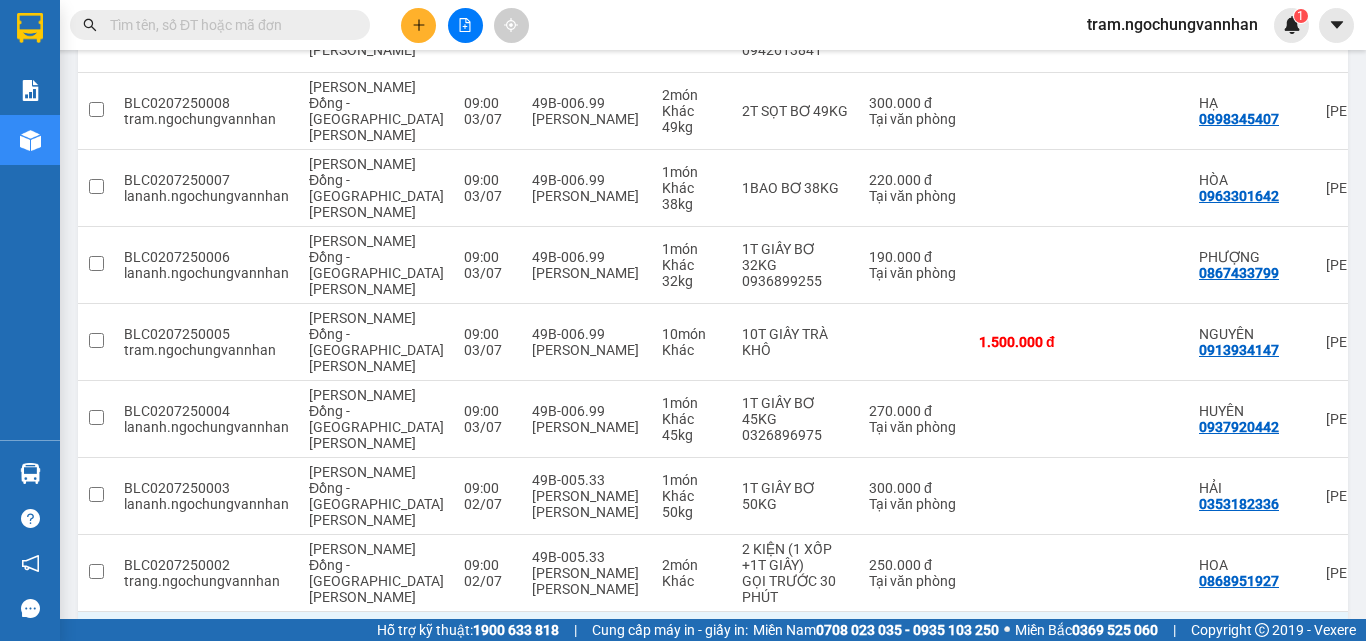 click at bounding box center [96, 650] 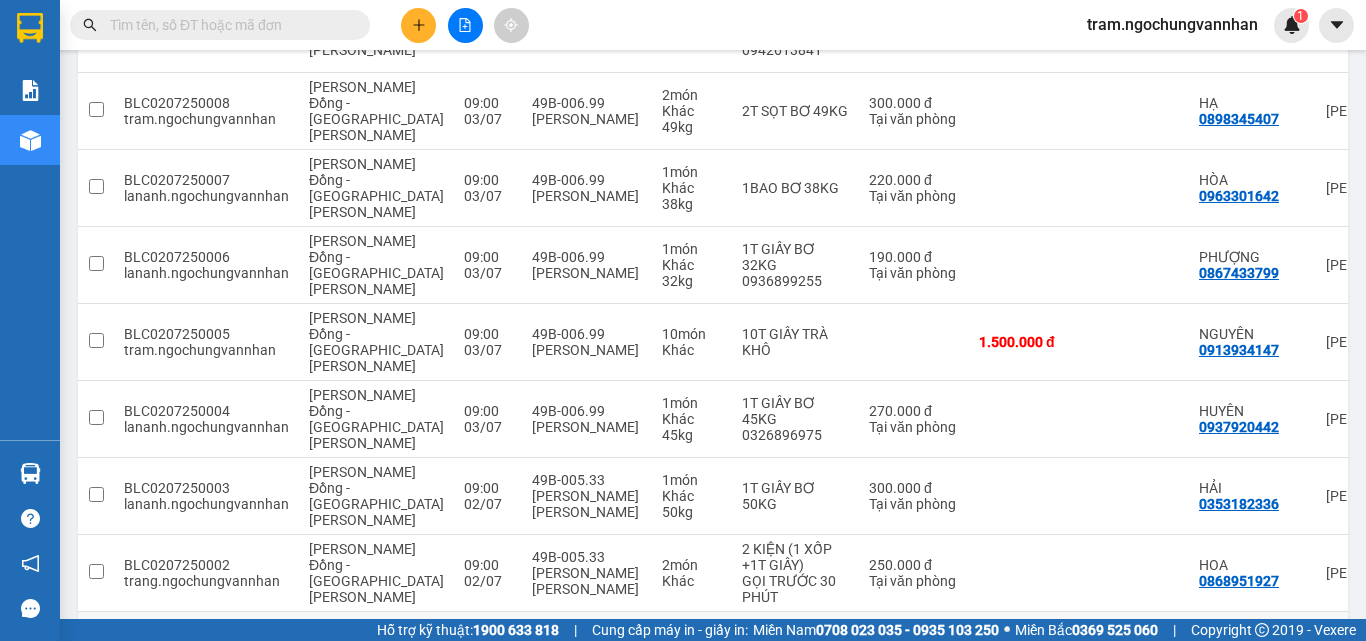 click at bounding box center (96, 650) 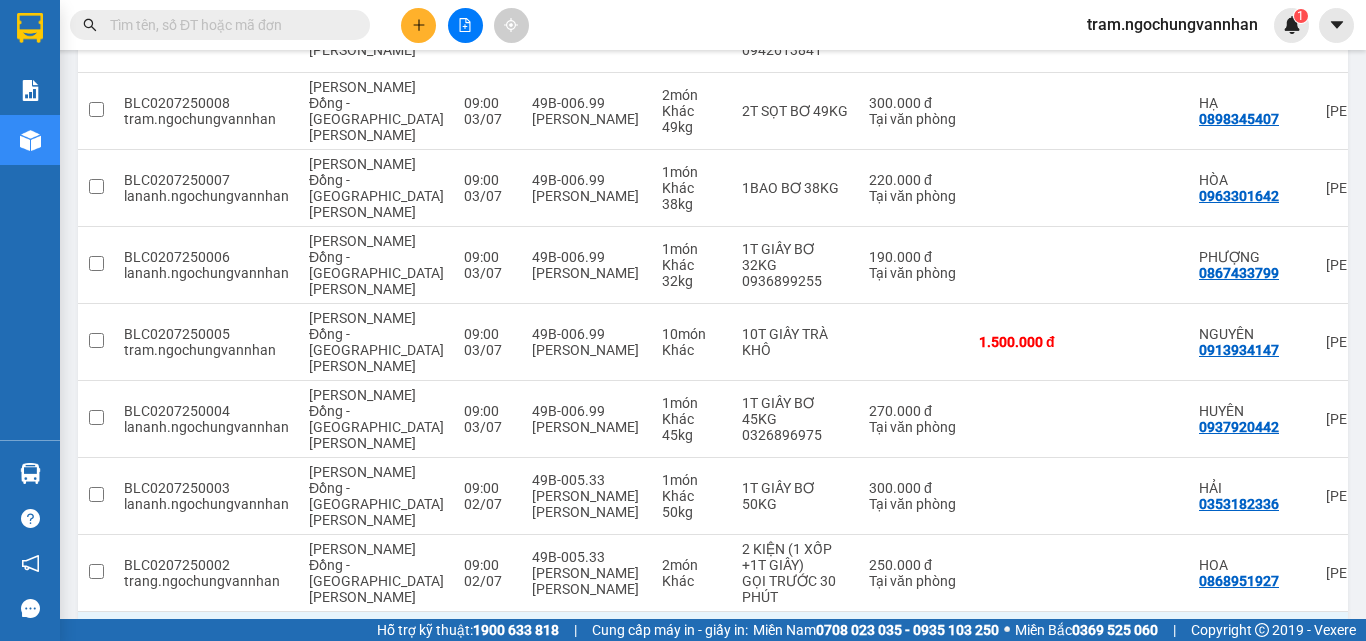drag, startPoint x: 95, startPoint y: 494, endPoint x: 108, endPoint y: 506, distance: 17.691807 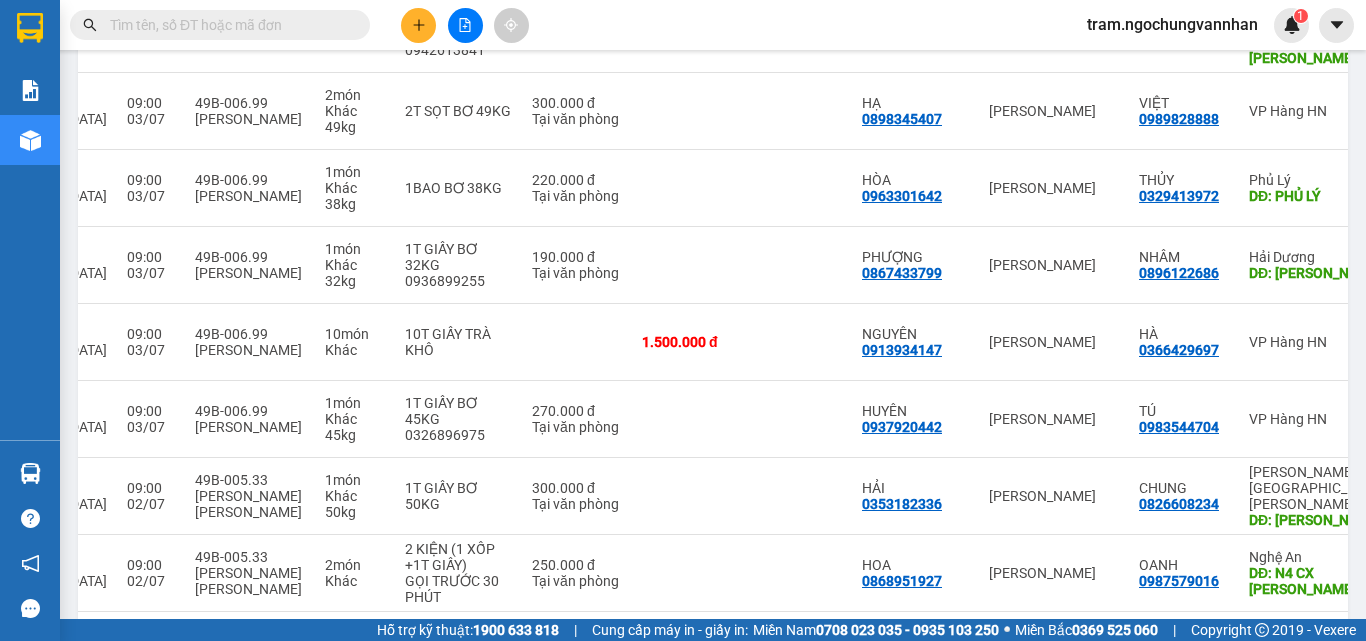 scroll, scrollTop: 0, scrollLeft: 358, axis: horizontal 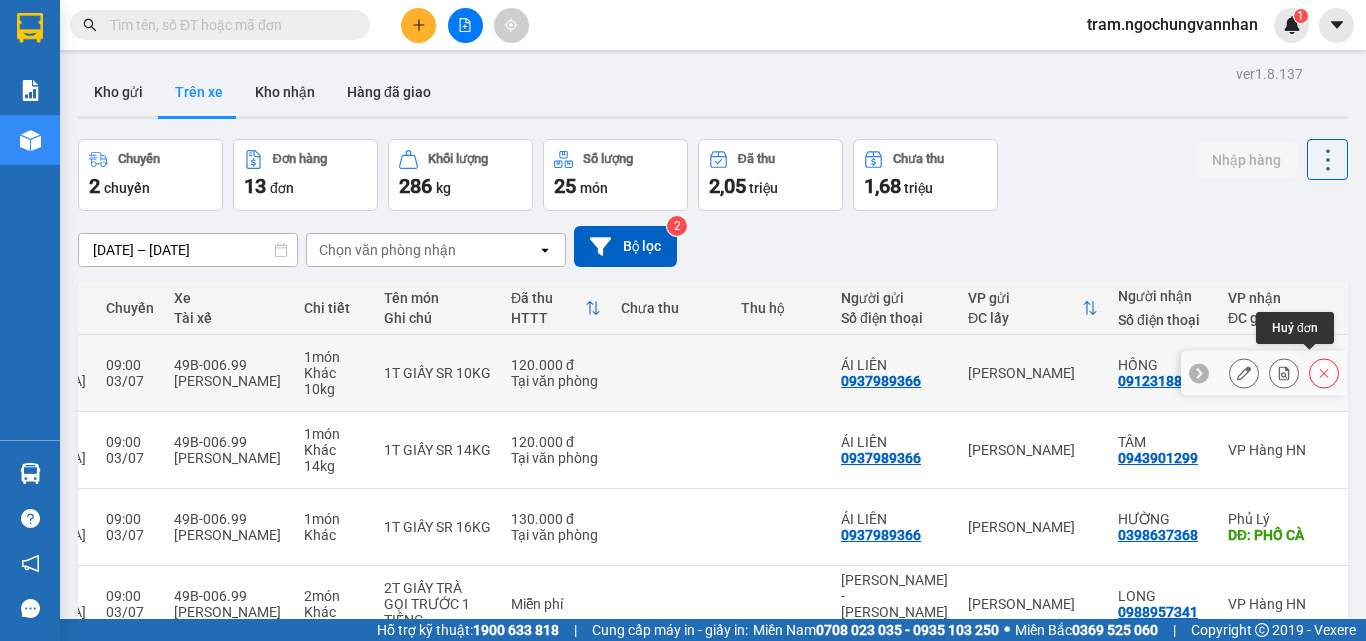 click 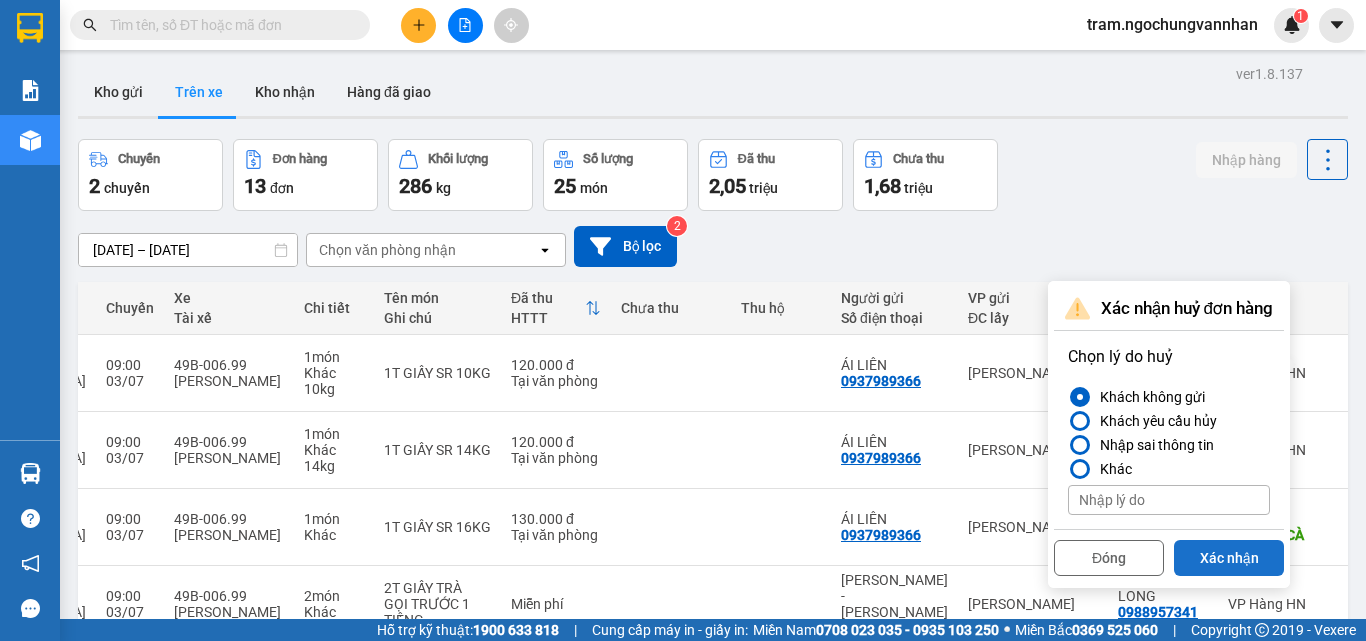 click on "Xác nhận" at bounding box center [1229, 558] 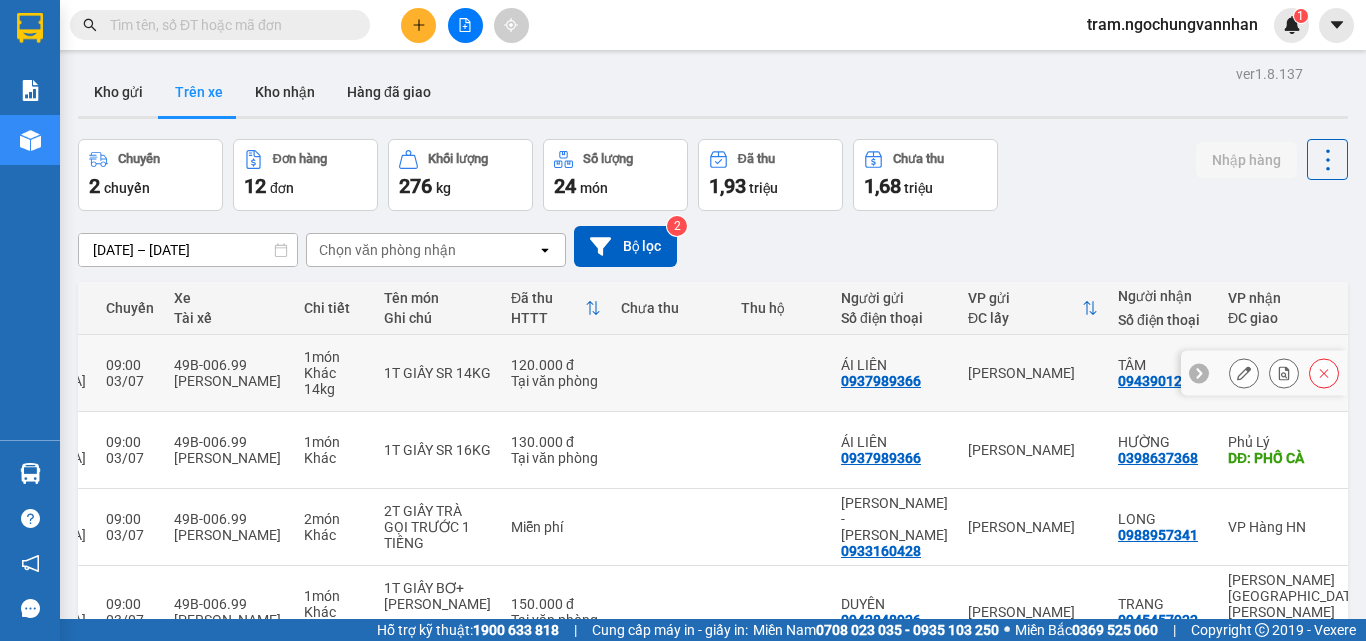 click 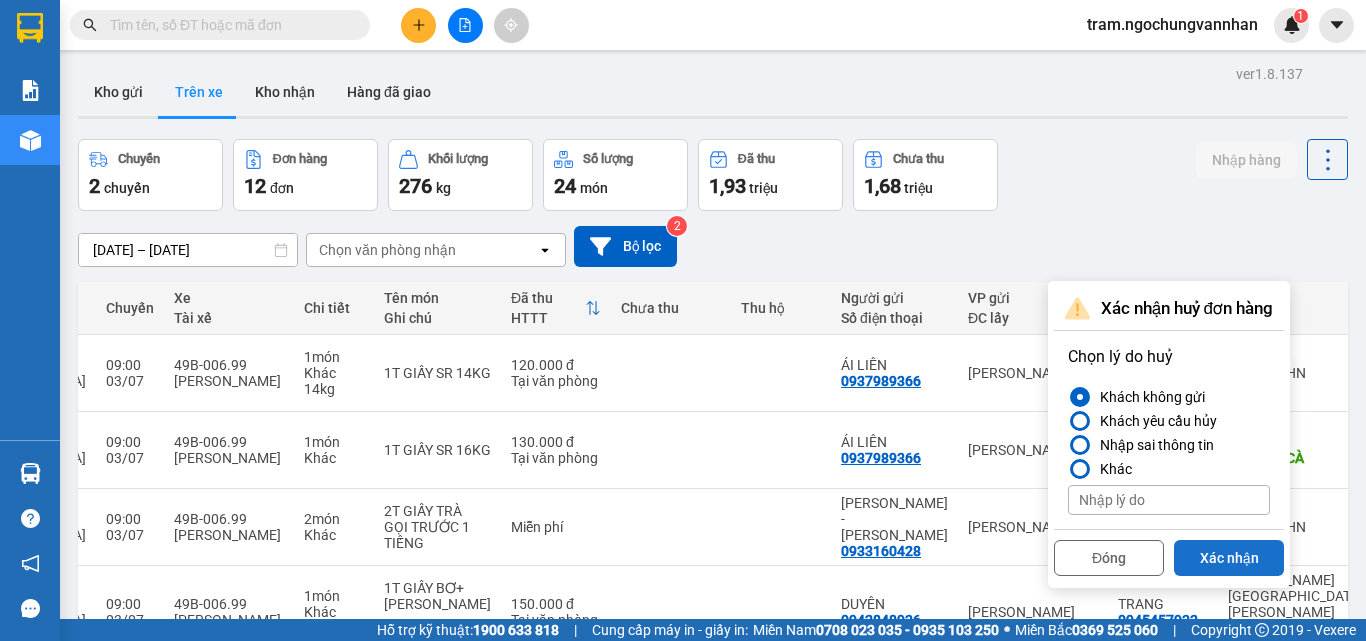 click on "Xác nhận" at bounding box center (1229, 558) 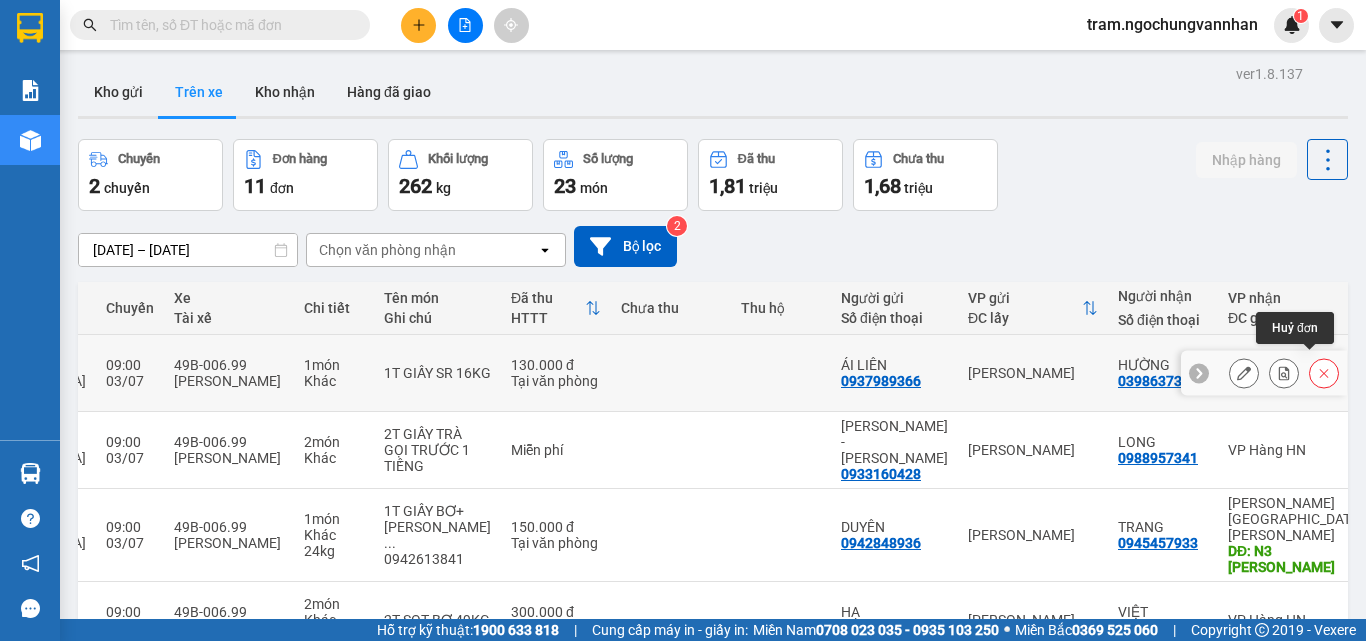 click 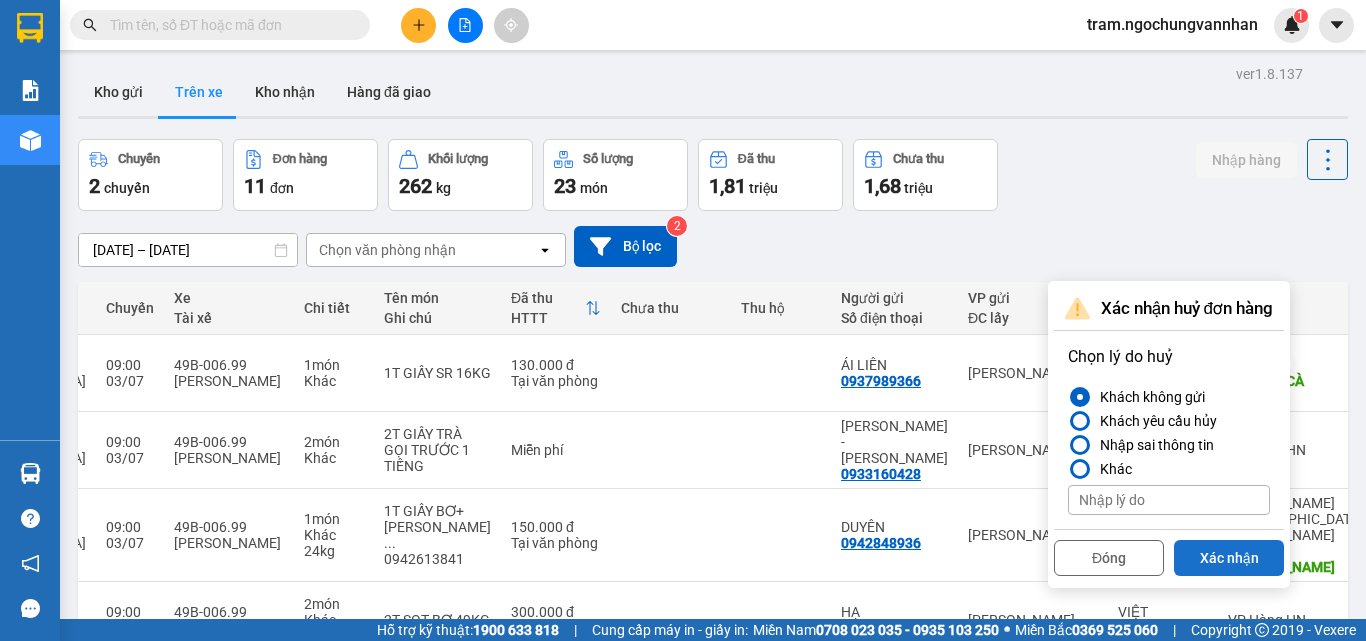 click on "Xác nhận" at bounding box center [1229, 558] 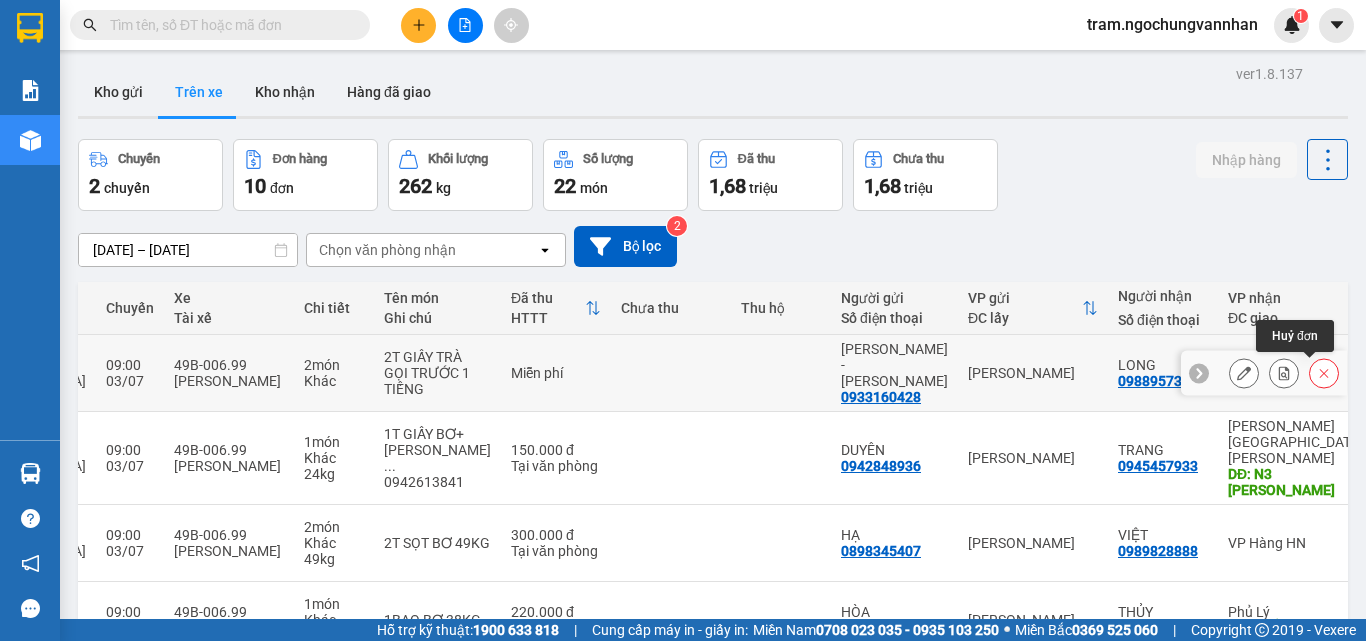 click 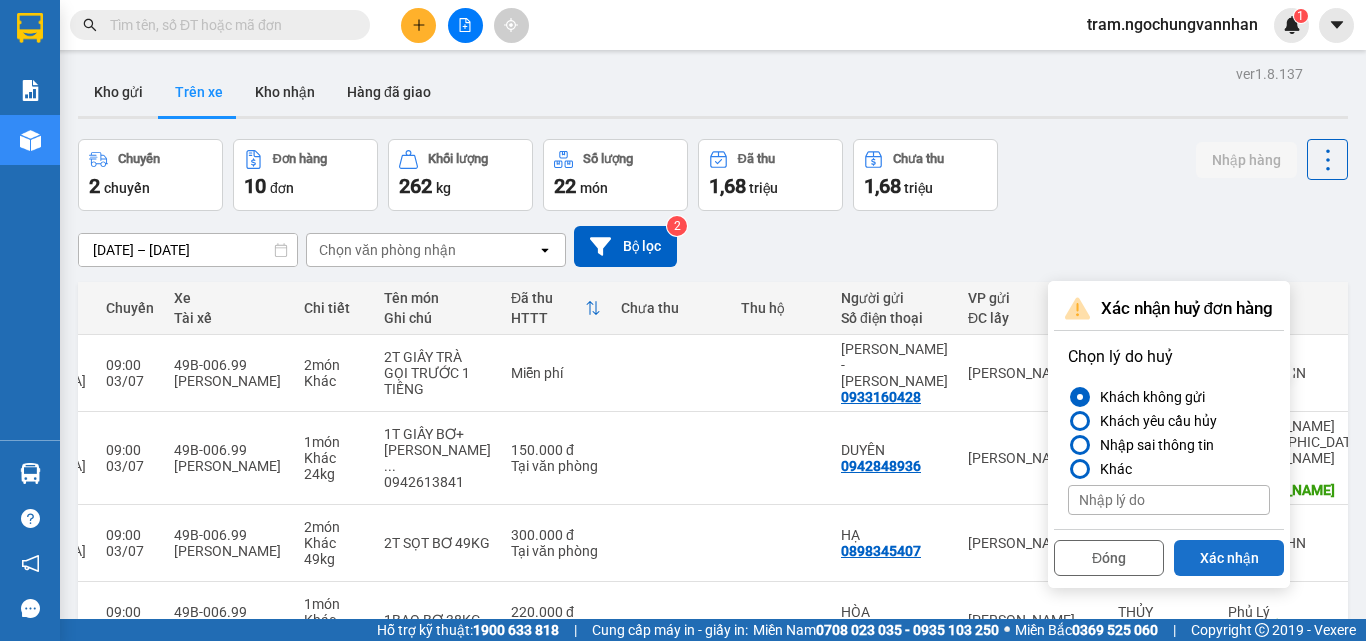click on "Xác nhận" at bounding box center [1229, 558] 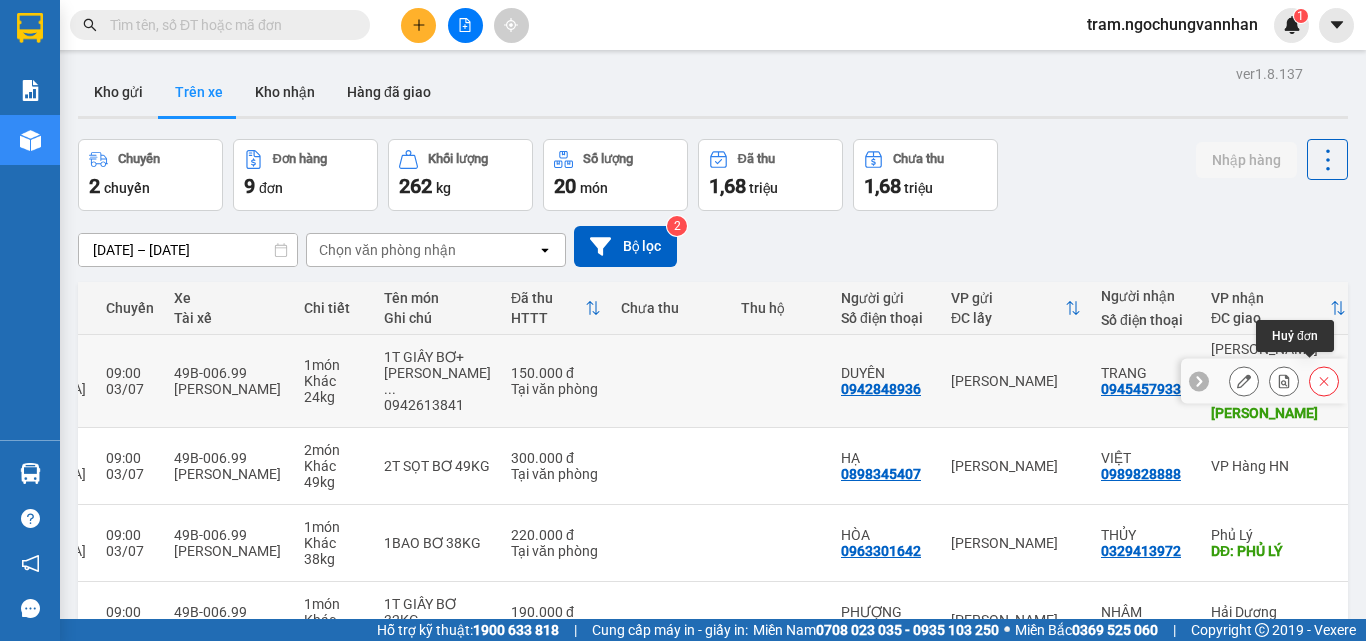 click 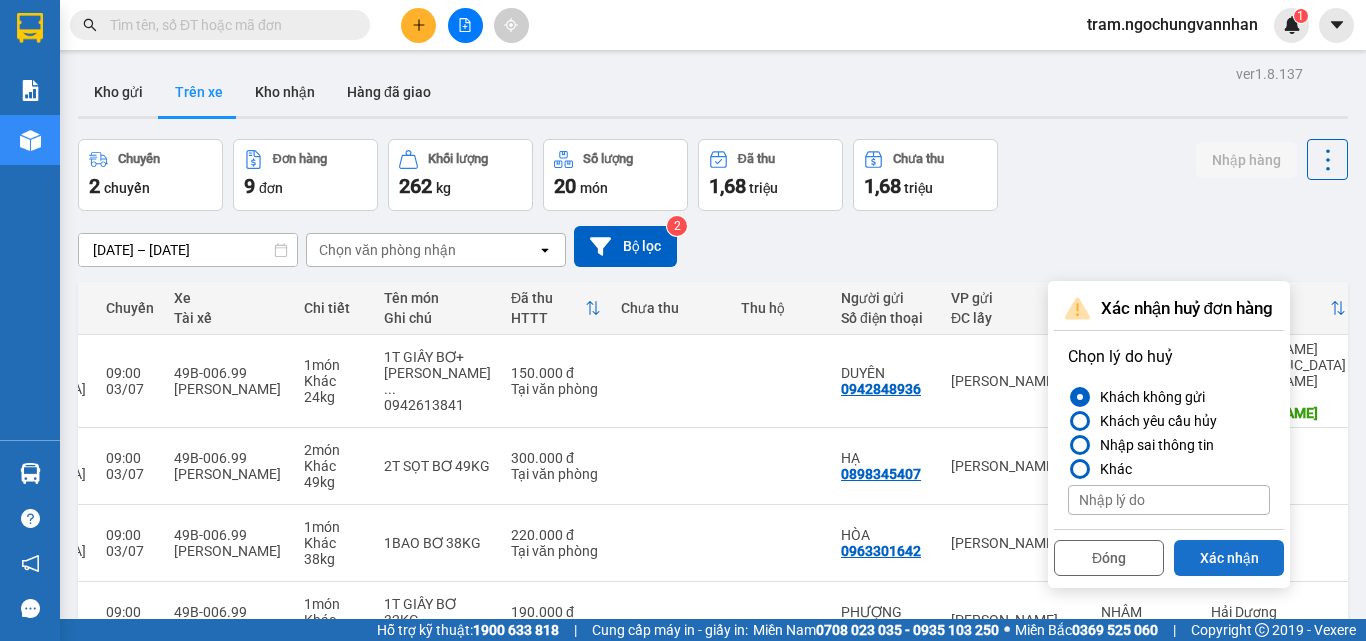 click on "Xác nhận" at bounding box center [1229, 558] 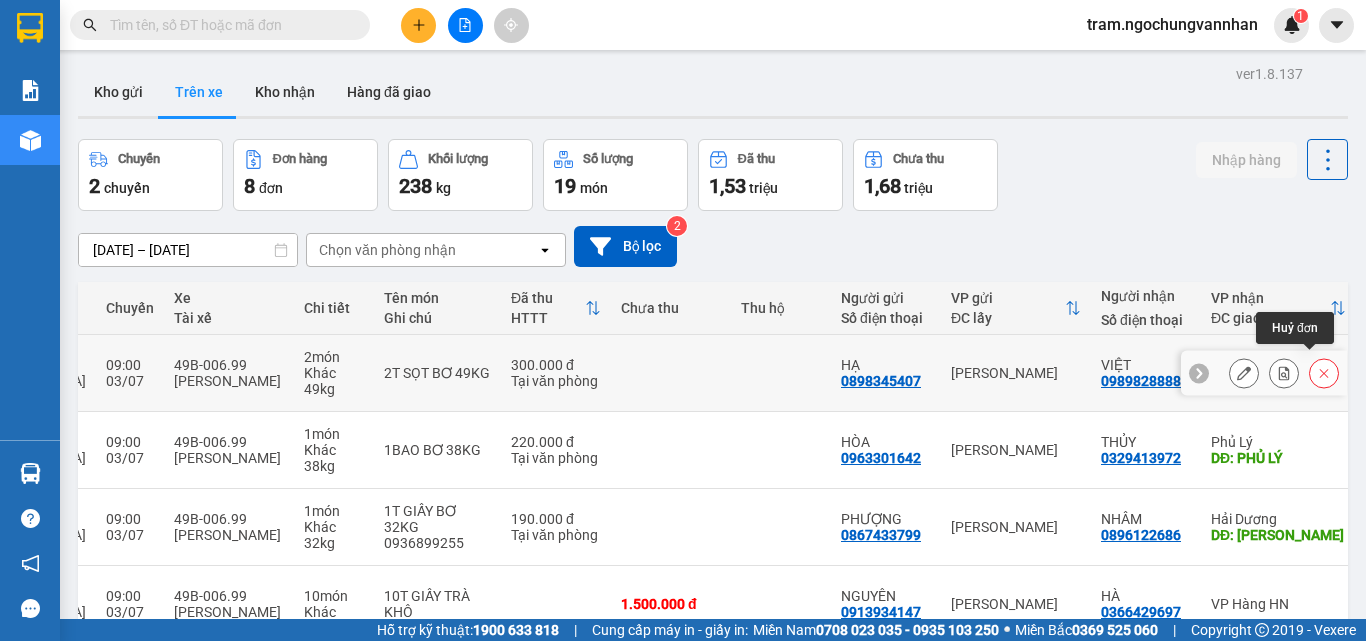 click at bounding box center (1324, 373) 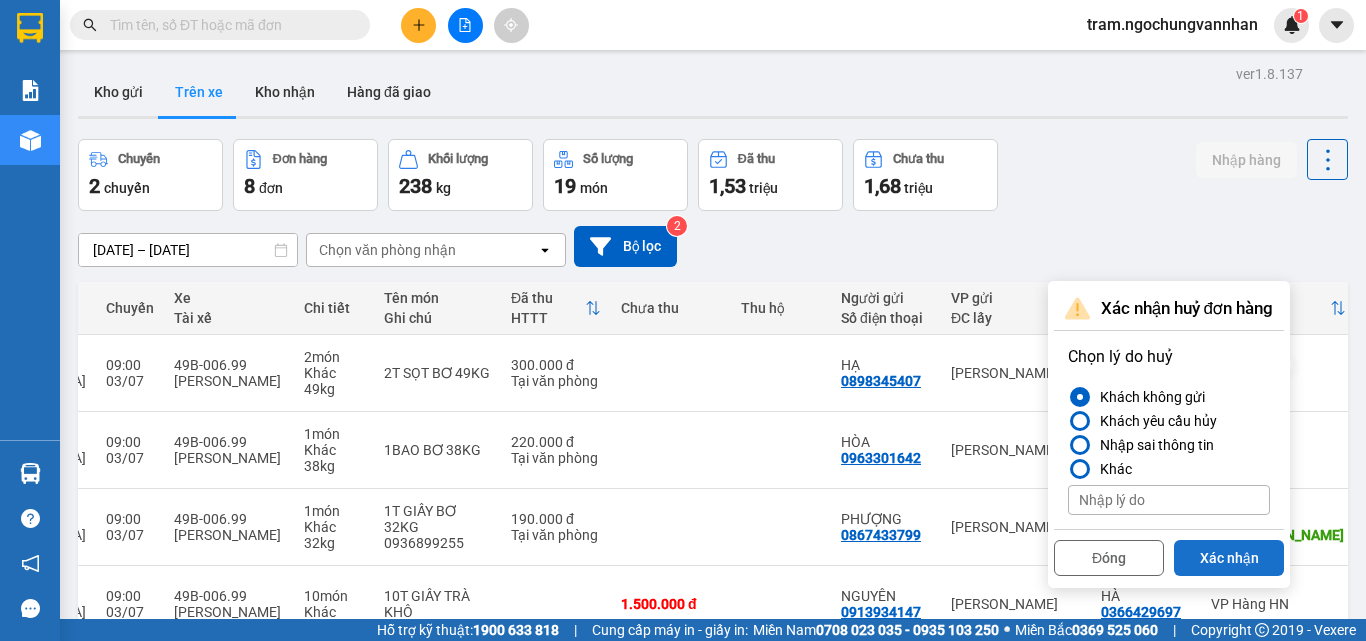 click on "Xác nhận" at bounding box center [1229, 558] 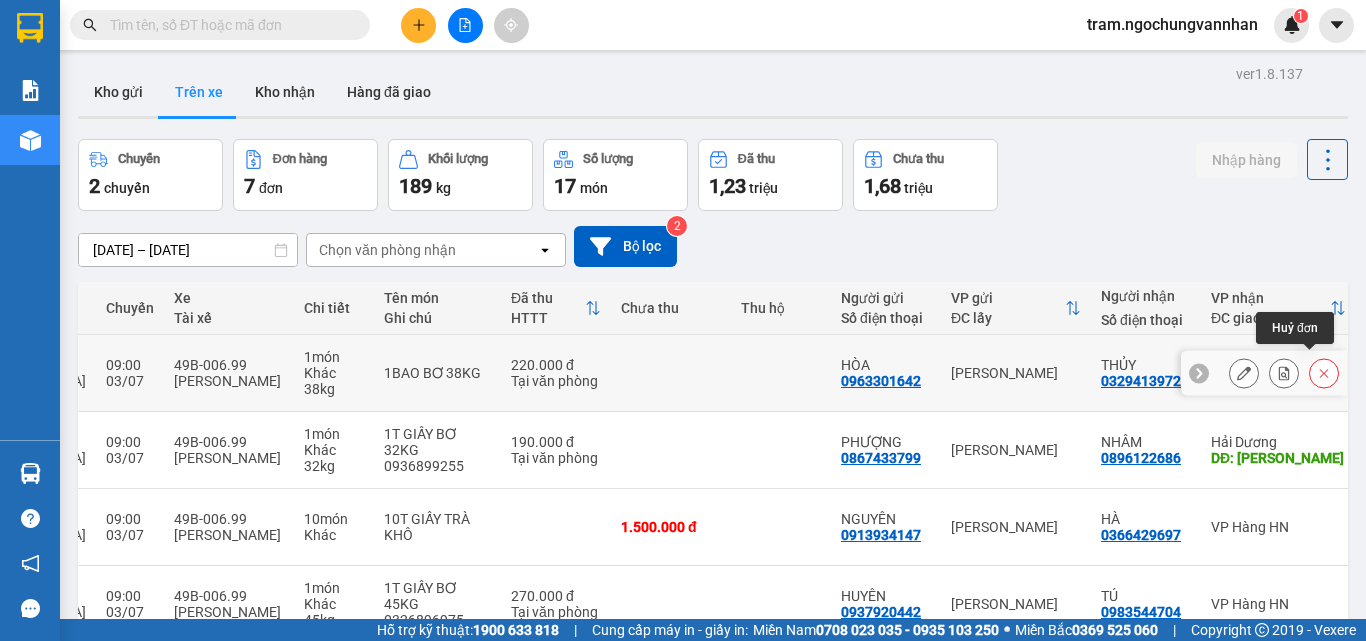 click at bounding box center [1324, 373] 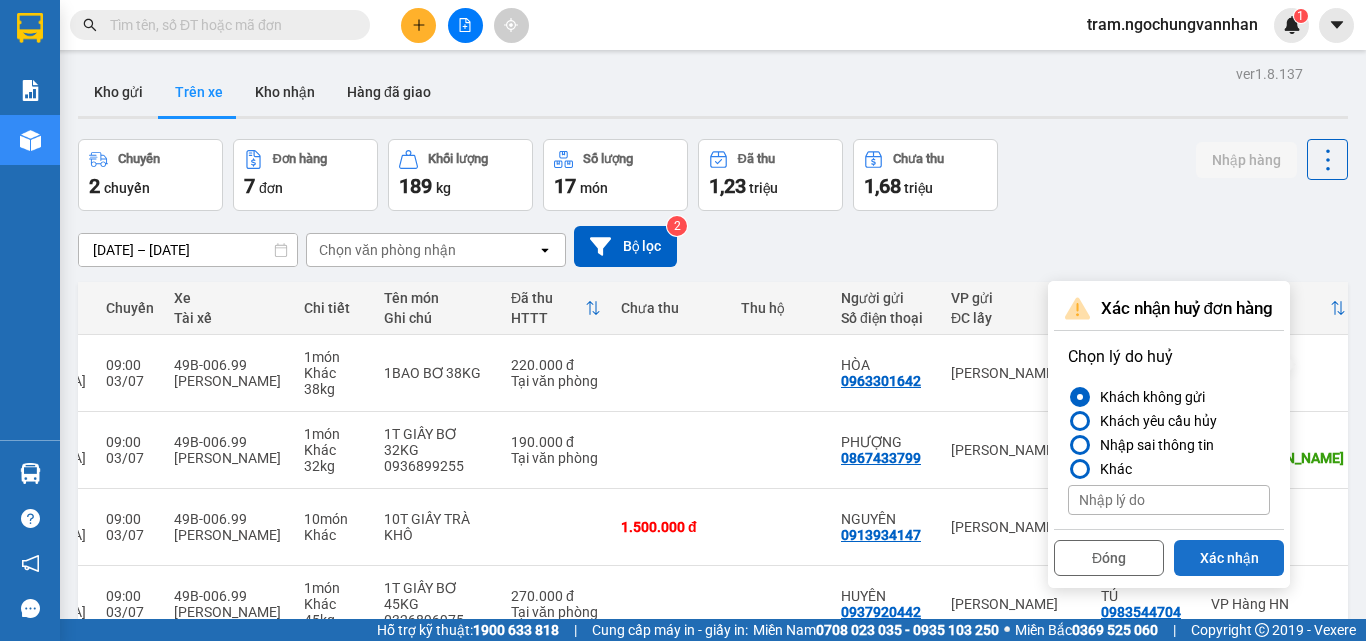 click on "Xác nhận" at bounding box center (1229, 558) 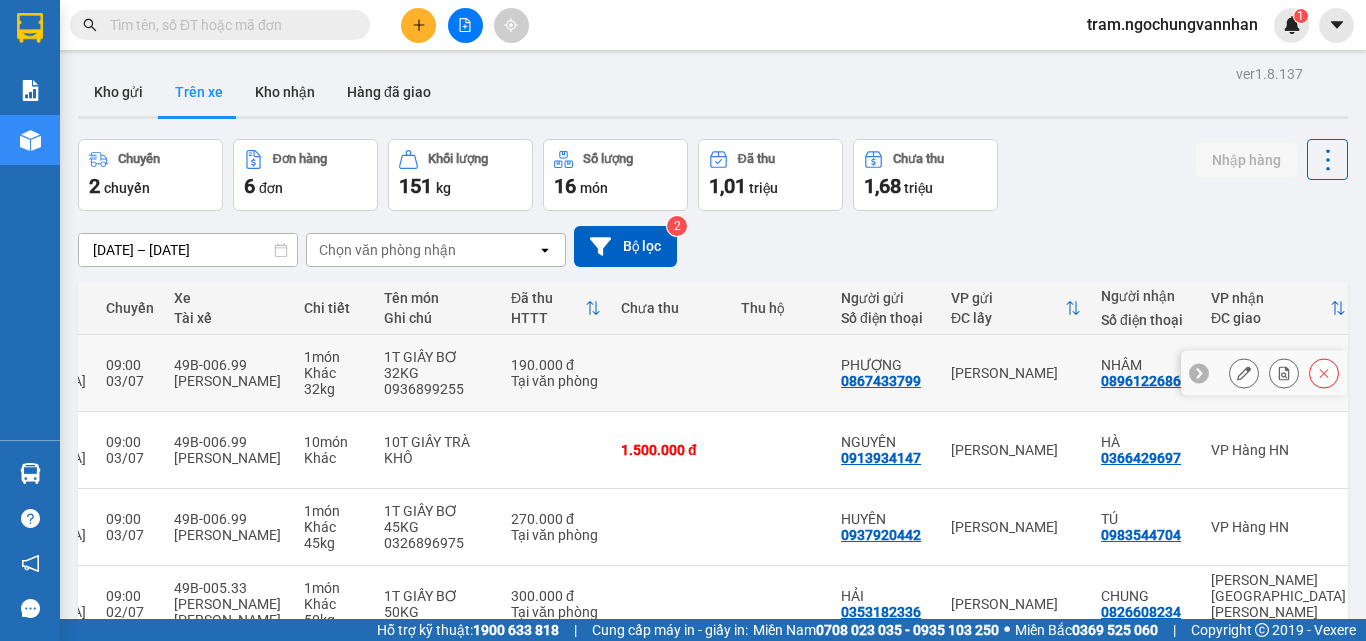 click 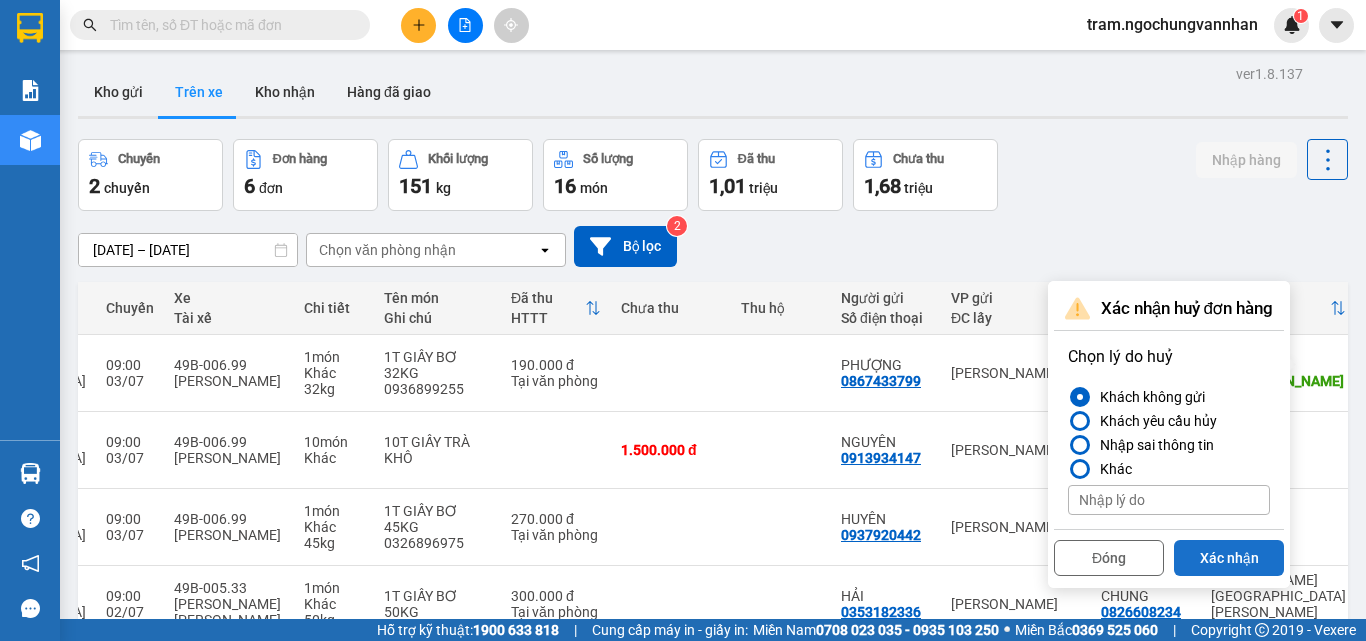 click on "Xác nhận" at bounding box center [1229, 558] 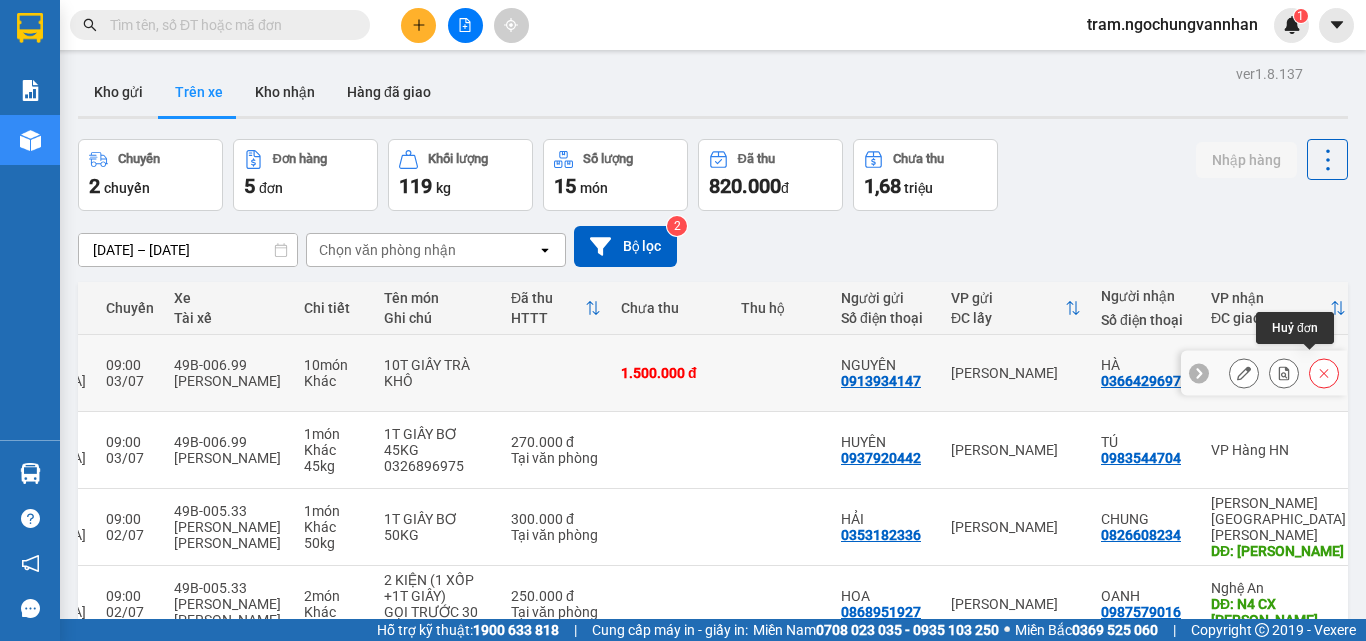click 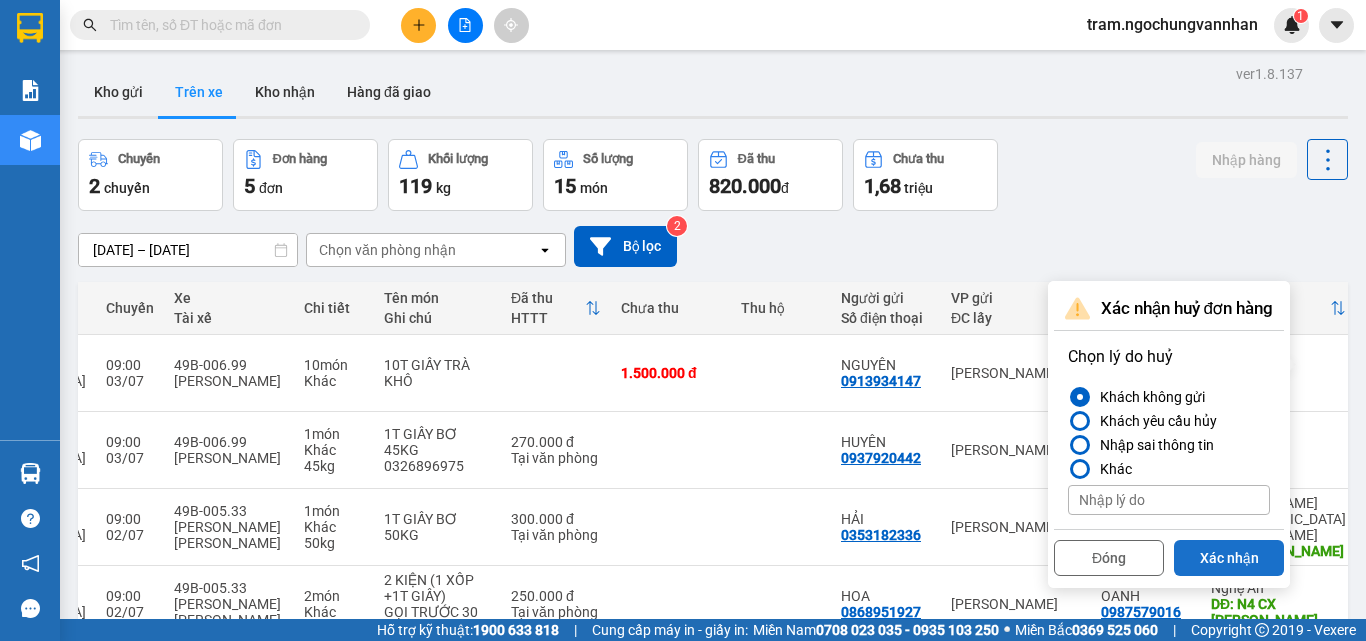 click on "Xác nhận" at bounding box center (1229, 558) 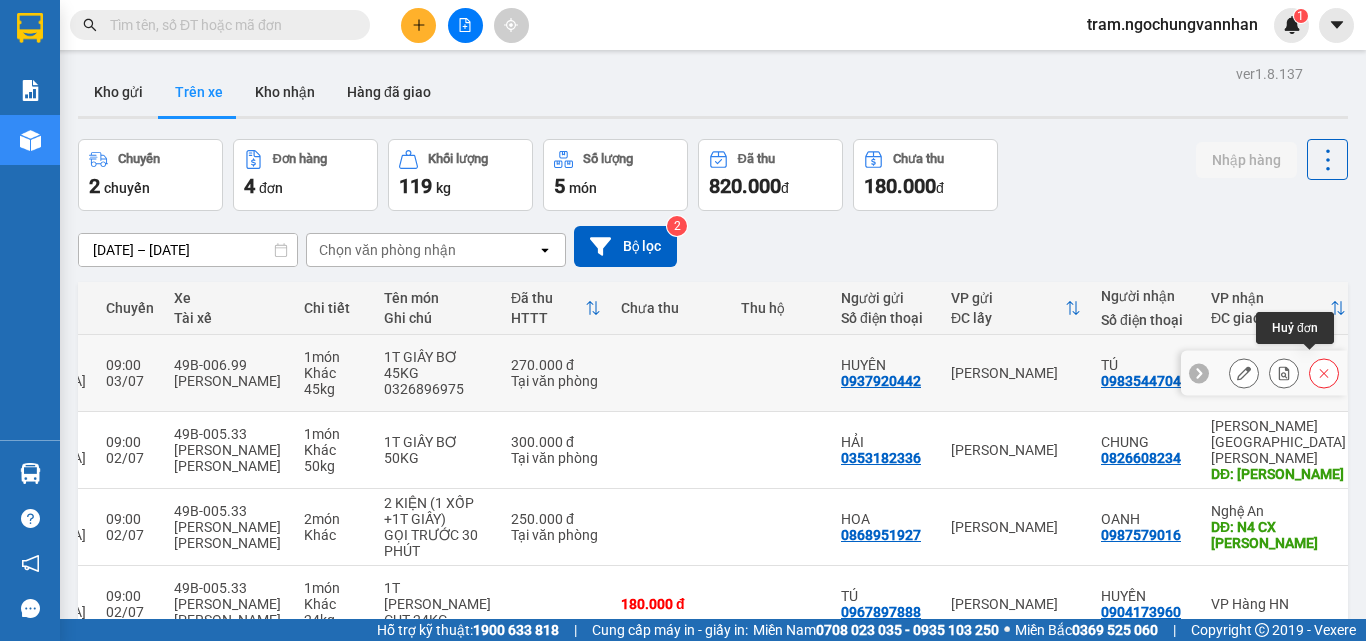 click 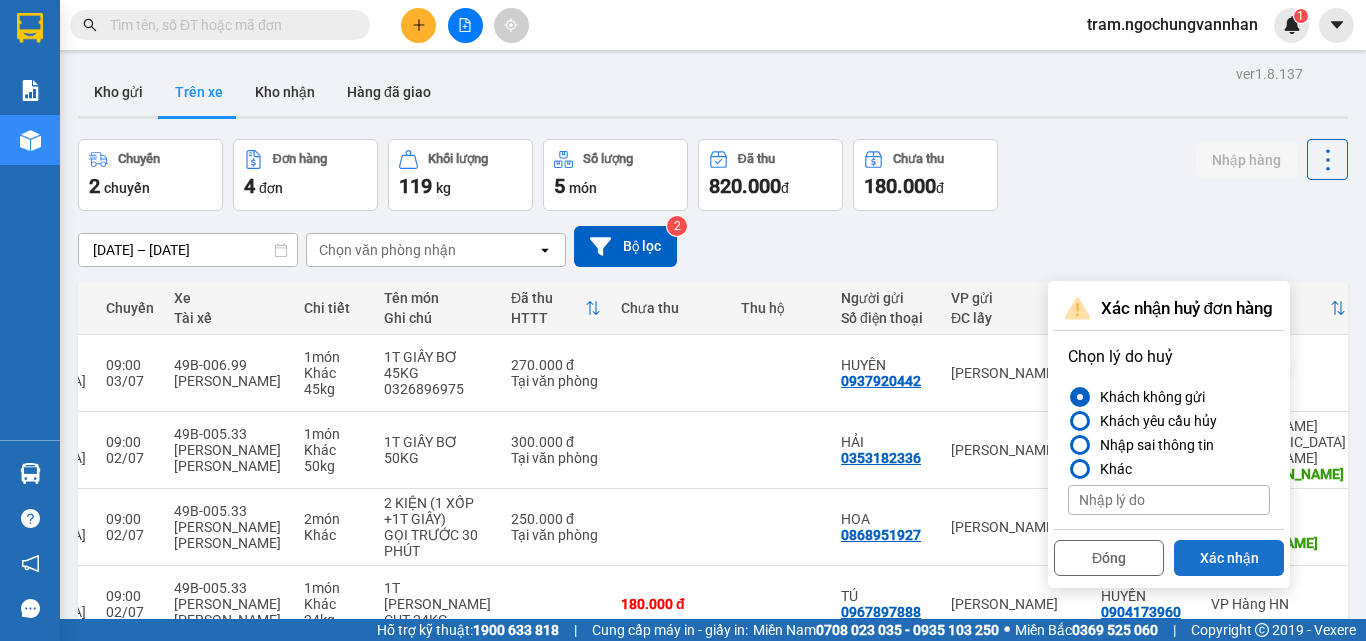 click on "Xác nhận" at bounding box center (1229, 558) 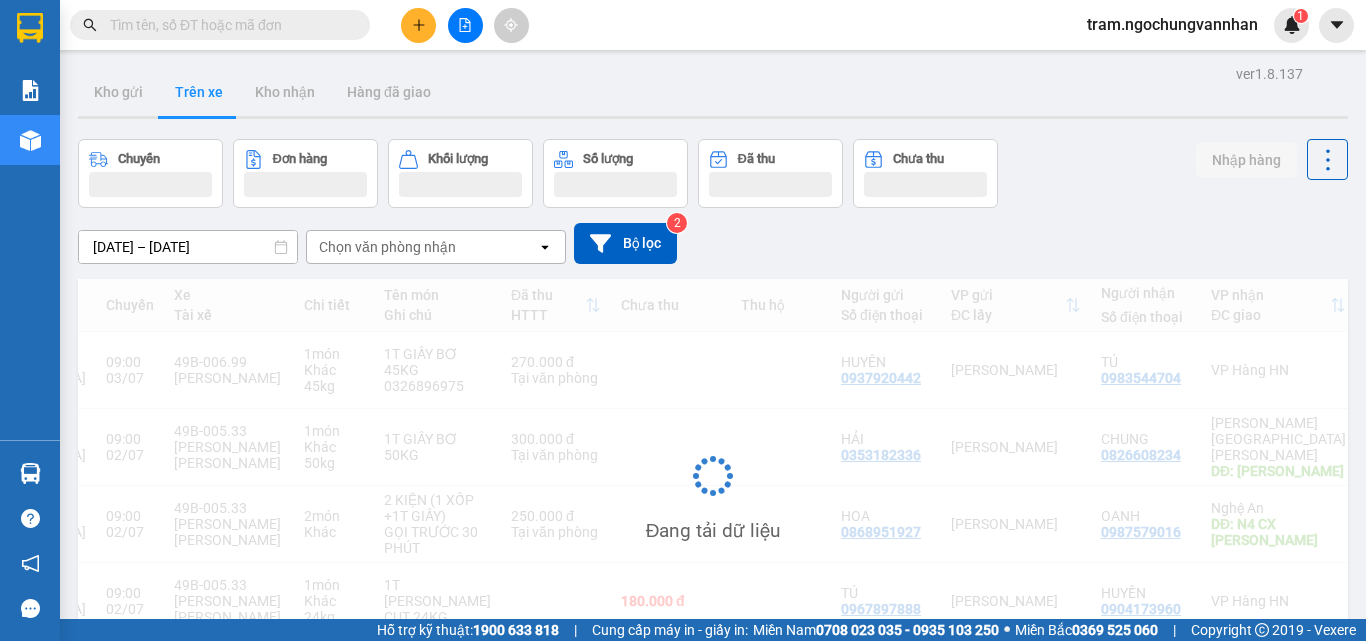 scroll, scrollTop: 0, scrollLeft: 353, axis: horizontal 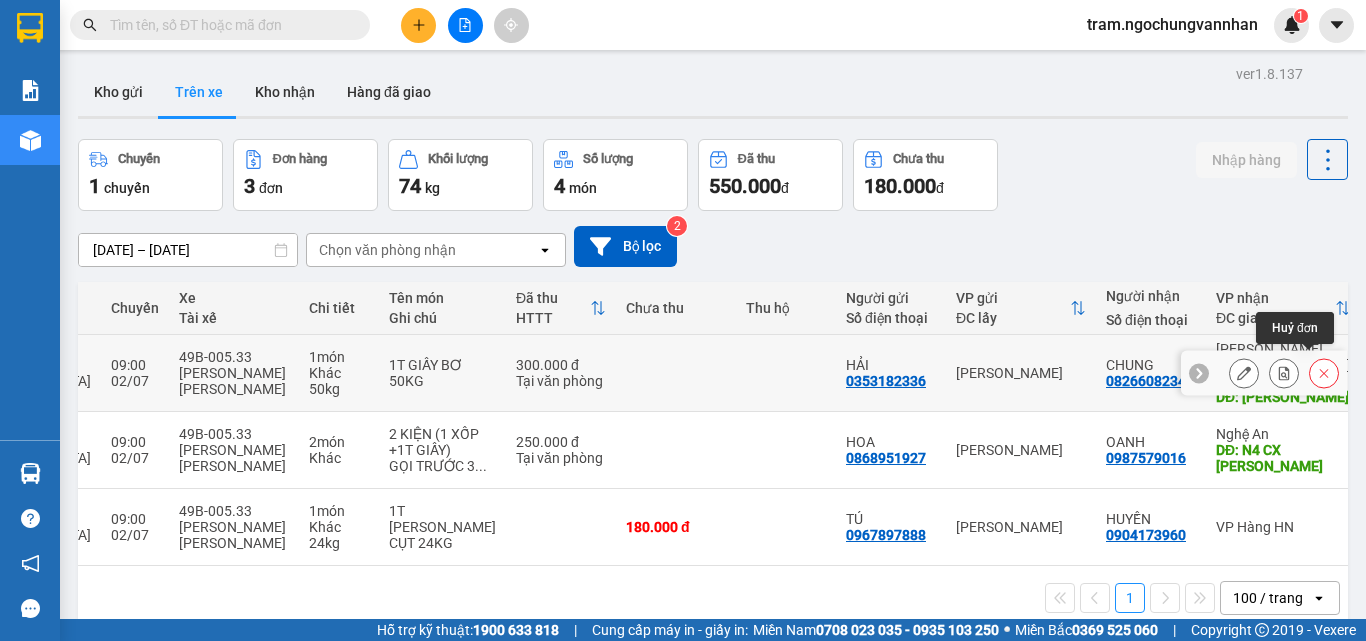click 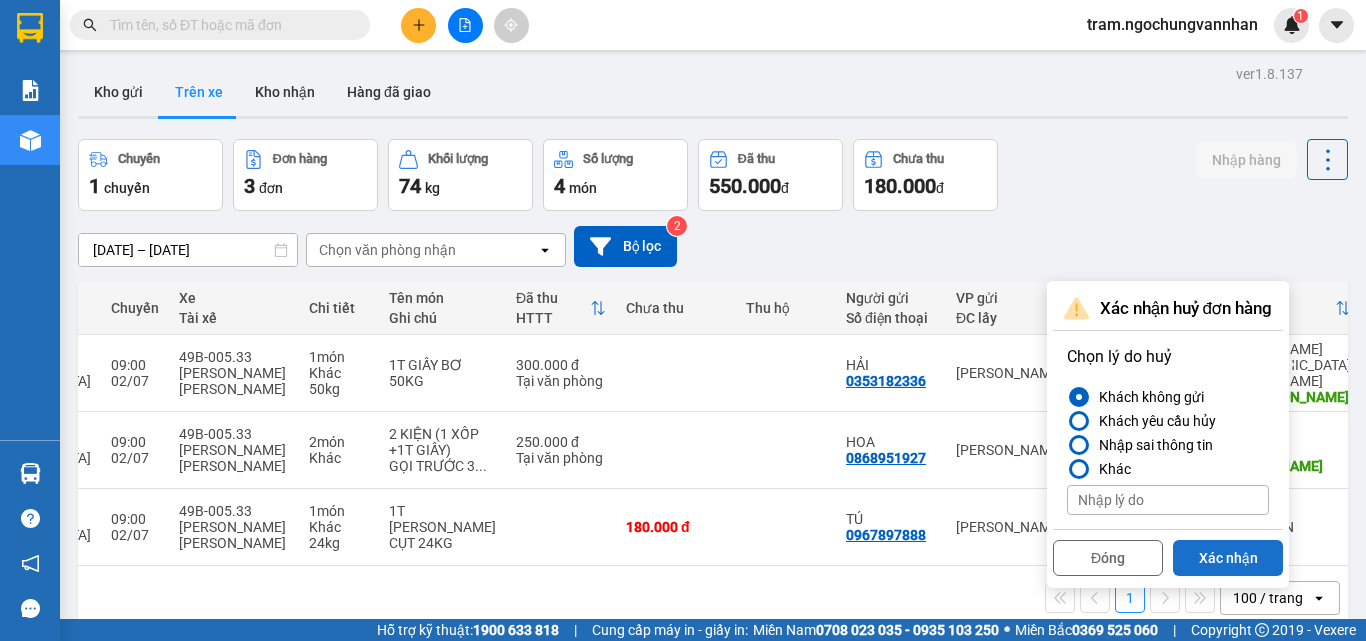 drag, startPoint x: 1235, startPoint y: 550, endPoint x: 1234, endPoint y: 526, distance: 24.020824 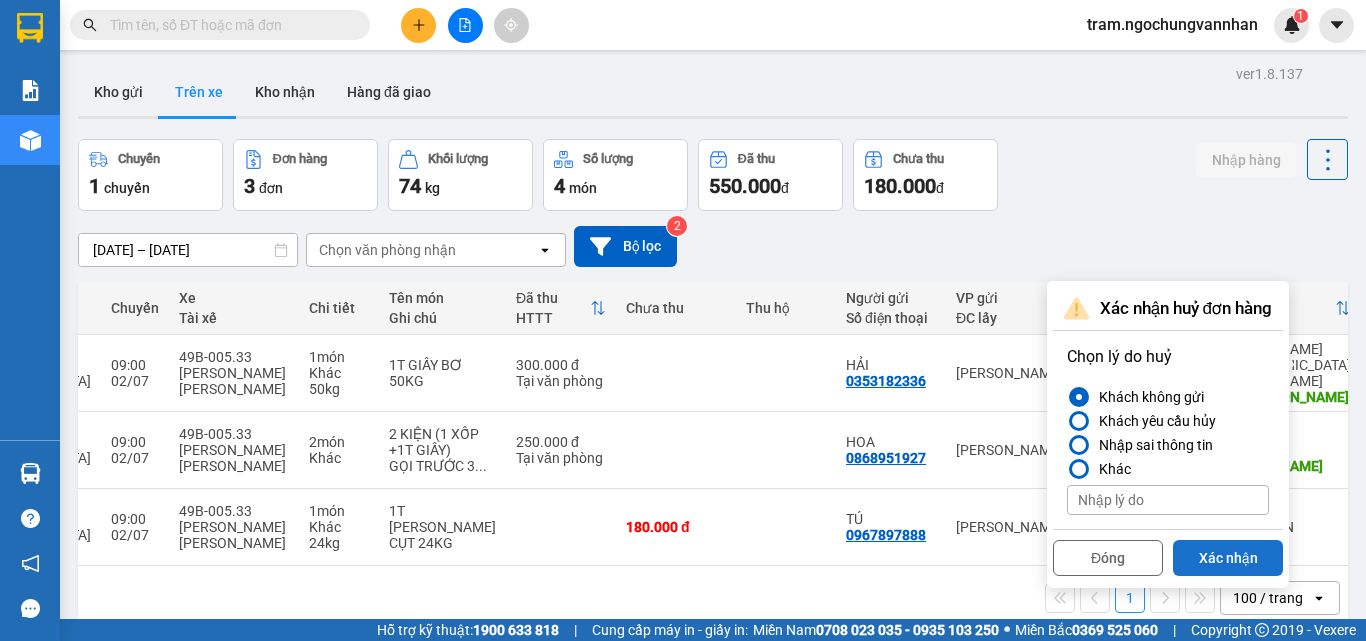 click on "Xác nhận" at bounding box center [1228, 558] 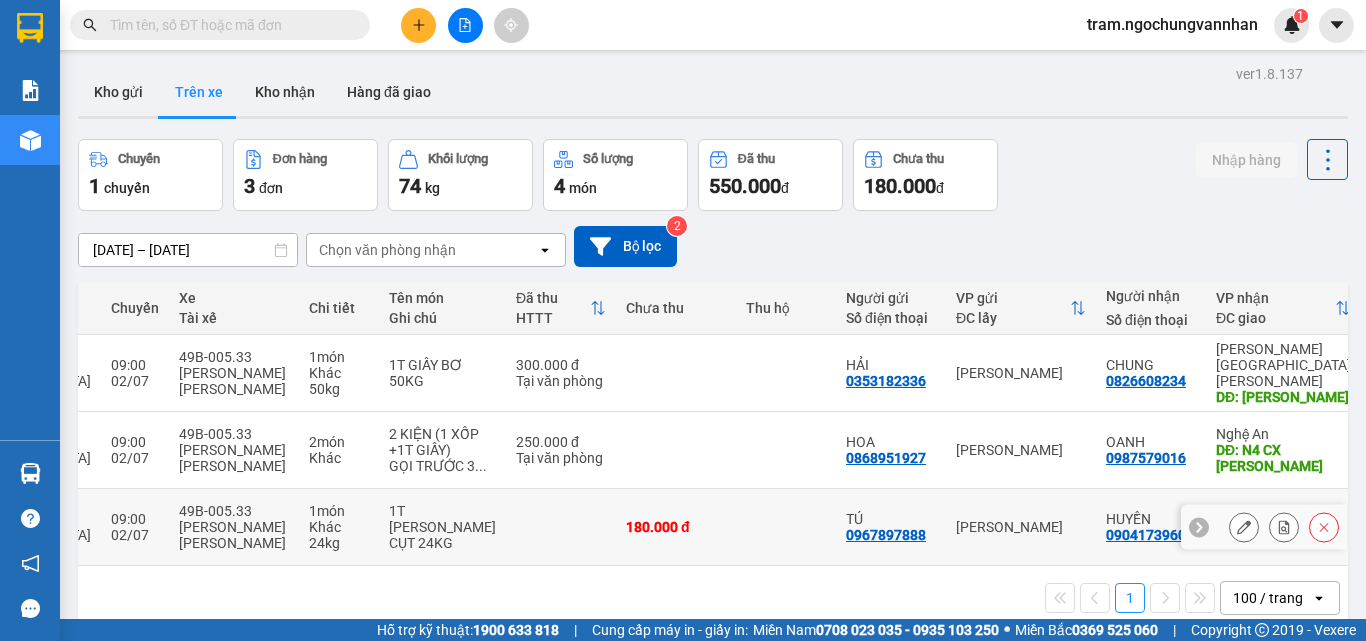 scroll, scrollTop: 0, scrollLeft: 344, axis: horizontal 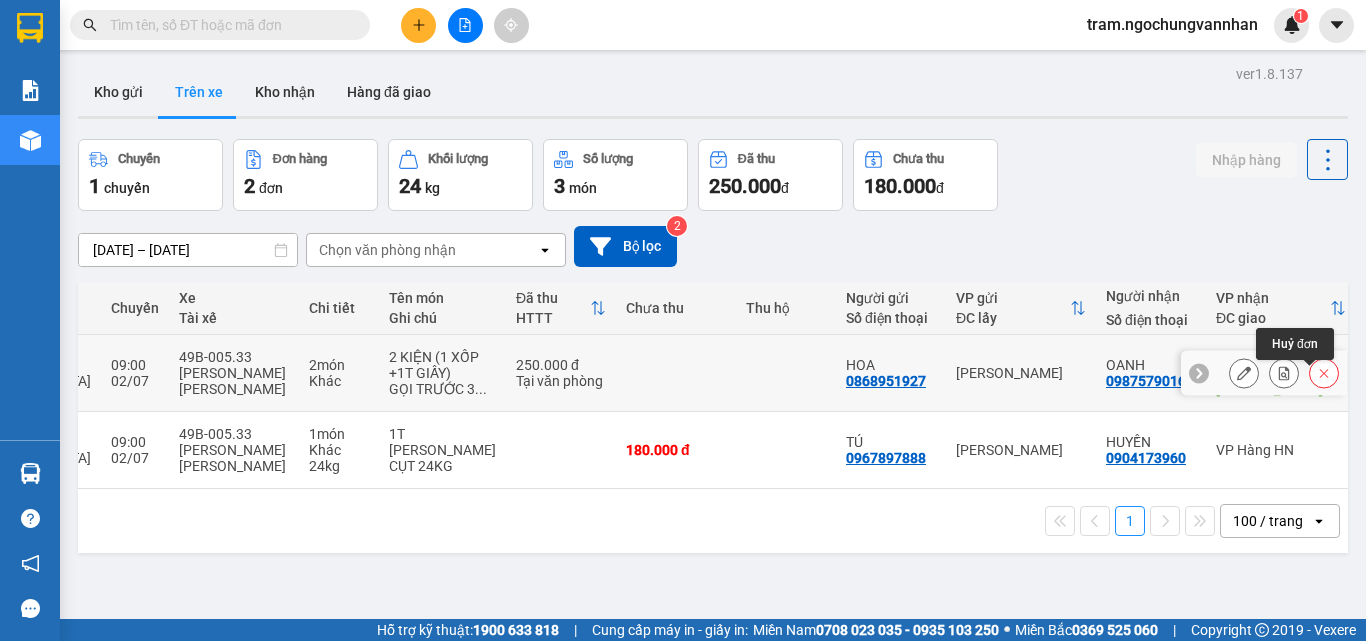 click 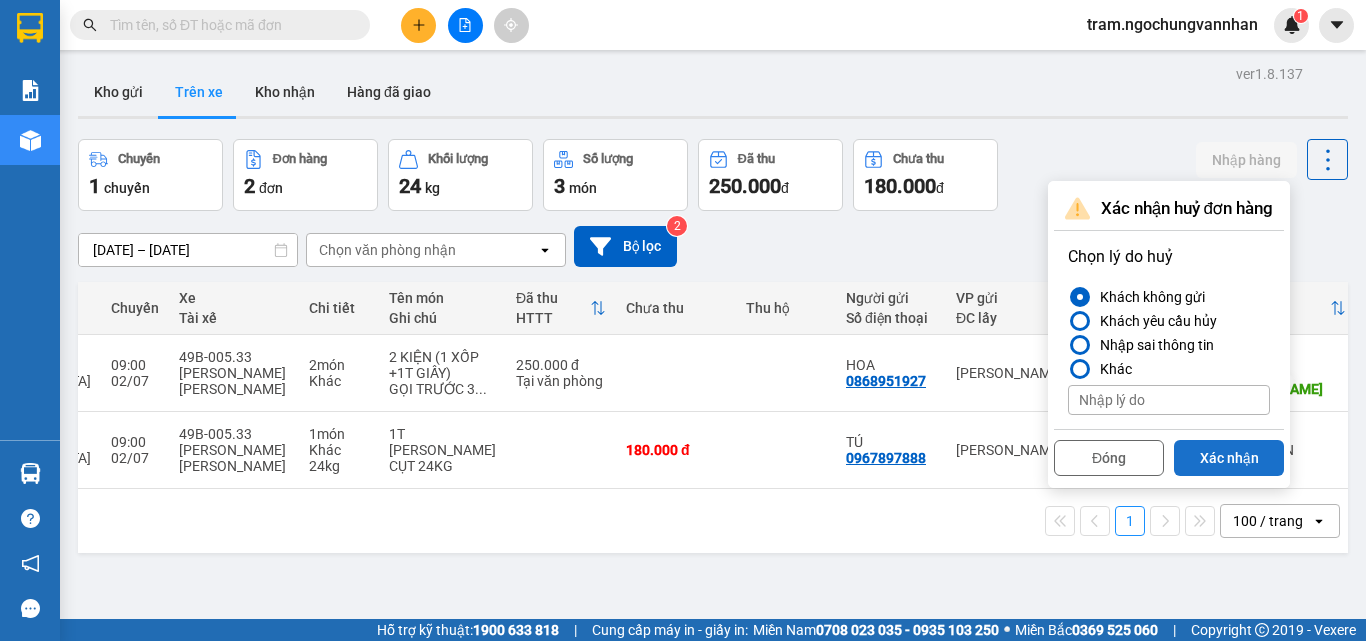 click on "Xác nhận" at bounding box center (1229, 458) 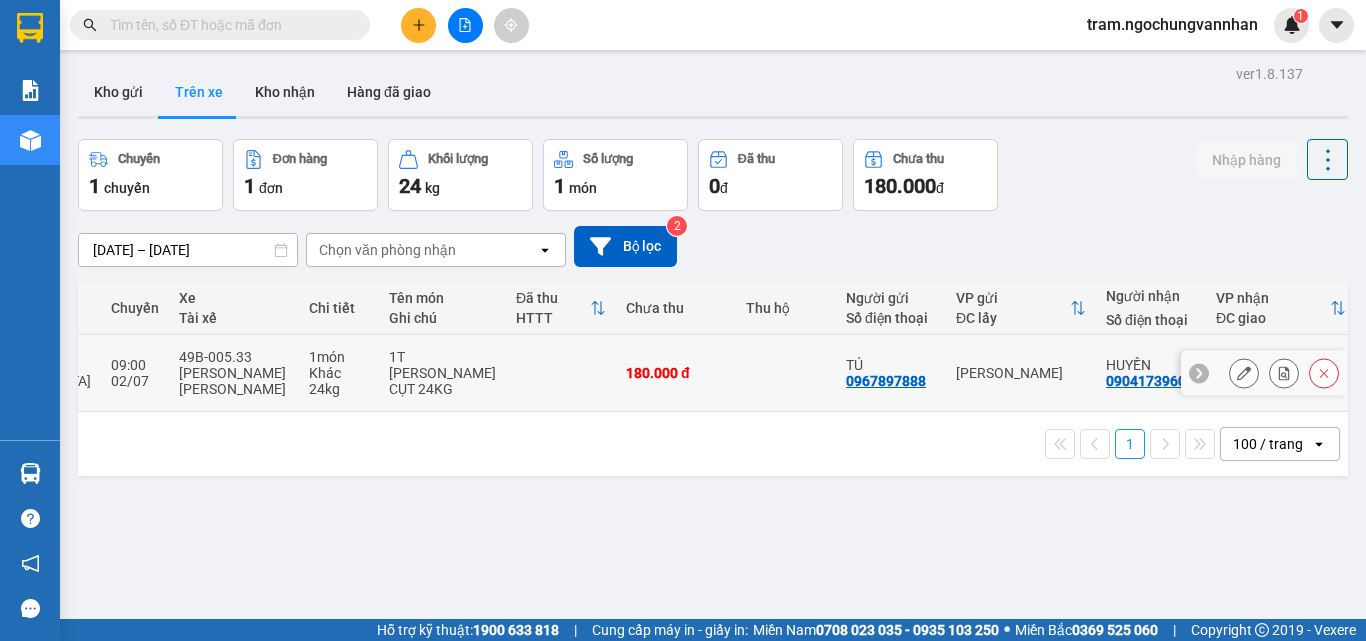 click at bounding box center (1324, 373) 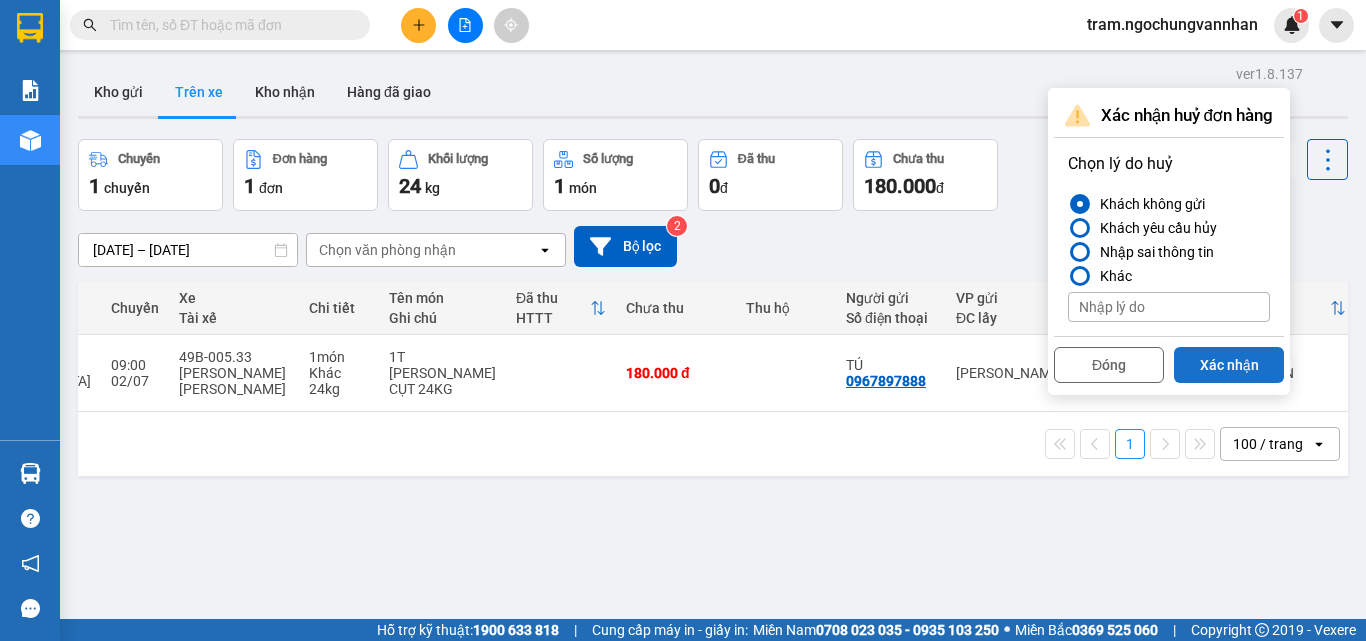 click on "Xác nhận" at bounding box center (1229, 365) 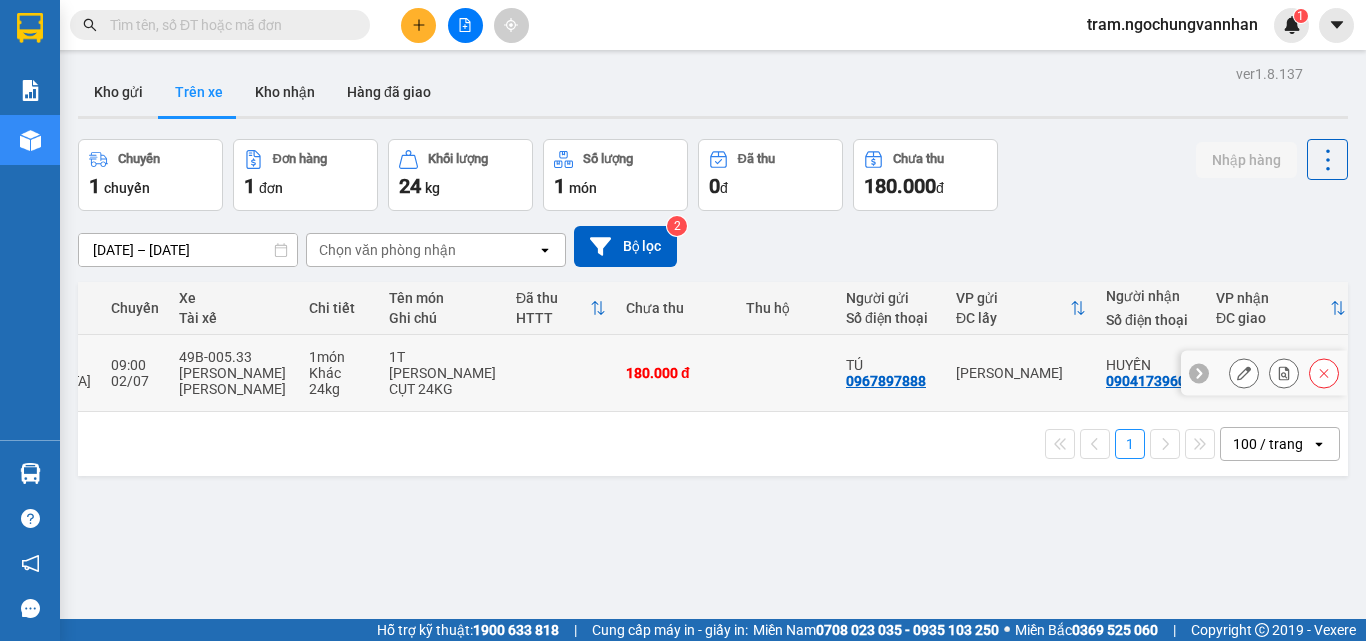 scroll, scrollTop: 0, scrollLeft: 0, axis: both 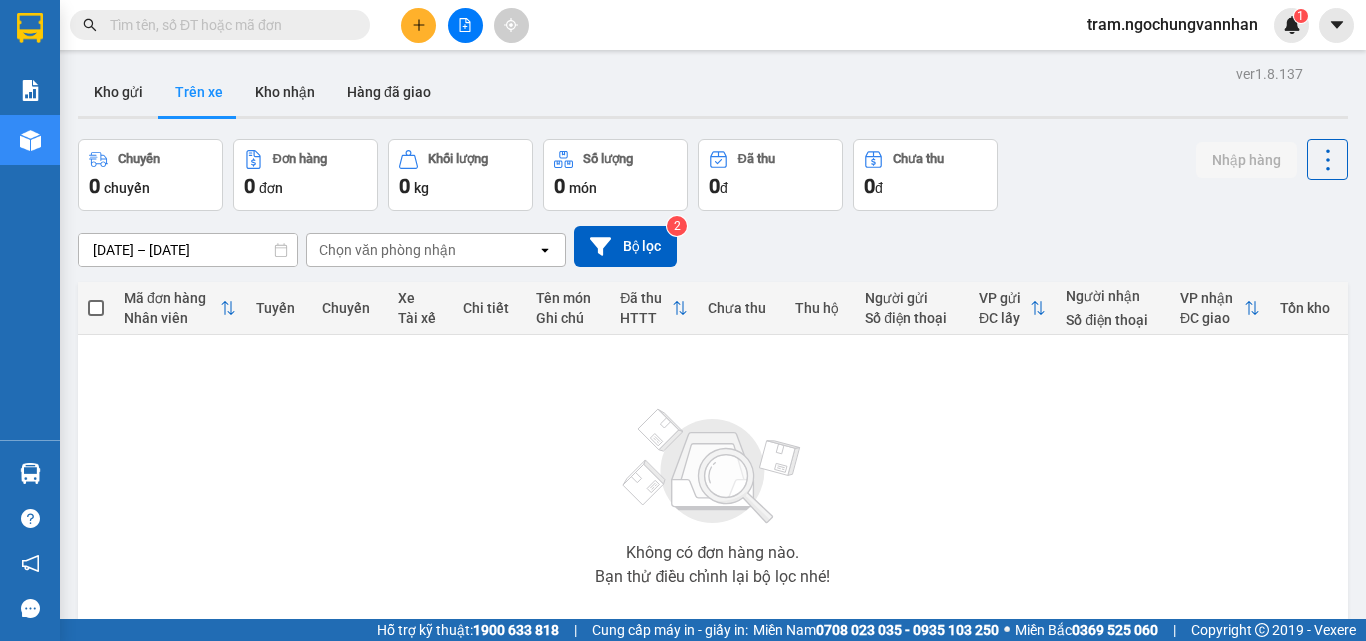 click on "02/07/2025 – 02/07/2025" at bounding box center (188, 250) 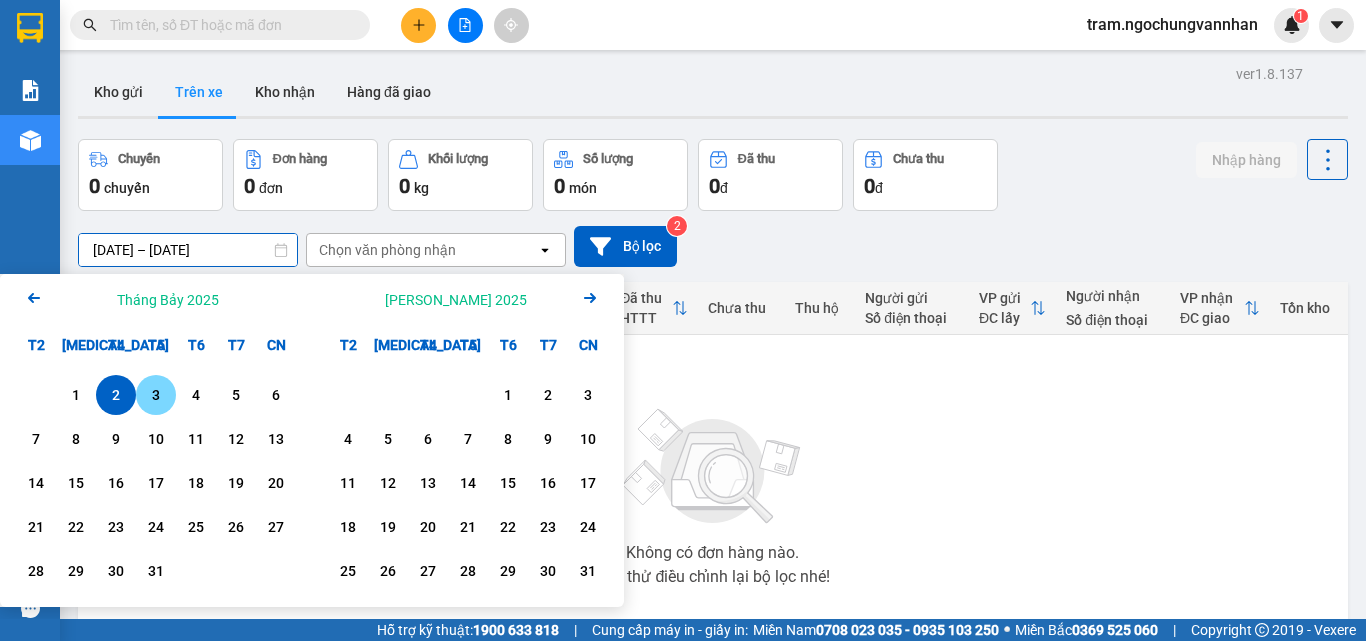 click on "3" at bounding box center [156, 395] 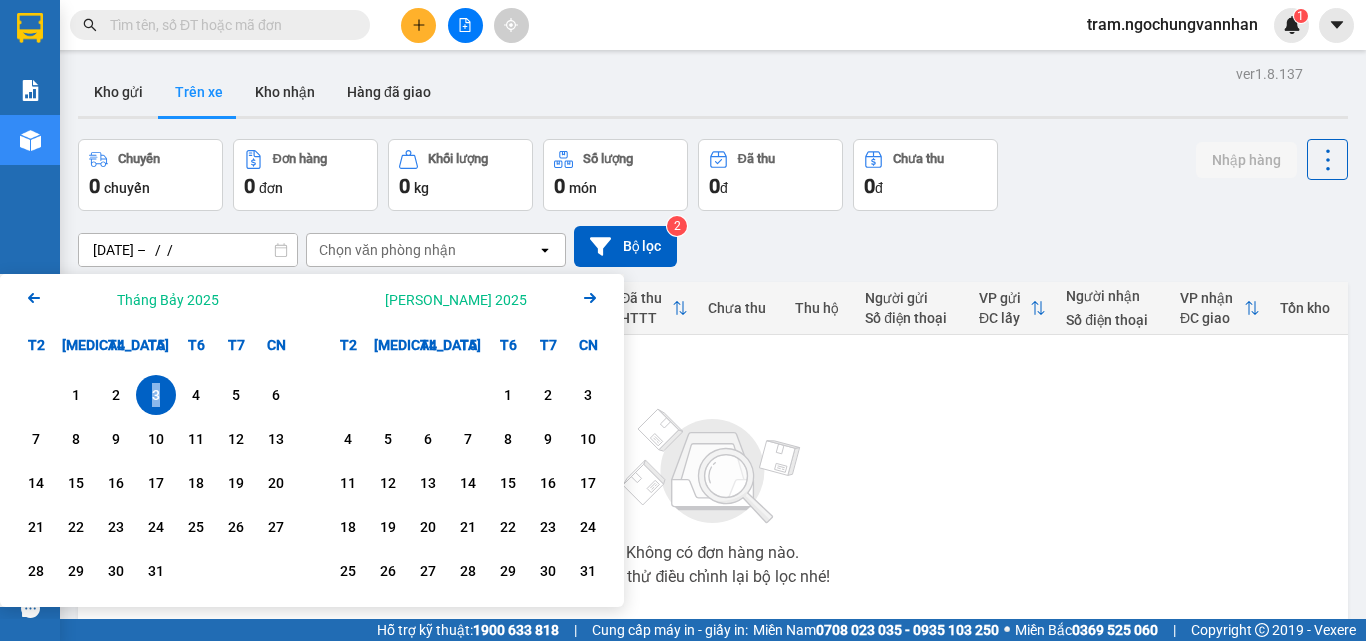 click on "3" at bounding box center [156, 395] 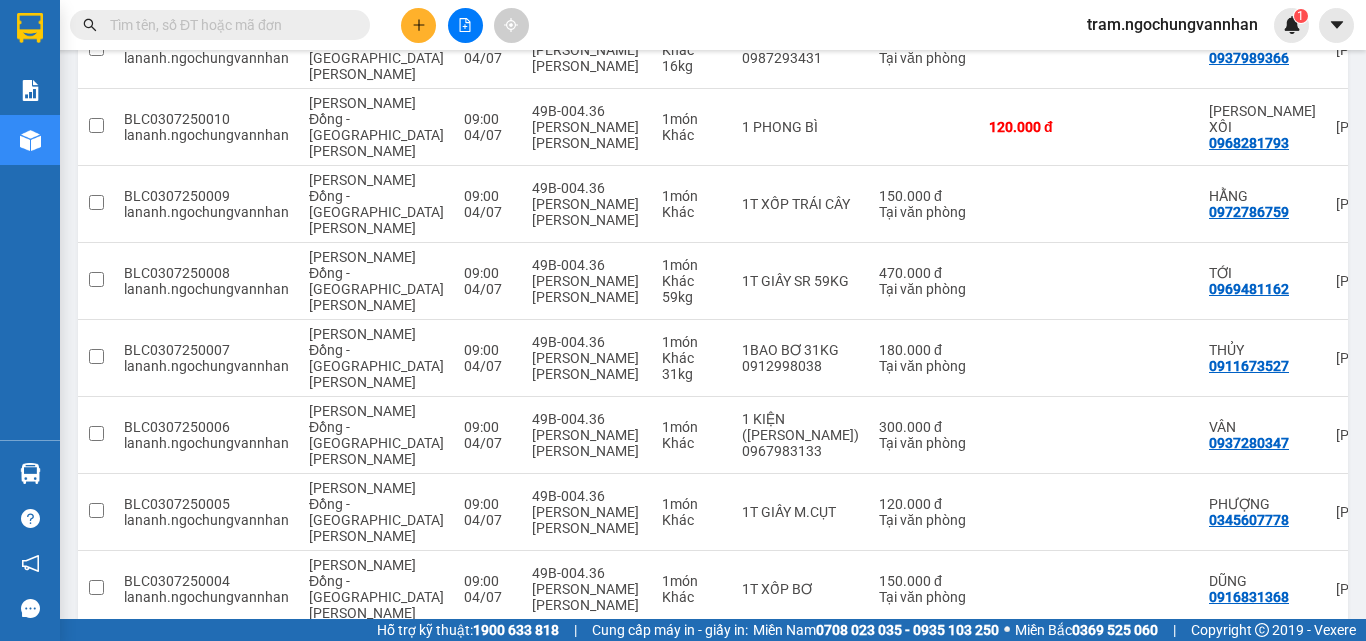 scroll, scrollTop: 500, scrollLeft: 0, axis: vertical 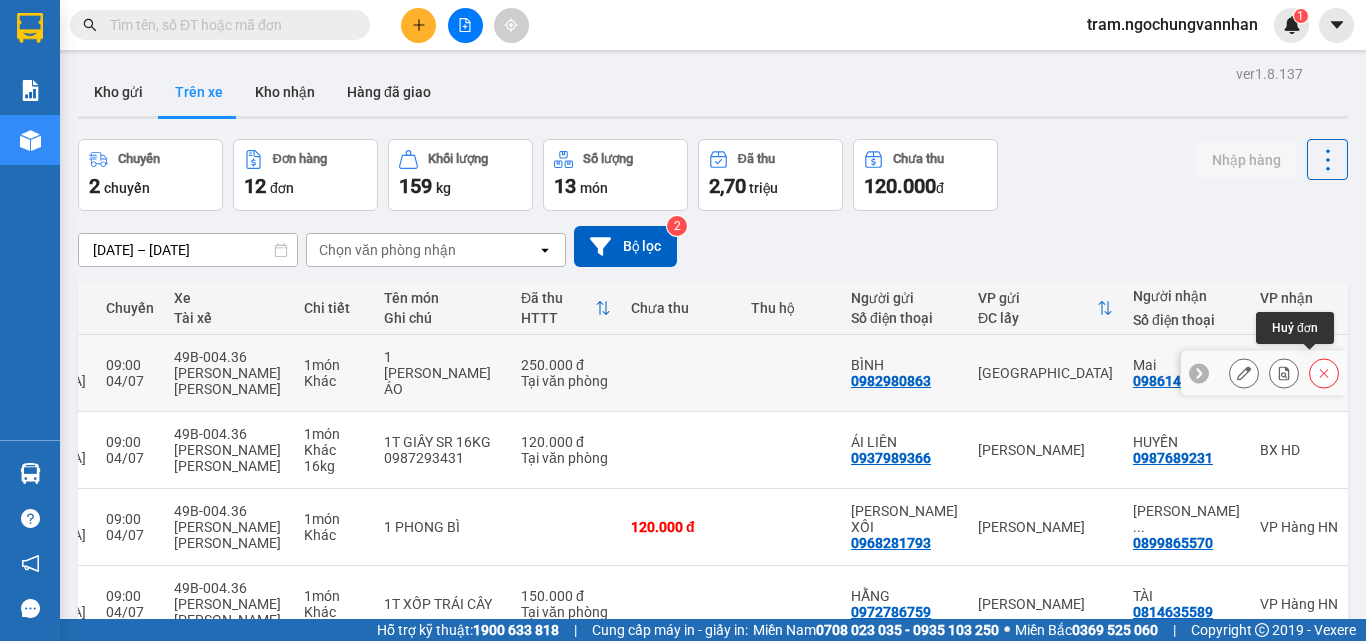 click 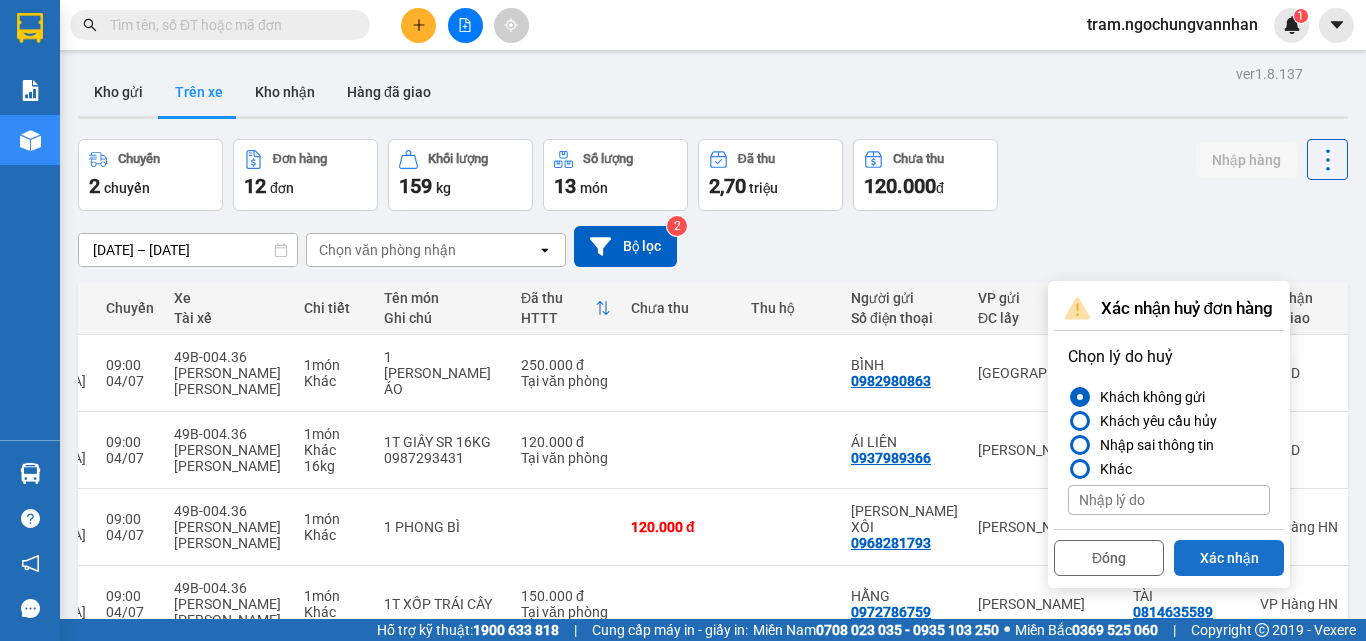 click on "Xác nhận" at bounding box center (1229, 558) 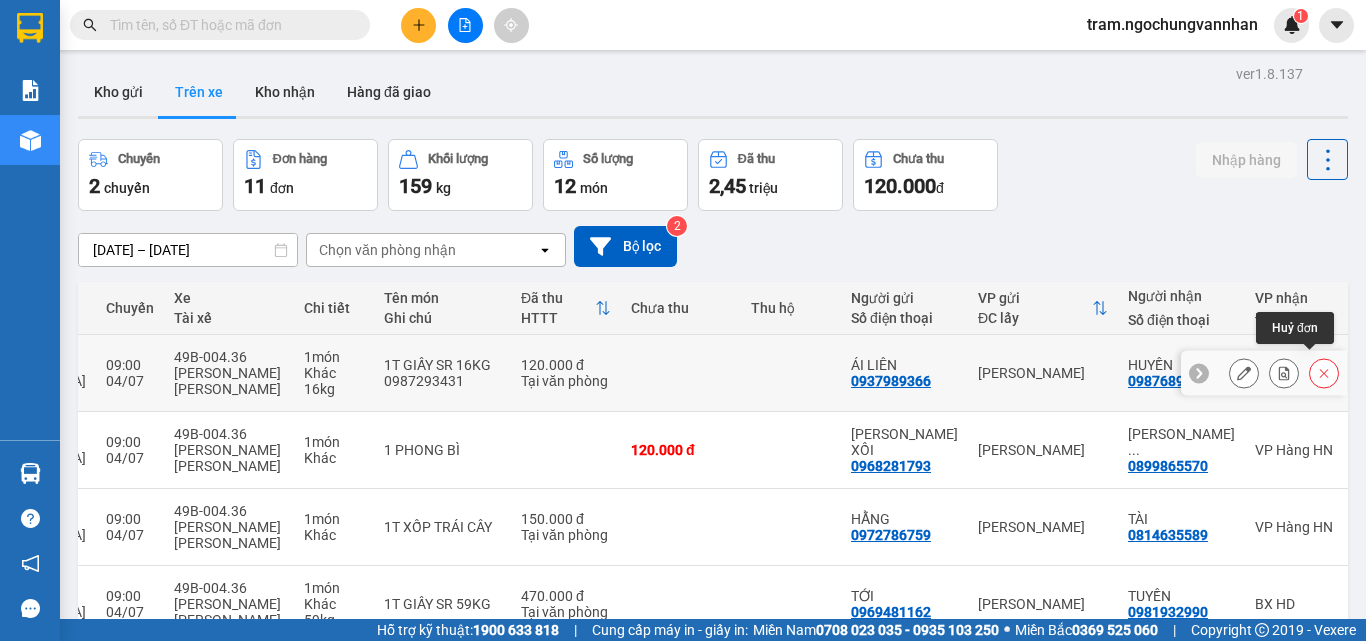 click 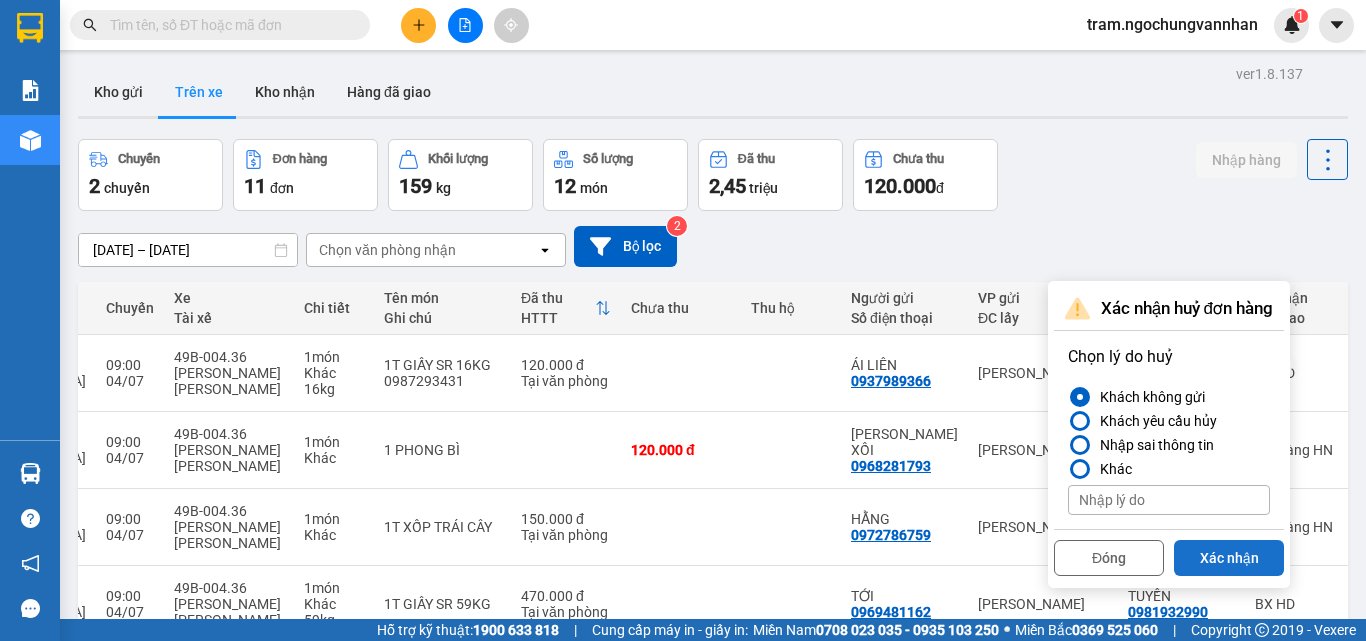 click on "Xác nhận" at bounding box center [1229, 558] 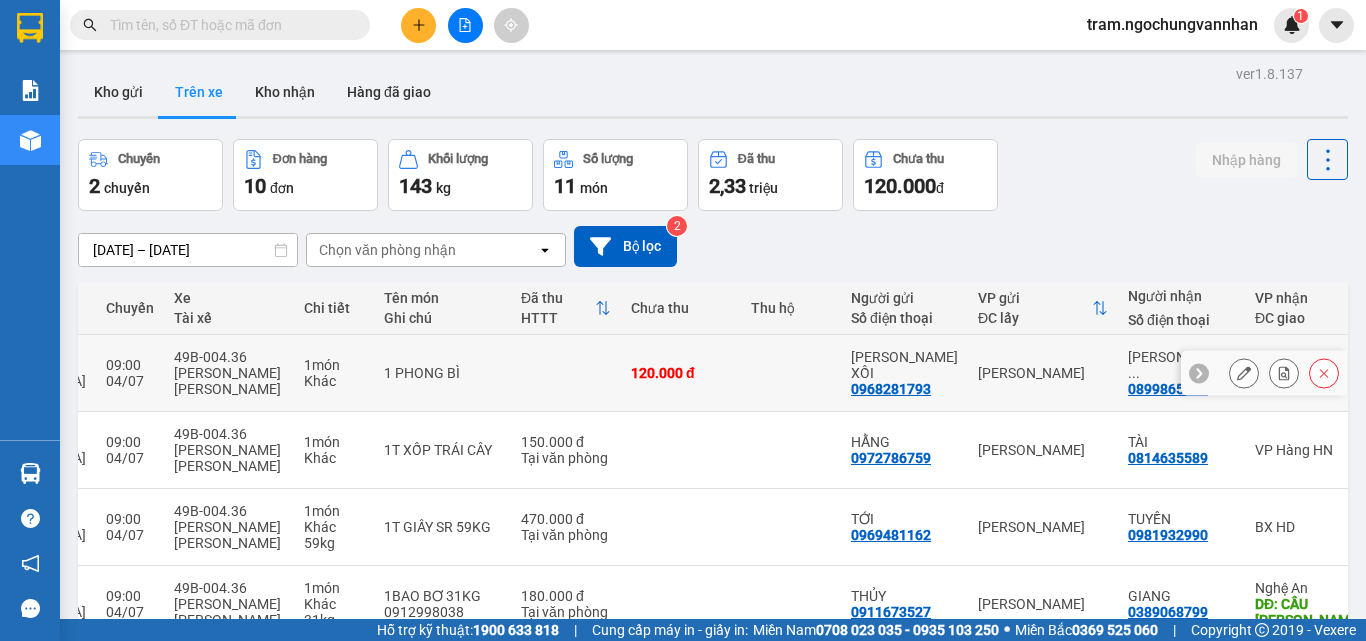 click 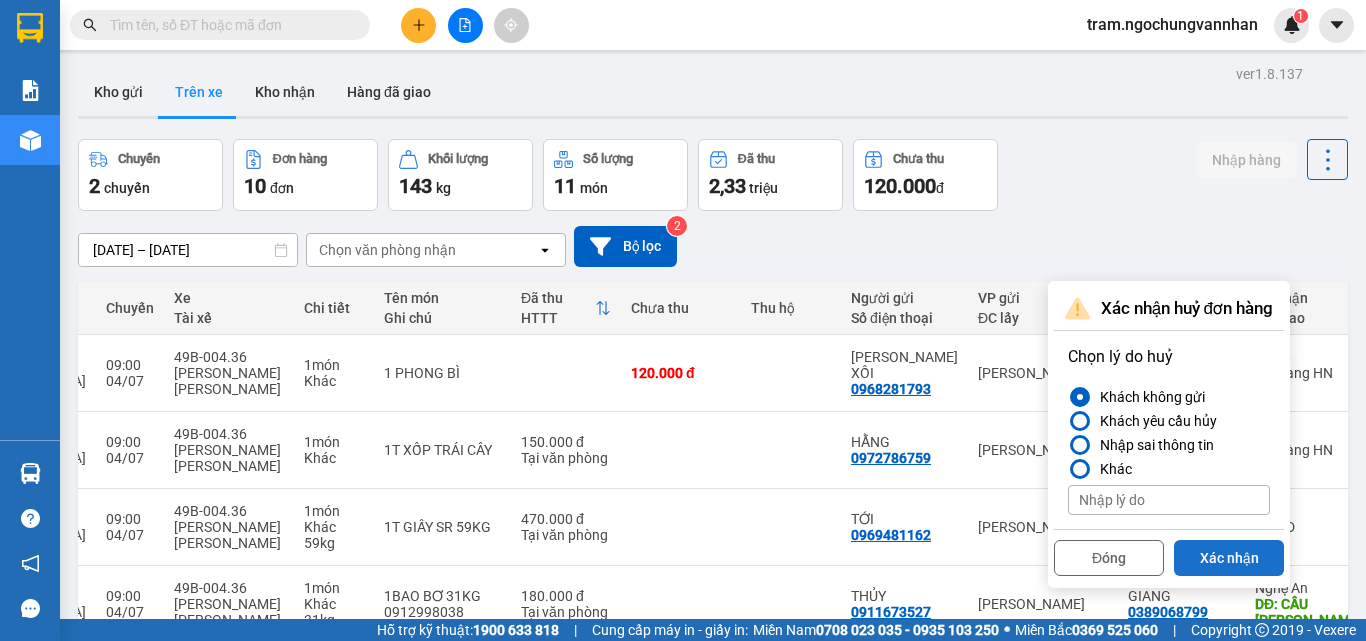 click on "Xác nhận" at bounding box center [1229, 558] 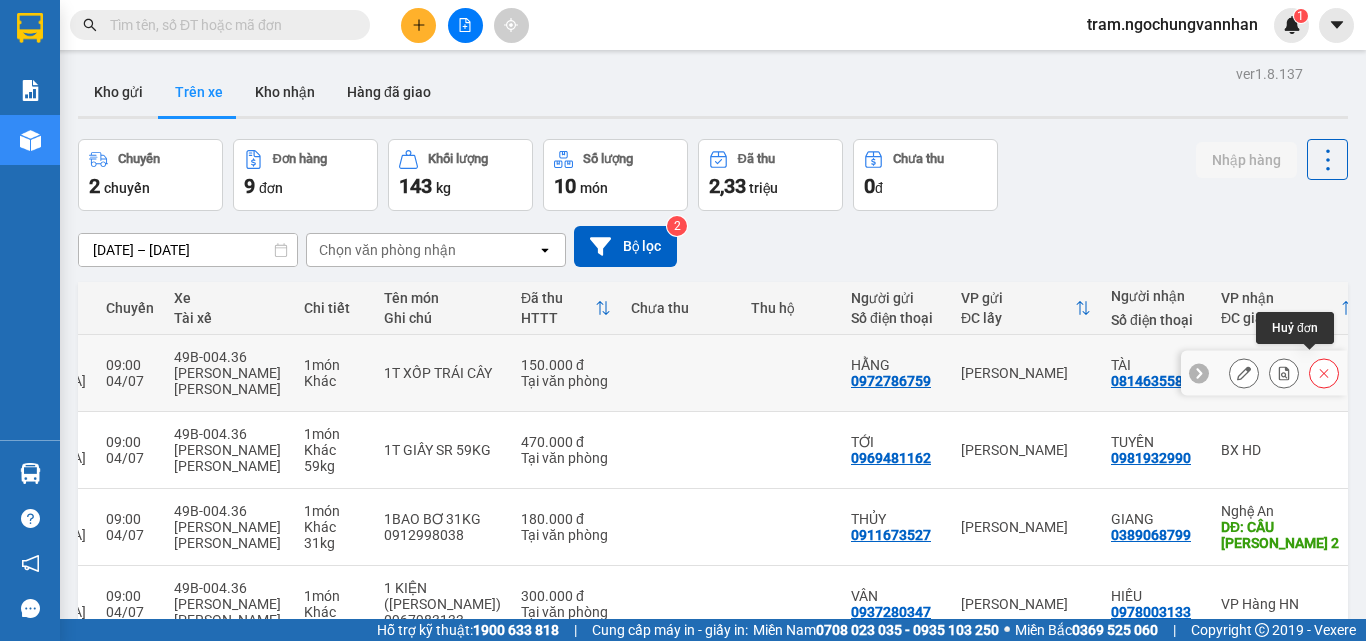 click 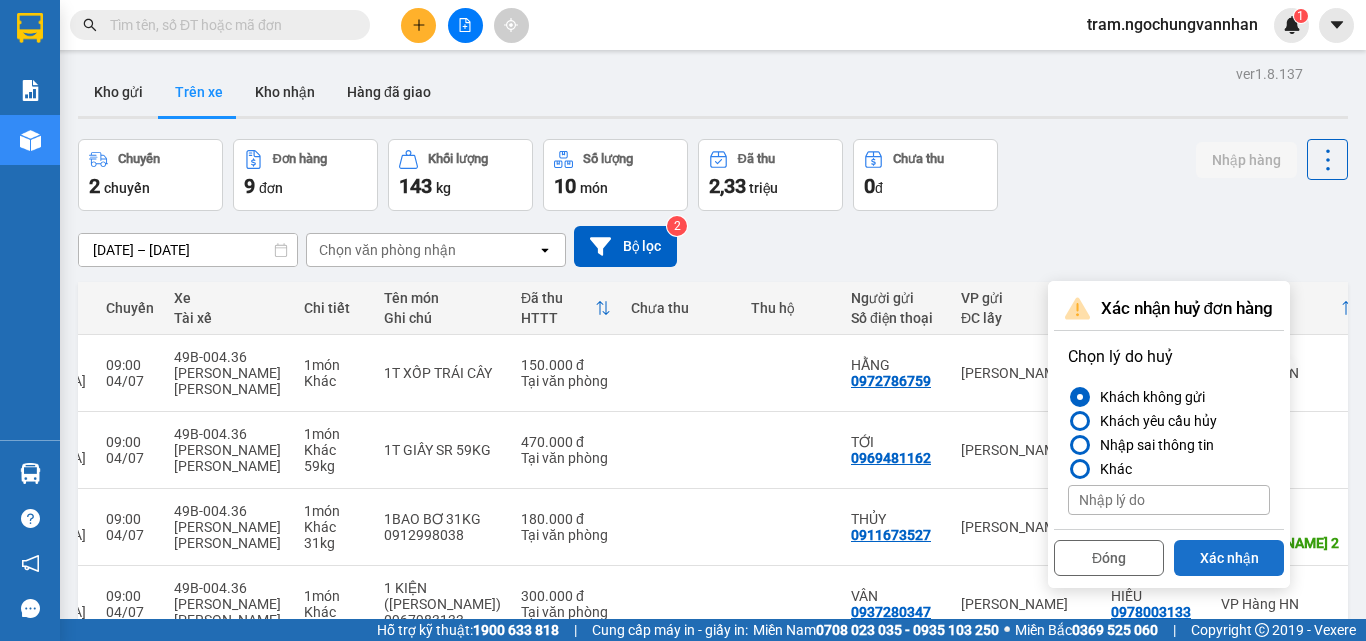 click on "Xác nhận" at bounding box center [1229, 558] 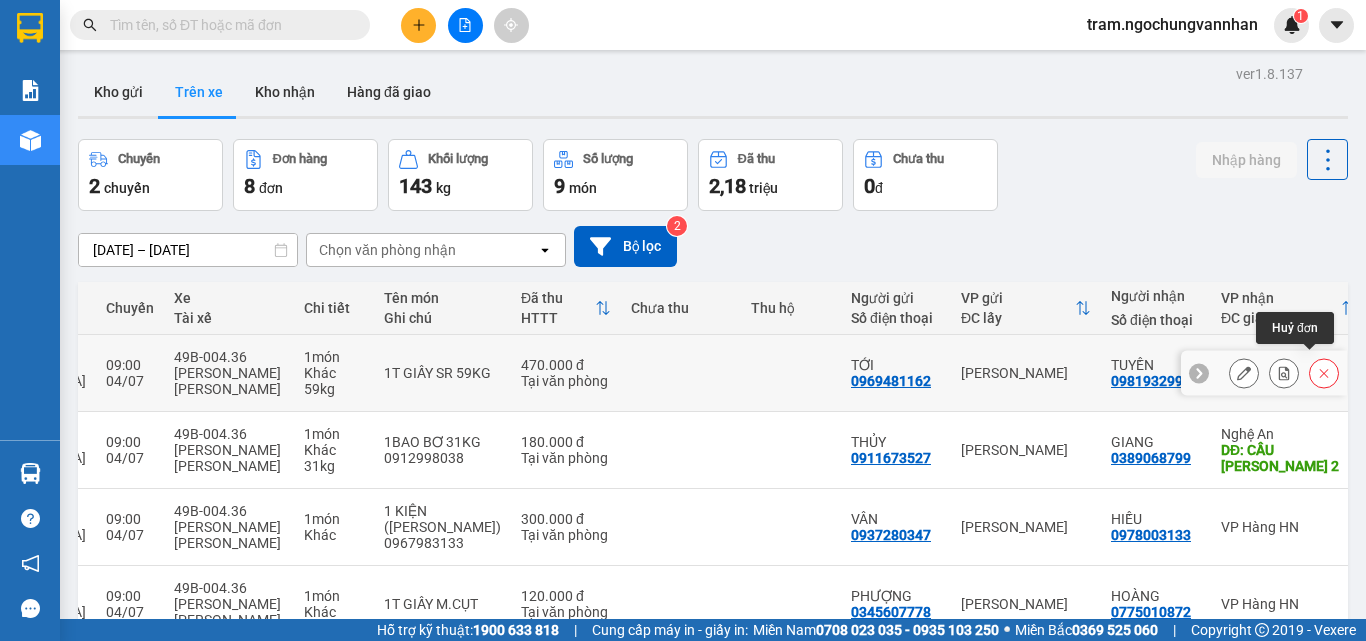 click 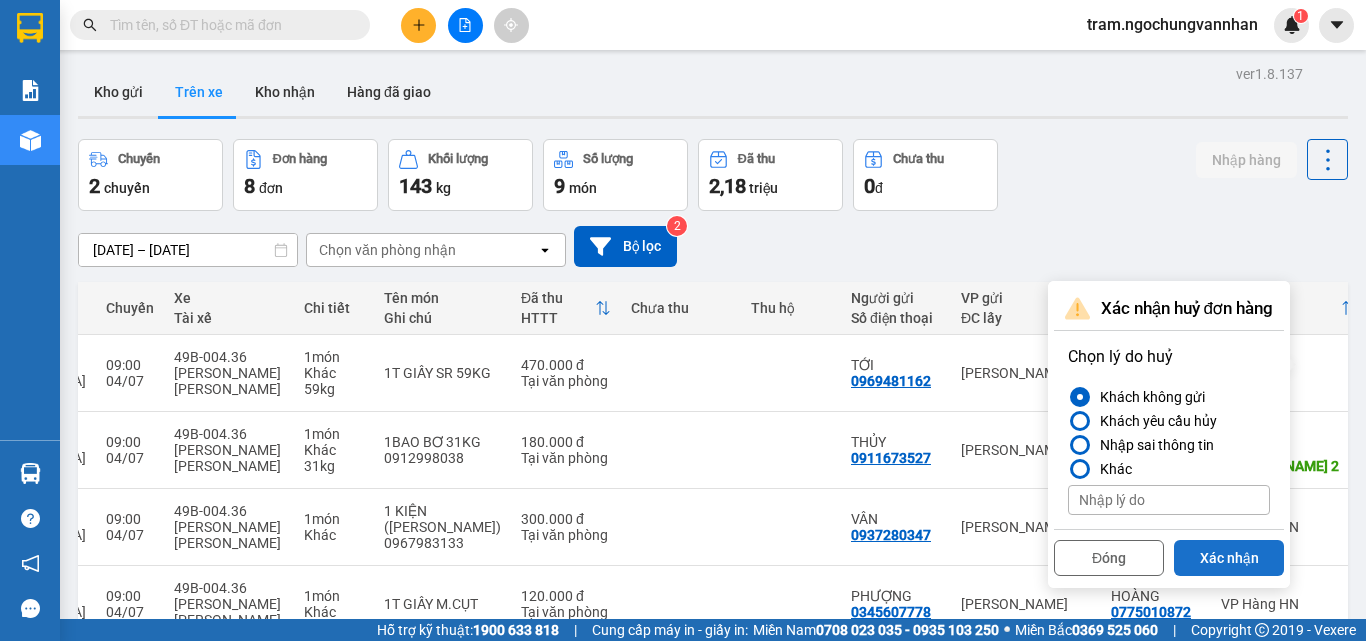 click on "Xác nhận" at bounding box center (1229, 558) 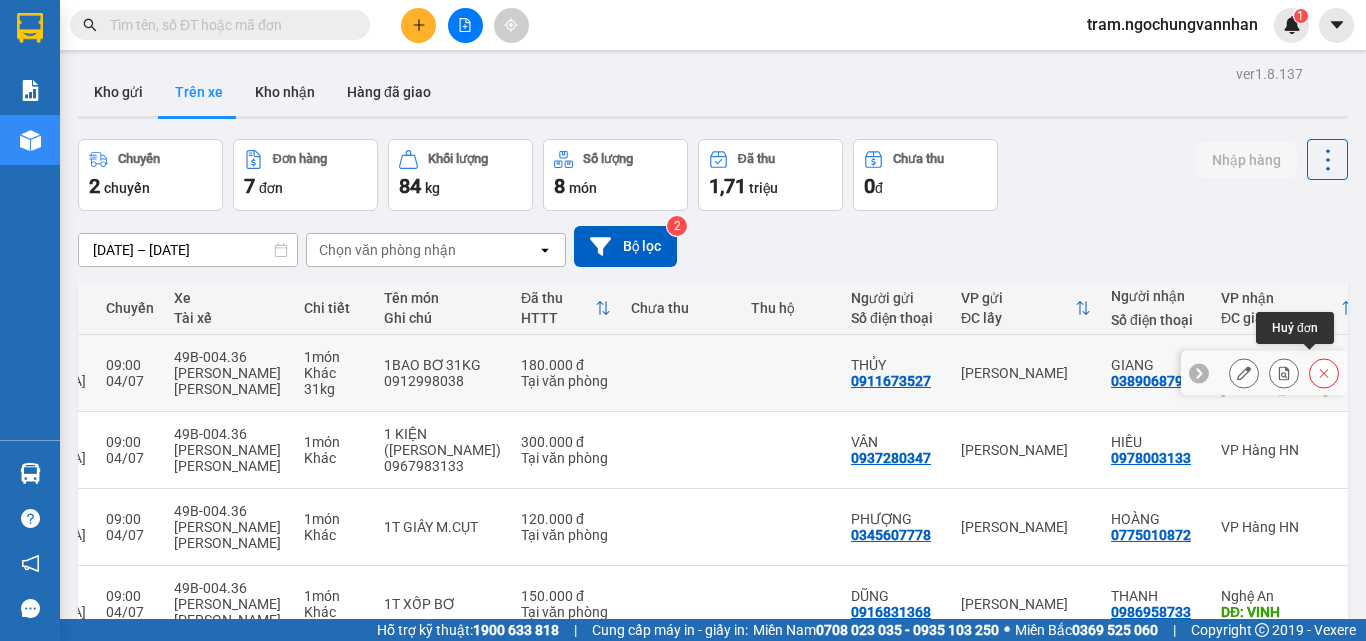 click 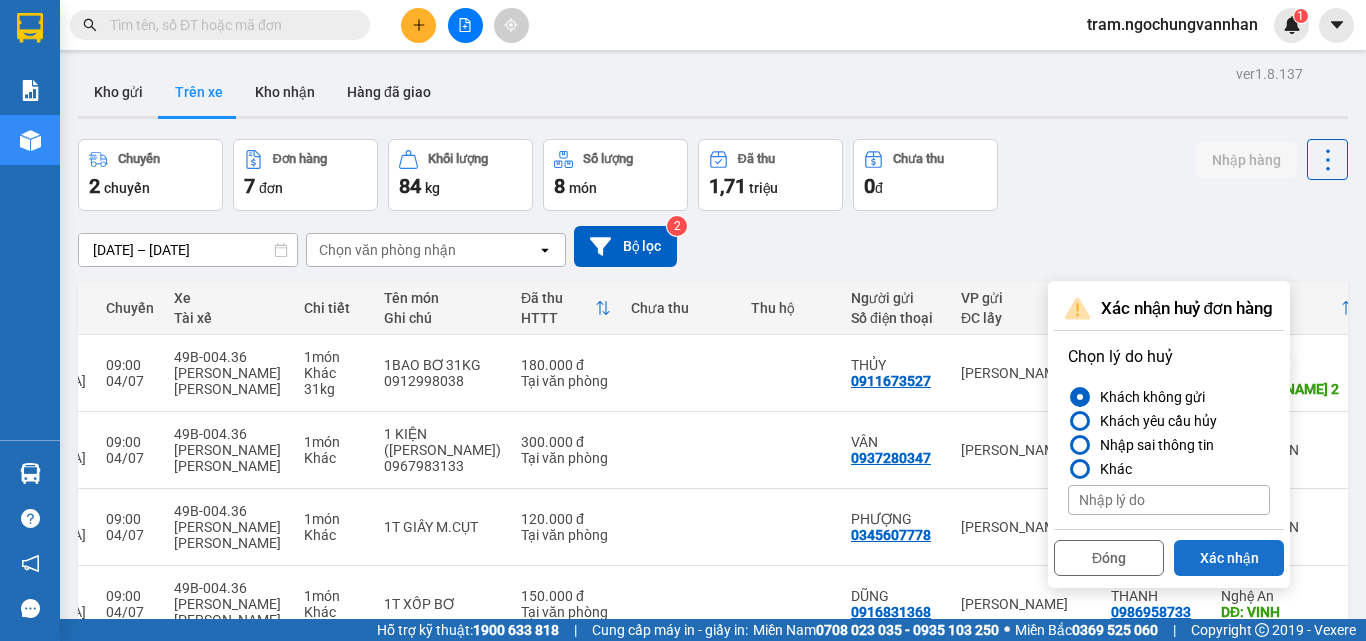 click on "Xác nhận" at bounding box center [1229, 558] 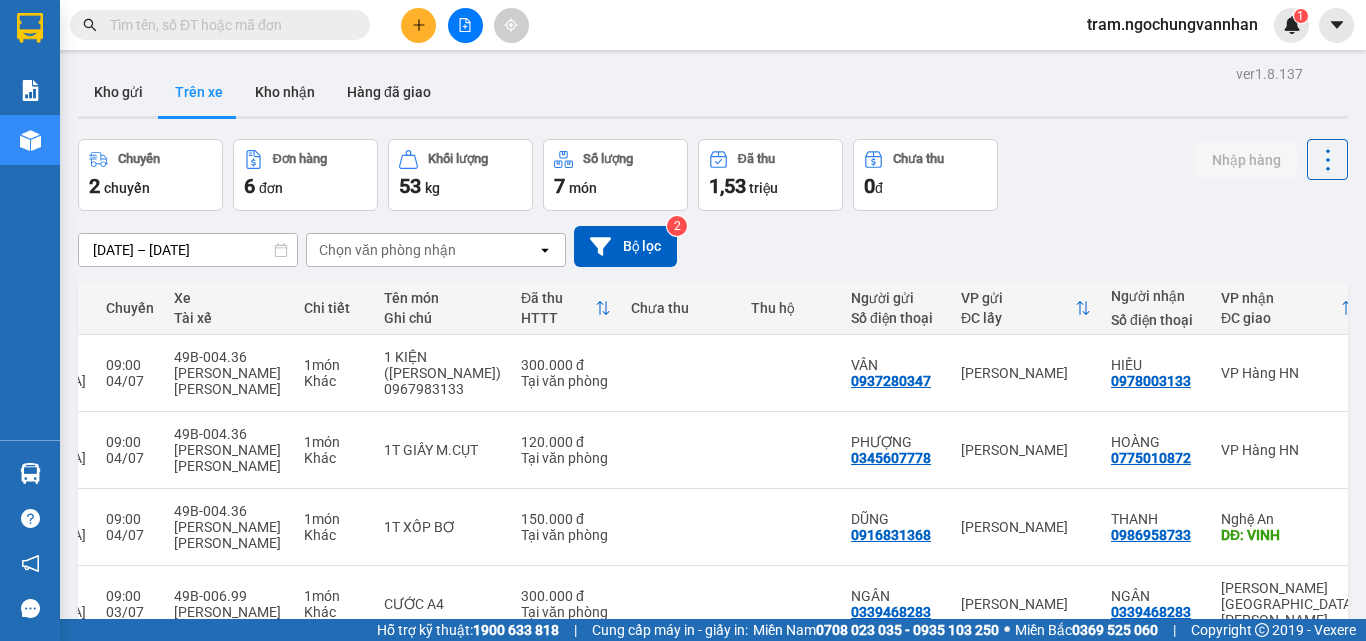 scroll, scrollTop: 188, scrollLeft: 0, axis: vertical 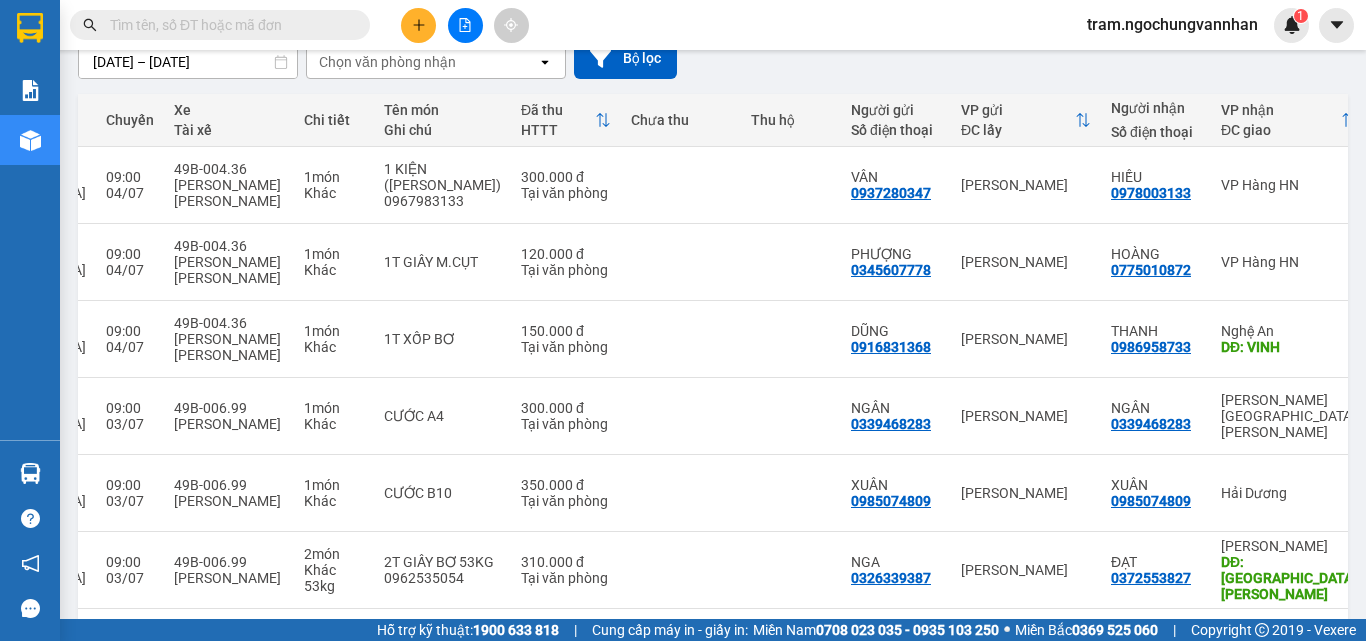 click on "1 100 / trang open" at bounding box center (713, 641) 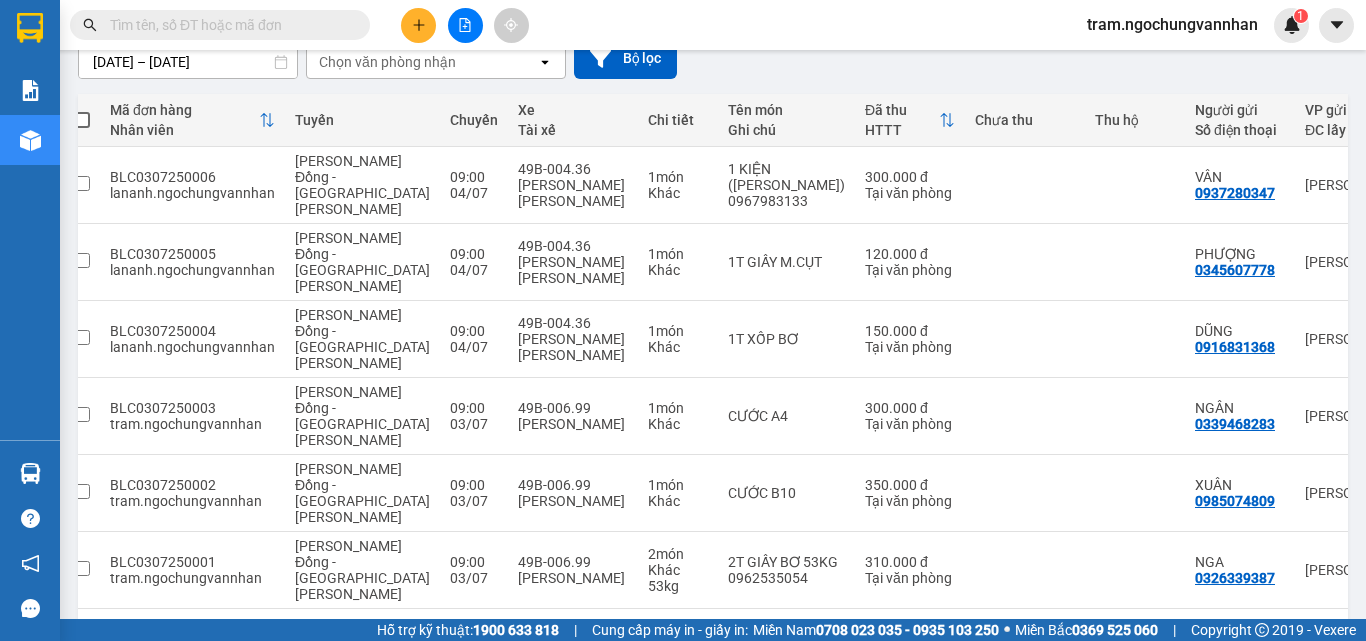 scroll, scrollTop: 0, scrollLeft: 0, axis: both 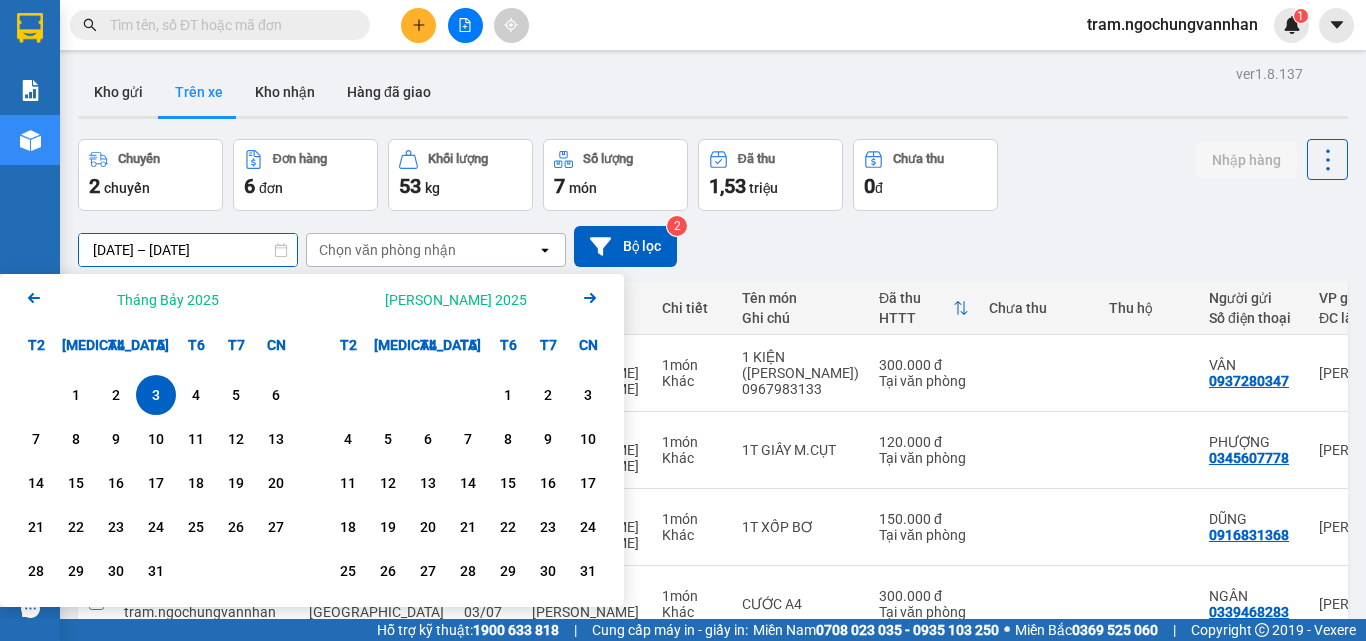 click on "03/07/2025 – 03/07/2025" at bounding box center [188, 250] 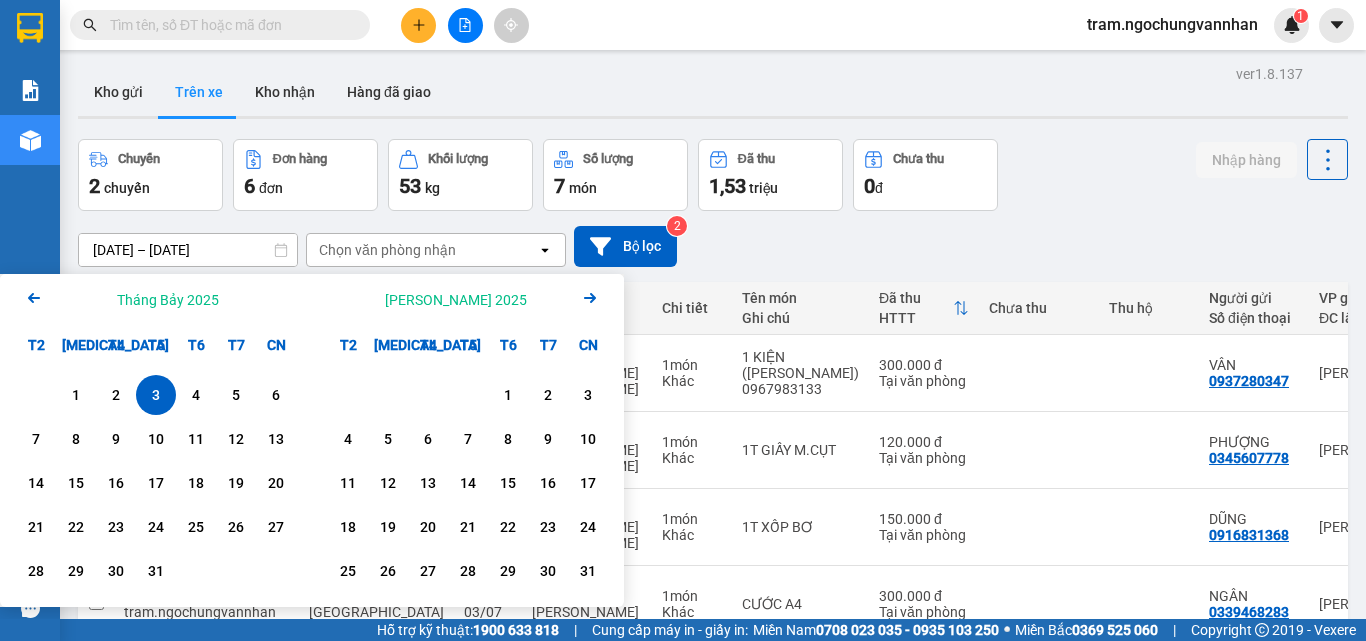 click on "3" at bounding box center (156, 395) 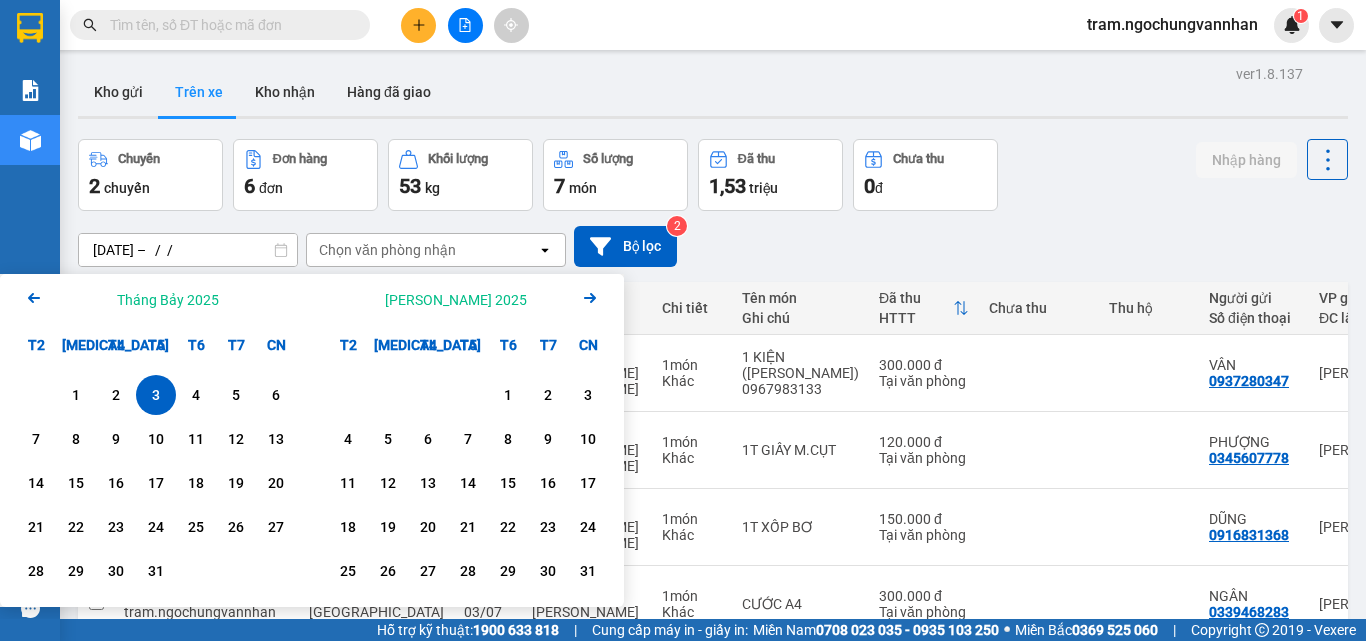 click on "3" at bounding box center (156, 395) 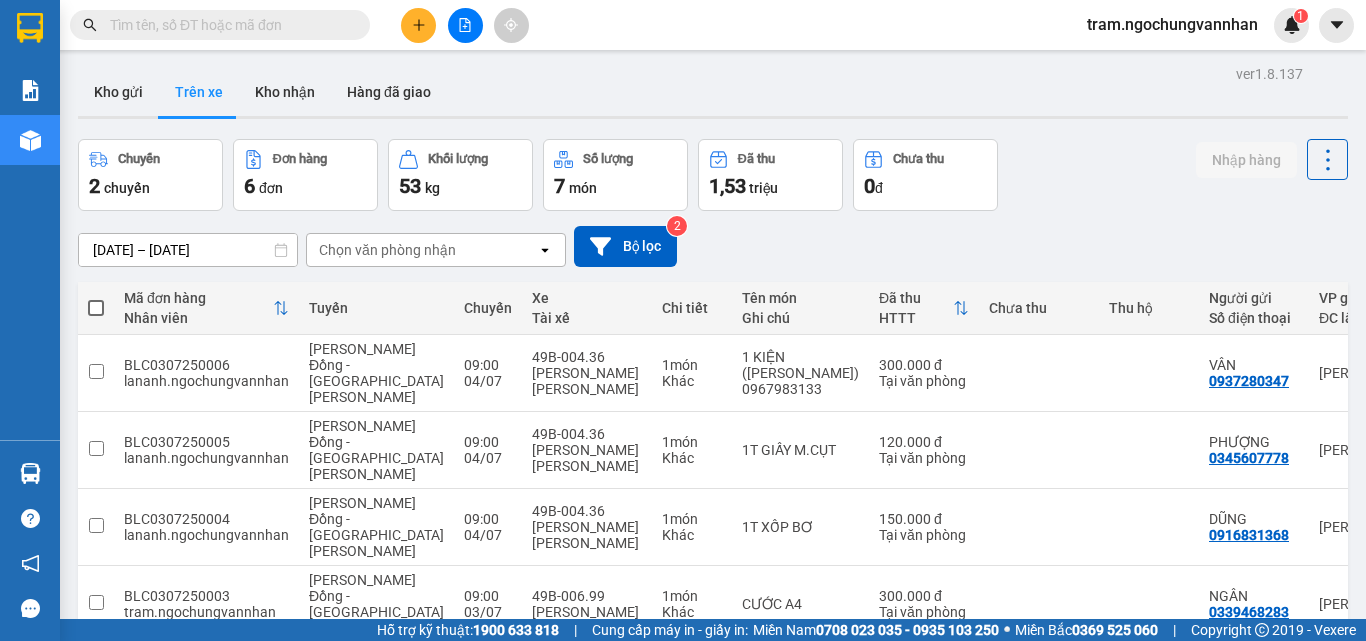 scroll, scrollTop: 188, scrollLeft: 0, axis: vertical 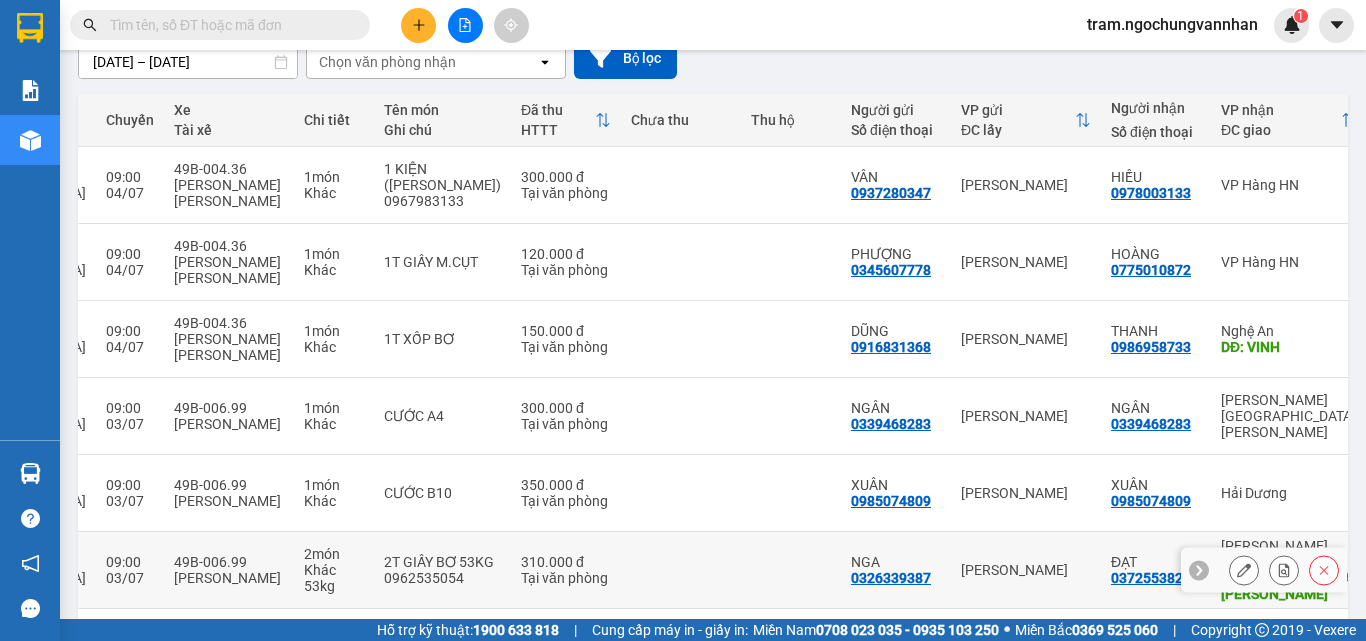 click 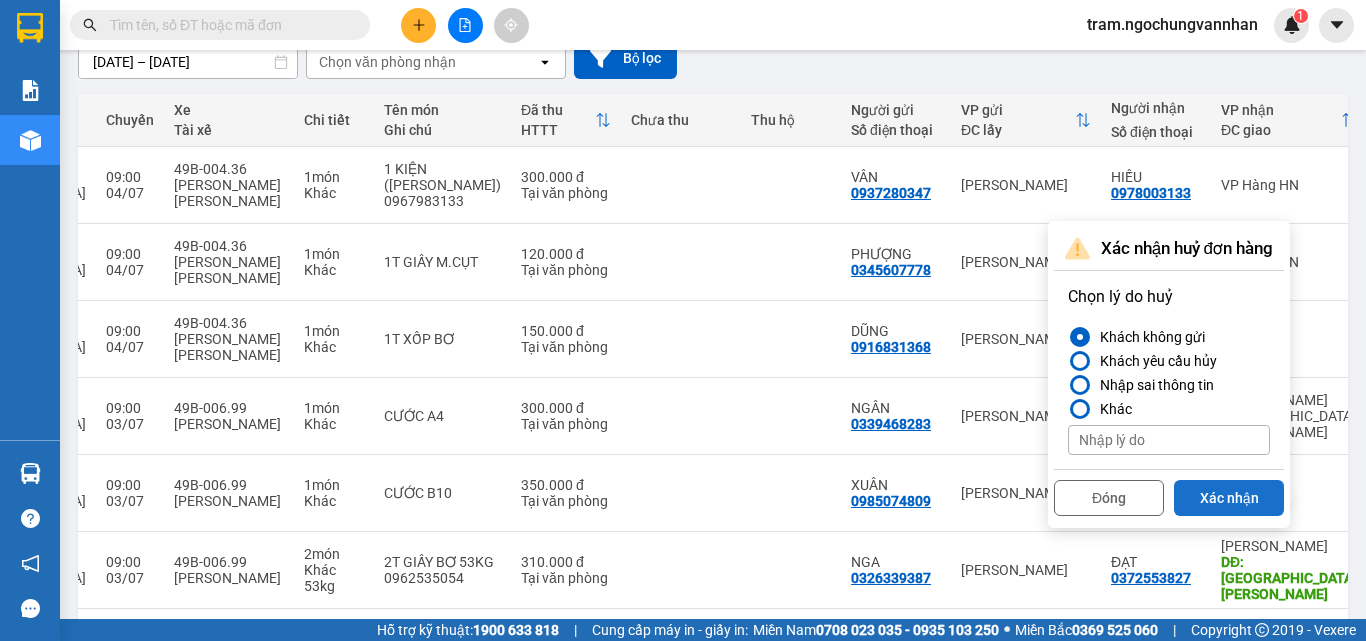 click on "Xác nhận" at bounding box center (1229, 498) 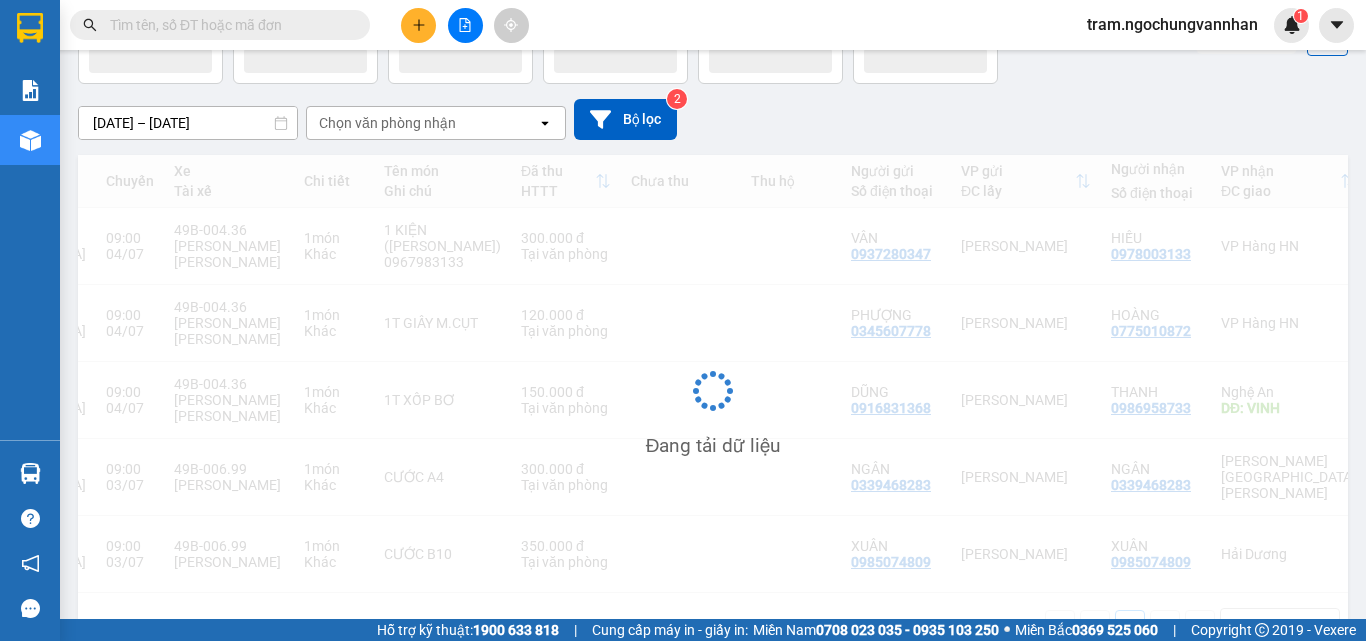 scroll, scrollTop: 127, scrollLeft: 0, axis: vertical 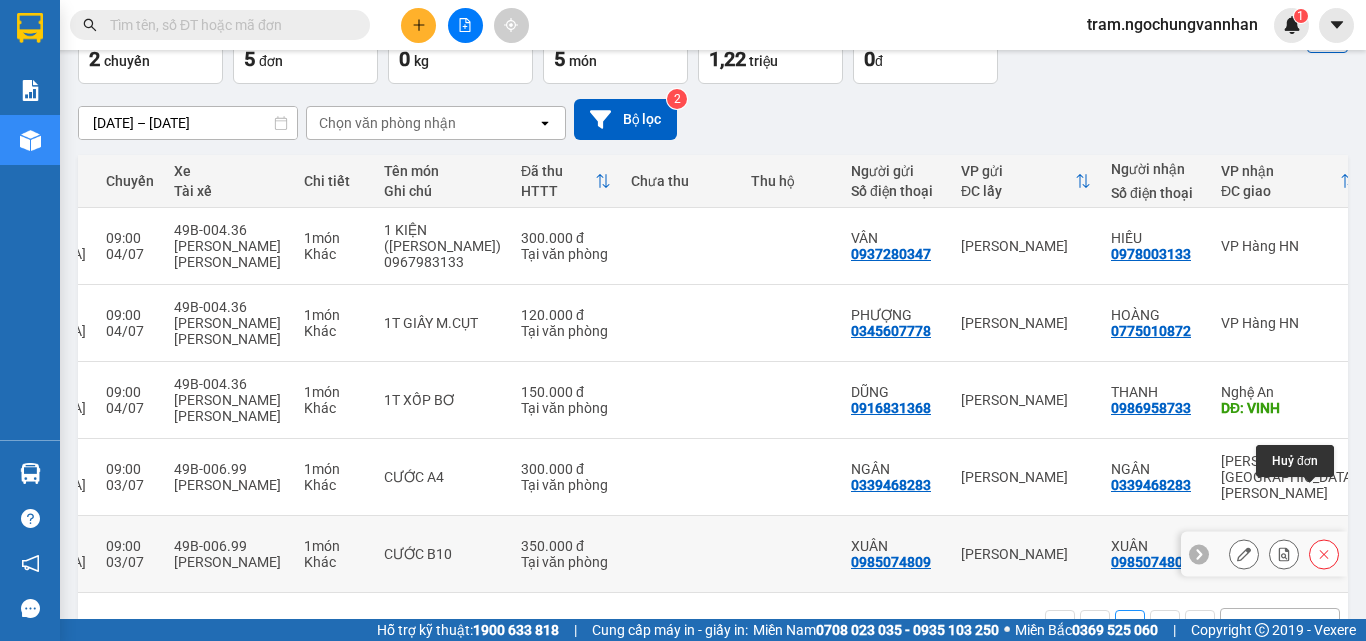 click 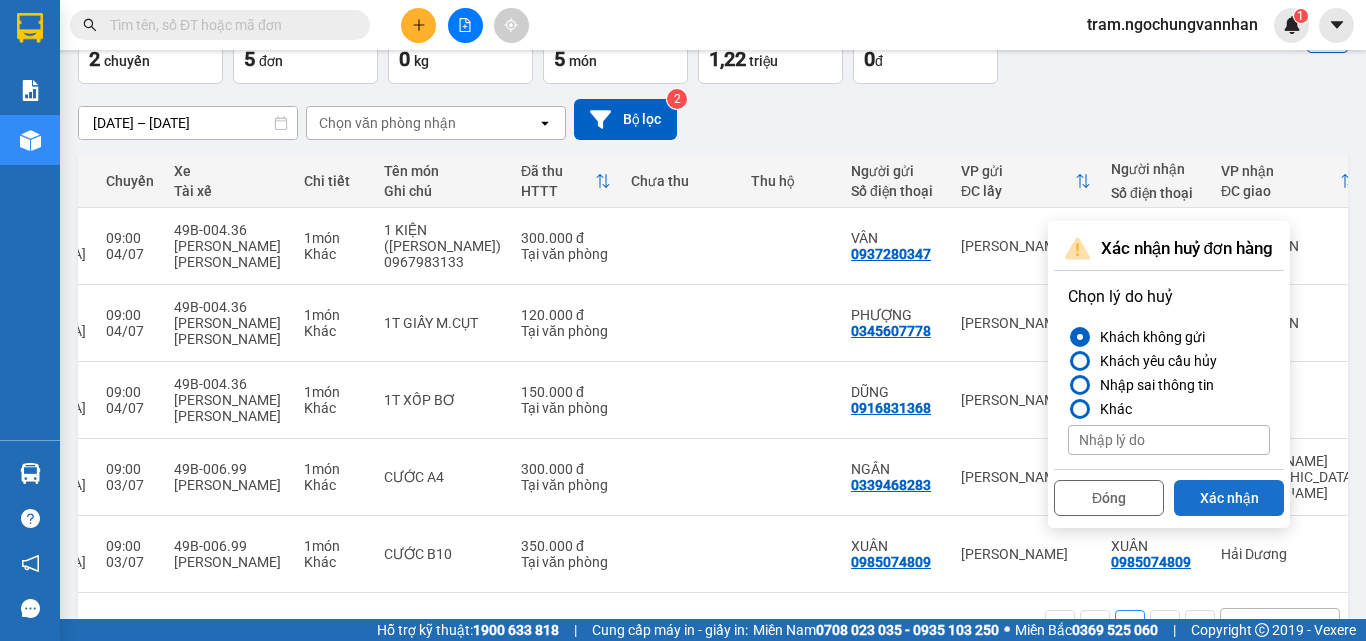 click on "Xác nhận" at bounding box center (1229, 498) 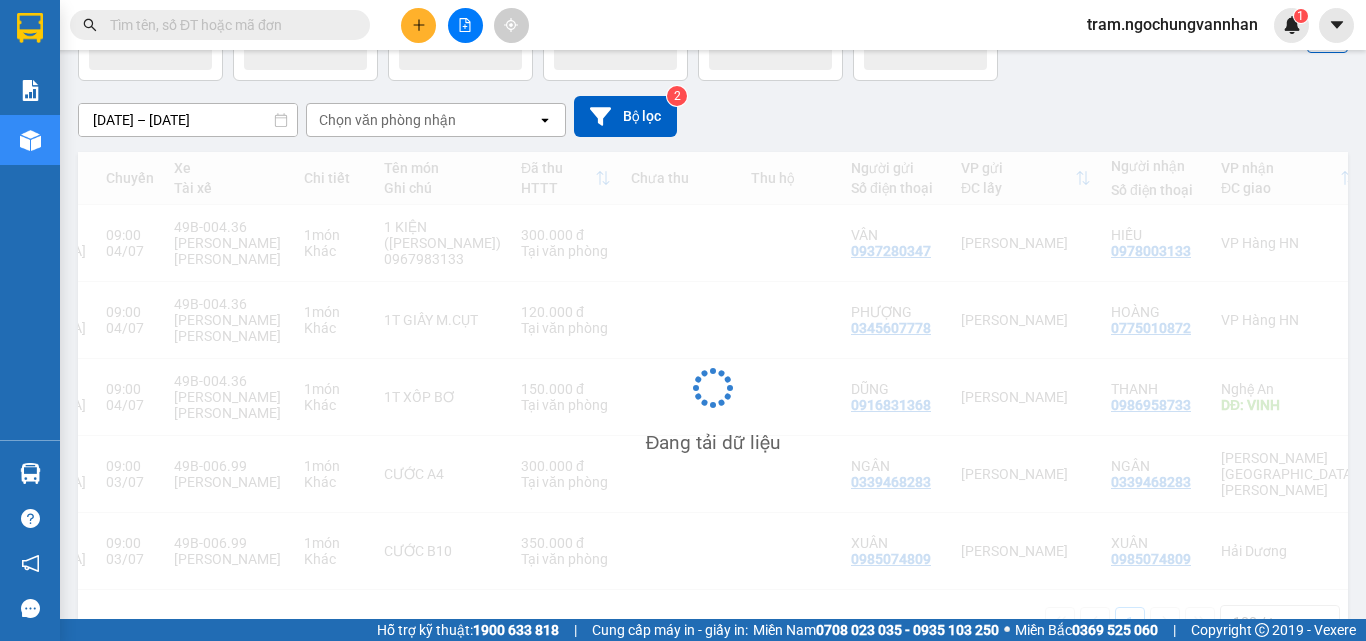 scroll, scrollTop: 92, scrollLeft: 0, axis: vertical 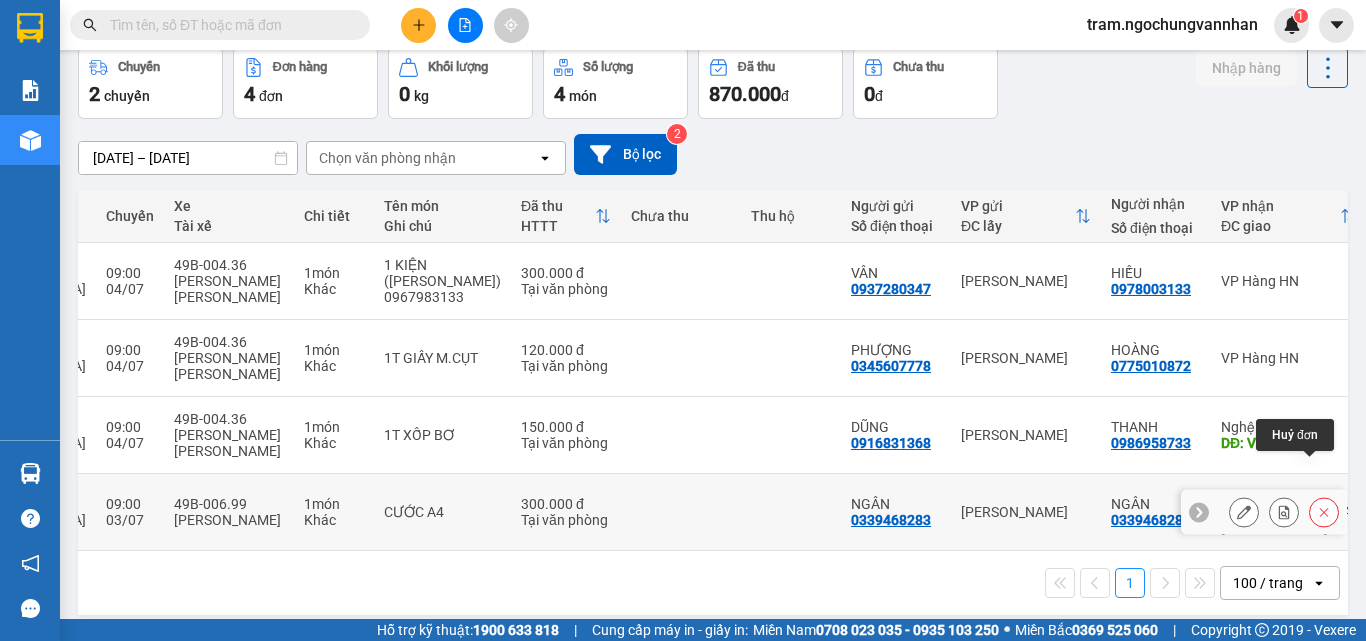 click 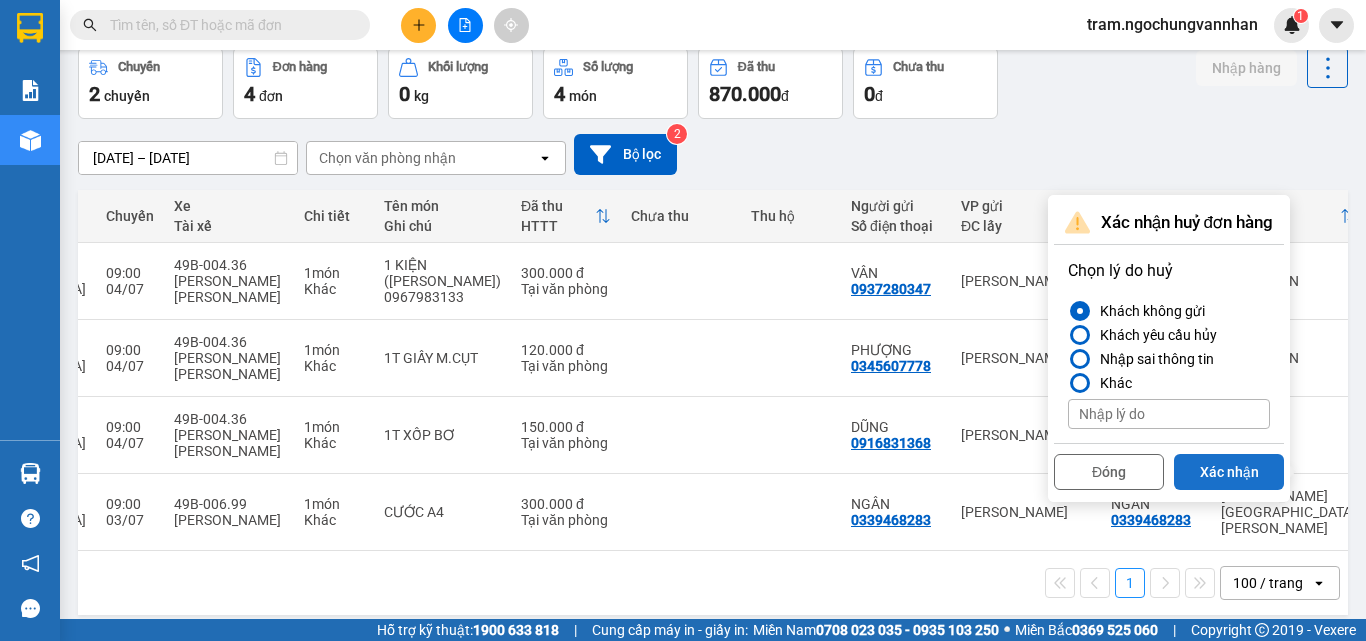 click on "Xác nhận" at bounding box center [1229, 472] 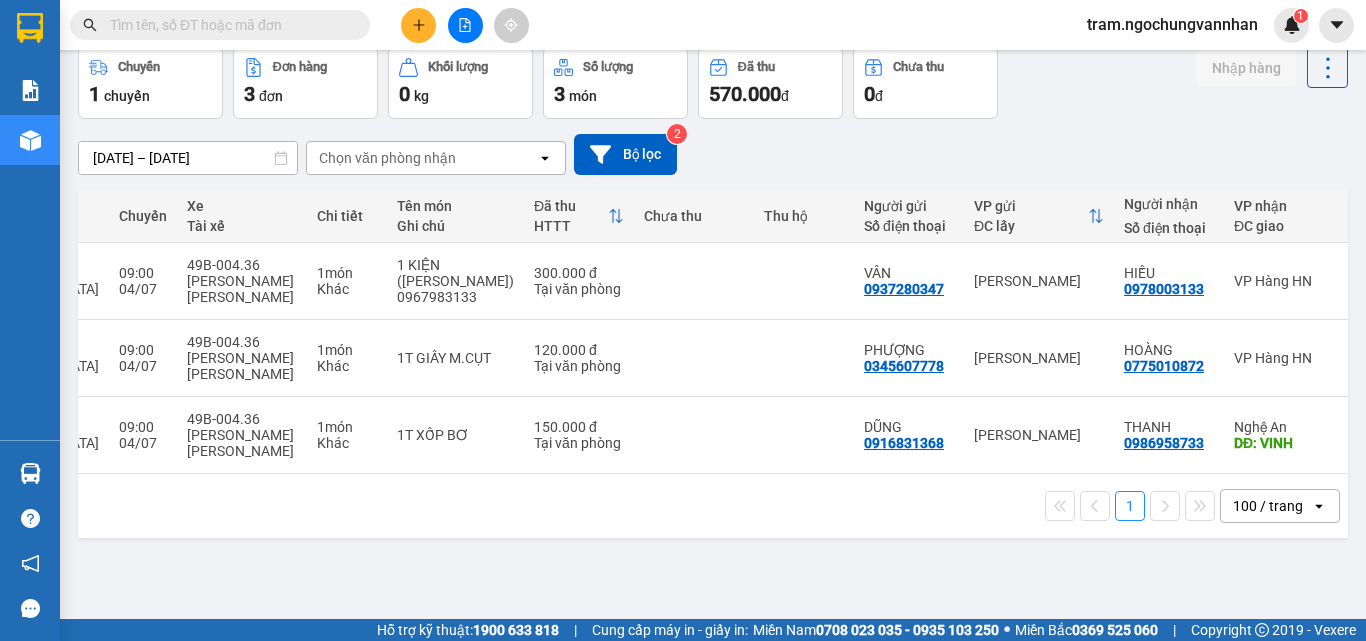 scroll, scrollTop: 0, scrollLeft: 358, axis: horizontal 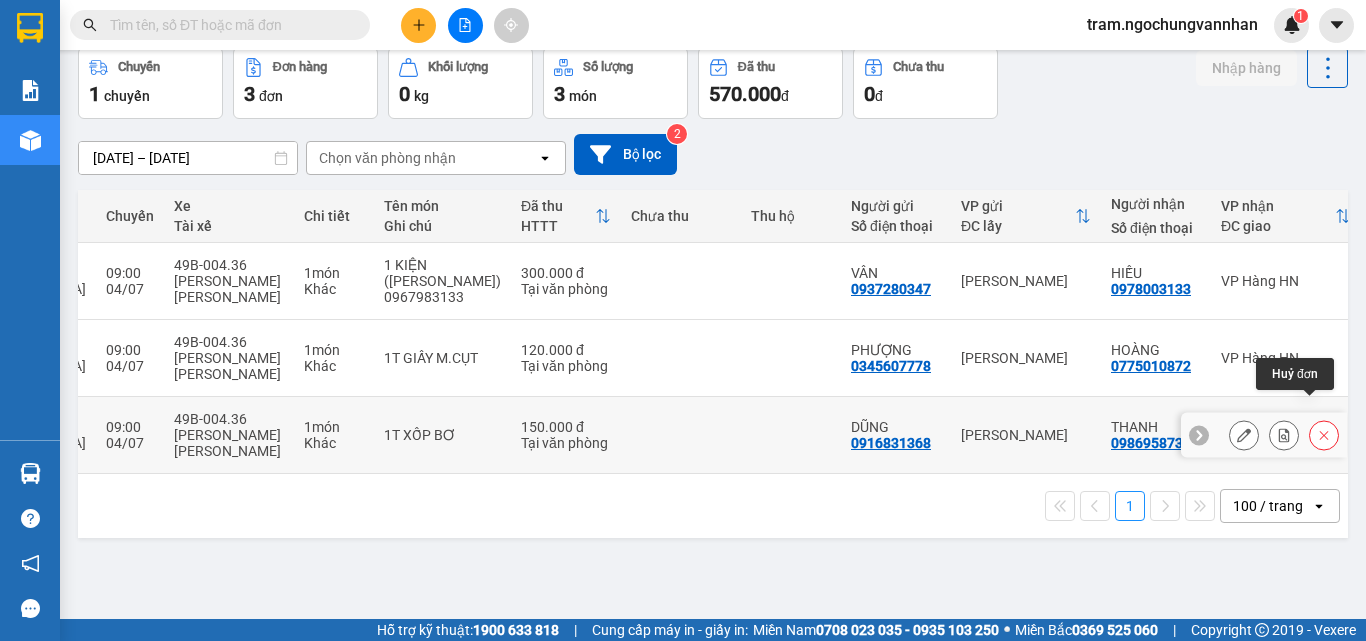 click 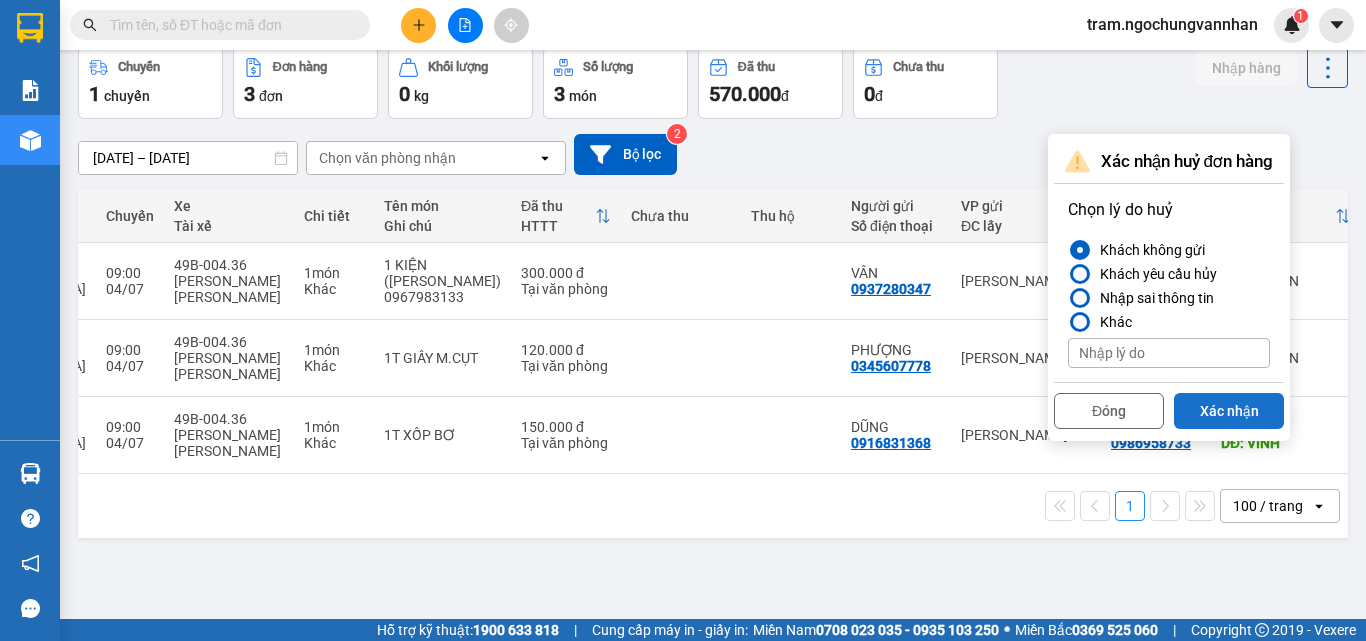 click on "Xác nhận" at bounding box center [1229, 411] 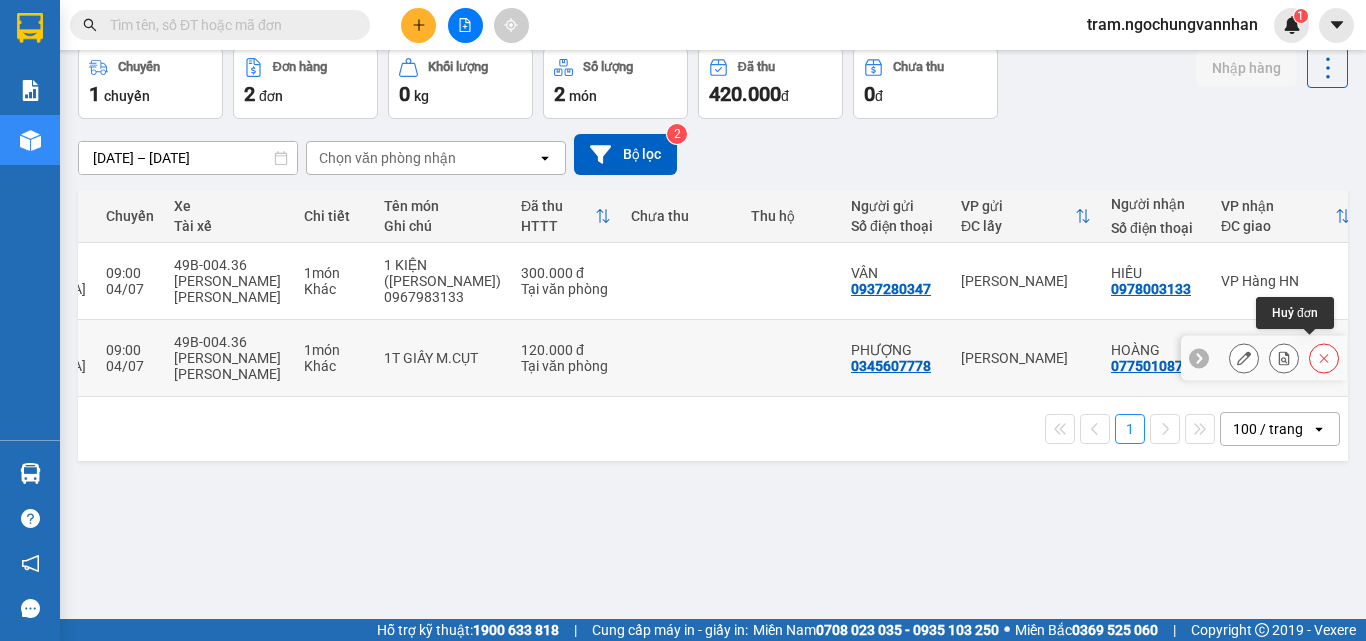 click 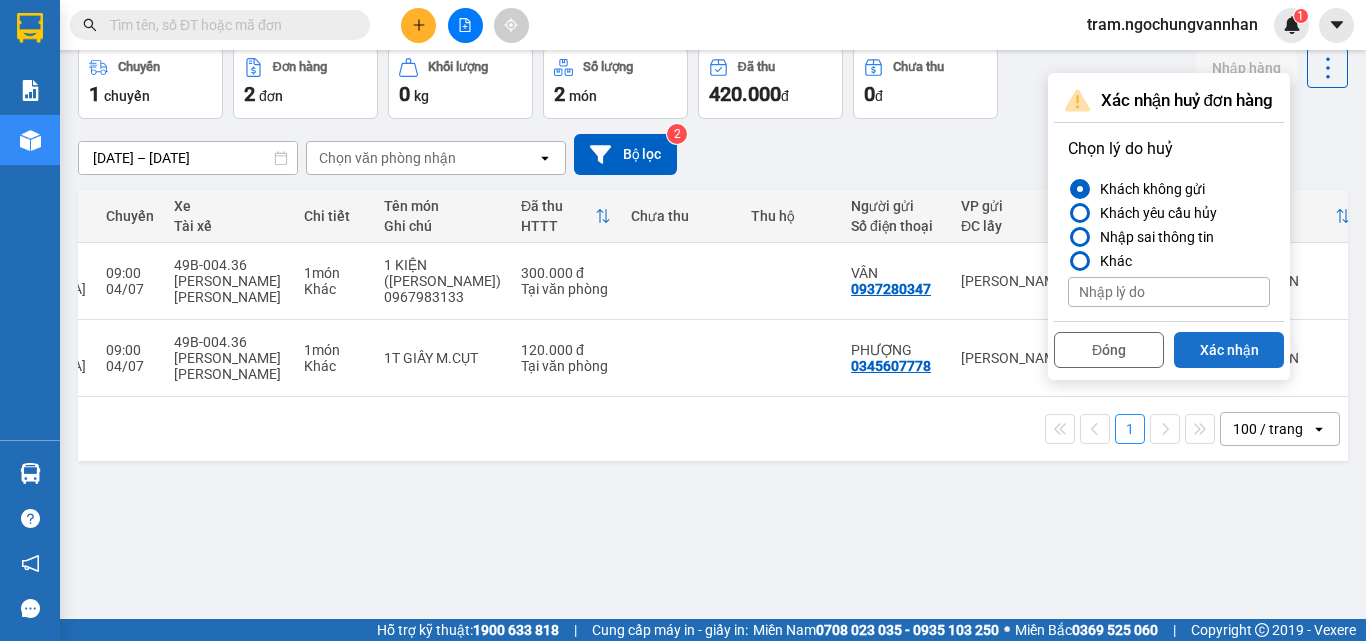 click on "Xác nhận" at bounding box center [1229, 350] 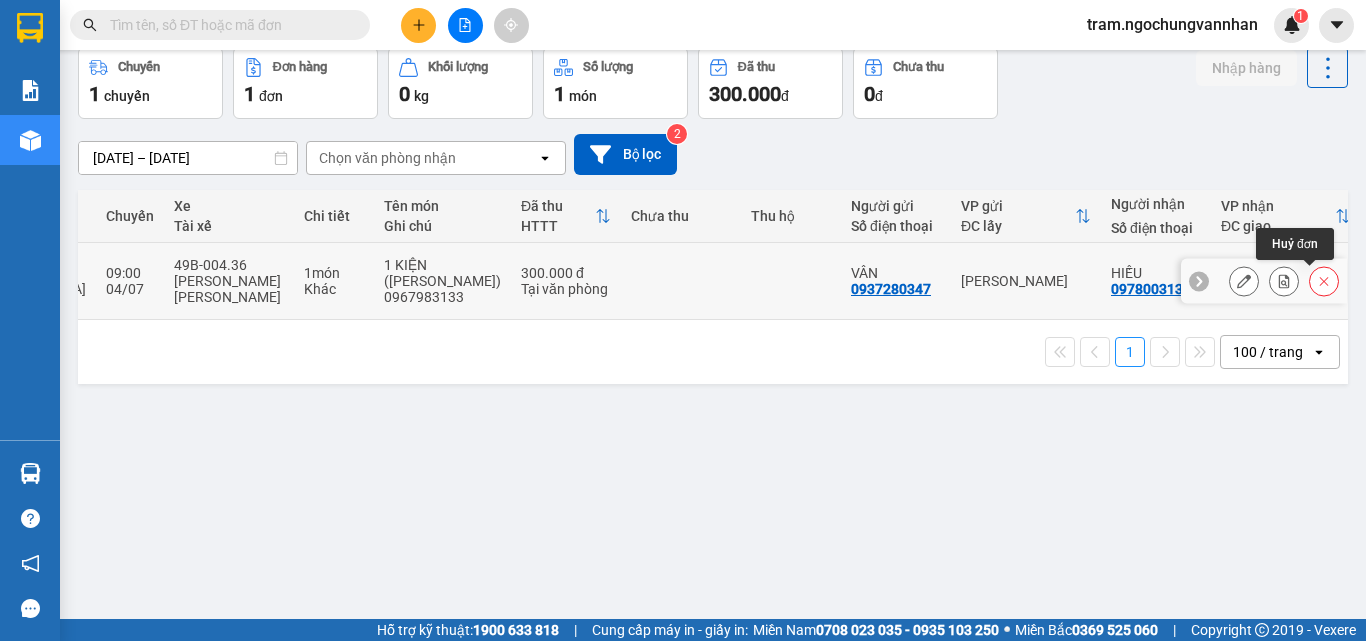 click 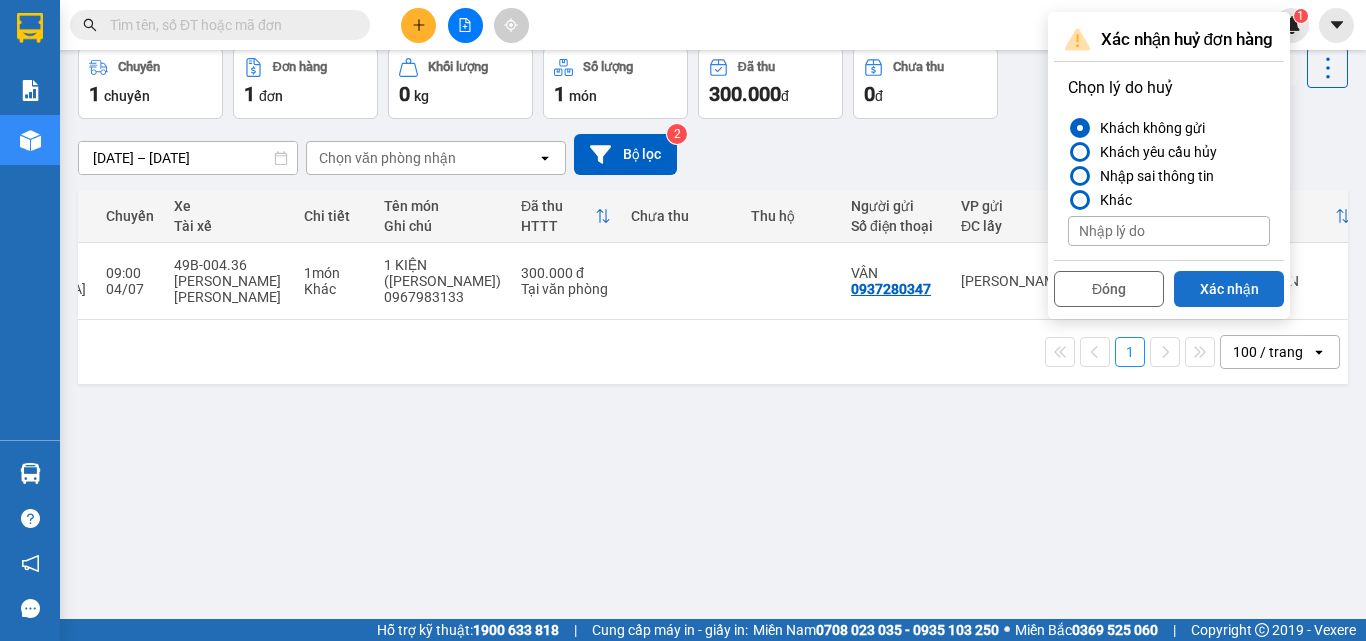 click on "Xác nhận" at bounding box center (1229, 289) 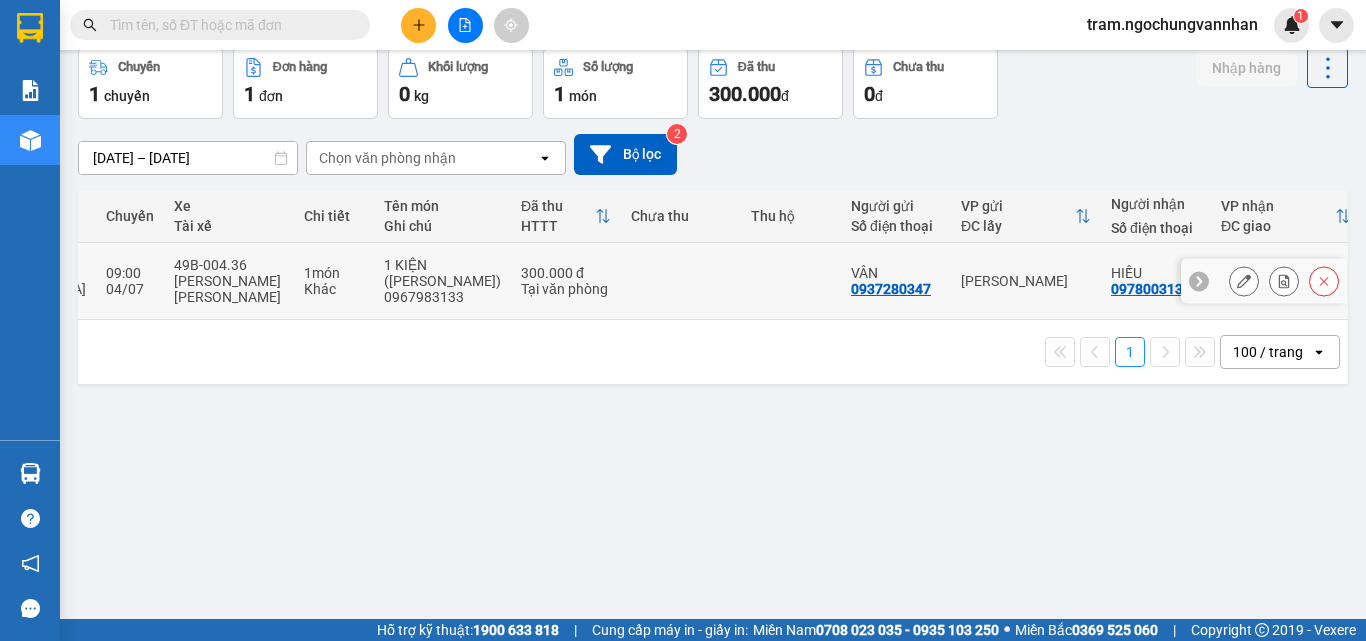 scroll, scrollTop: 0, scrollLeft: 0, axis: both 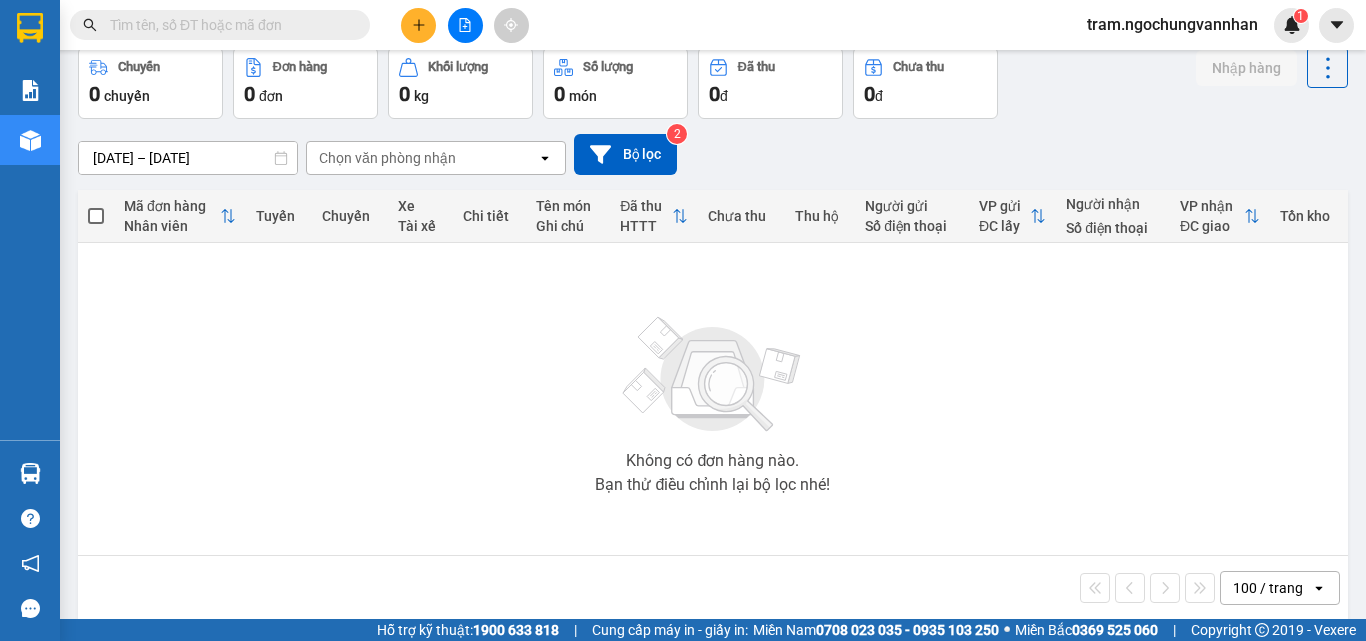click on "03/07/2025 – 03/07/2025" at bounding box center (188, 158) 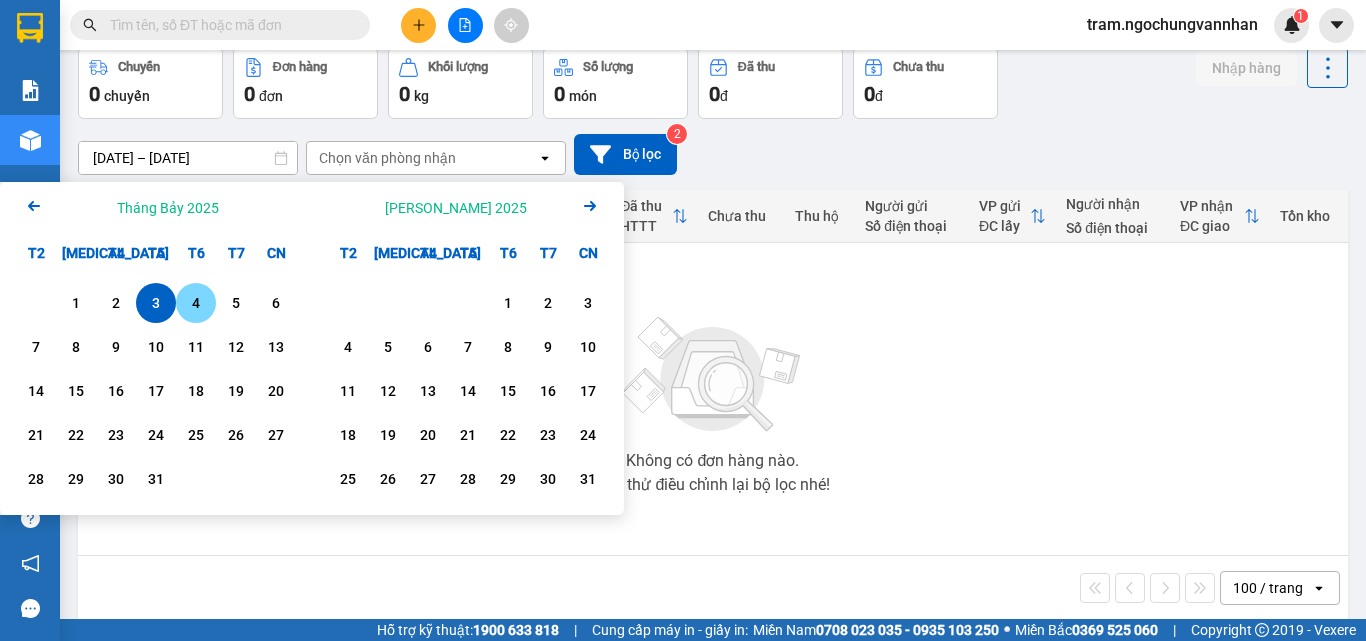 click on "4" at bounding box center (196, 303) 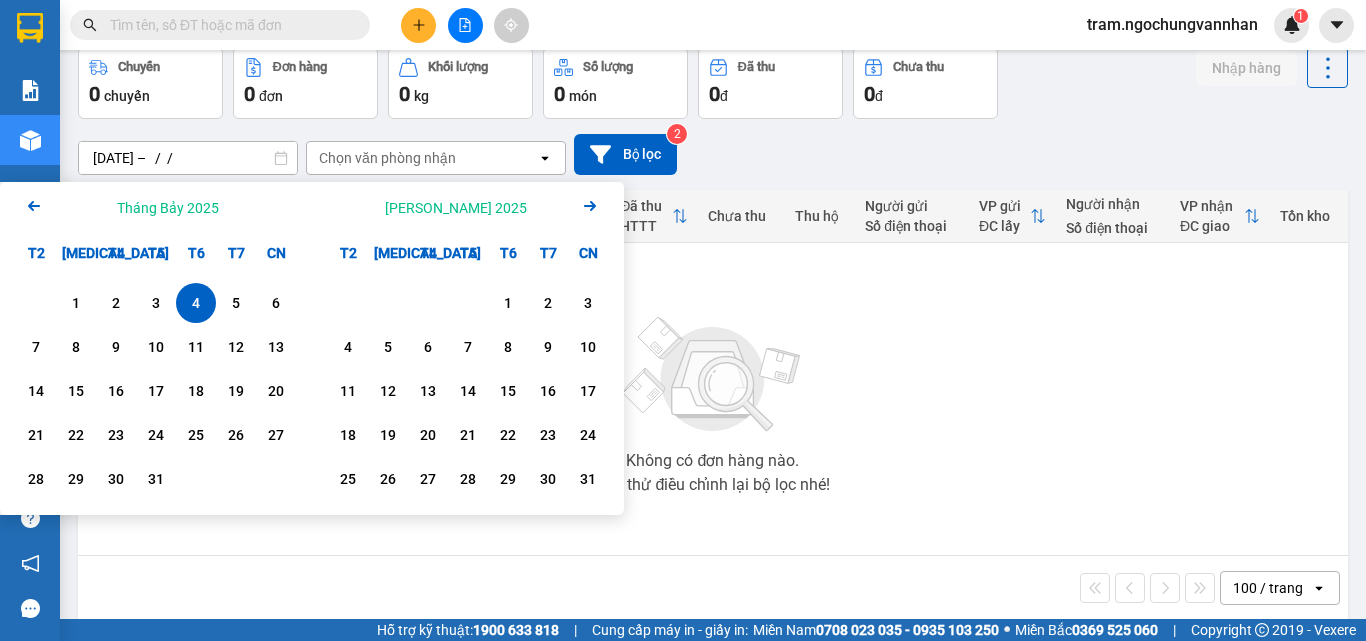 click on "4" at bounding box center [196, 303] 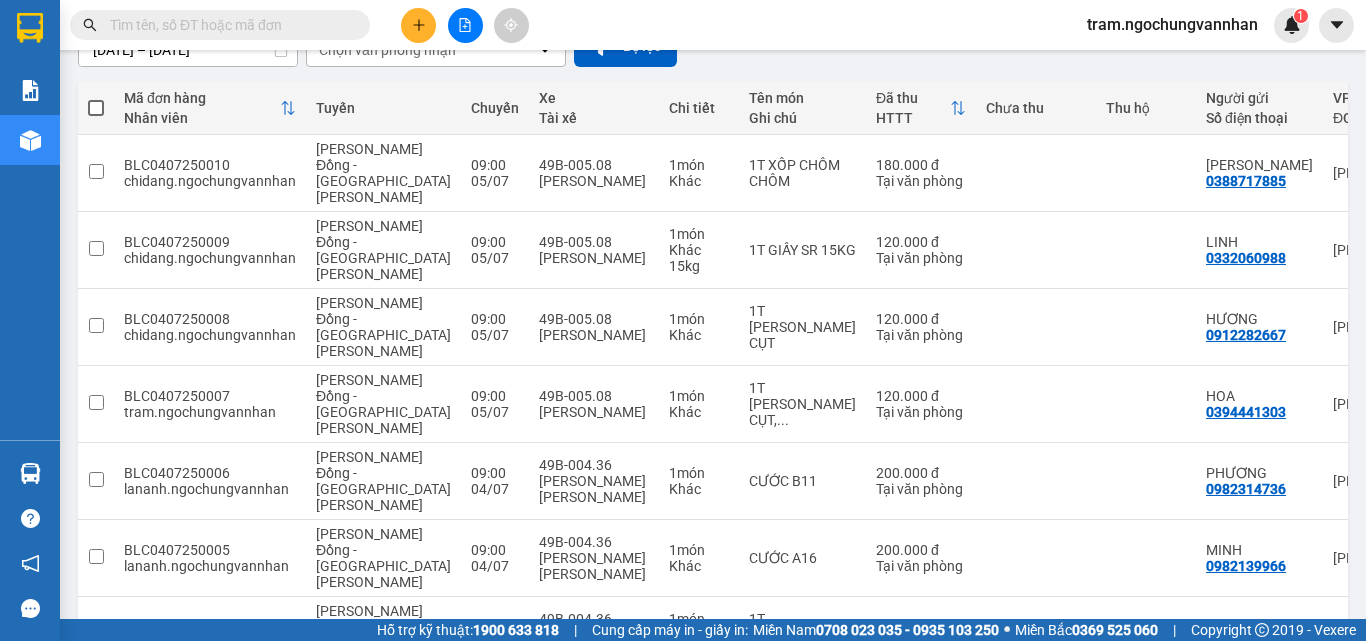 scroll, scrollTop: 432, scrollLeft: 0, axis: vertical 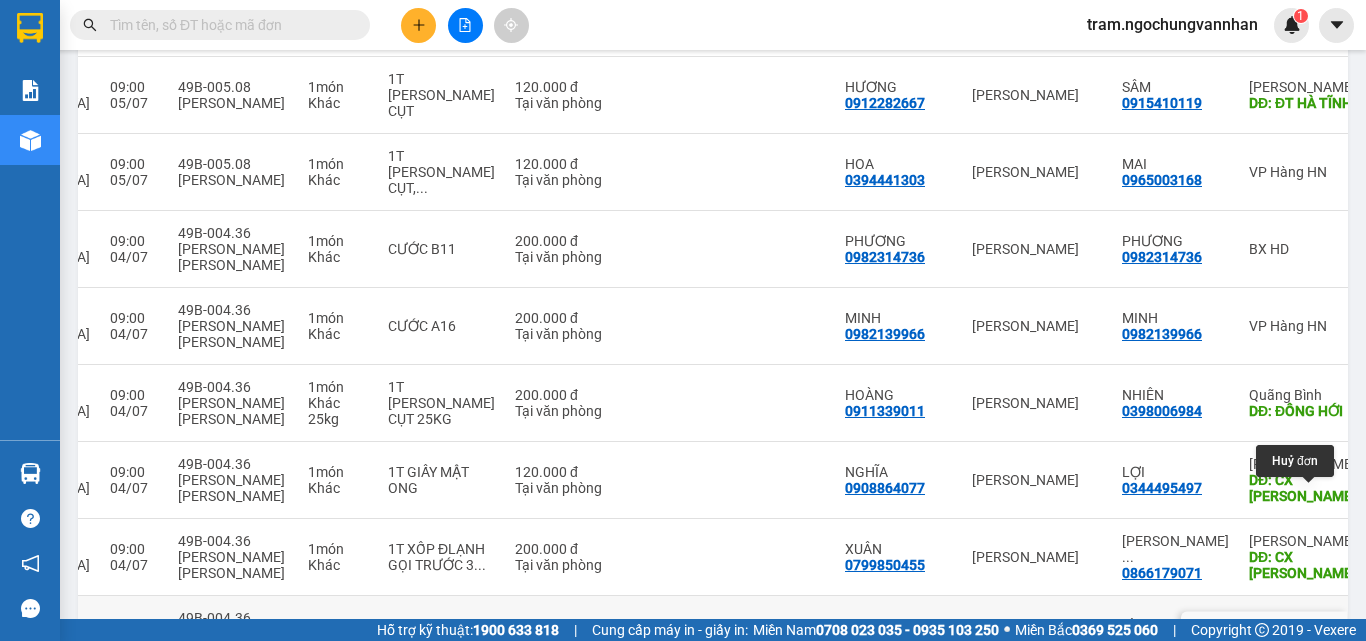 click 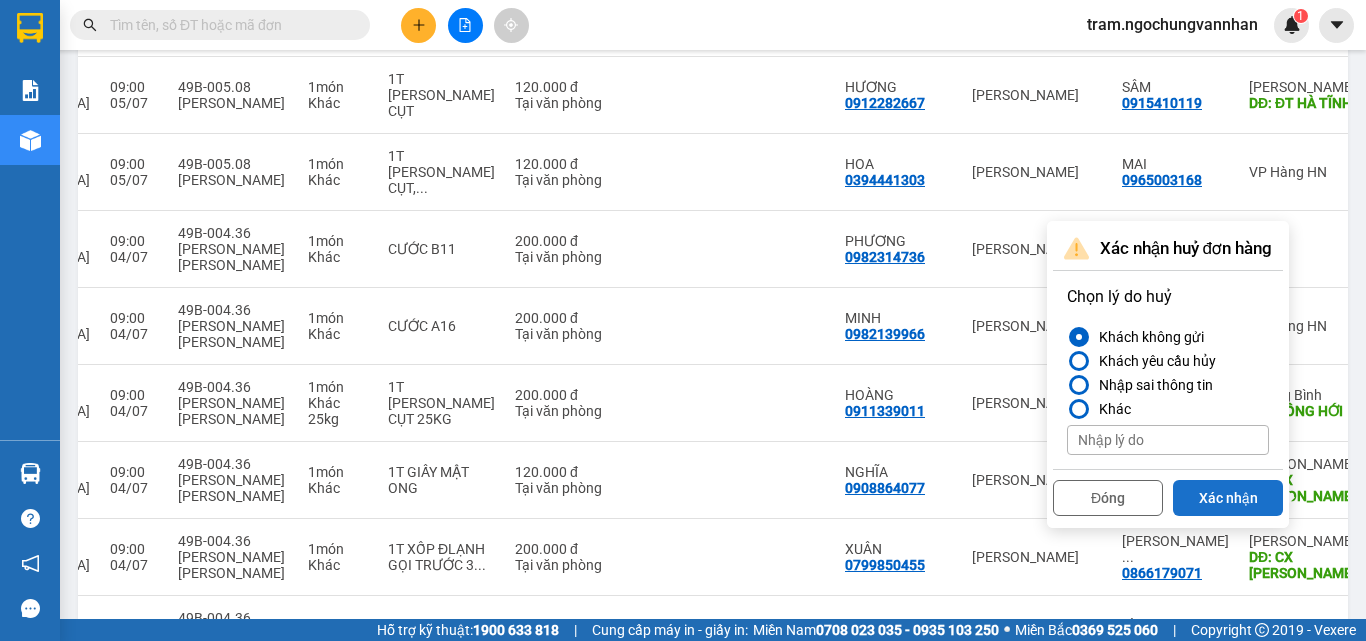 click on "Xác nhận" at bounding box center (1228, 498) 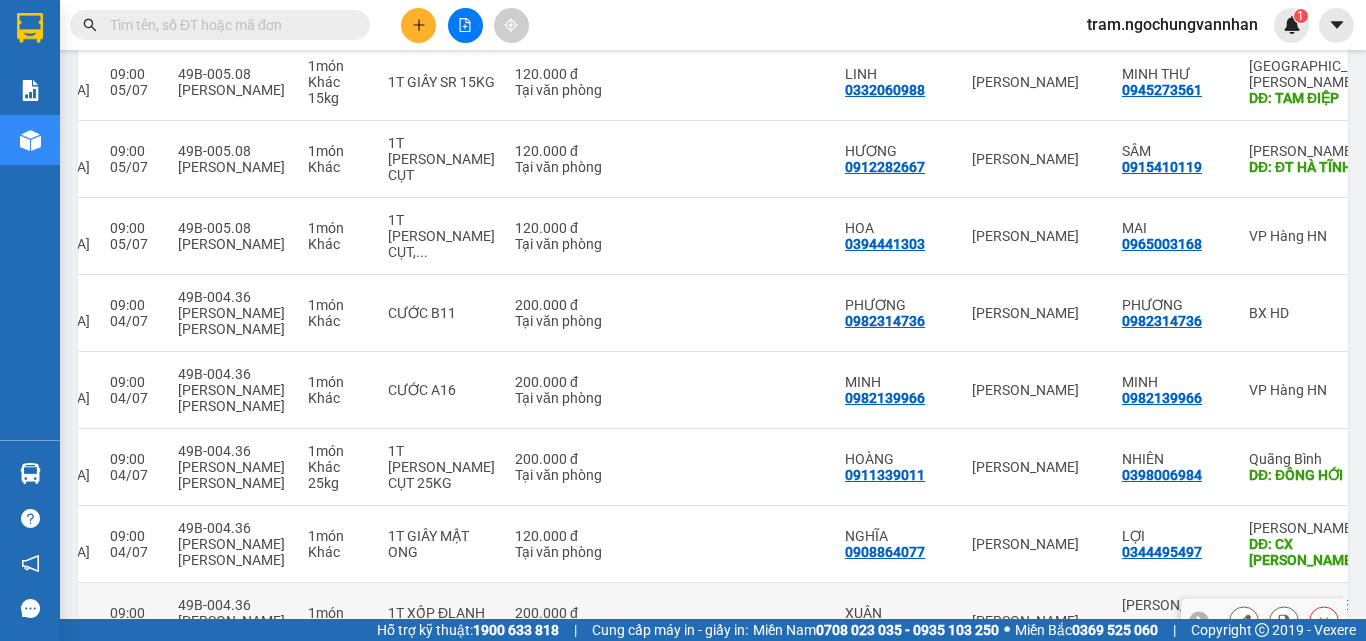 scroll, scrollTop: 371, scrollLeft: 0, axis: vertical 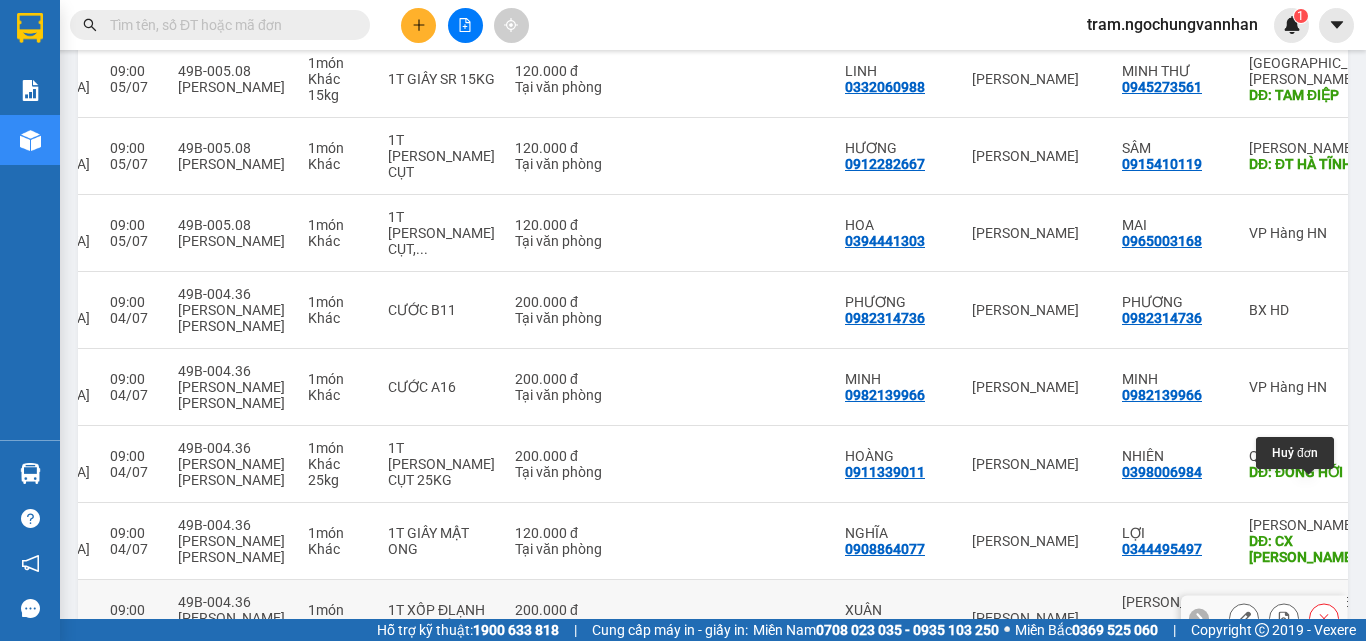 click 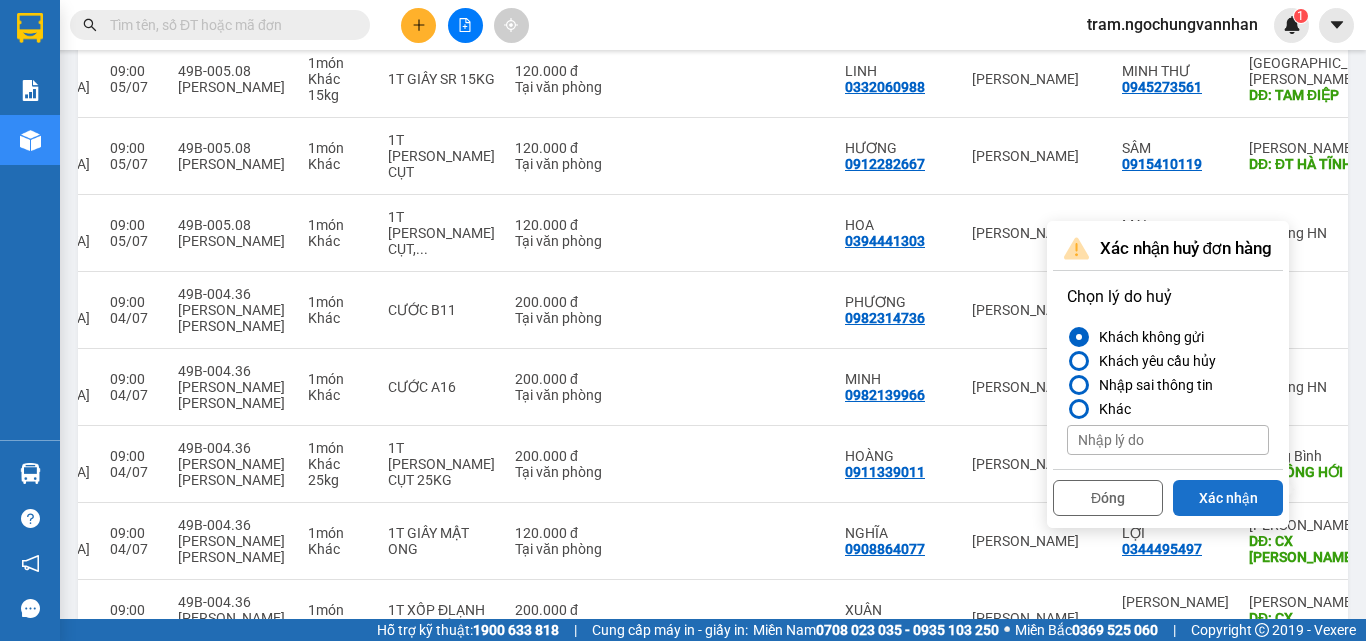 click on "Xác nhận" at bounding box center [1228, 498] 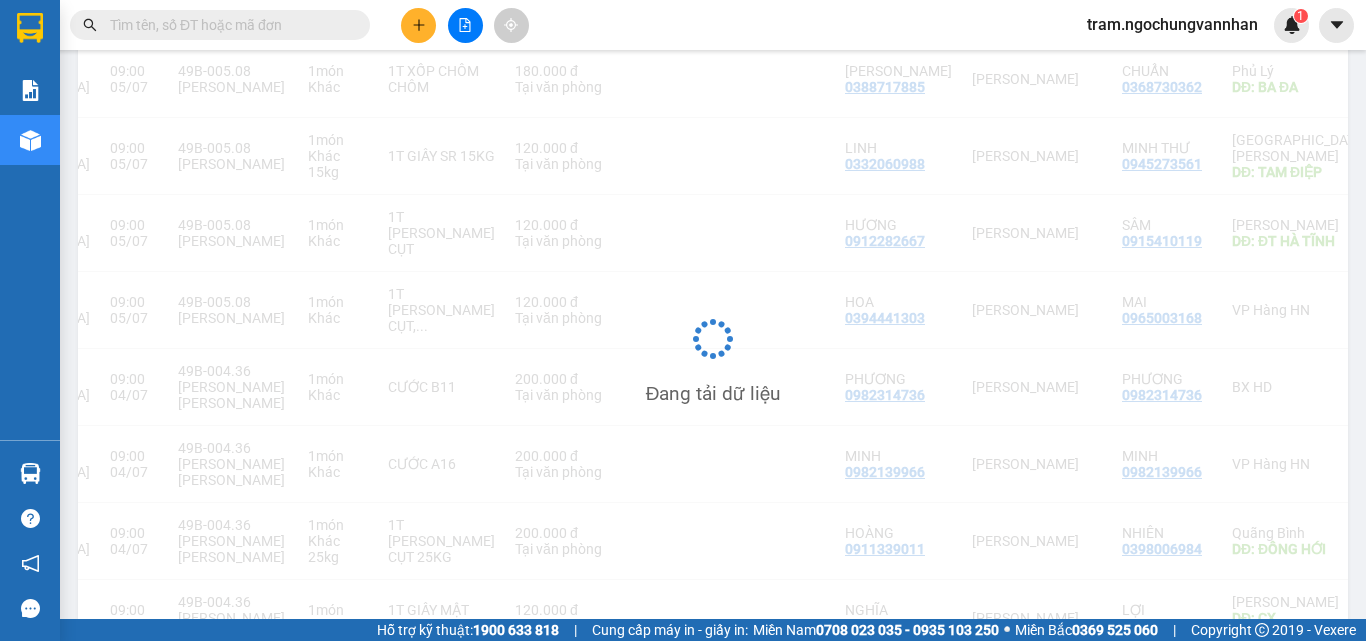 scroll, scrollTop: 294, scrollLeft: 0, axis: vertical 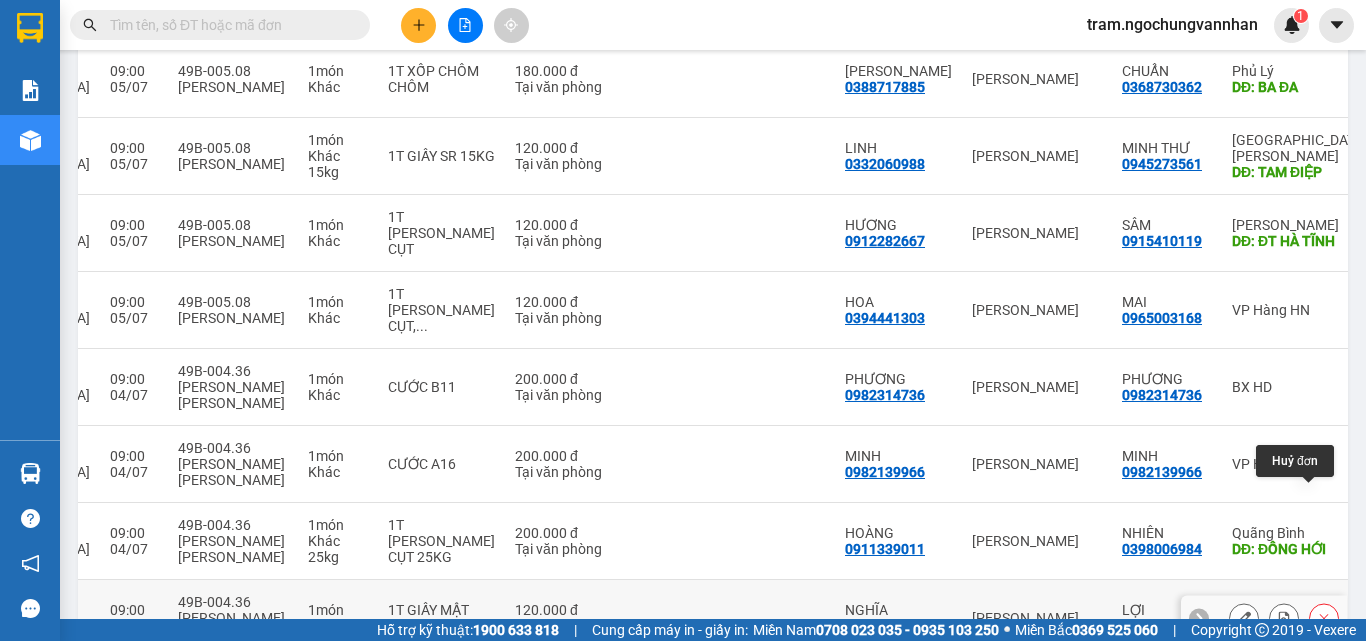 click 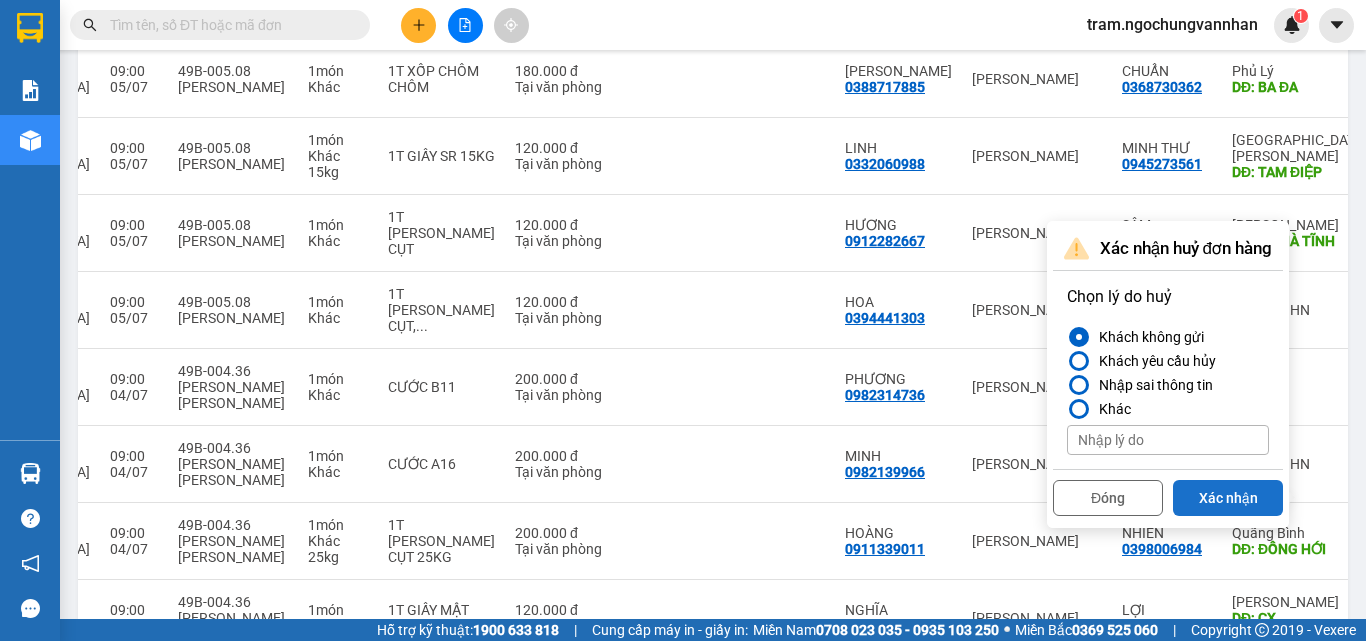 click on "Xác nhận" at bounding box center [1228, 498] 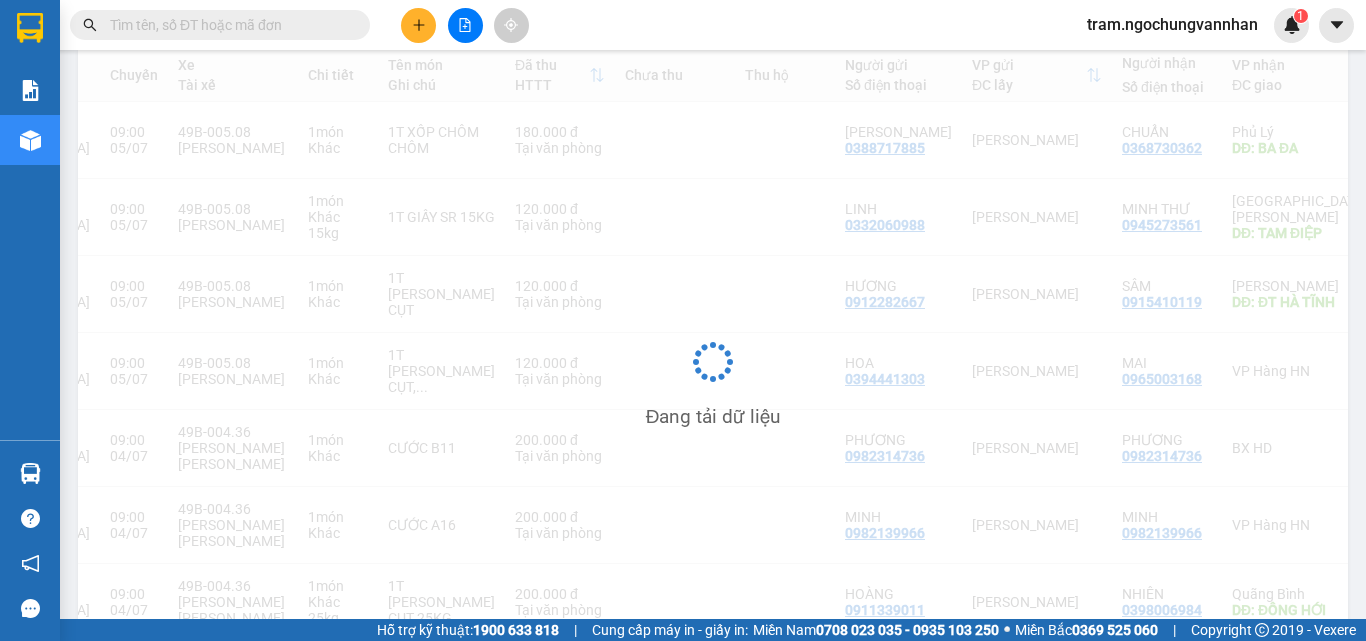 scroll, scrollTop: 233, scrollLeft: 0, axis: vertical 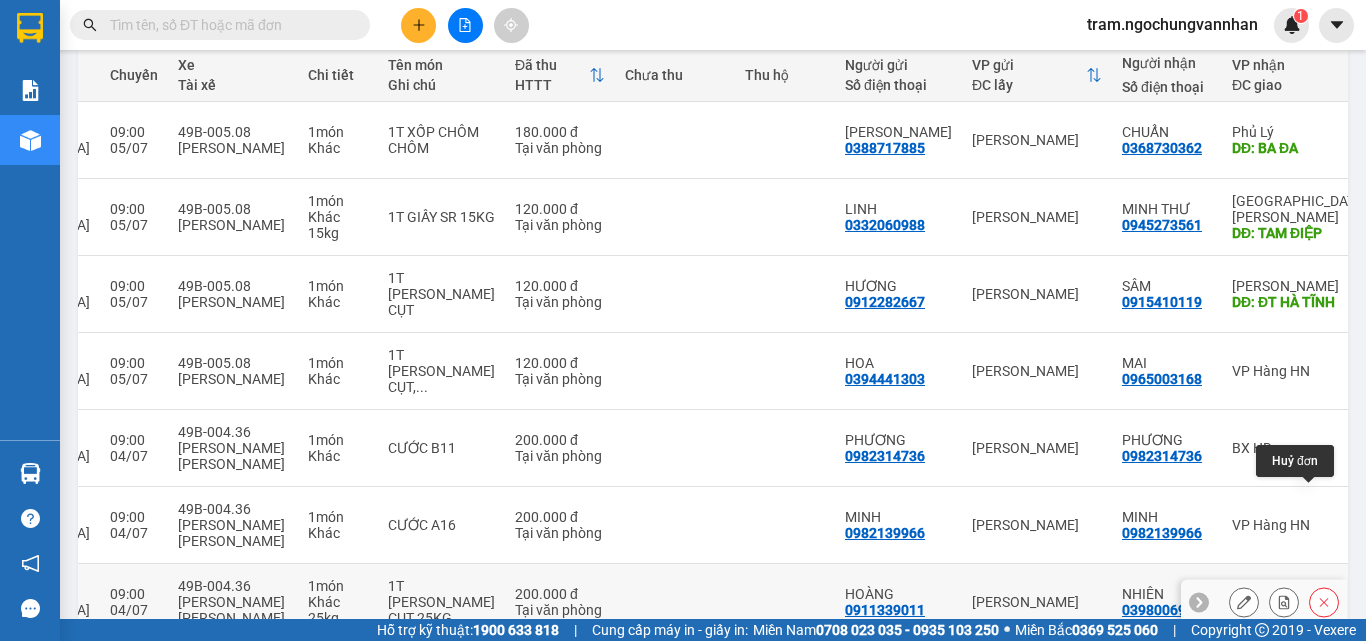 click at bounding box center [1324, 602] 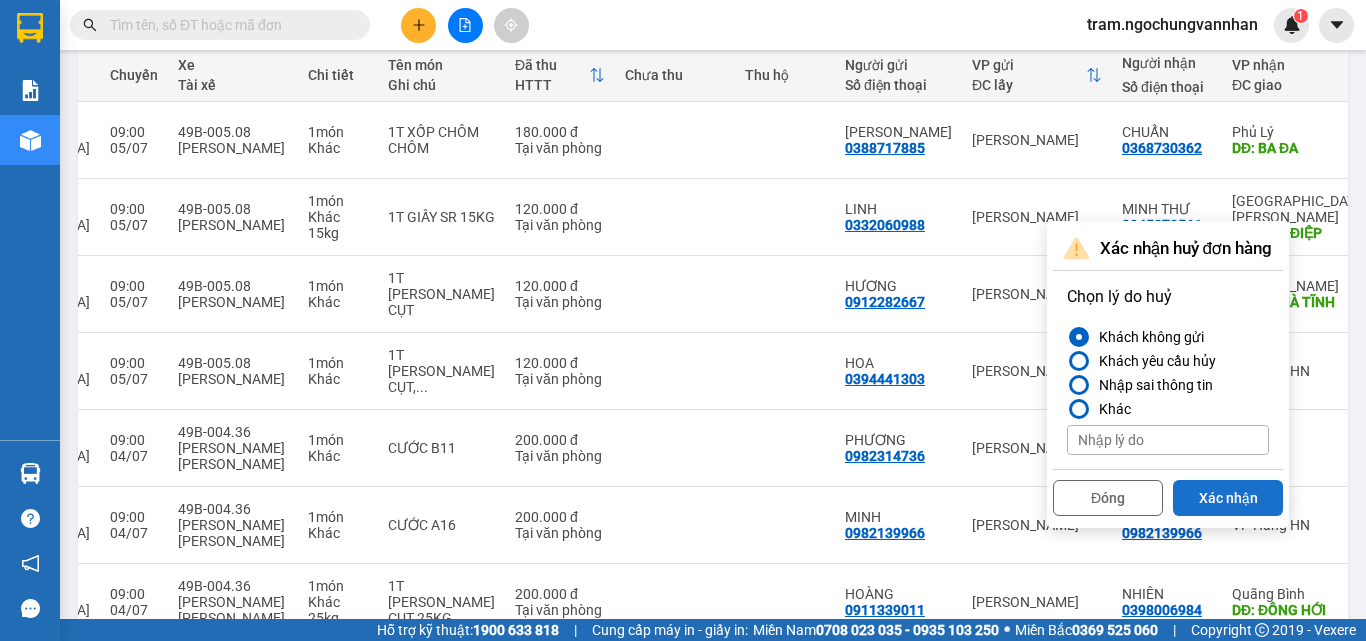click on "Xác nhận" at bounding box center [1228, 498] 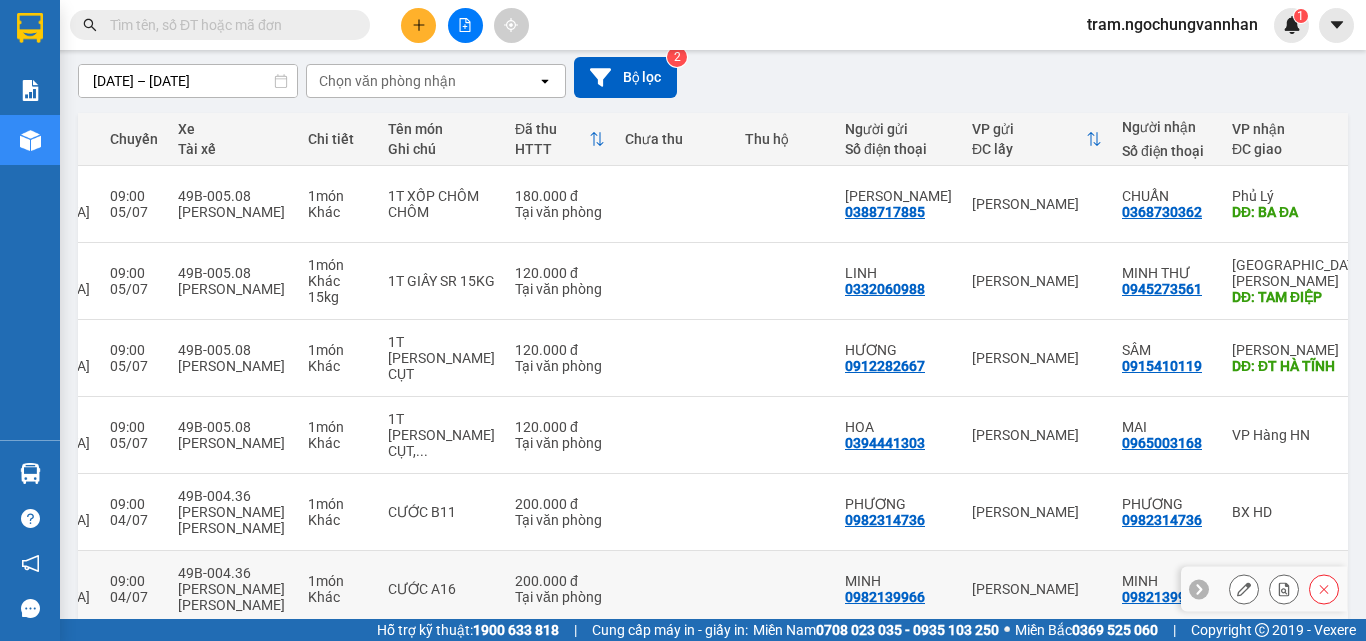 scroll, scrollTop: 172, scrollLeft: 0, axis: vertical 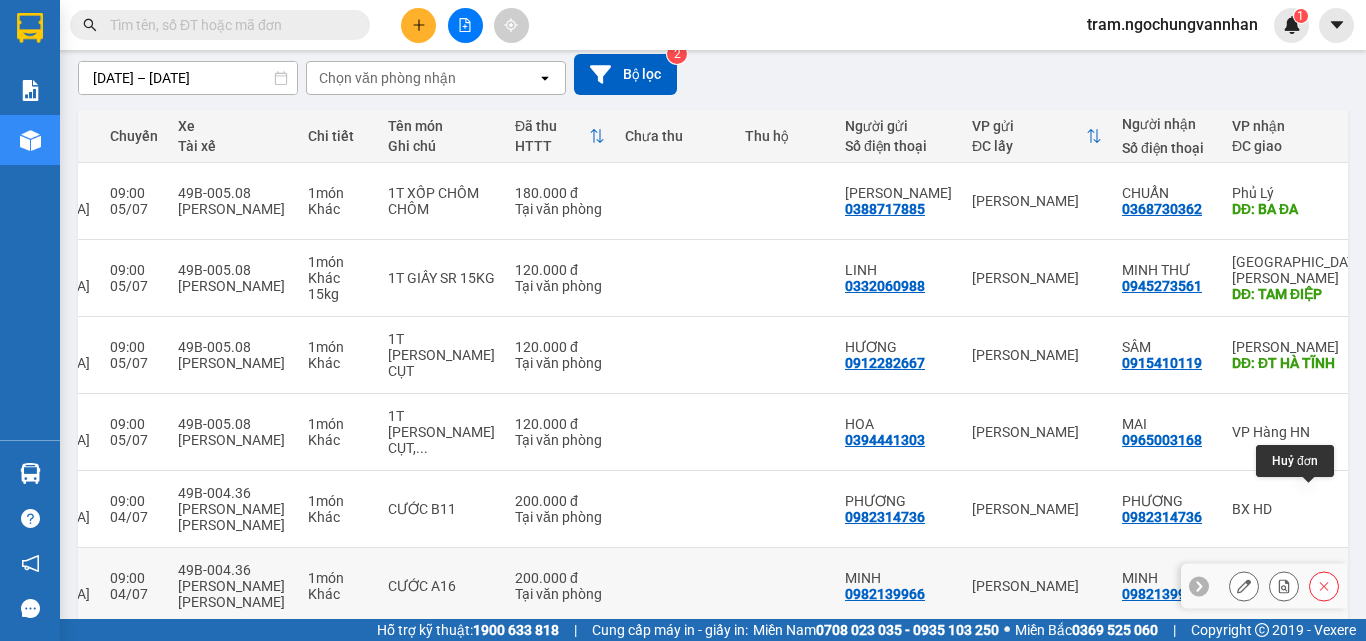 click 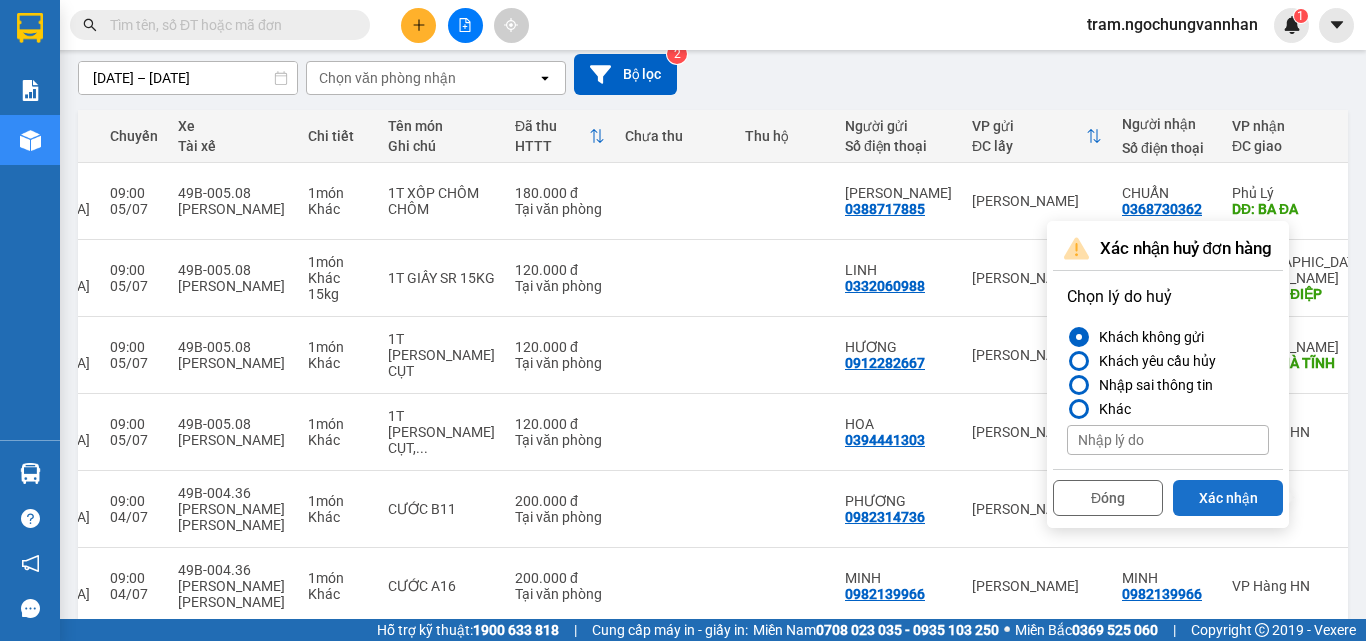 click on "Xác nhận" at bounding box center (1228, 498) 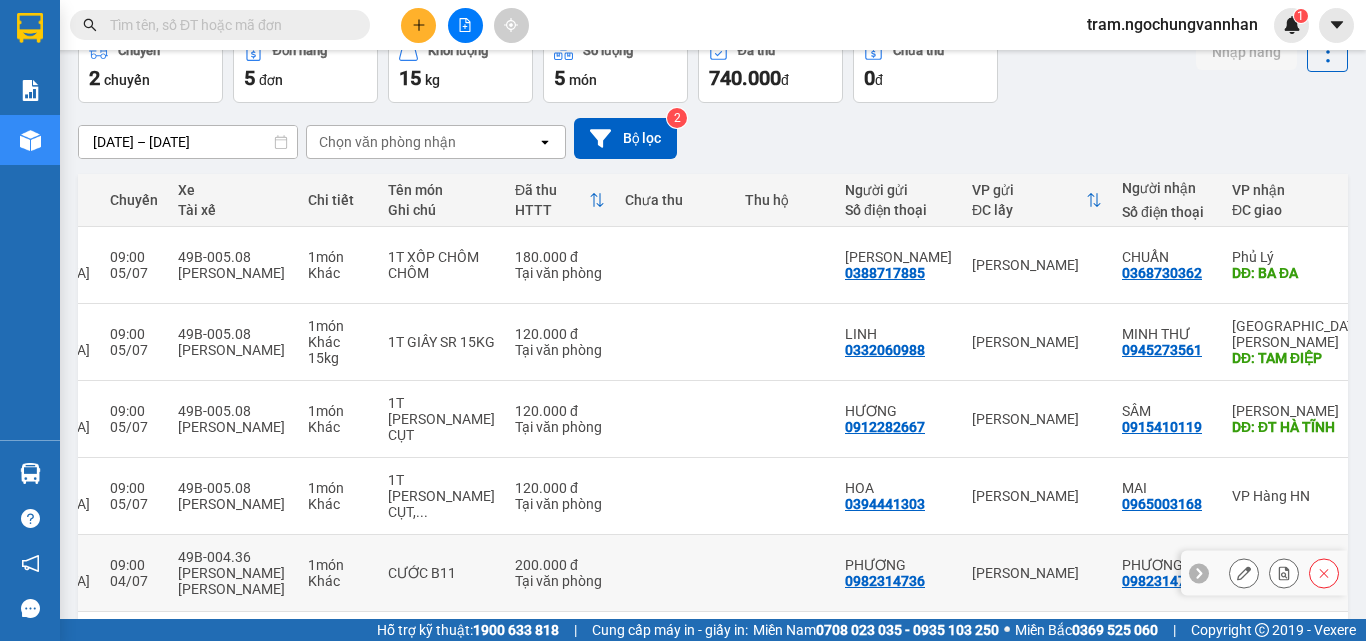 scroll, scrollTop: 111, scrollLeft: 0, axis: vertical 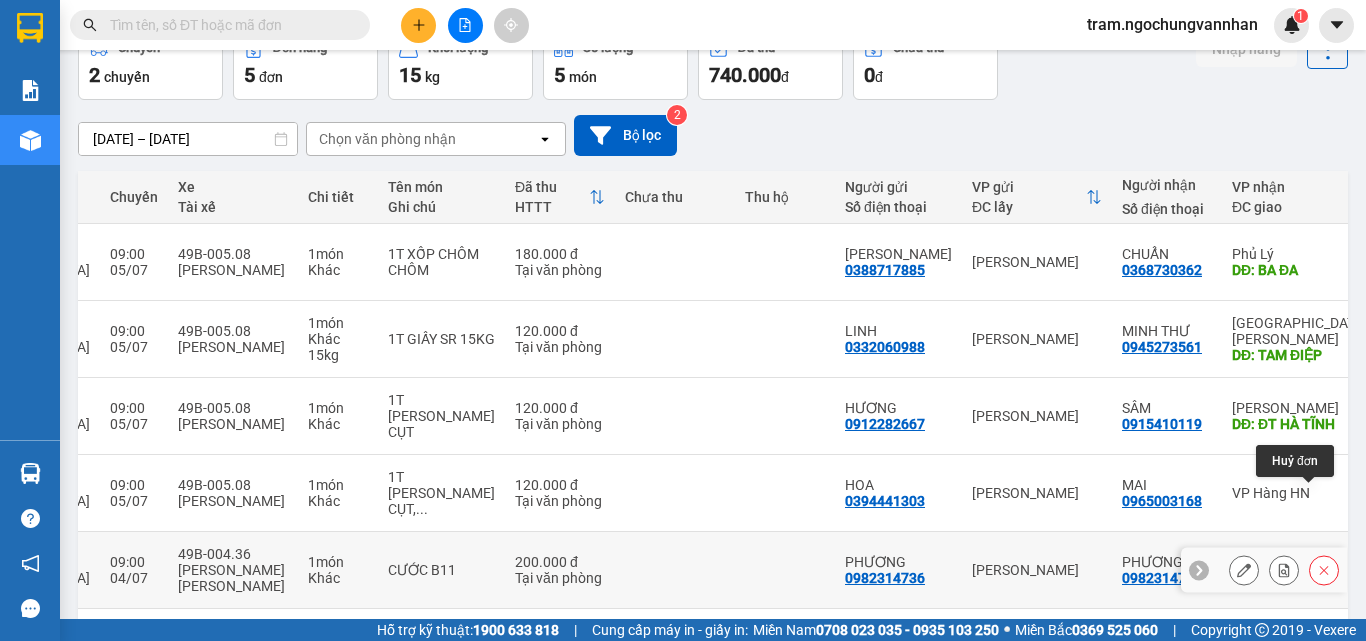 click at bounding box center [1324, 570] 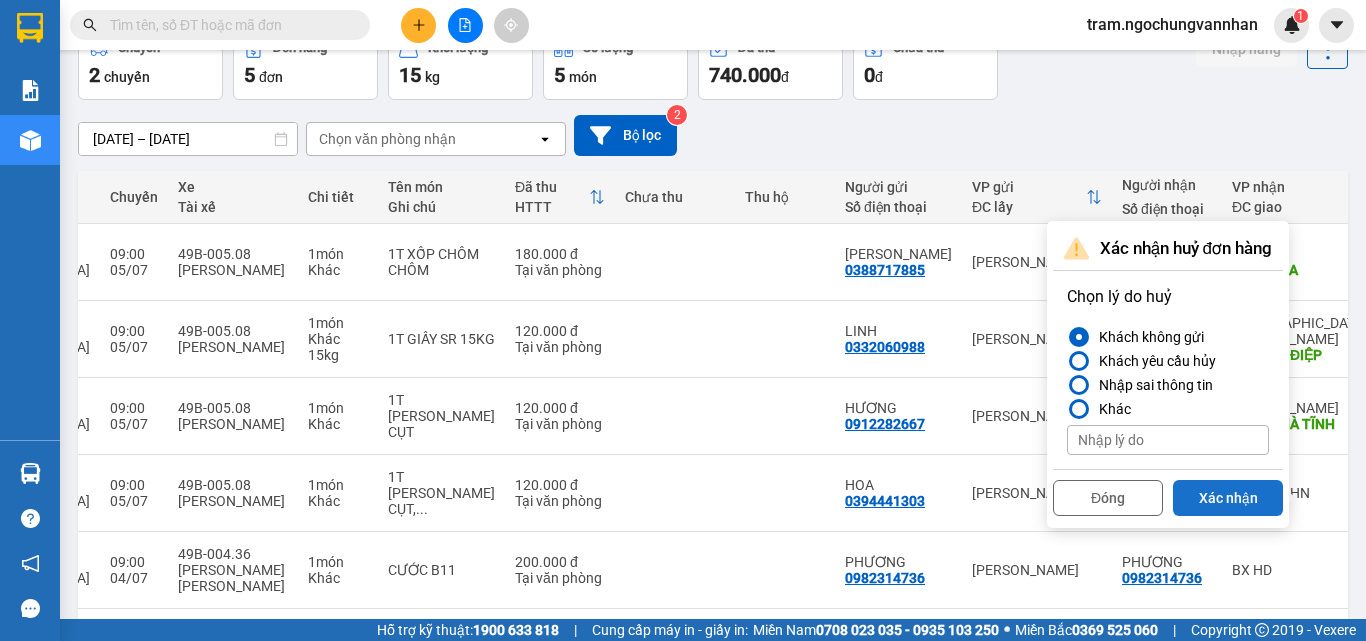 click on "Xác nhận" at bounding box center (1228, 498) 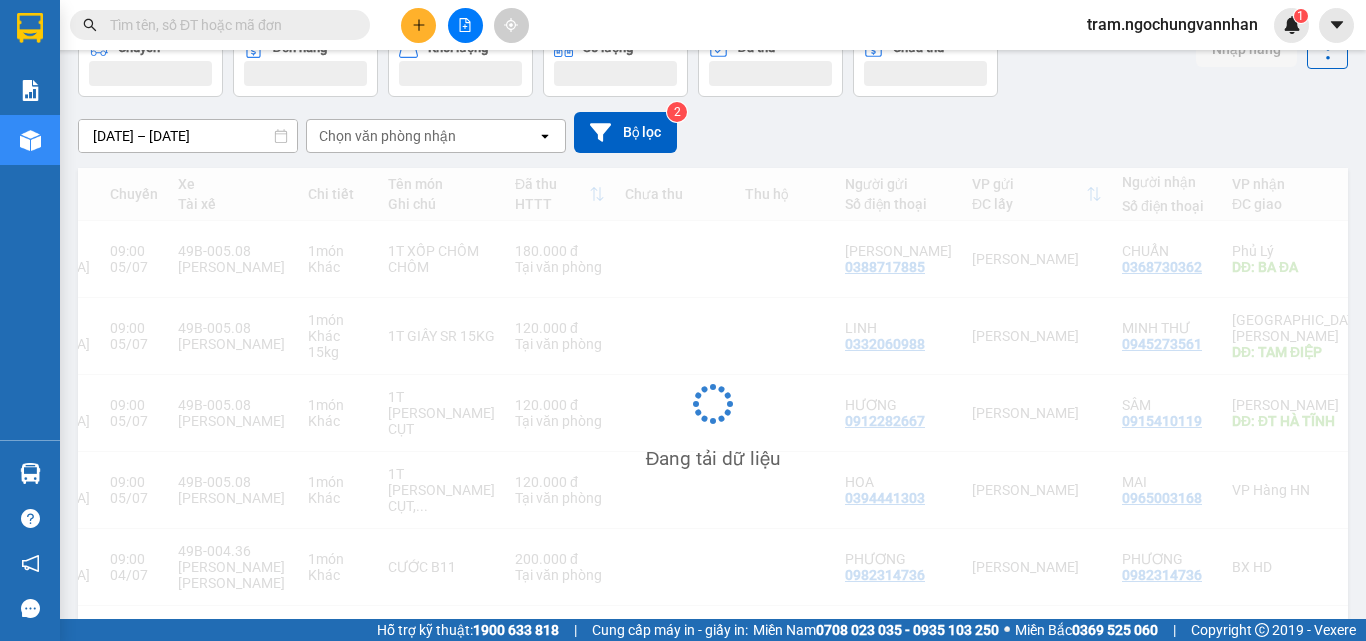 scroll, scrollTop: 92, scrollLeft: 0, axis: vertical 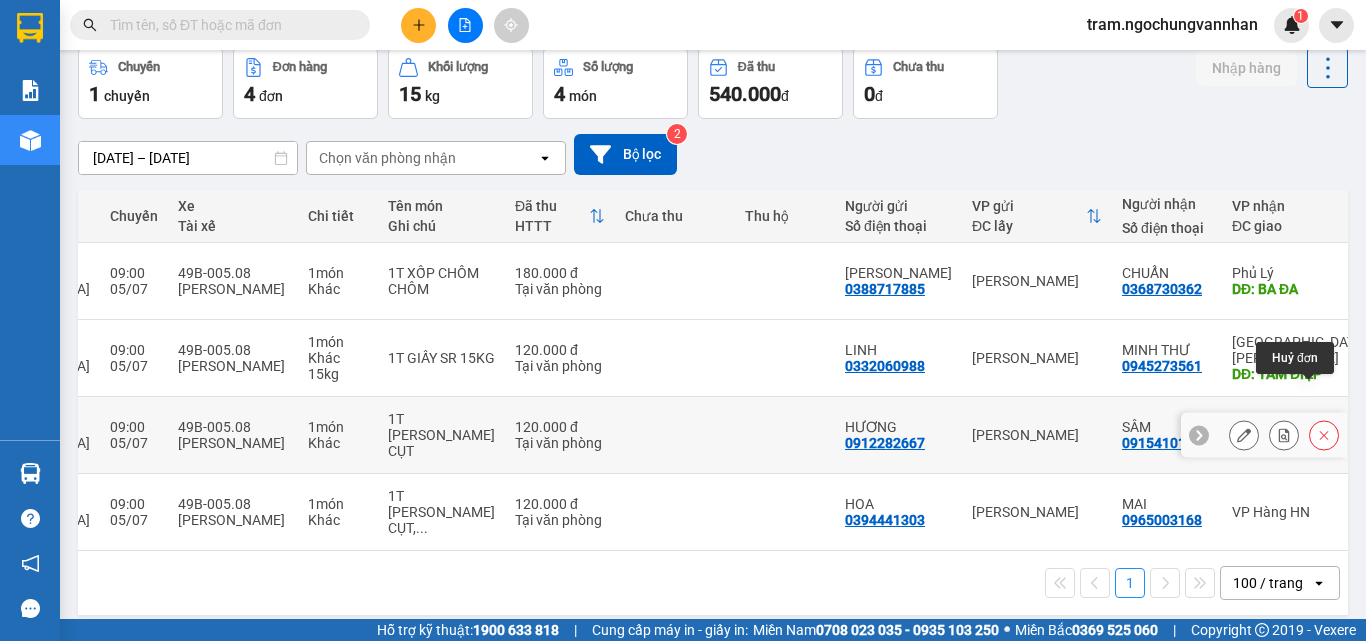 click 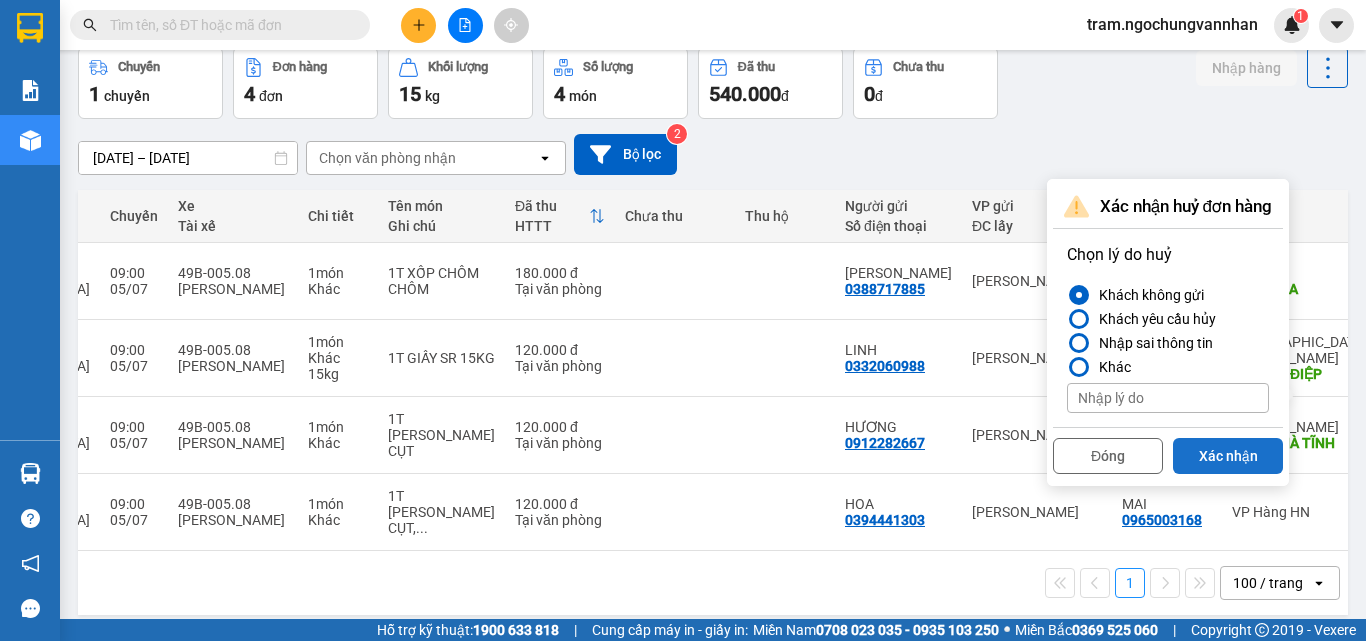 click on "Xác nhận" at bounding box center [1228, 456] 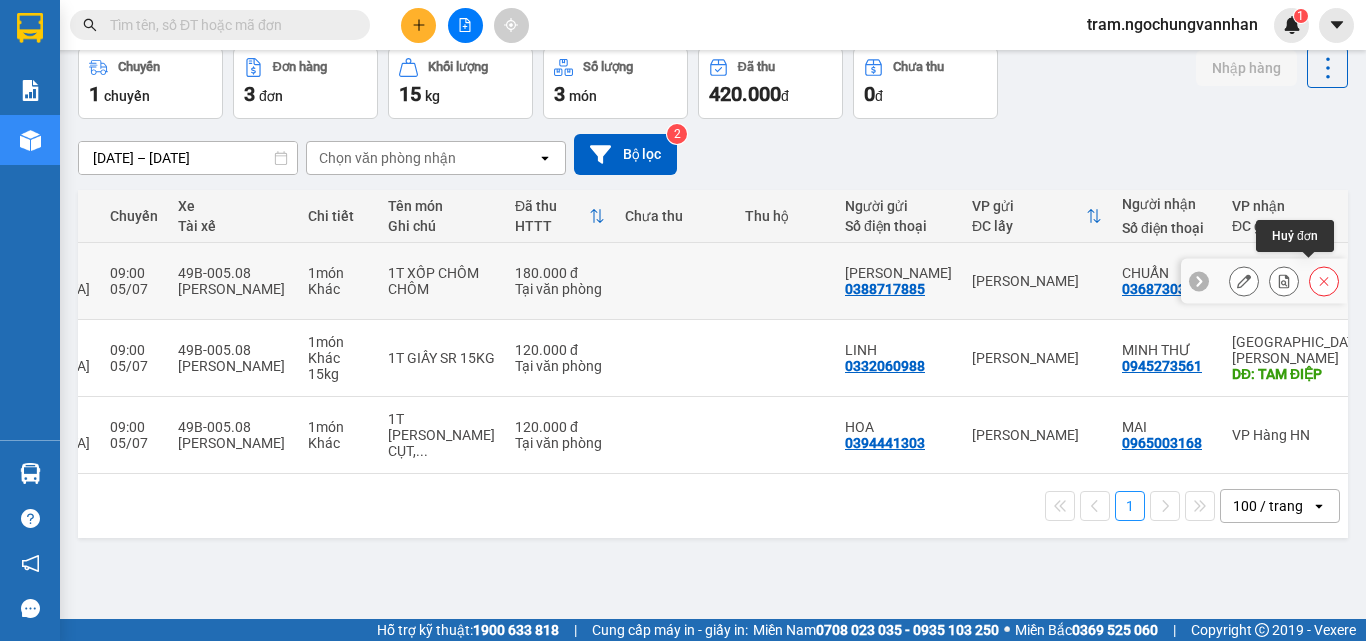 click at bounding box center (1324, 281) 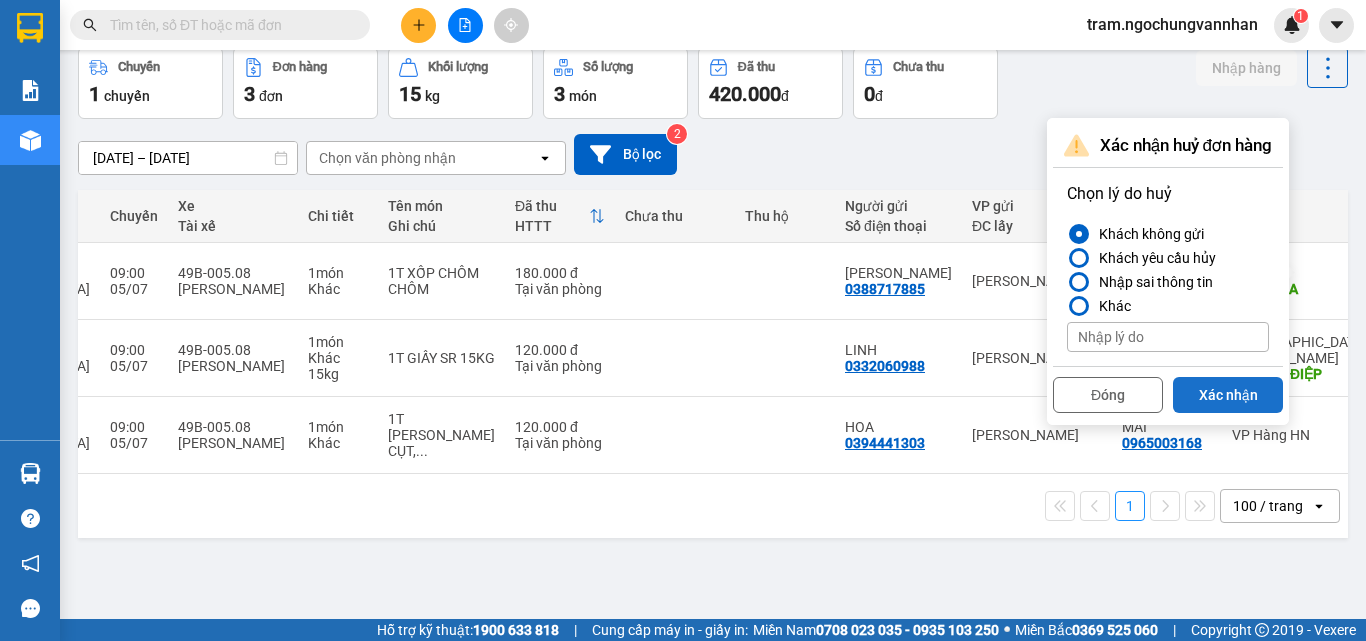 click on "Xác nhận" at bounding box center (1228, 395) 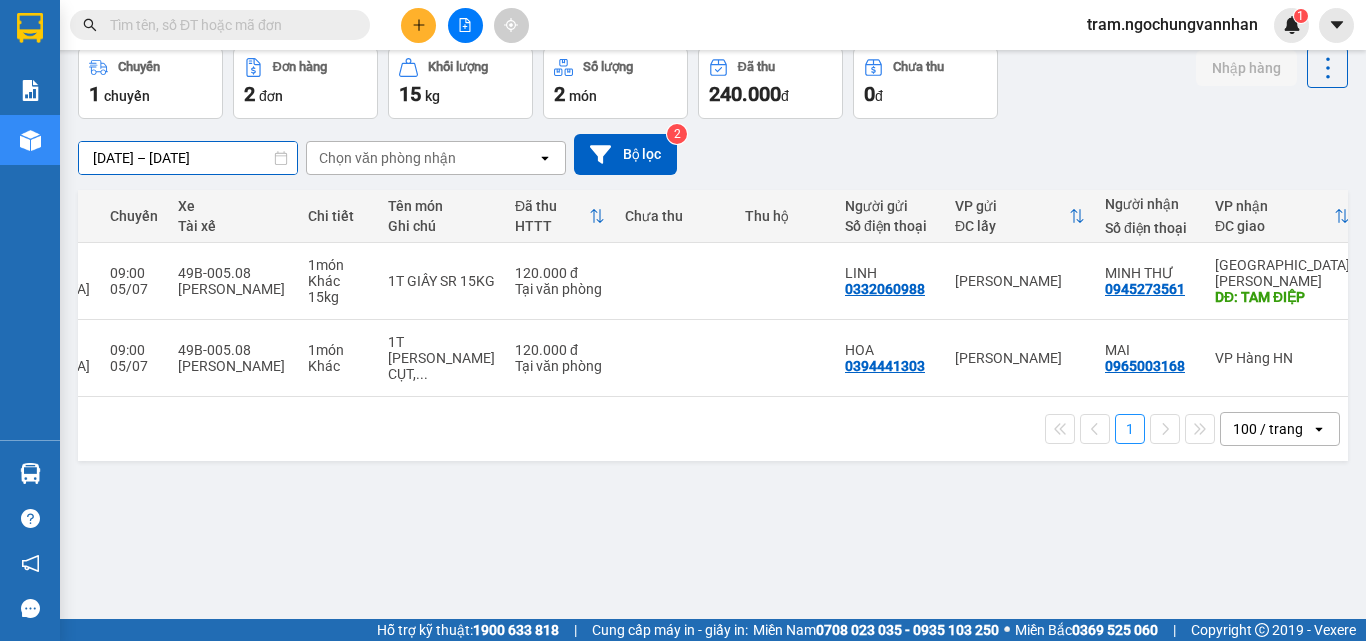 click on "04/07/2025 – 04/07/2025" at bounding box center [188, 158] 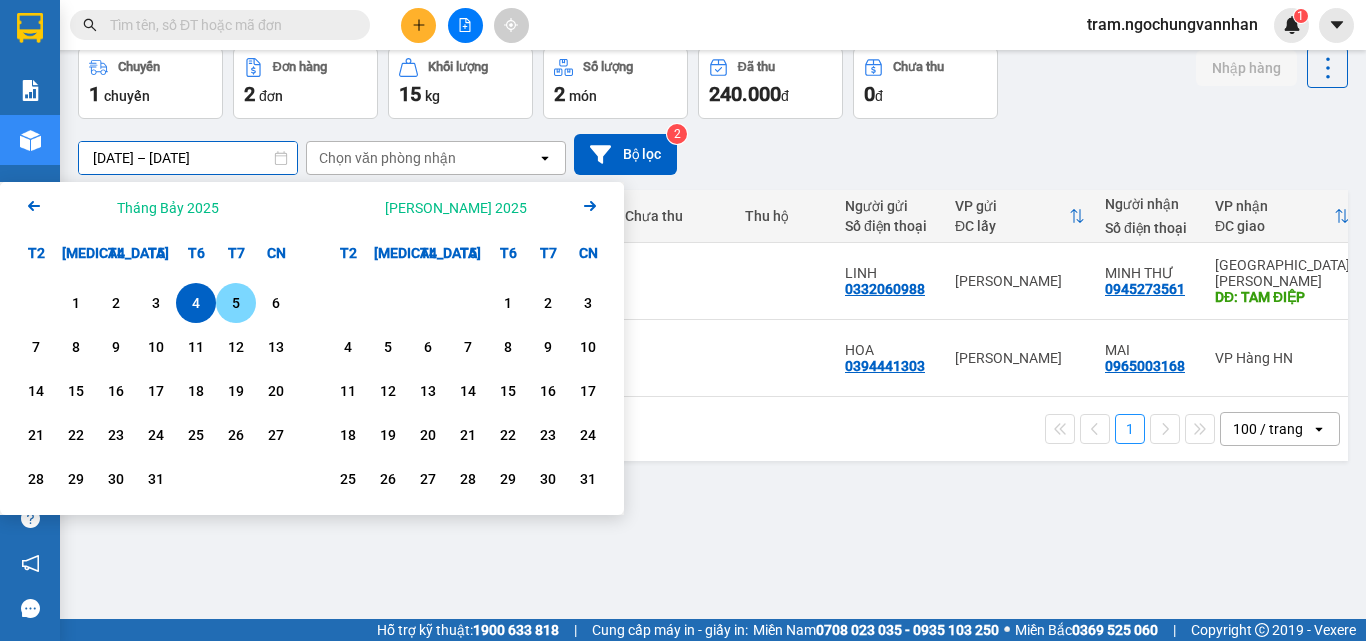 click on "5" at bounding box center [236, 303] 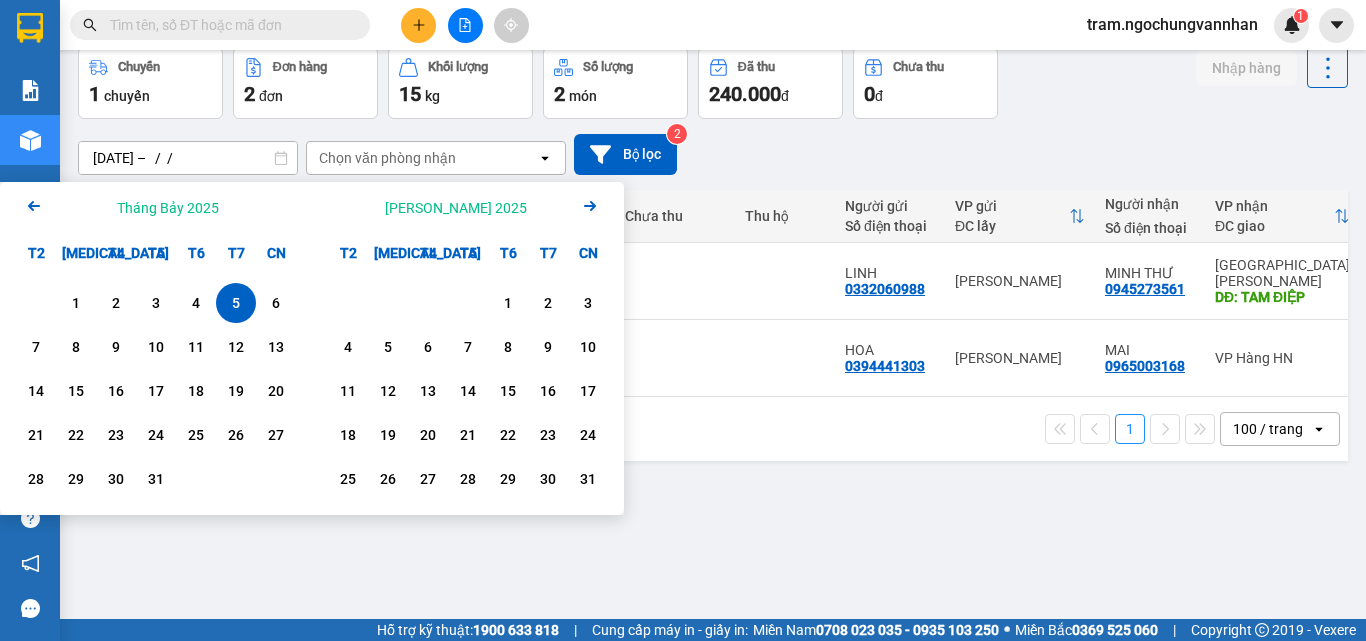 click on "5" at bounding box center (236, 303) 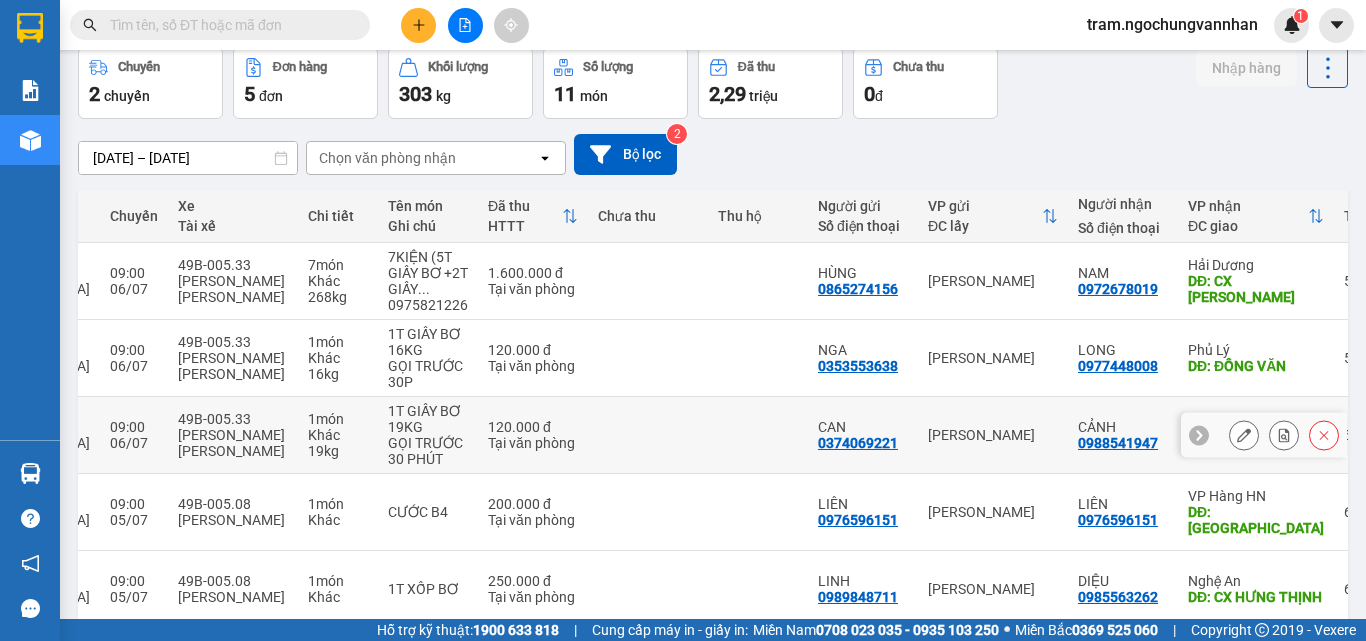scroll, scrollTop: 143, scrollLeft: 0, axis: vertical 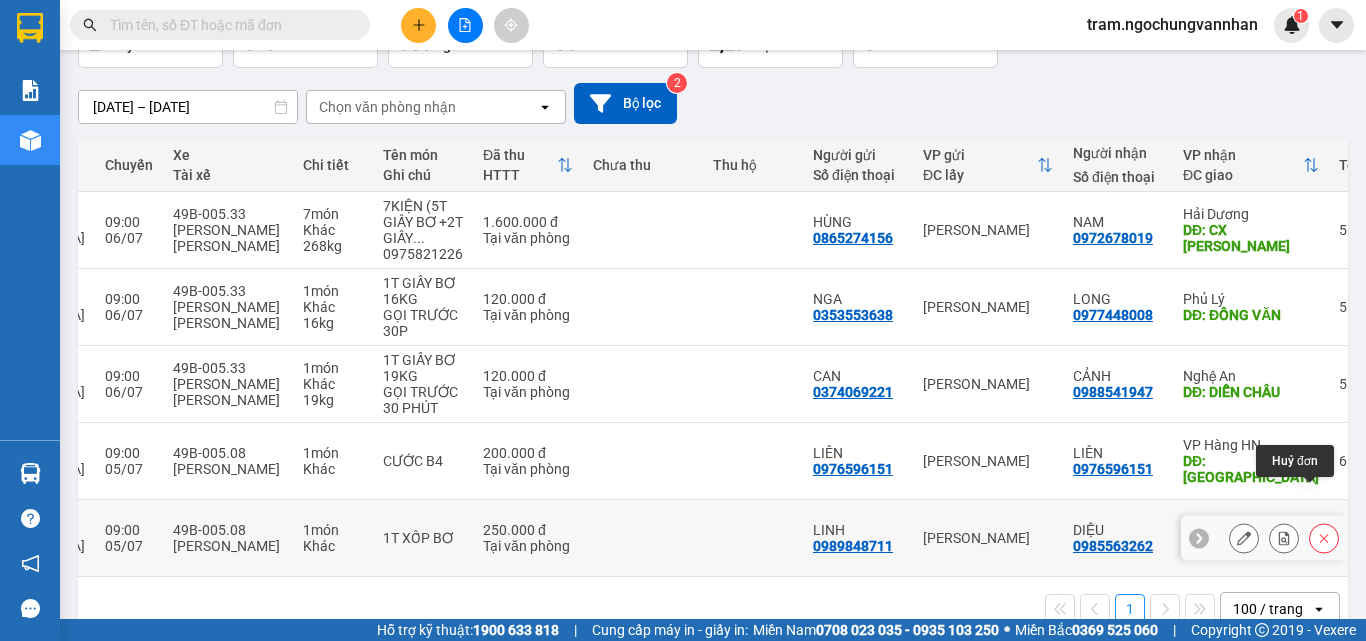 click at bounding box center [1324, 538] 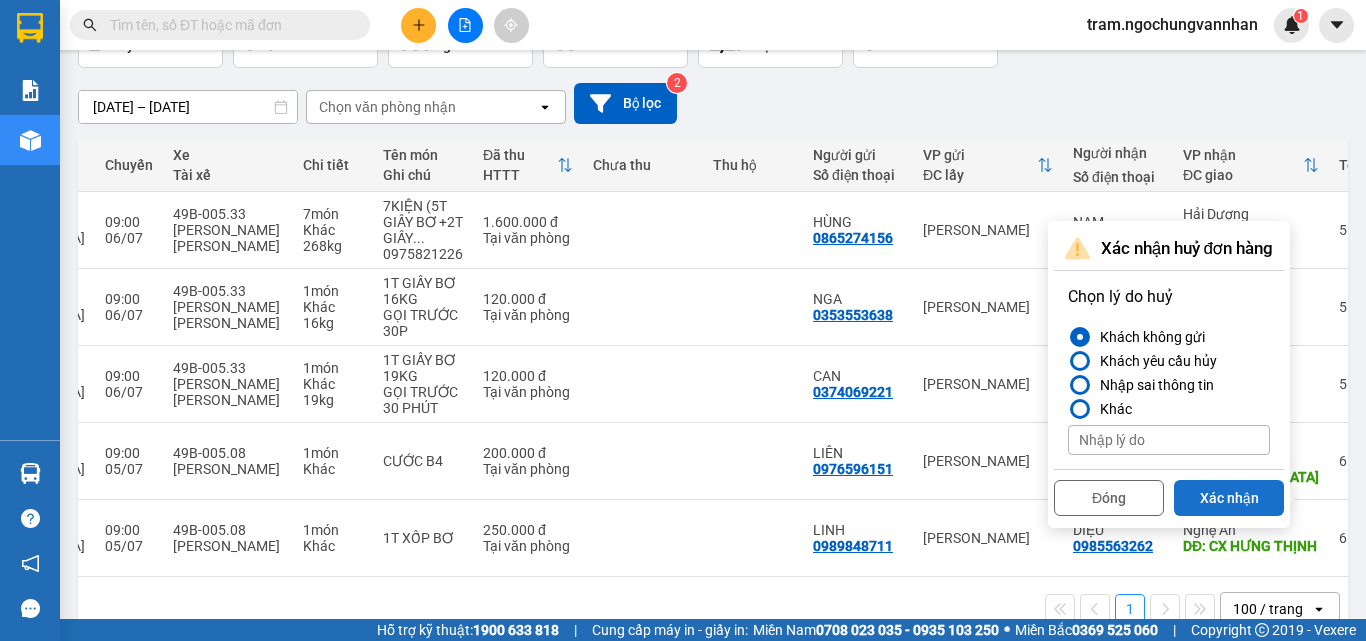 click on "Xác nhận" at bounding box center (1229, 498) 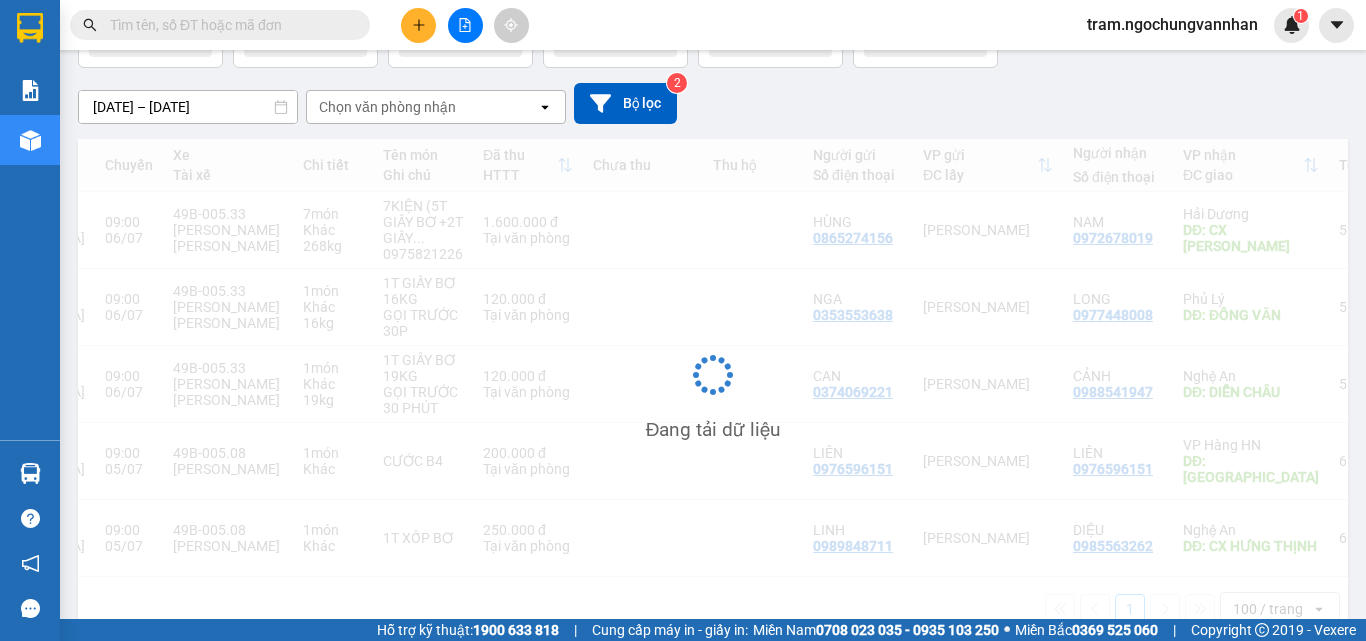 scroll, scrollTop: 92, scrollLeft: 0, axis: vertical 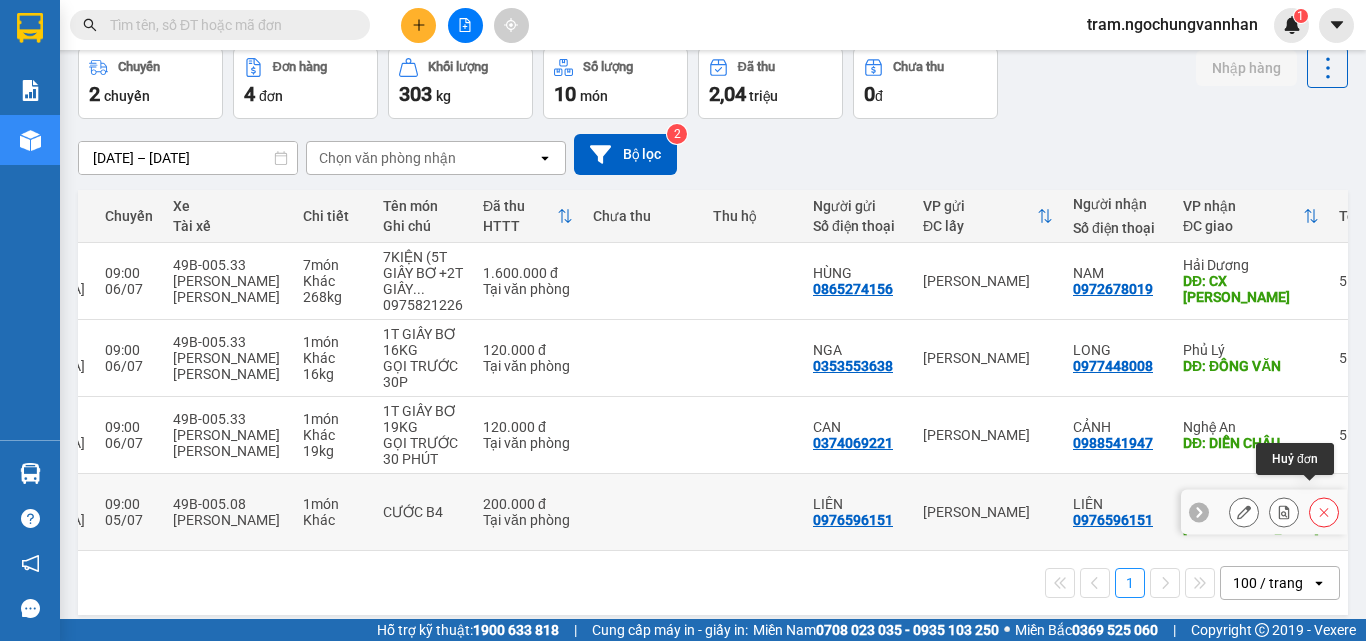 click 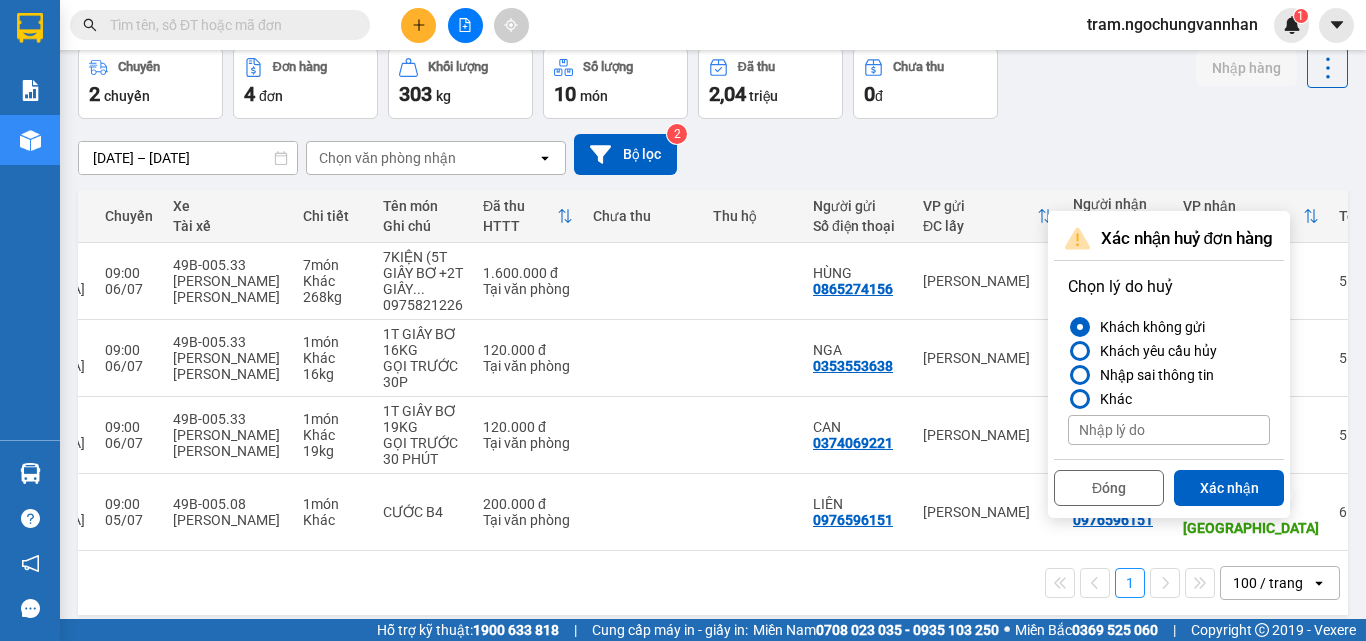 click on "Xác nhận" at bounding box center [1229, 488] 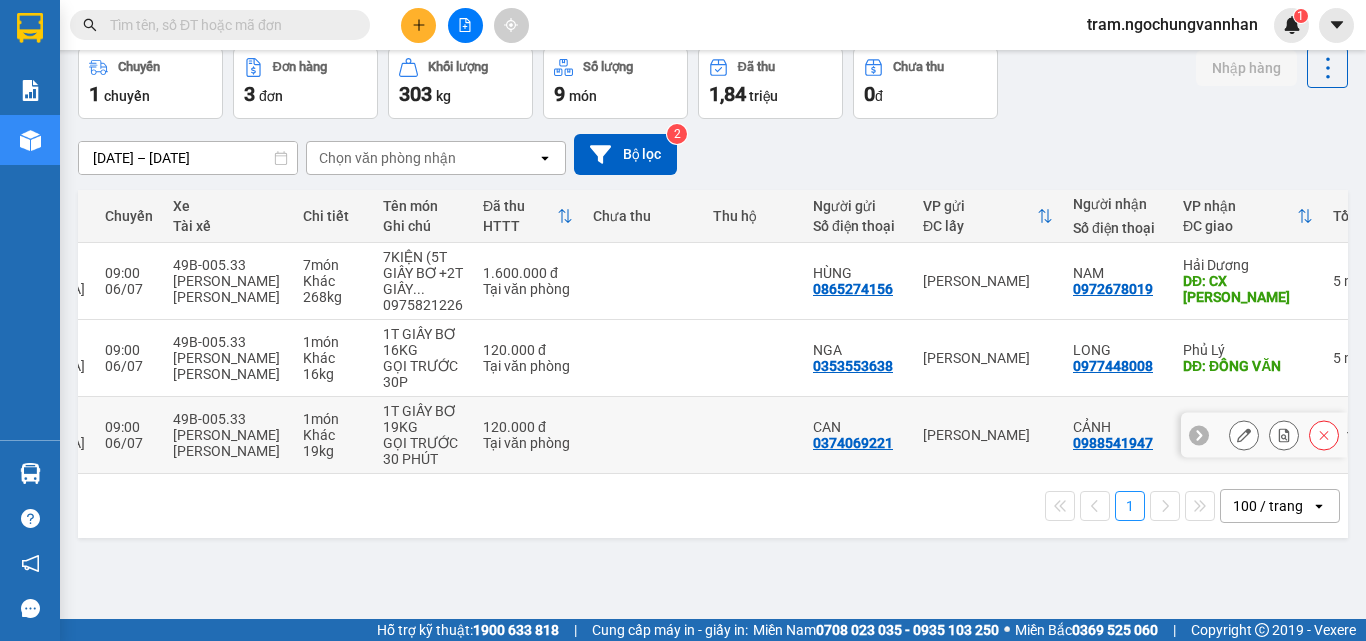 scroll, scrollTop: 0, scrollLeft: 0, axis: both 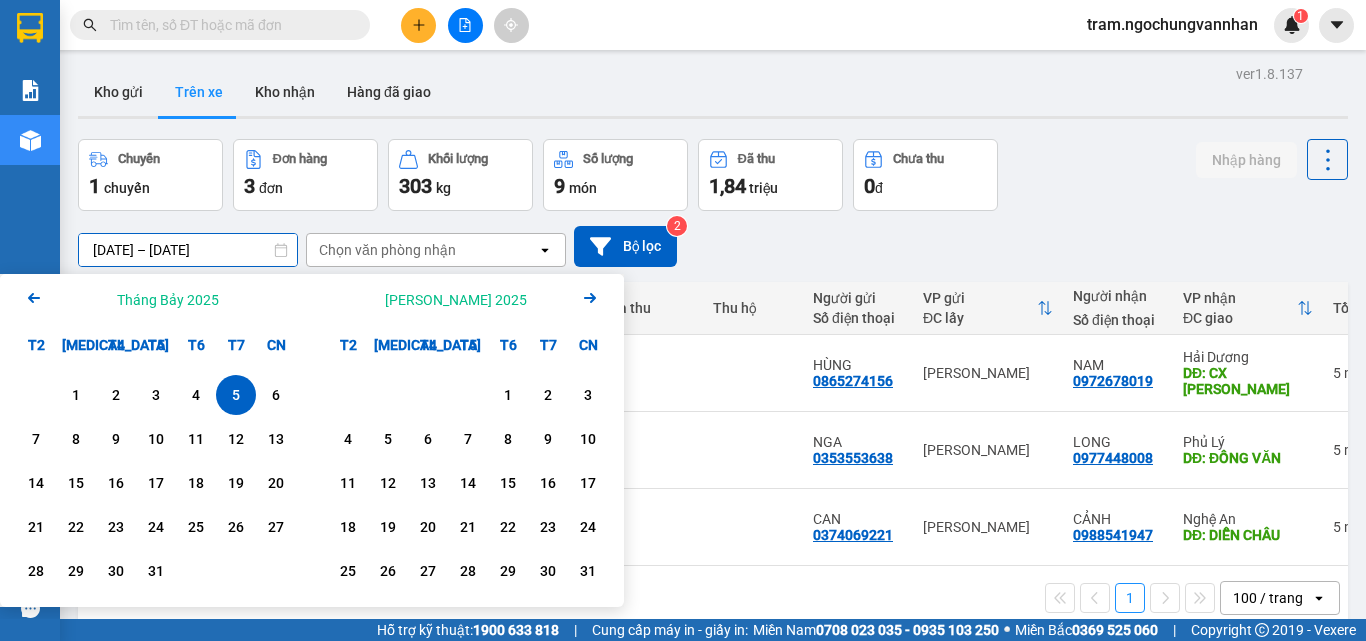 click on "05/07/2025 – 05/07/2025" at bounding box center [188, 250] 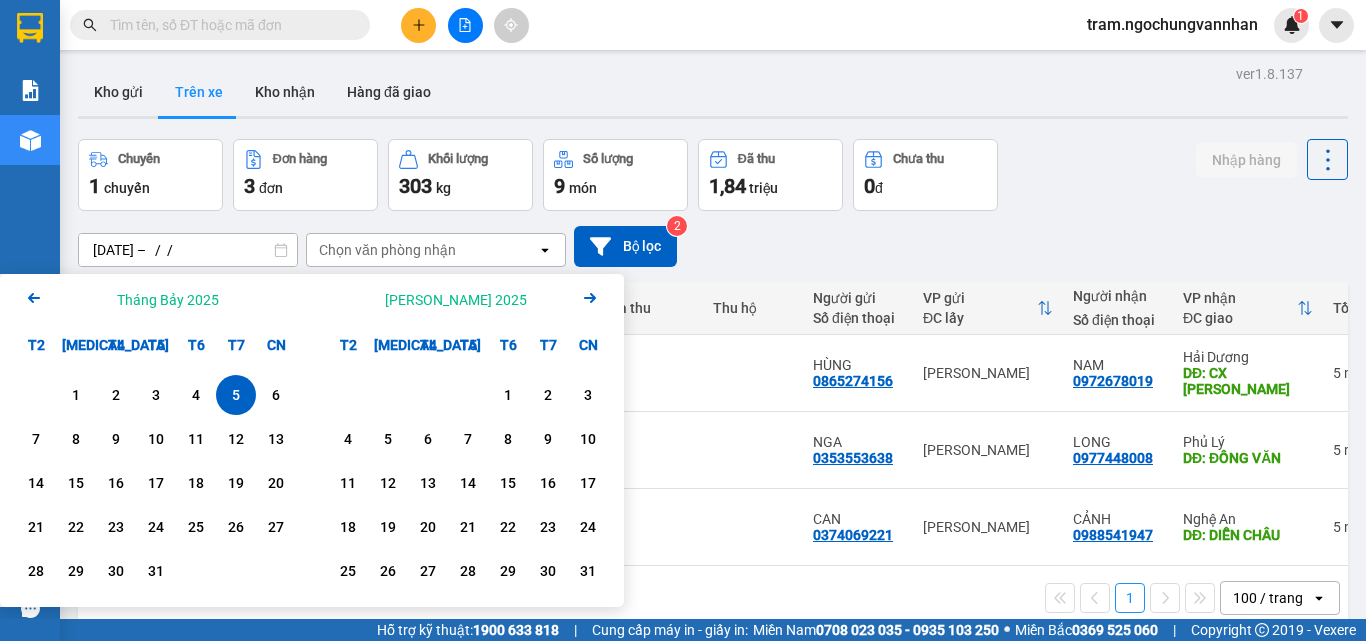 click on "5" at bounding box center [236, 395] 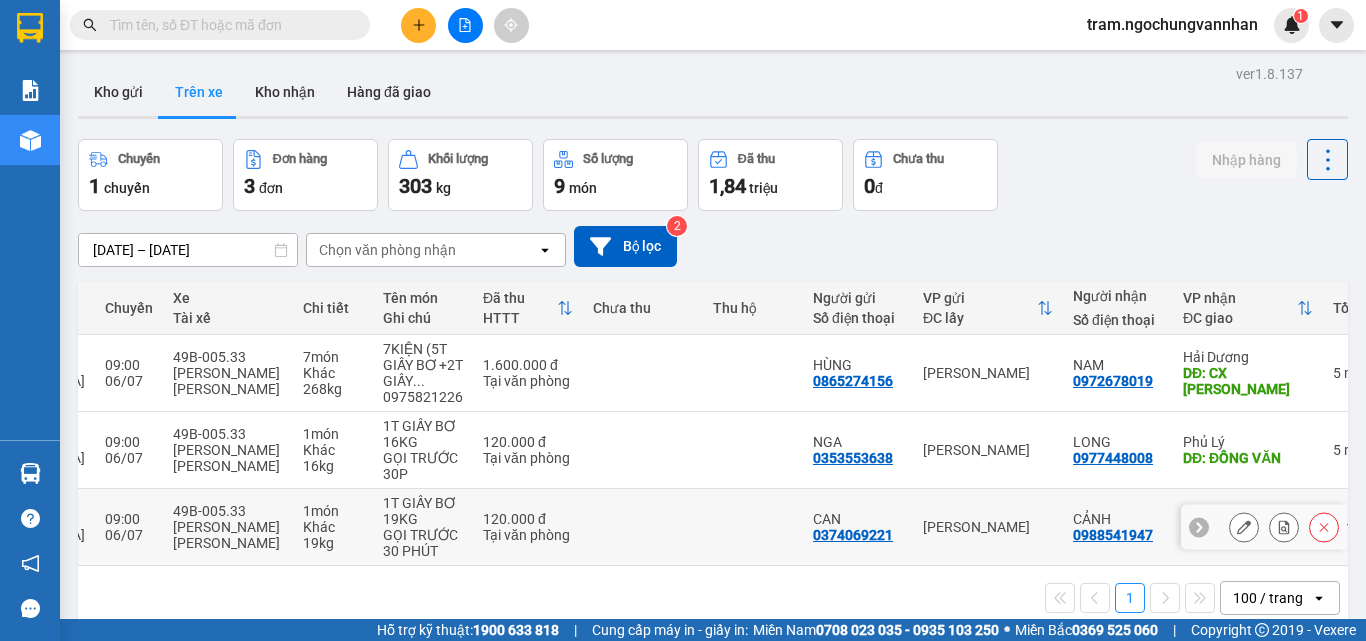 scroll, scrollTop: 92, scrollLeft: 0, axis: vertical 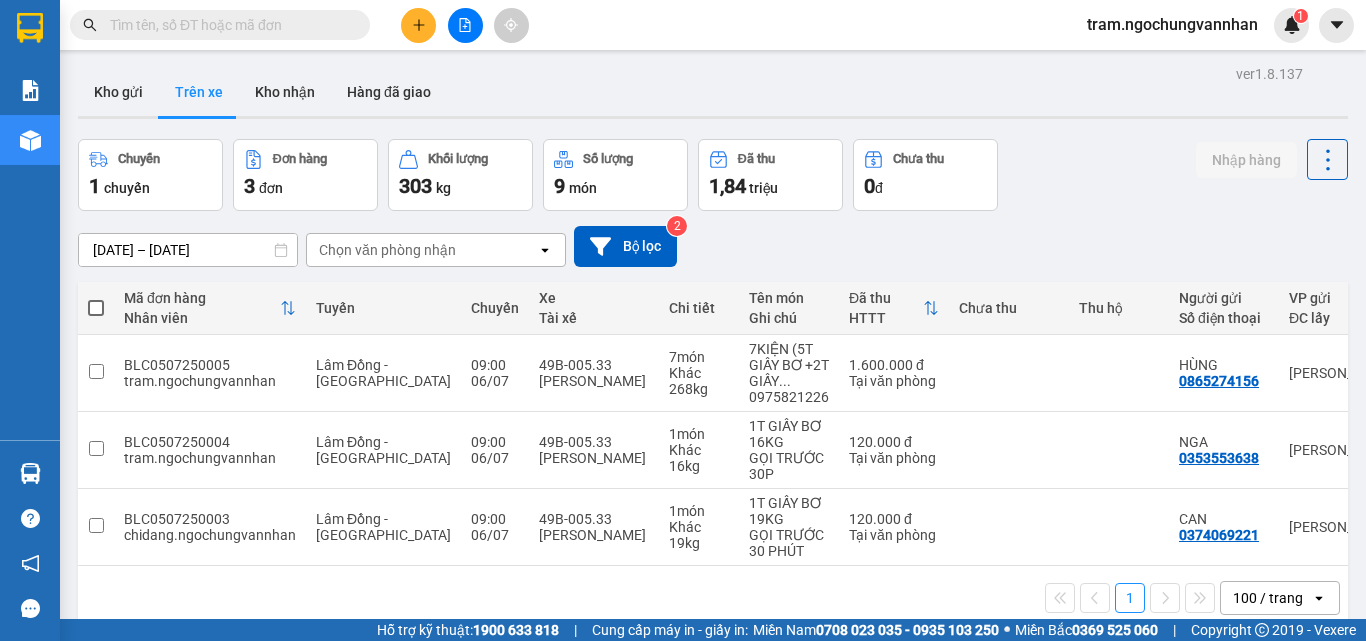 click on "[DATE] – [DATE]" at bounding box center [188, 250] 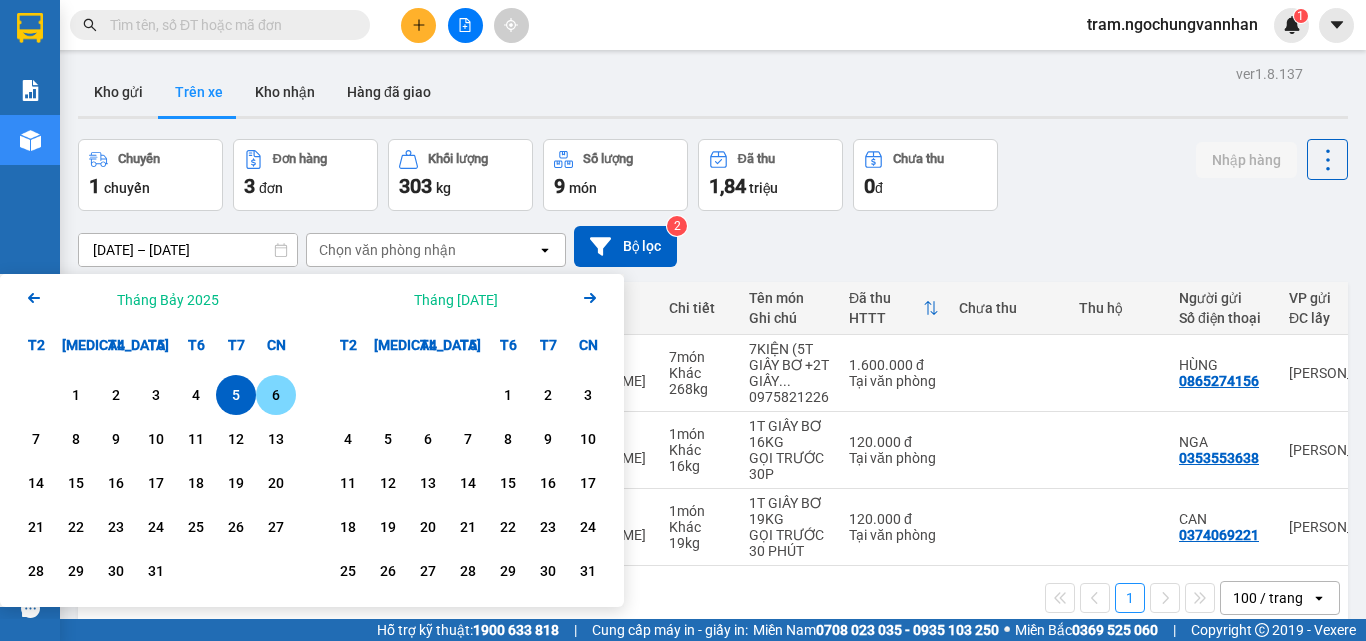 click on "6" at bounding box center (276, 395) 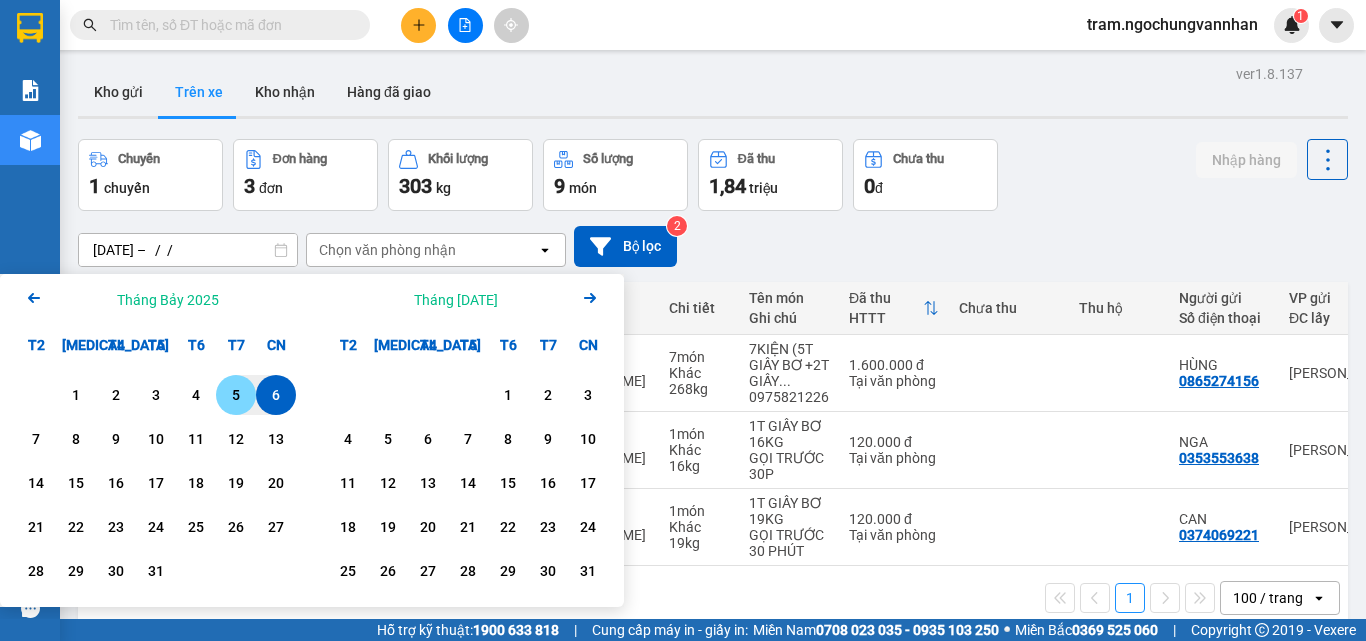 click on "5" at bounding box center (236, 395) 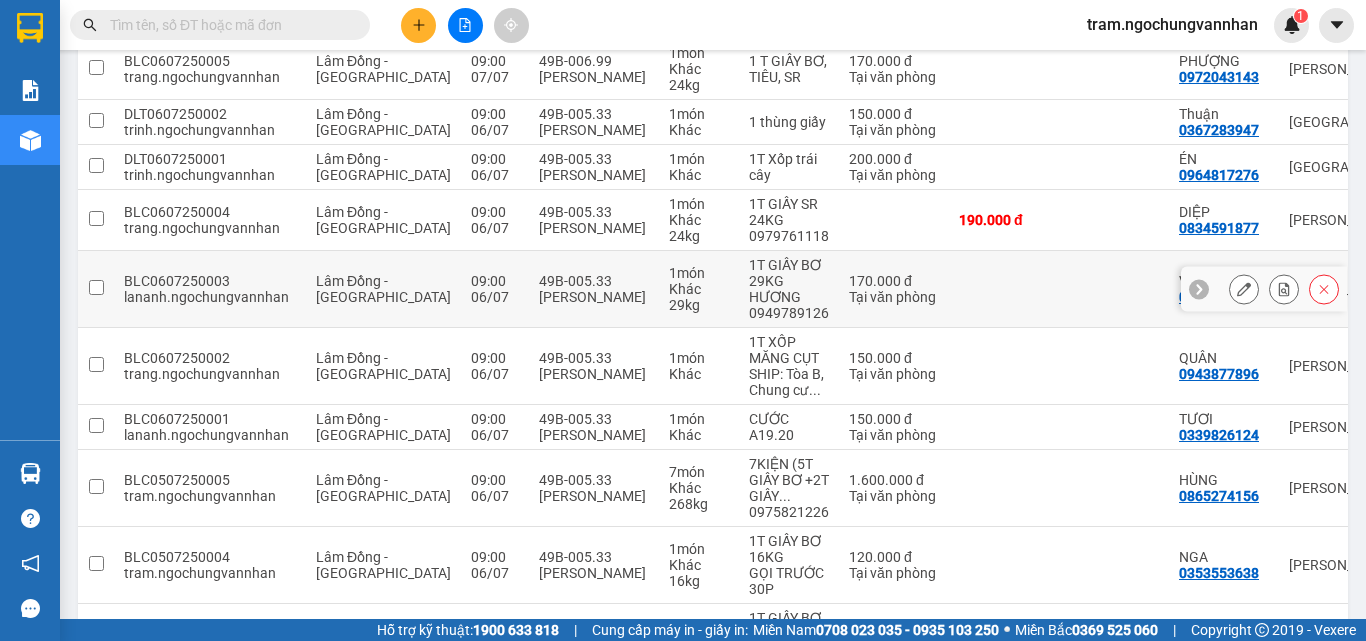 scroll, scrollTop: 496, scrollLeft: 0, axis: vertical 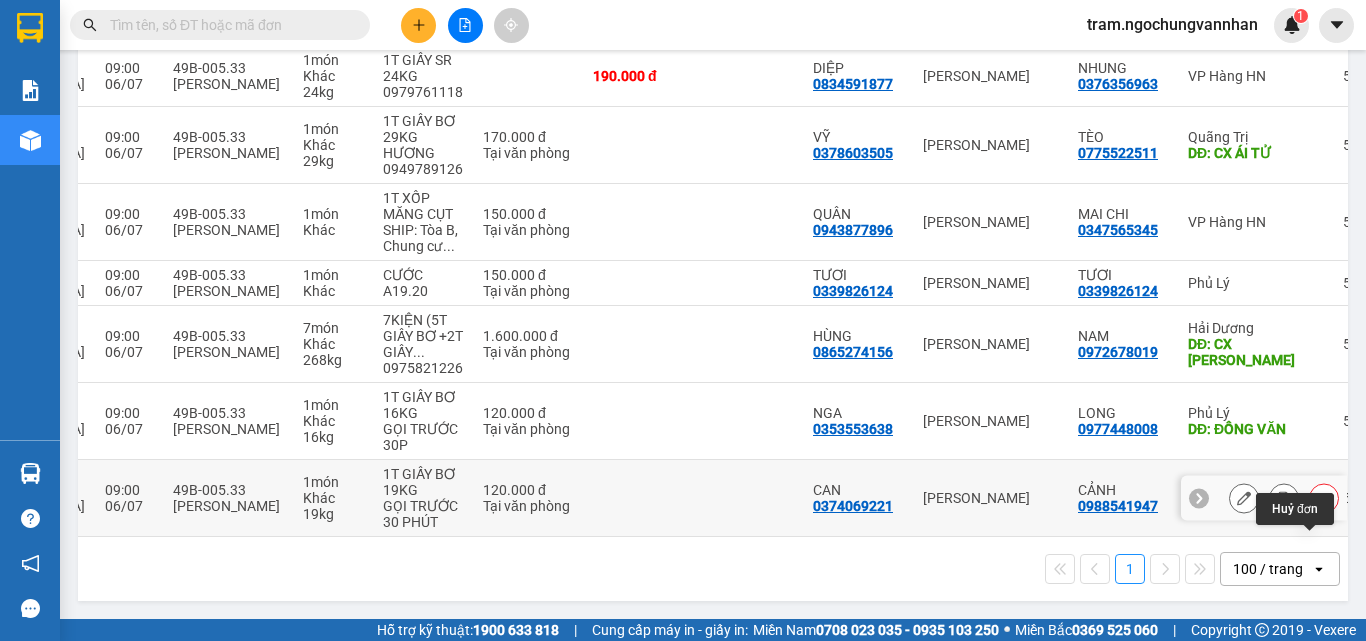 click 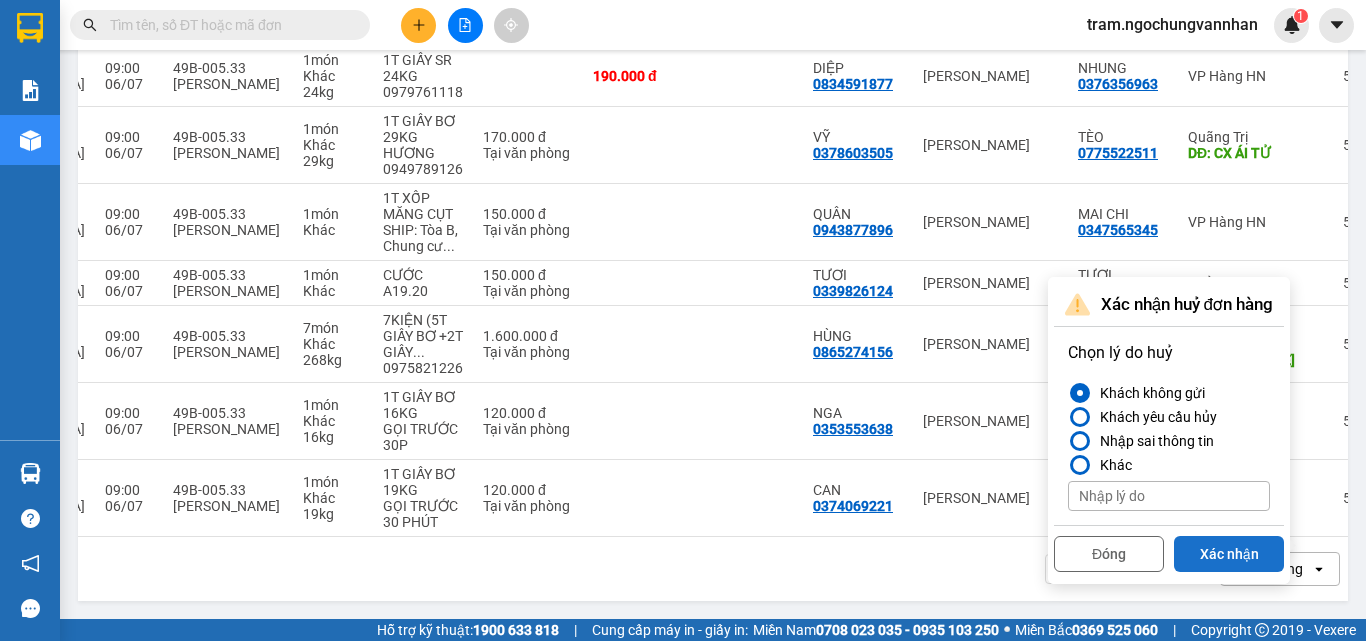 click on "Xác nhận" at bounding box center (1229, 554) 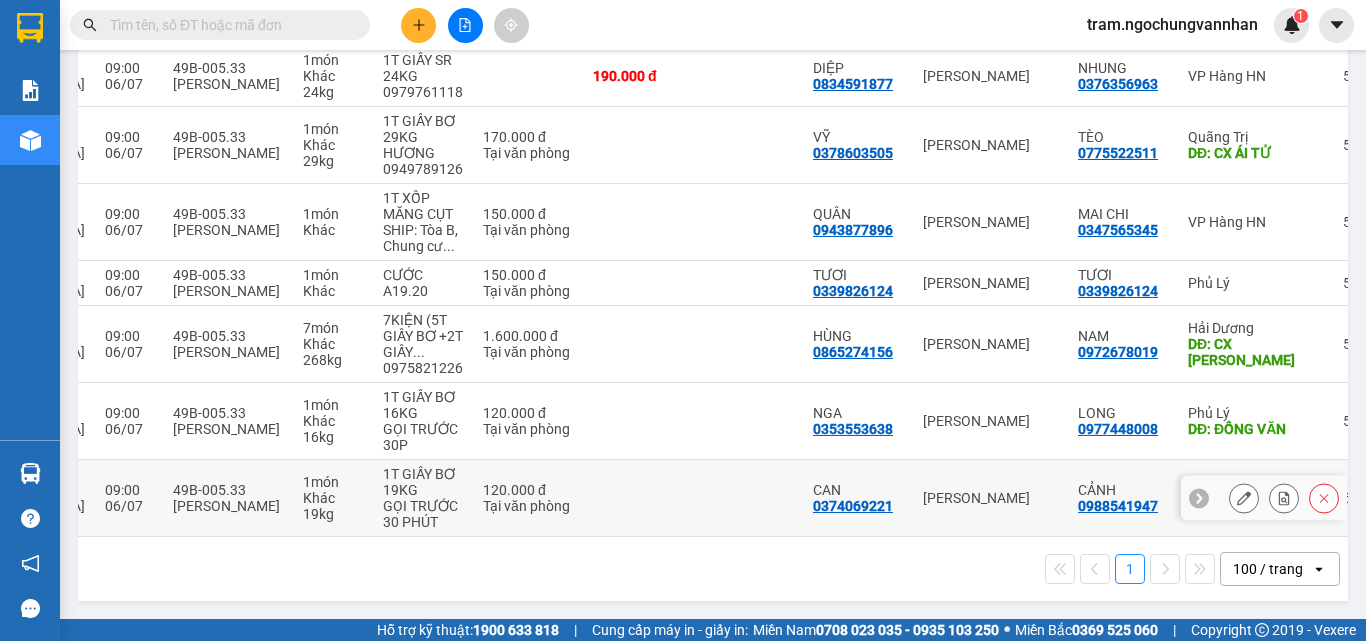 scroll, scrollTop: 493, scrollLeft: 0, axis: vertical 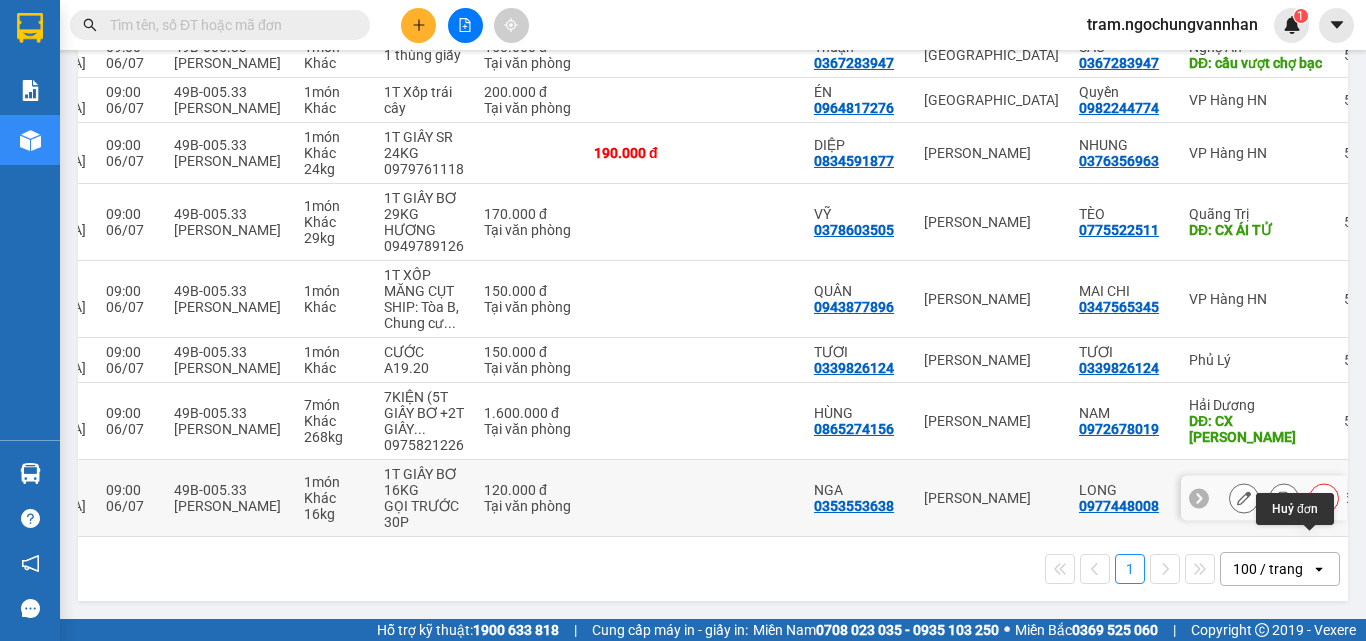 click 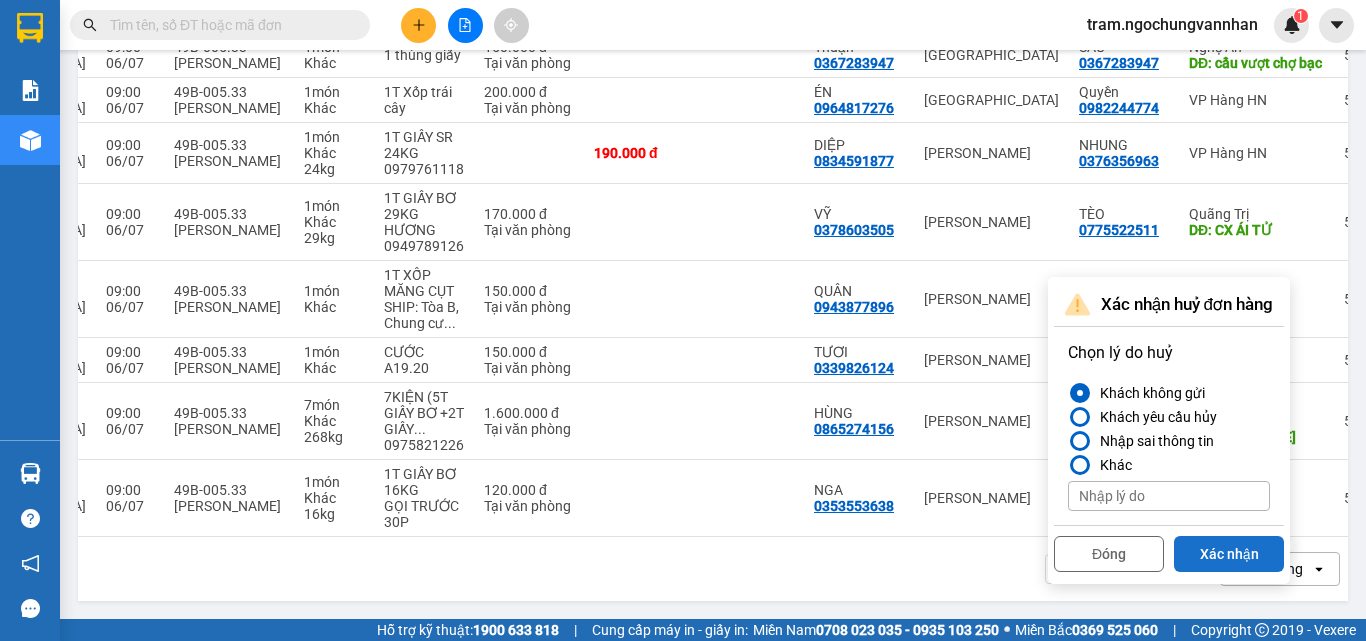 click on "Xác nhận" at bounding box center [1229, 554] 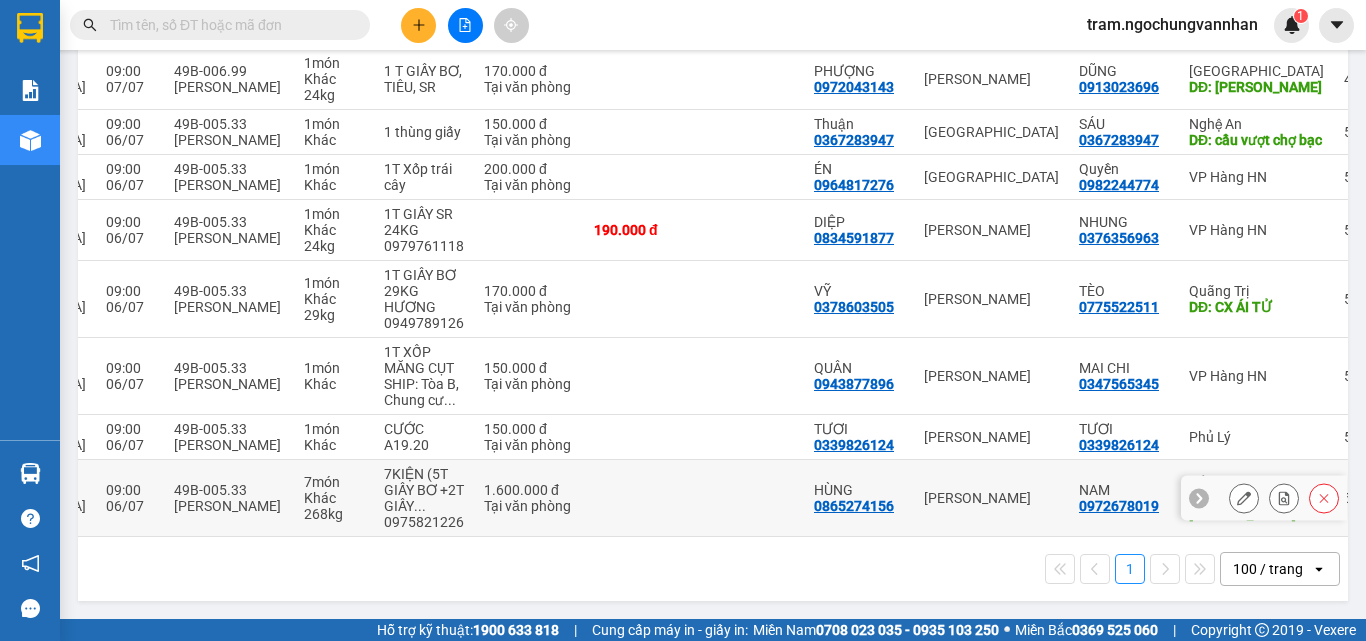 scroll, scrollTop: 342, scrollLeft: 0, axis: vertical 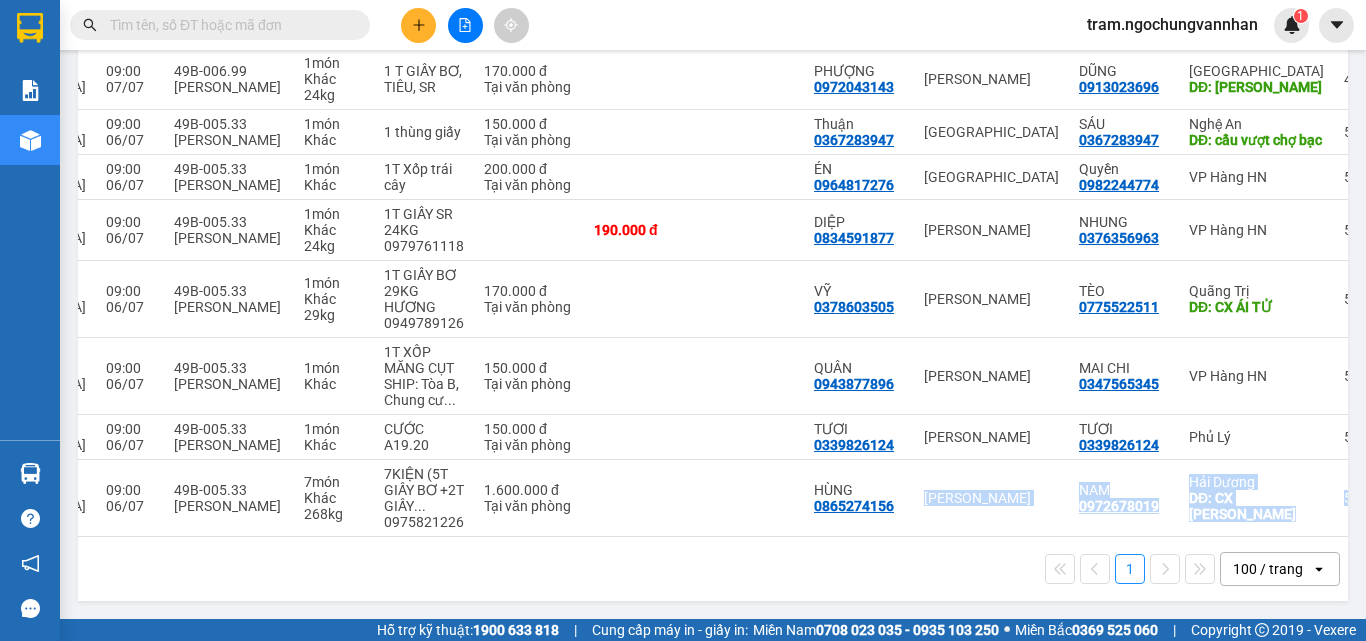 drag, startPoint x: 840, startPoint y: 526, endPoint x: 579, endPoint y: 548, distance: 261.92557 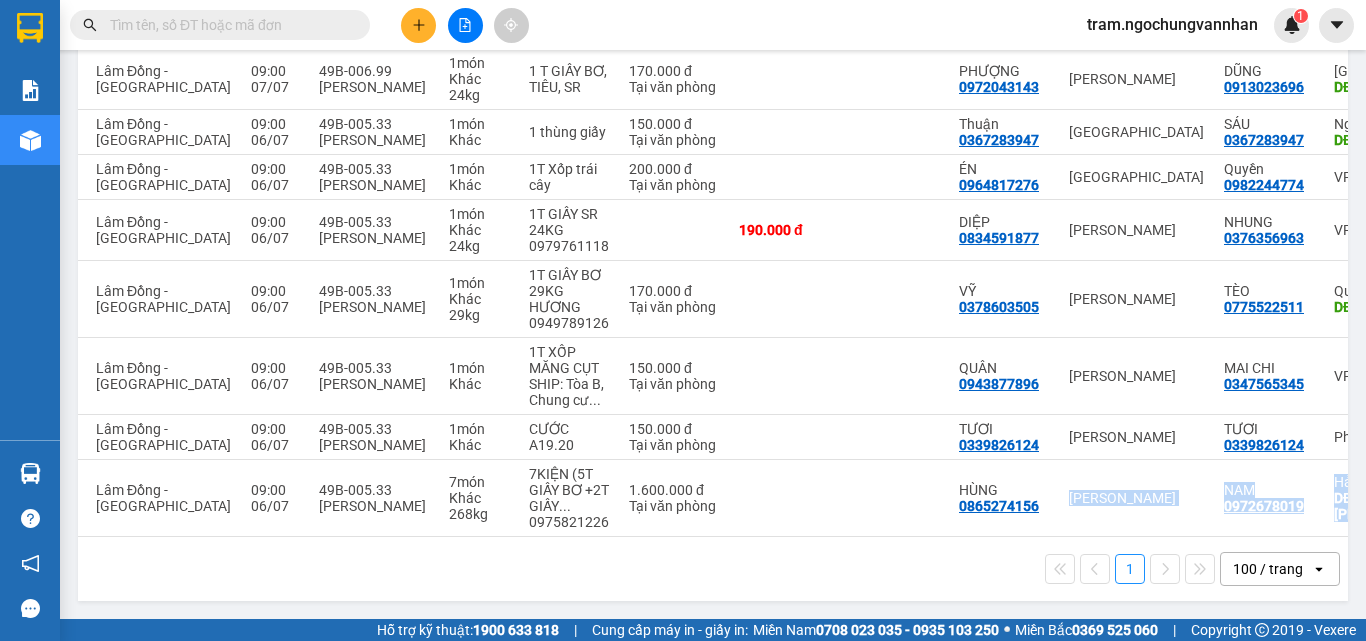 scroll, scrollTop: 0, scrollLeft: 358, axis: horizontal 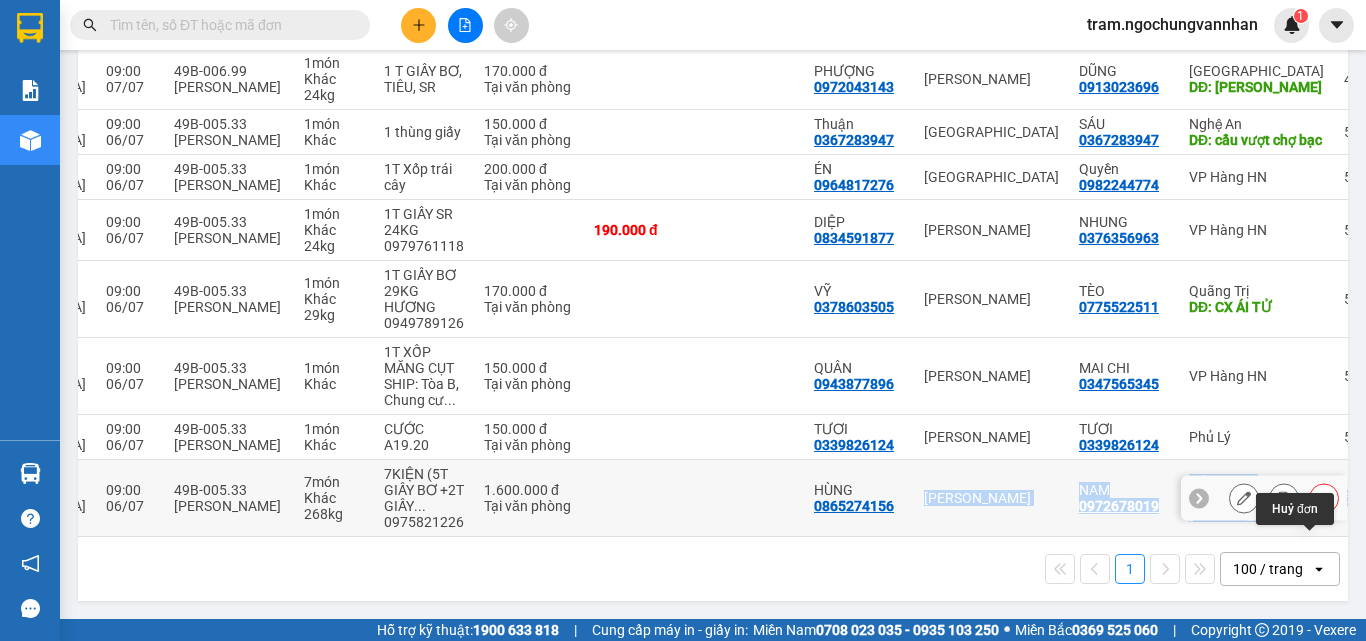 click 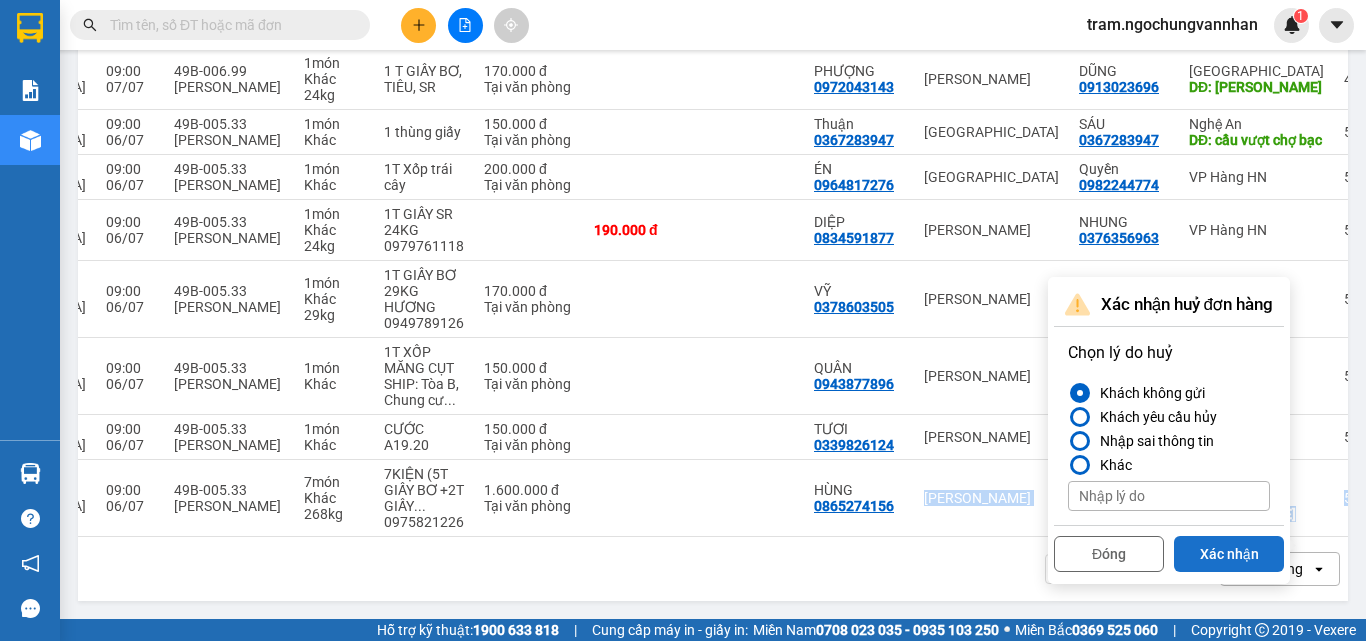 click on "Xác nhận" at bounding box center [1229, 554] 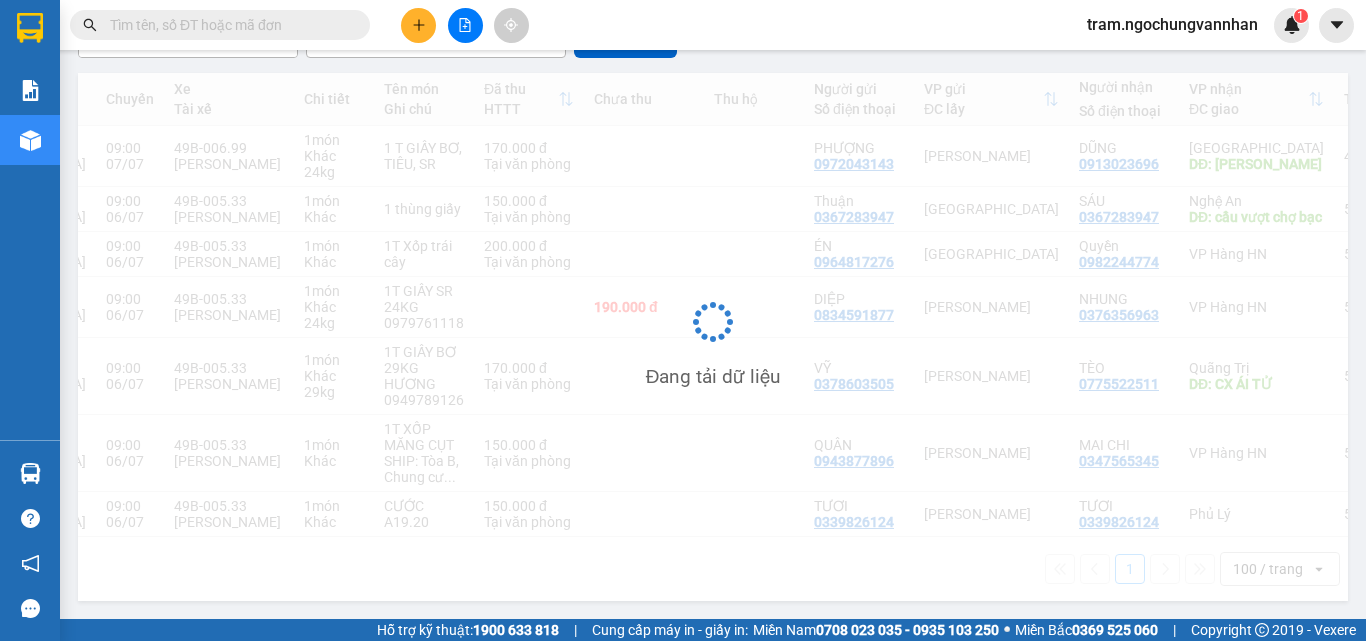 scroll, scrollTop: 265, scrollLeft: 0, axis: vertical 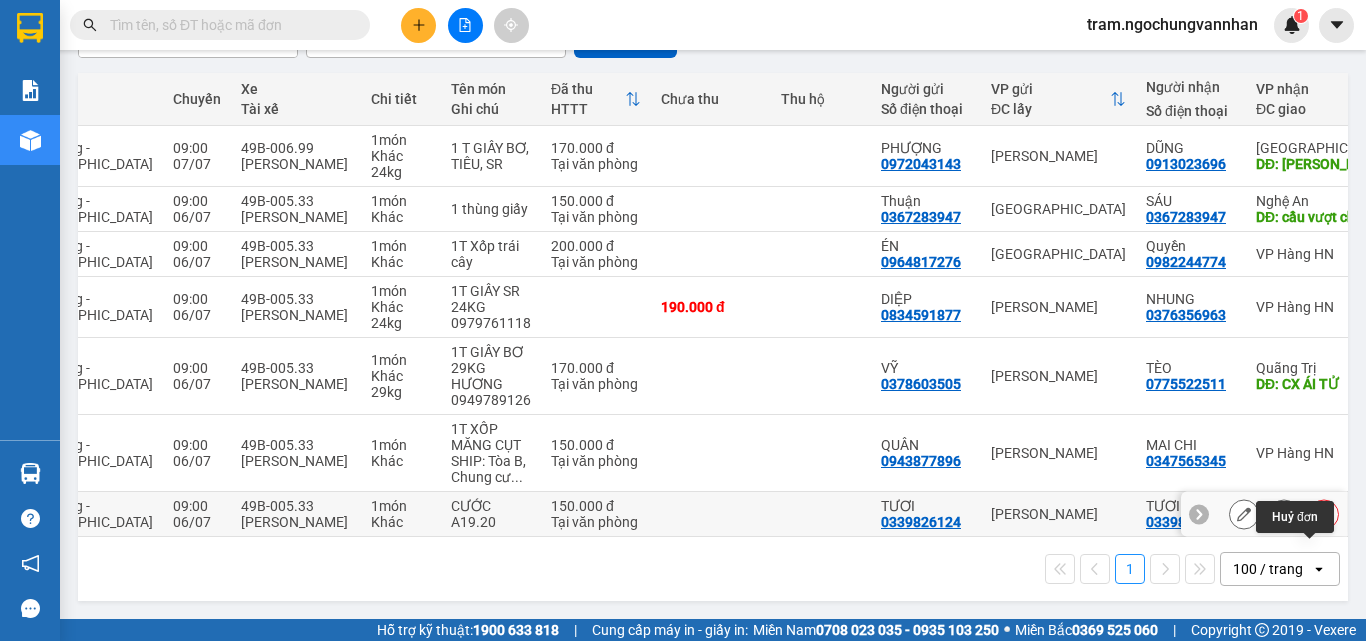 click 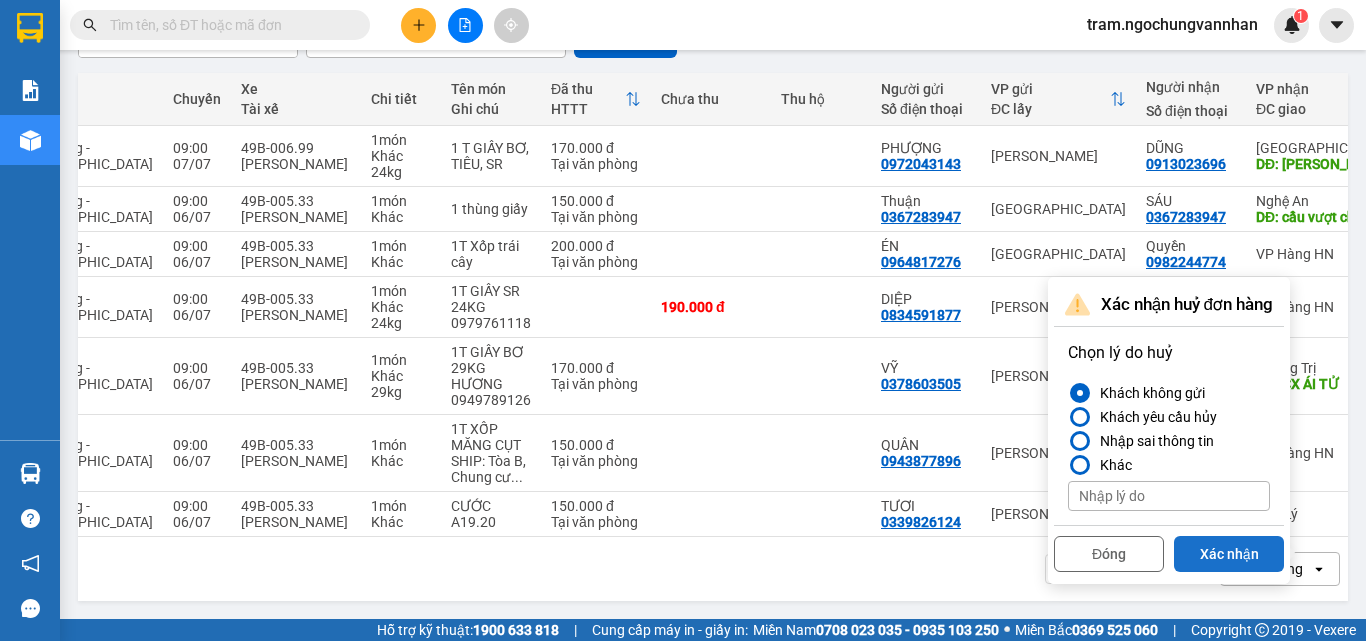 click on "Xác nhận" at bounding box center (1229, 554) 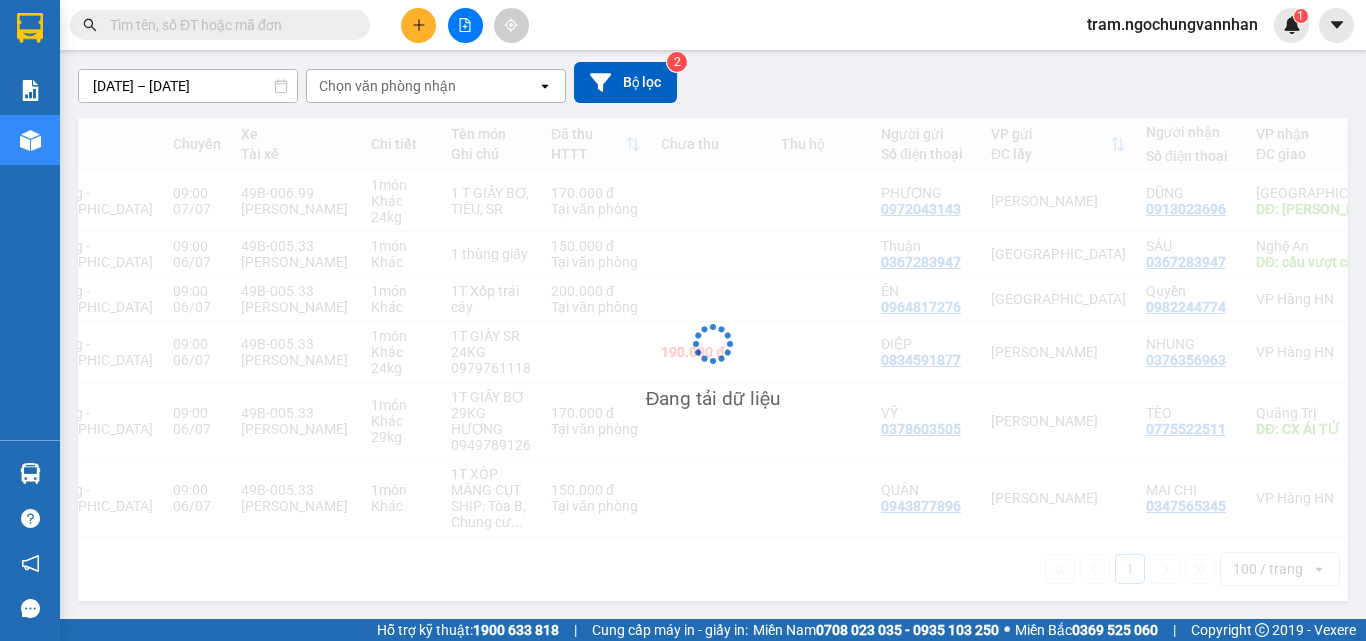 scroll, scrollTop: 204, scrollLeft: 0, axis: vertical 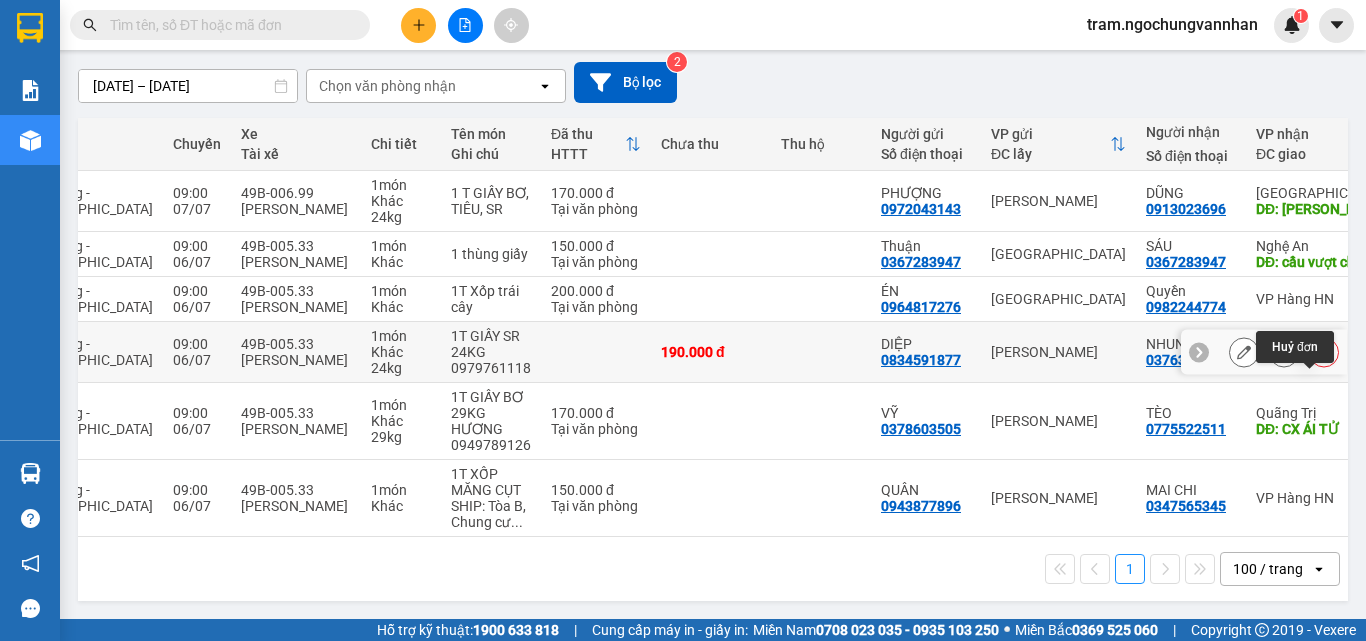 click 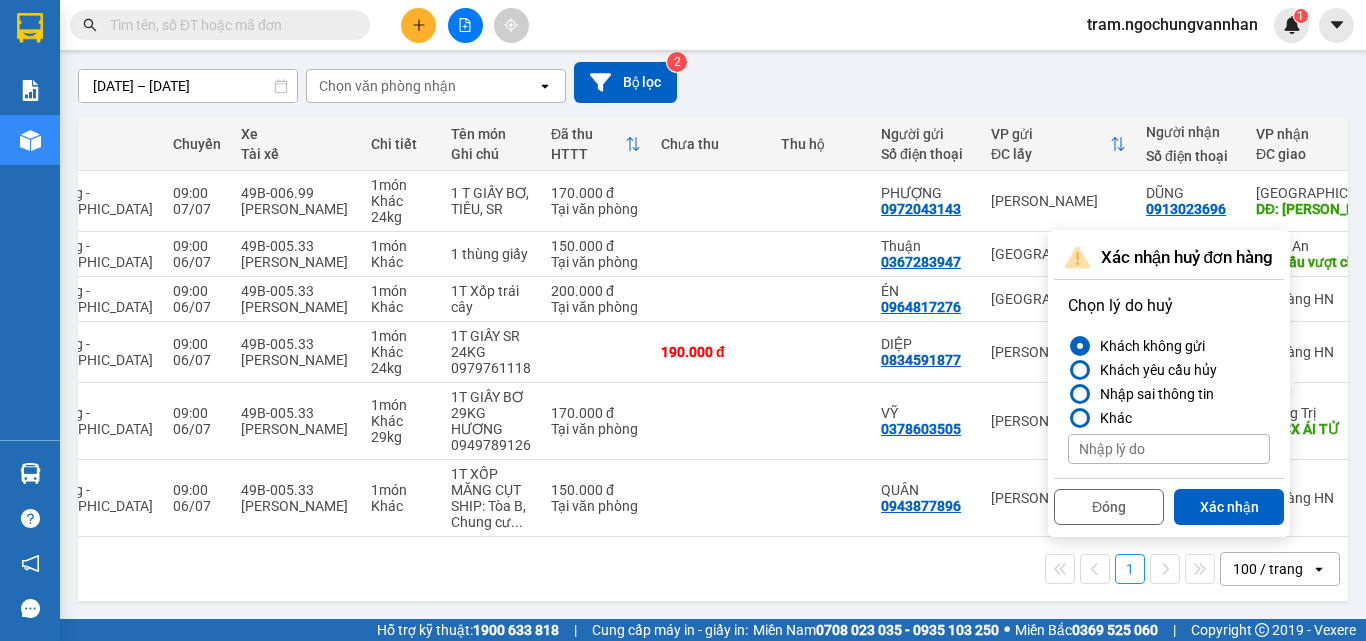 click on "Xác nhận" at bounding box center [1229, 507] 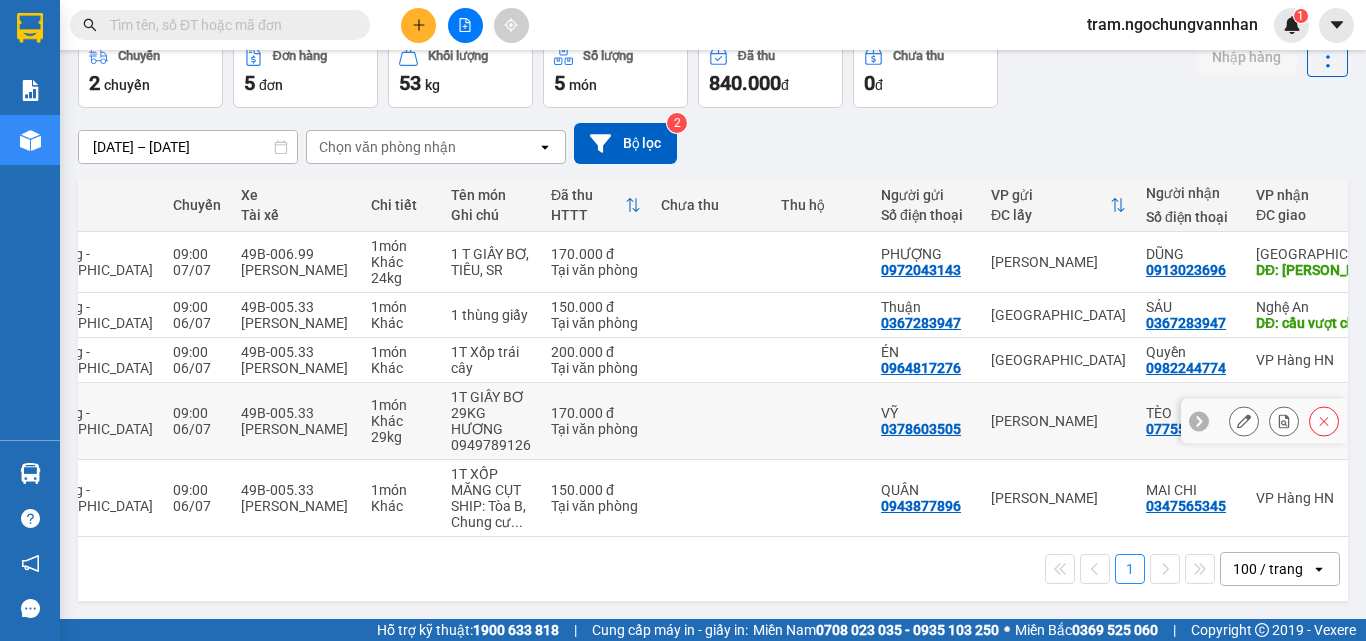 scroll, scrollTop: 143, scrollLeft: 0, axis: vertical 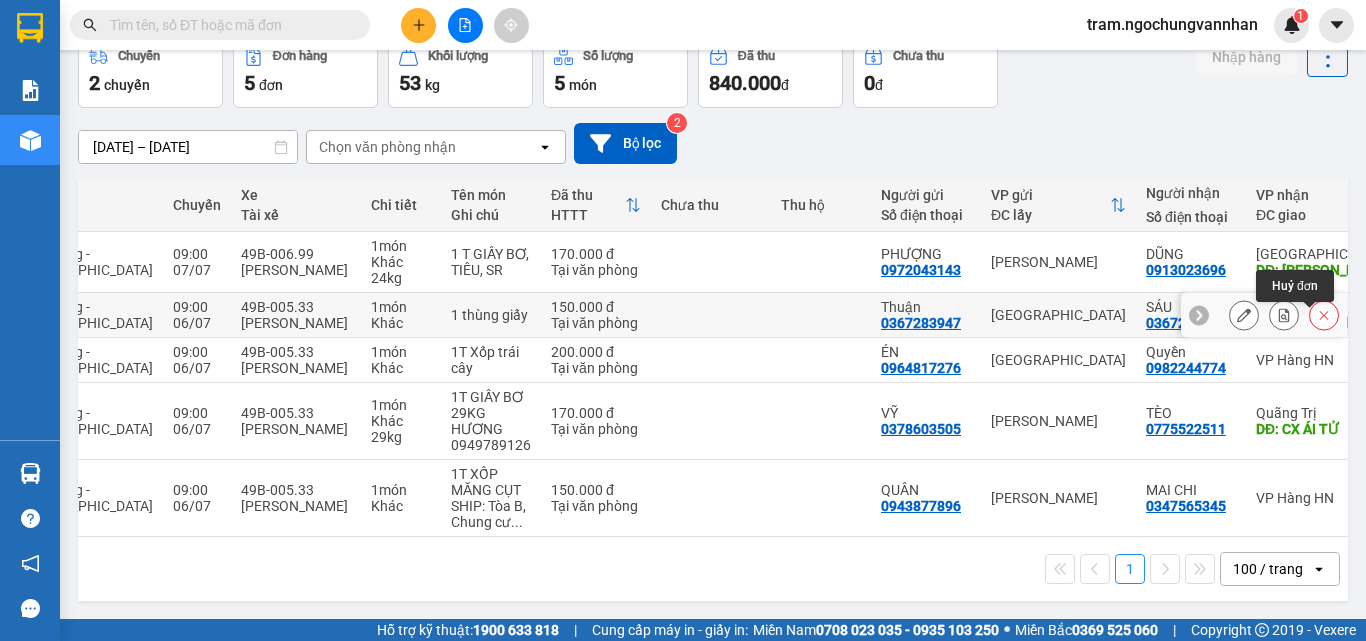 click 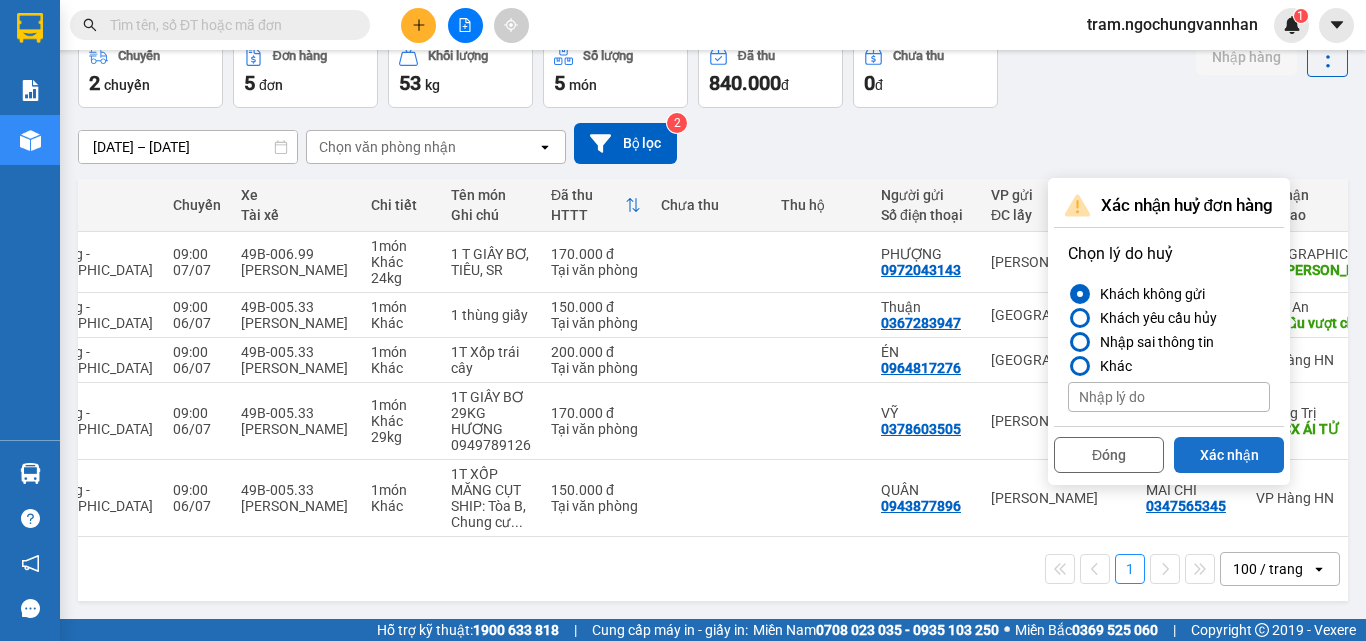 click on "Xác nhận" at bounding box center [1229, 455] 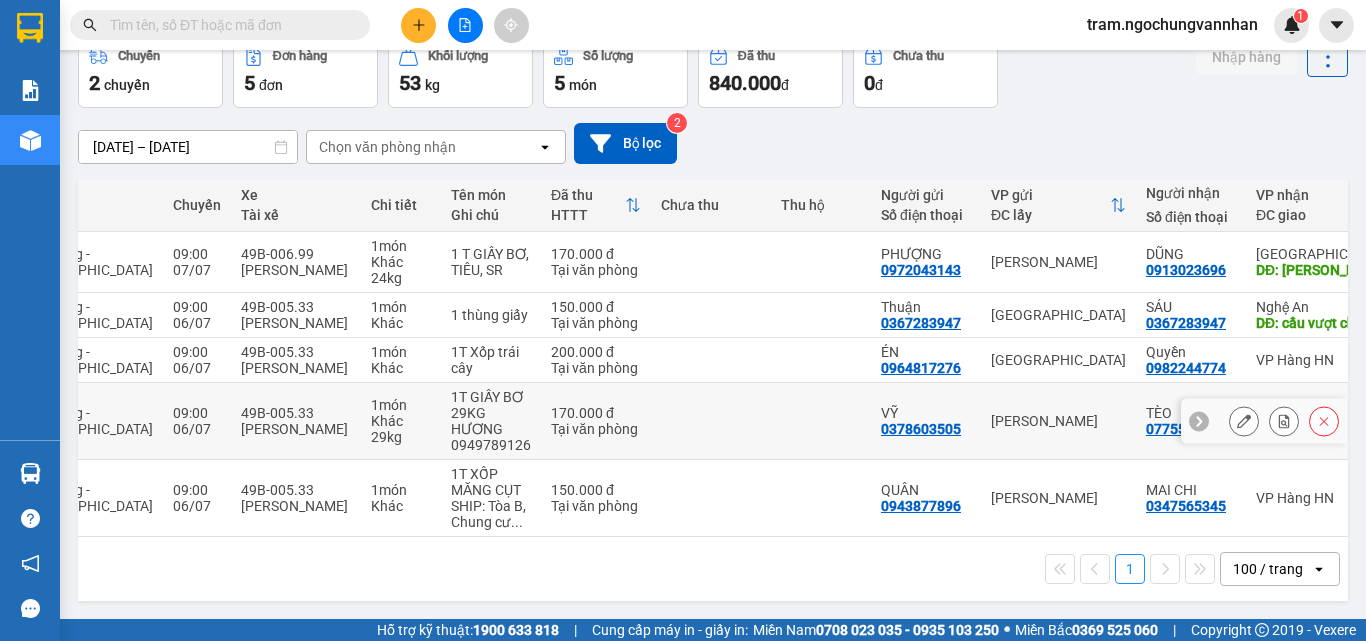 scroll, scrollTop: 92, scrollLeft: 0, axis: vertical 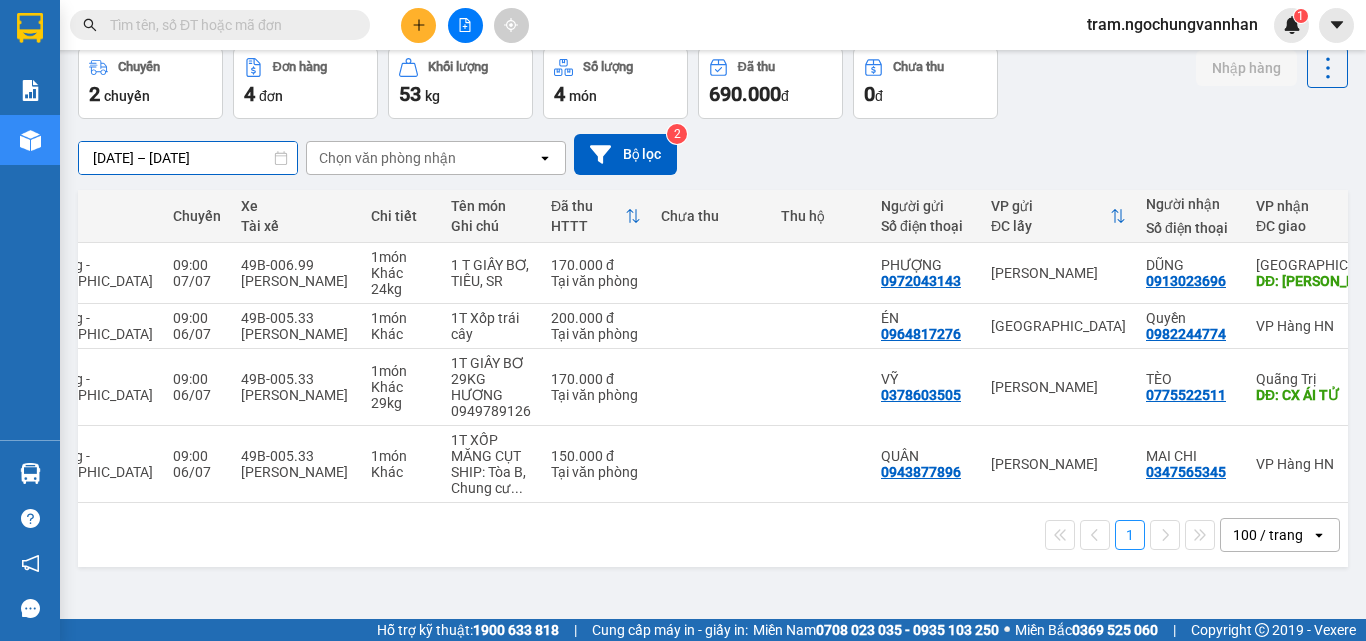 click on "05/07/2025 – 06/07/2025" at bounding box center (188, 158) 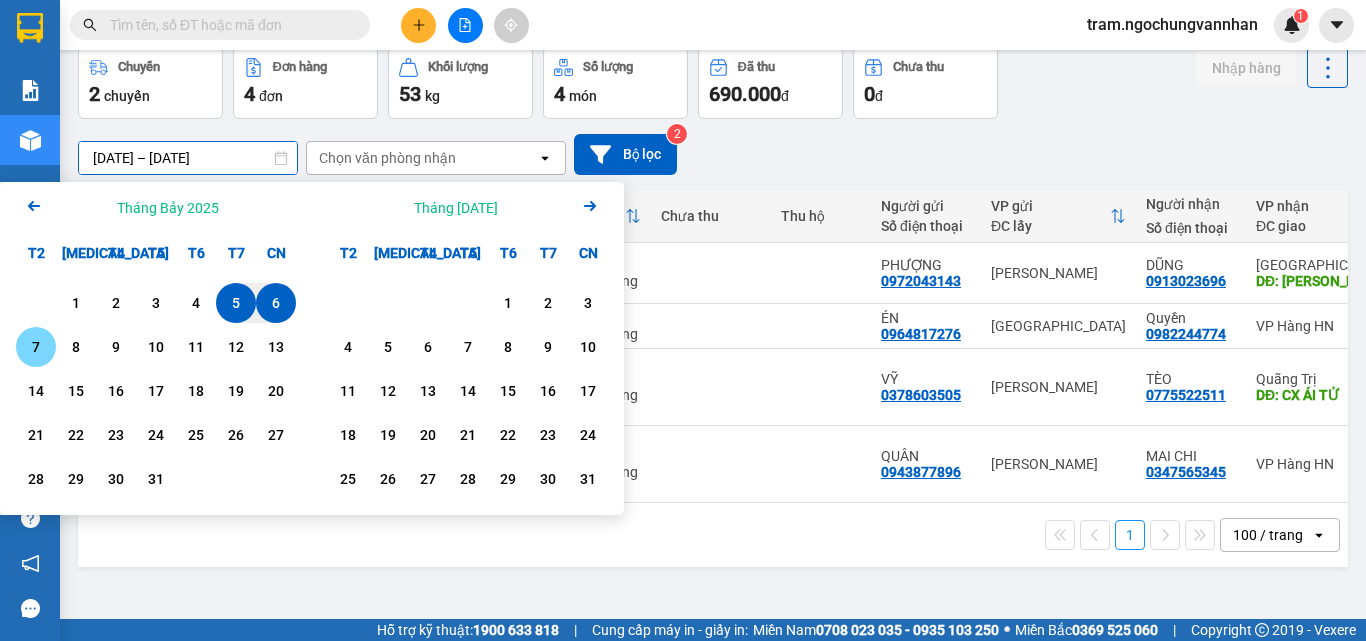 click on "7" at bounding box center [36, 347] 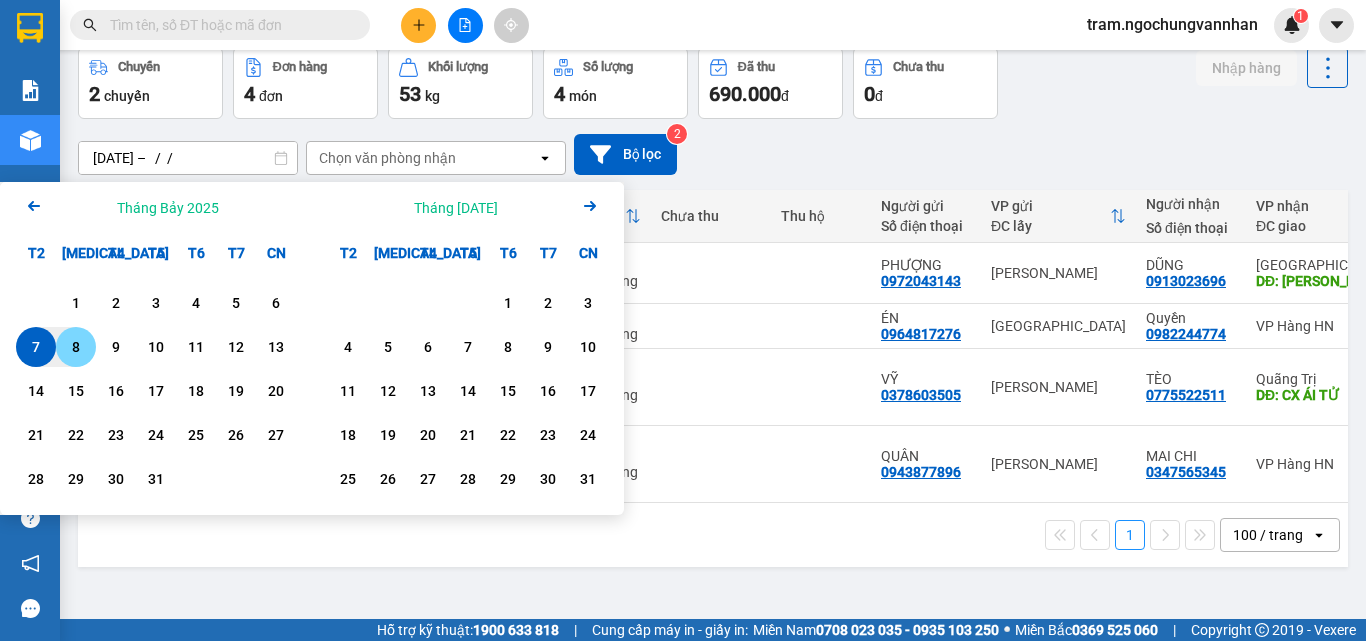 click on "8" at bounding box center (76, 347) 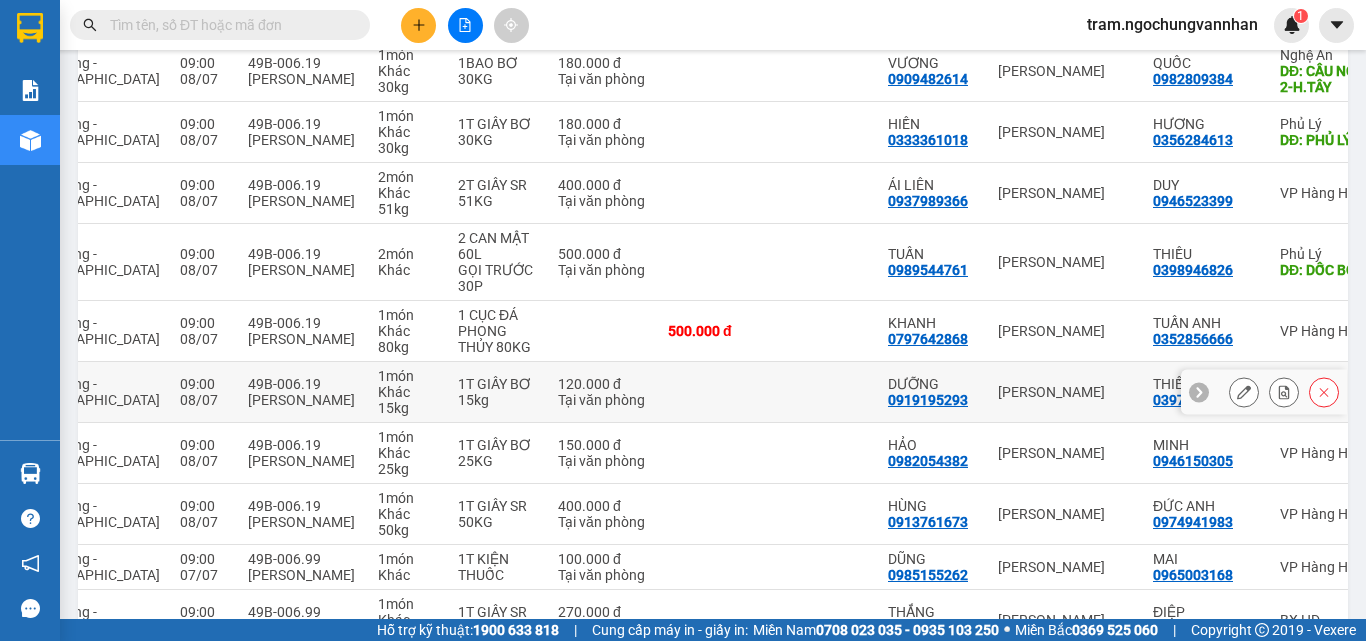 scroll, scrollTop: 1074, scrollLeft: 0, axis: vertical 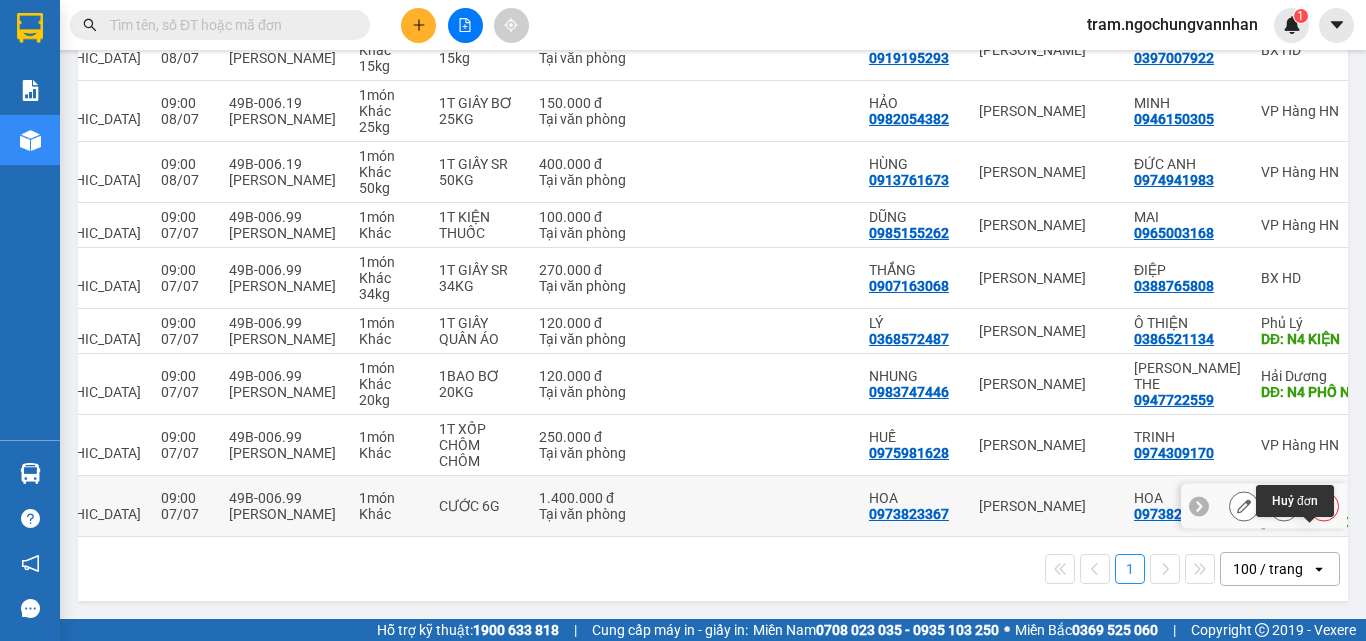 click at bounding box center (1324, 506) 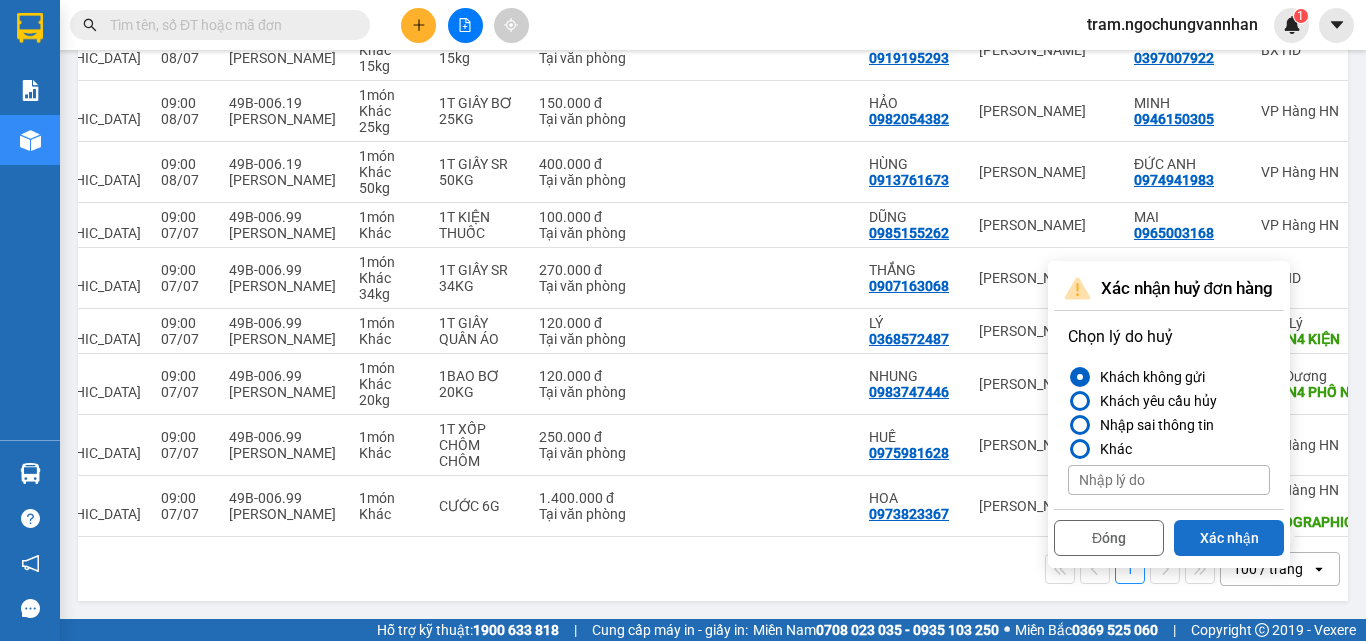 click on "Xác nhận" at bounding box center (1229, 538) 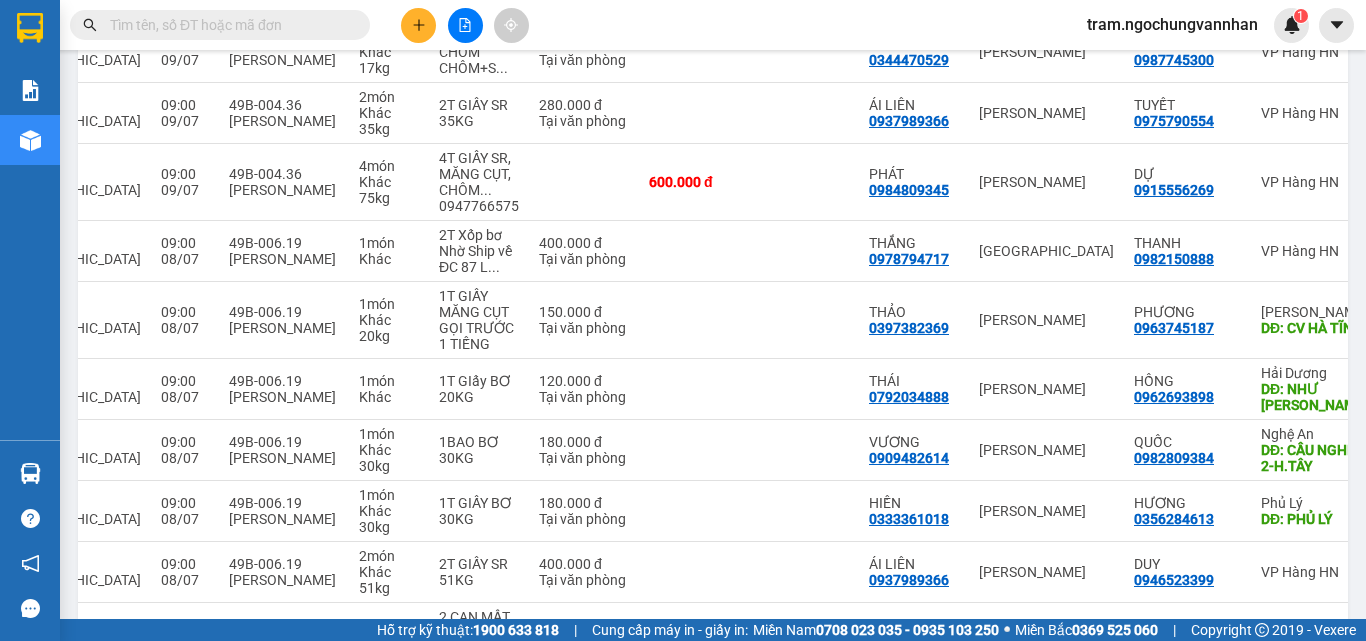 scroll, scrollTop: 13, scrollLeft: 0, axis: vertical 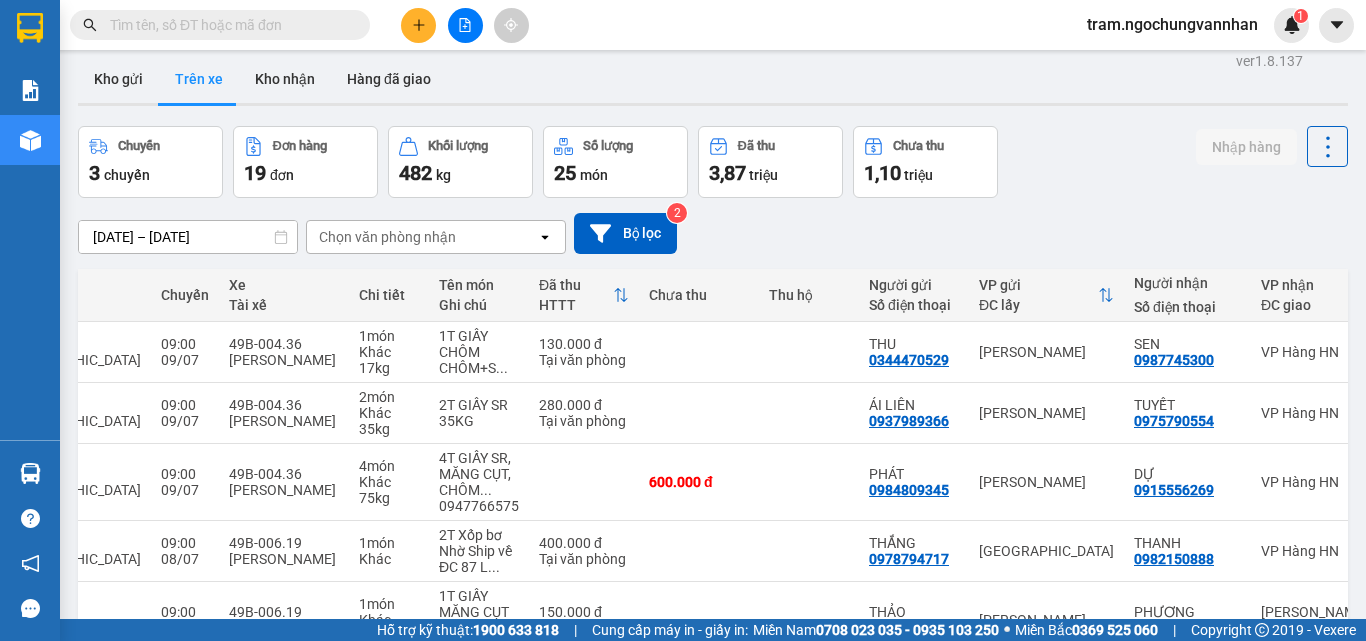 click on "07/07/2025 – 08/07/2025" at bounding box center (188, 237) 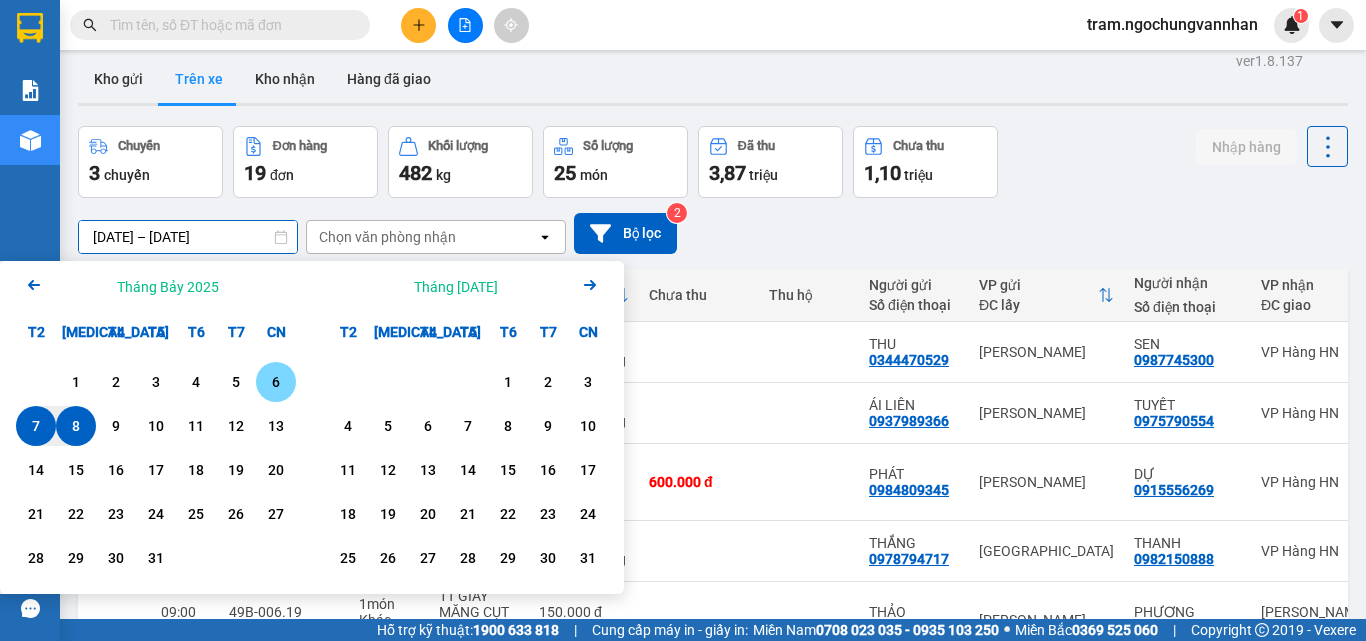 click on "6" at bounding box center (276, 382) 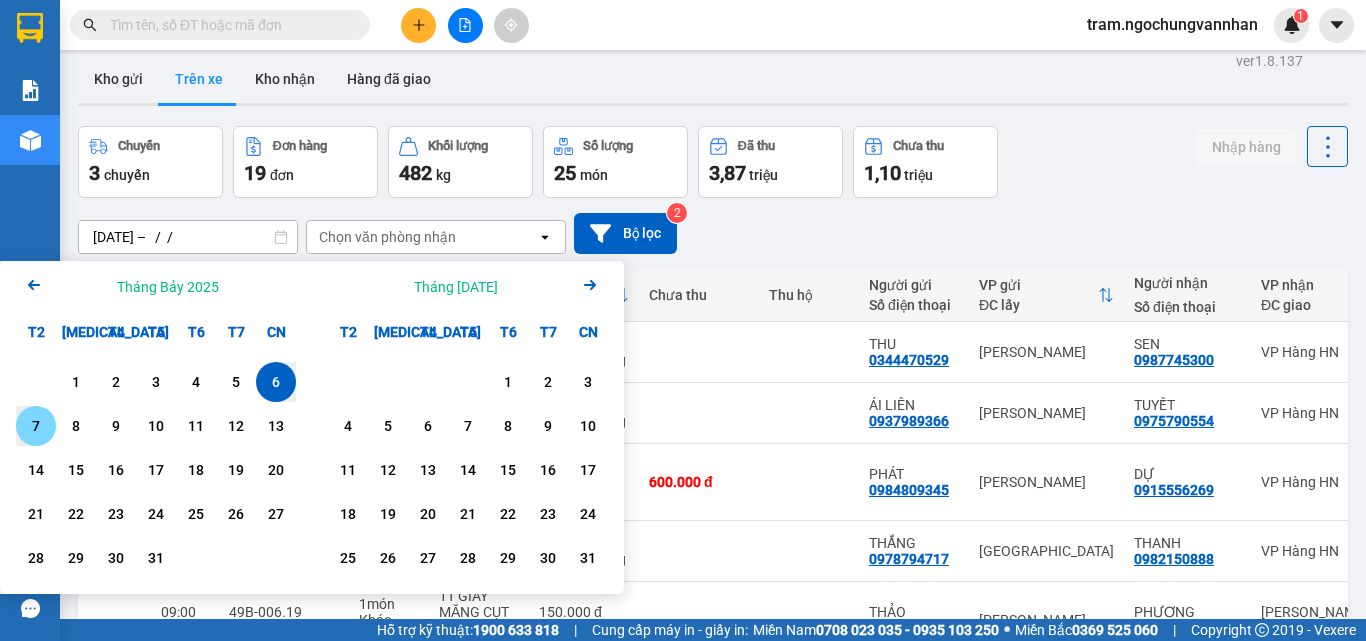 click on "7" at bounding box center [36, 426] 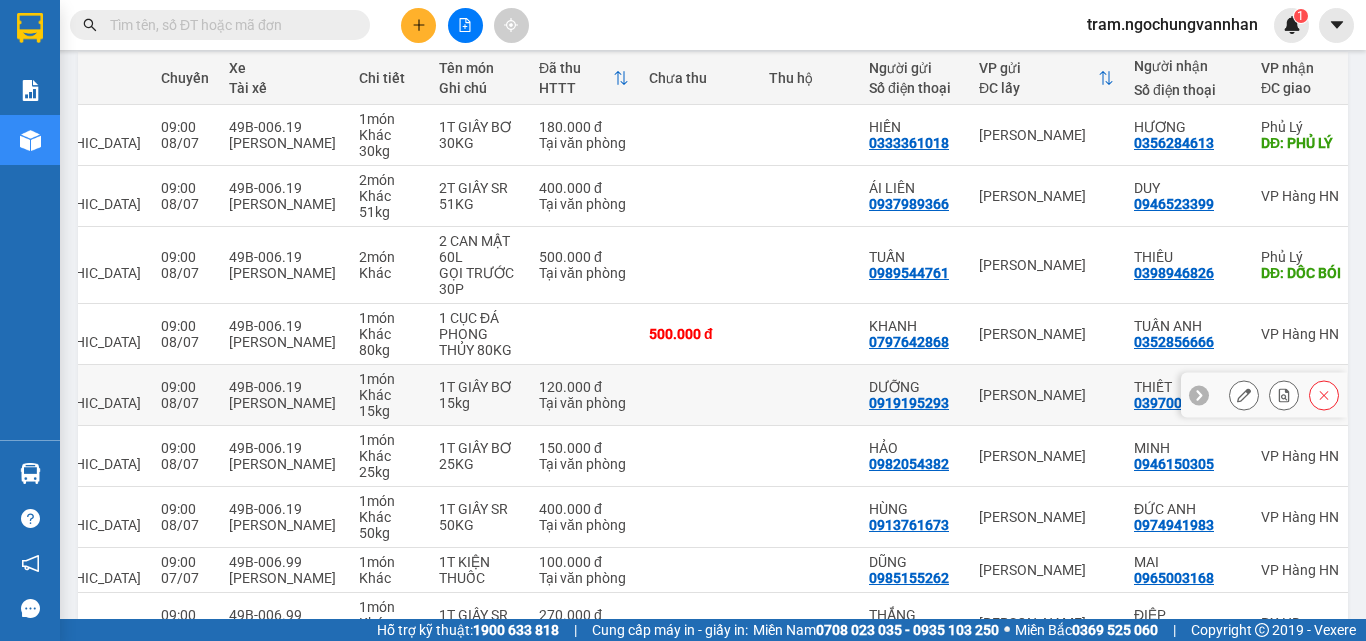 scroll, scrollTop: 0, scrollLeft: 0, axis: both 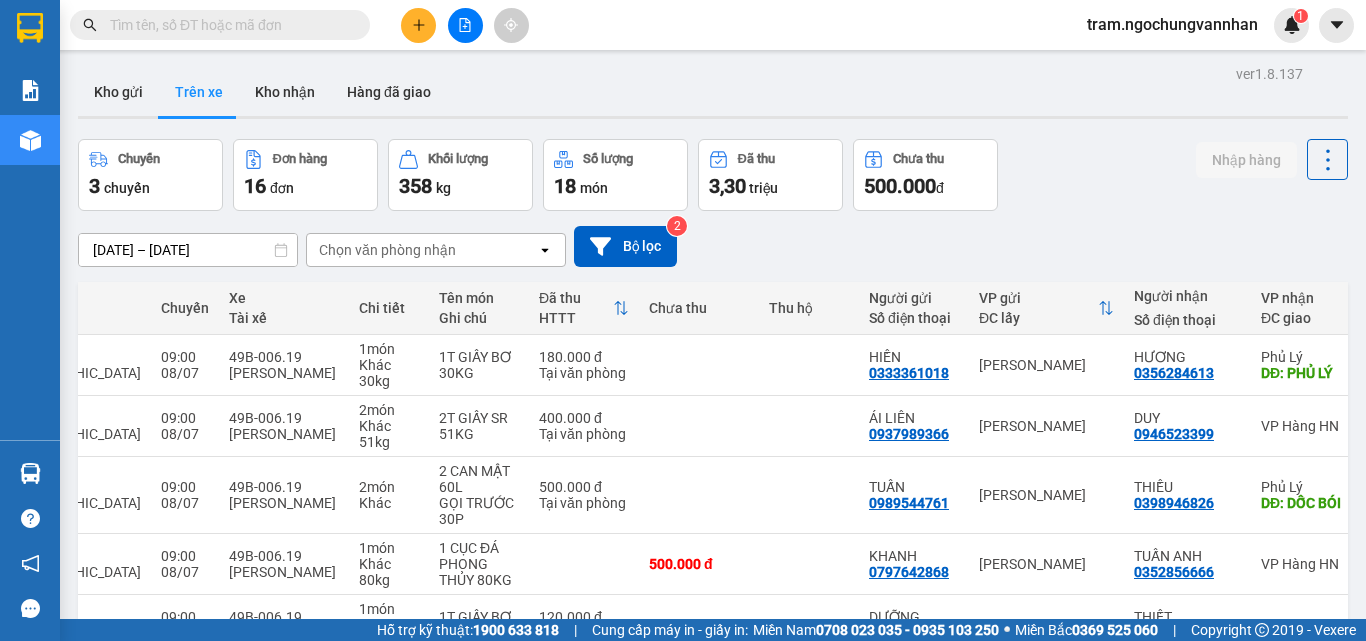 click on "06/07/2025 – 07/07/2025" at bounding box center (188, 250) 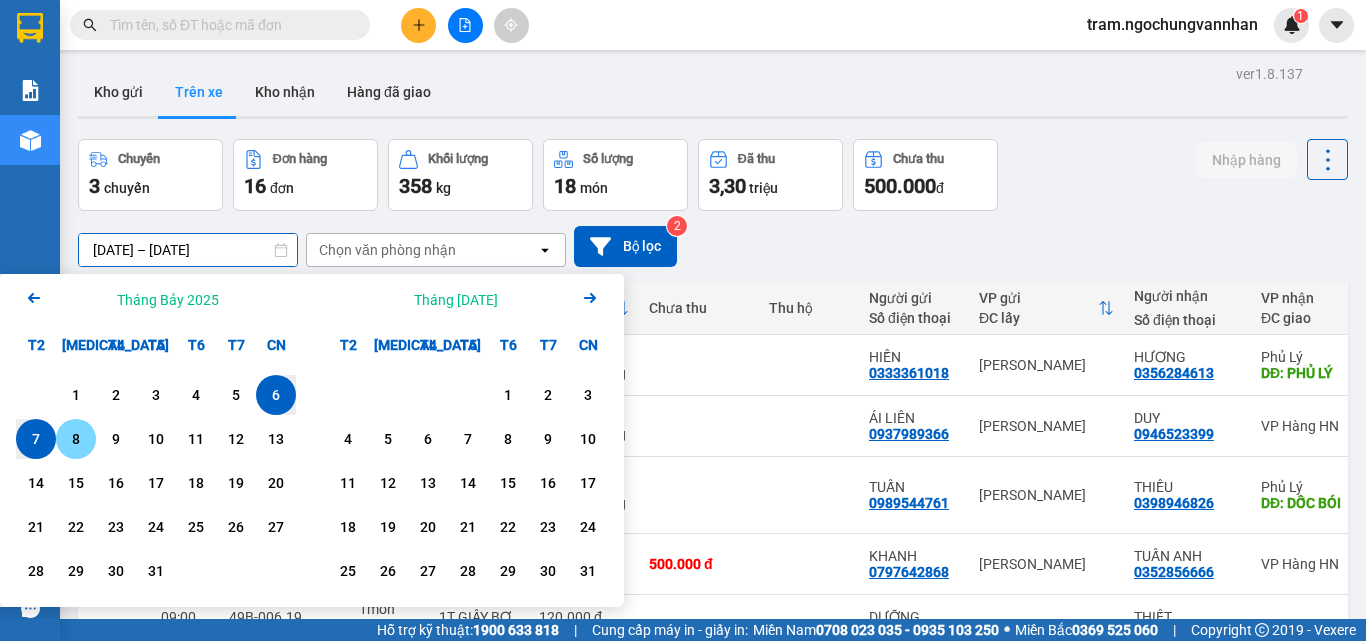click on "8" at bounding box center (76, 439) 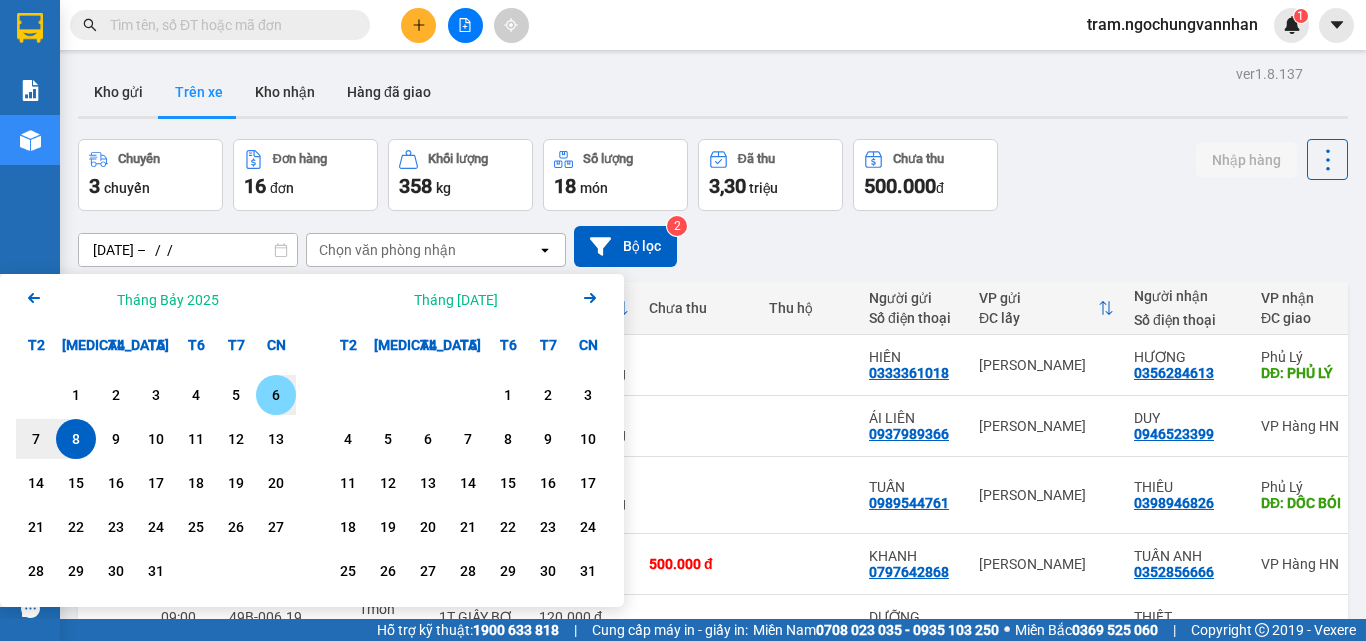 click on "6" at bounding box center (276, 395) 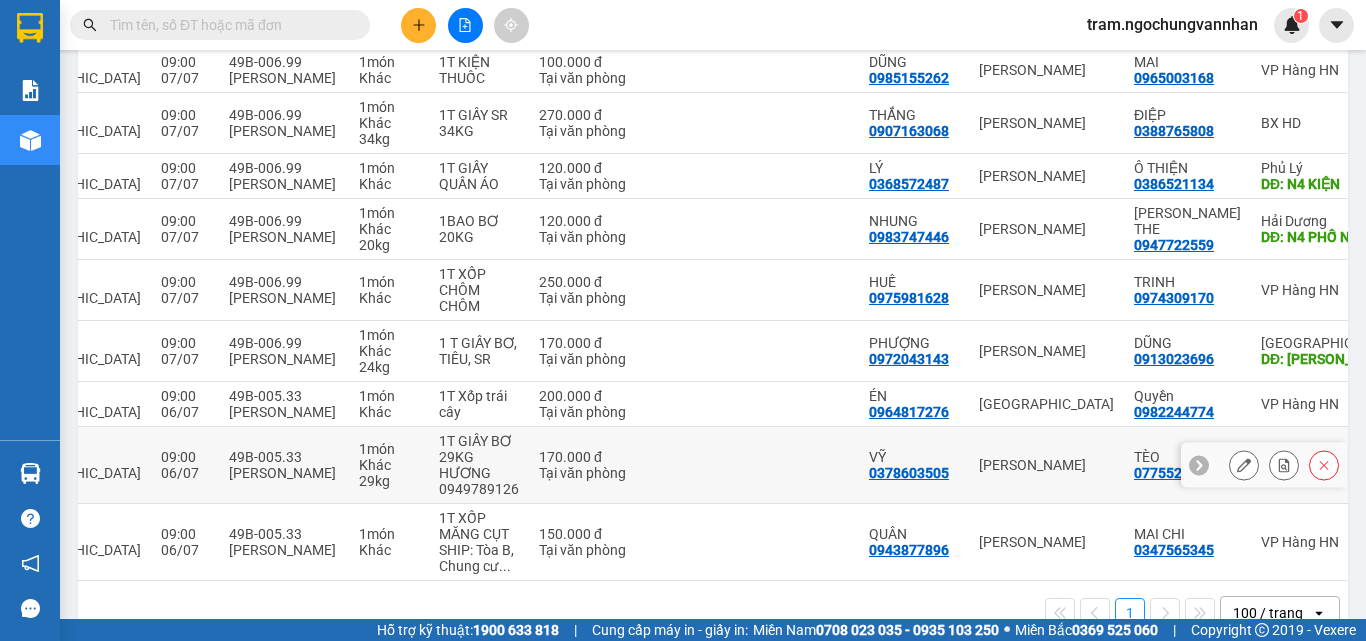 scroll, scrollTop: 1289, scrollLeft: 0, axis: vertical 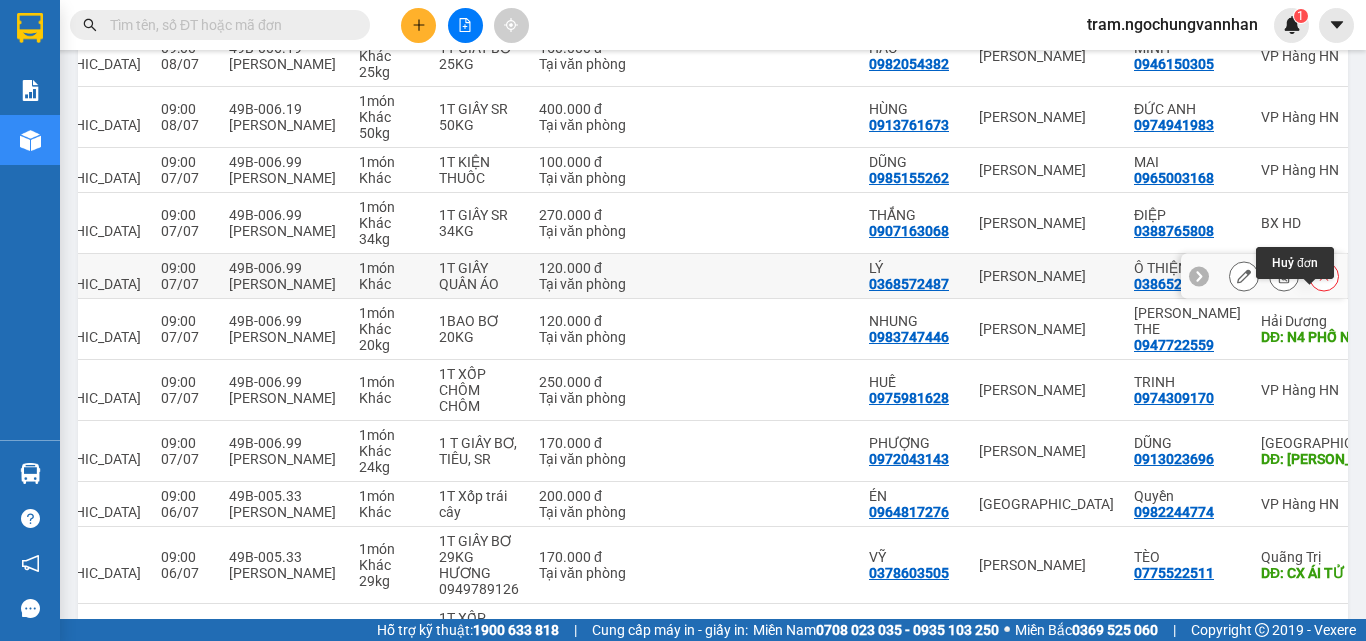 click 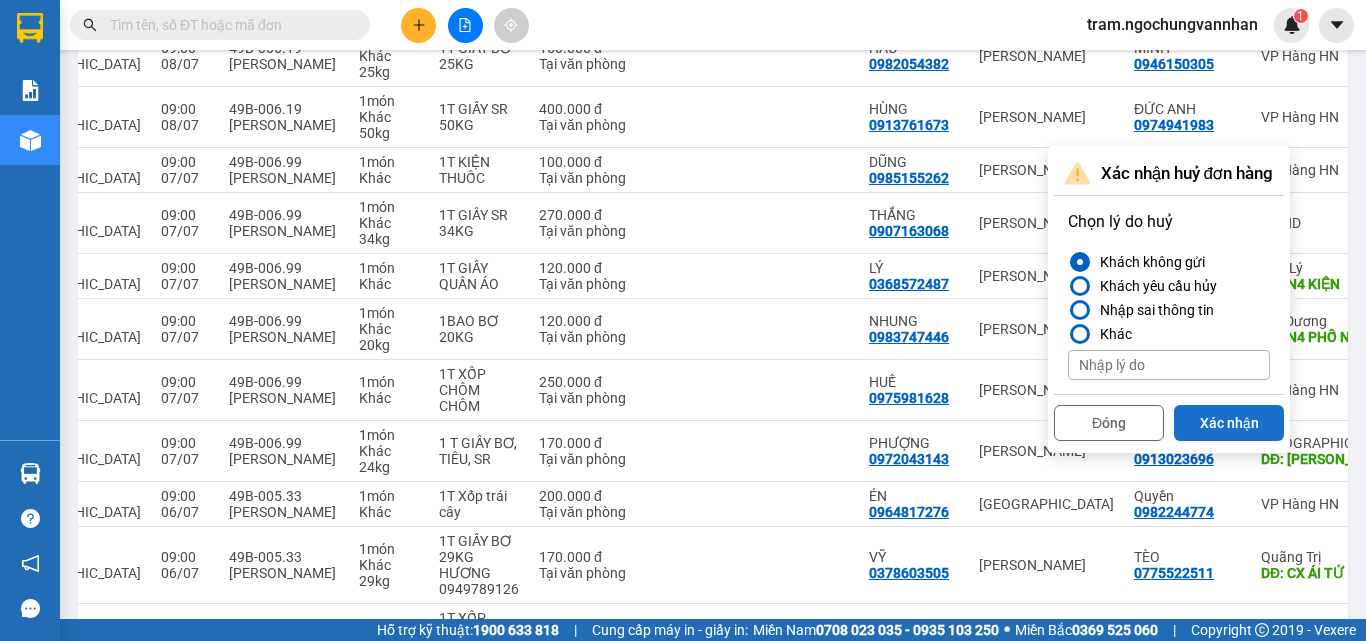 click on "Xác nhận" at bounding box center (1229, 423) 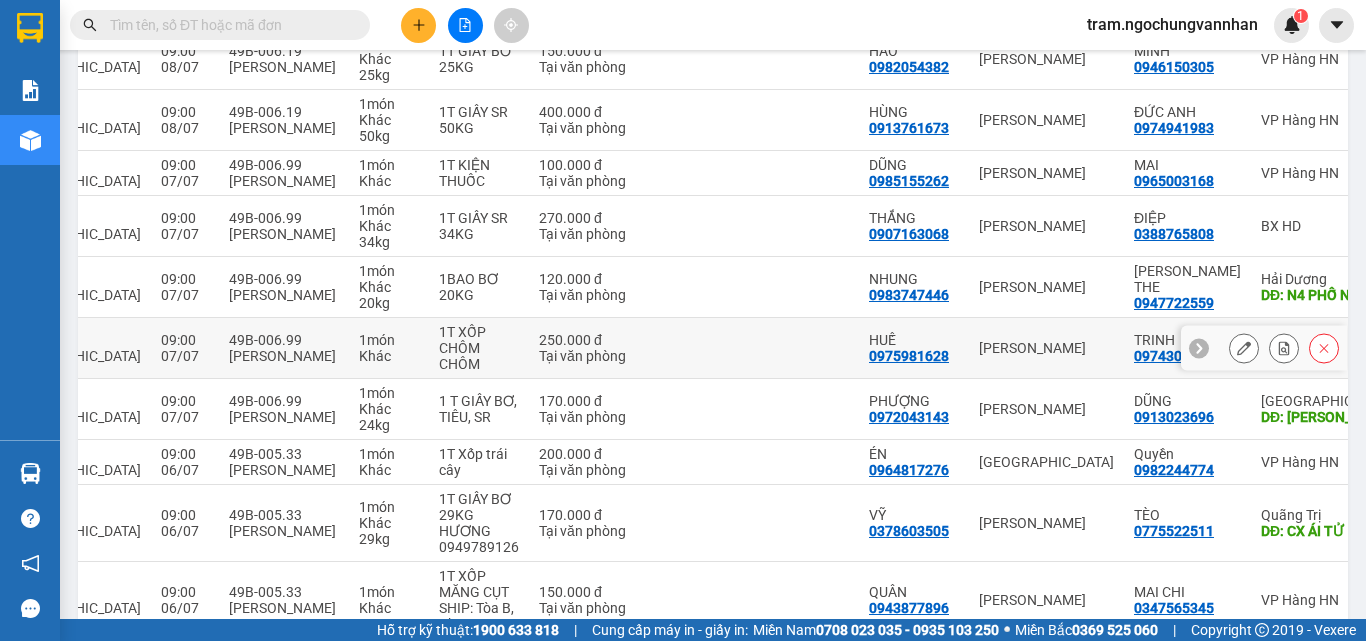 scroll, scrollTop: 1089, scrollLeft: 0, axis: vertical 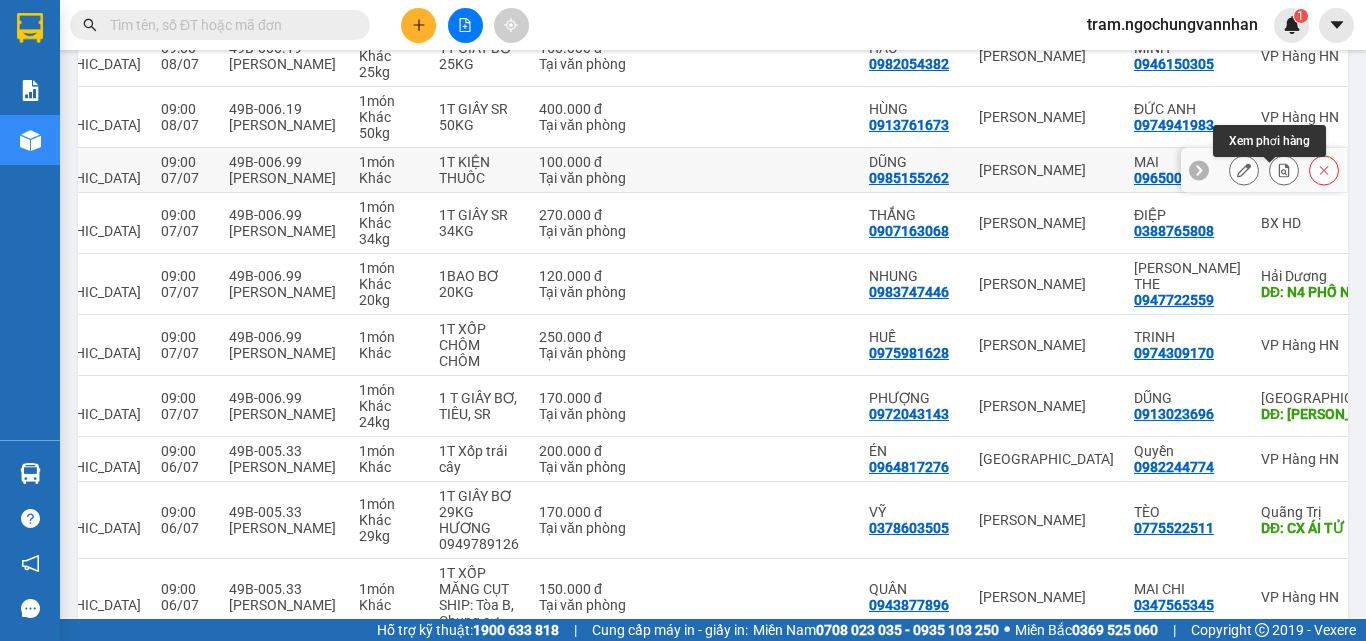 click 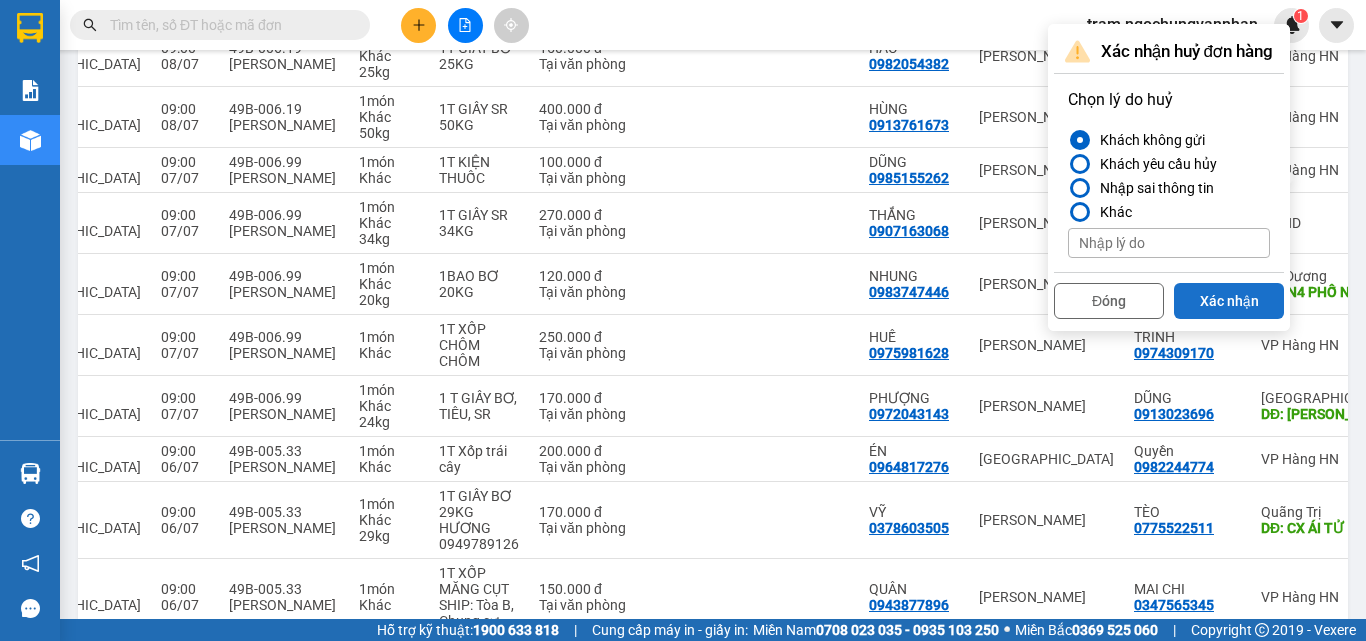click on "Xác nhận" at bounding box center [1229, 301] 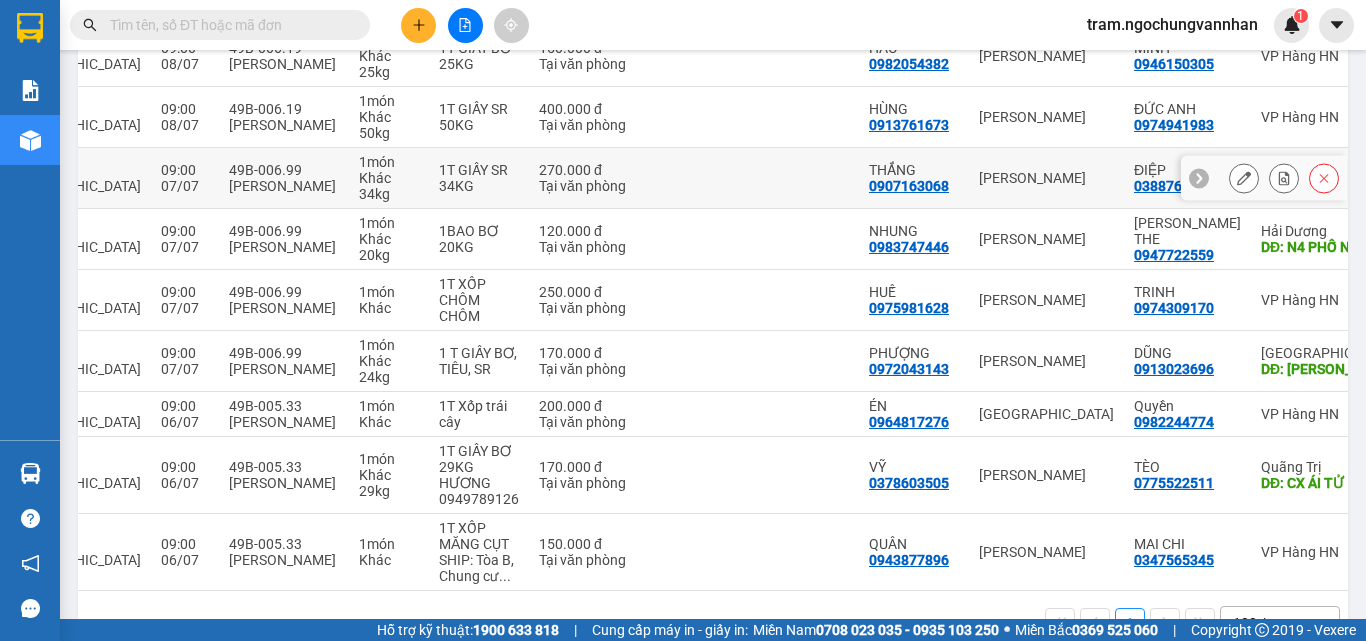 scroll, scrollTop: 989, scrollLeft: 0, axis: vertical 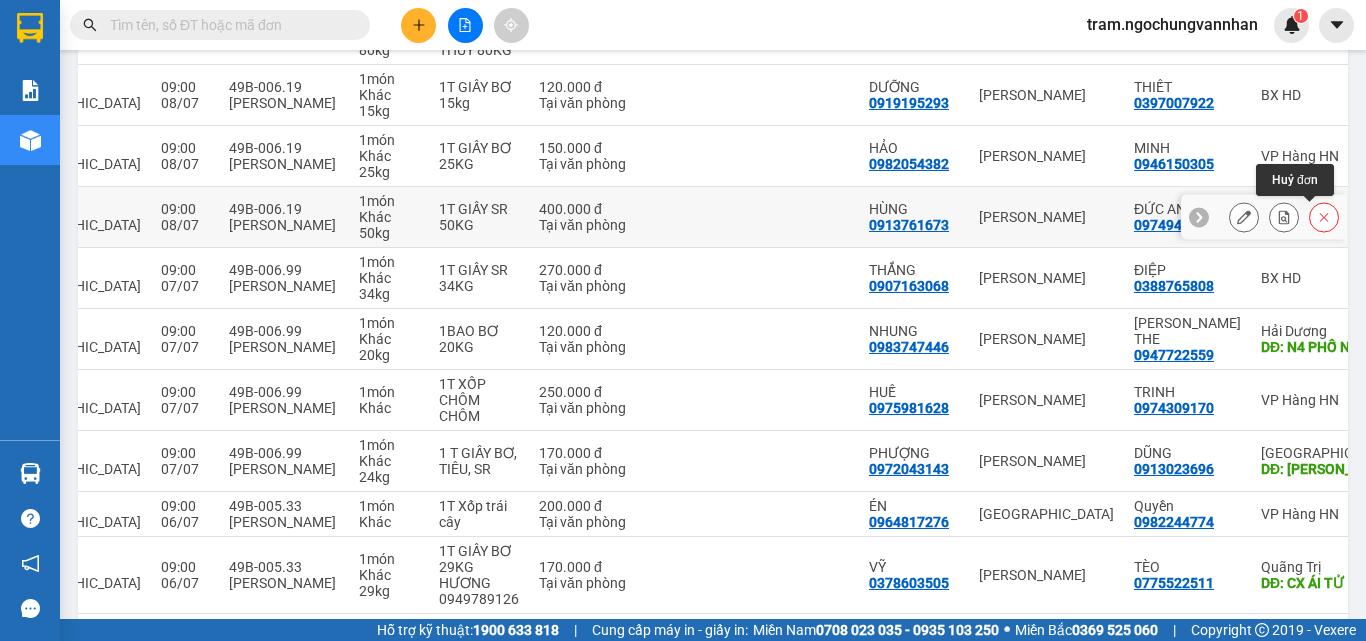 click 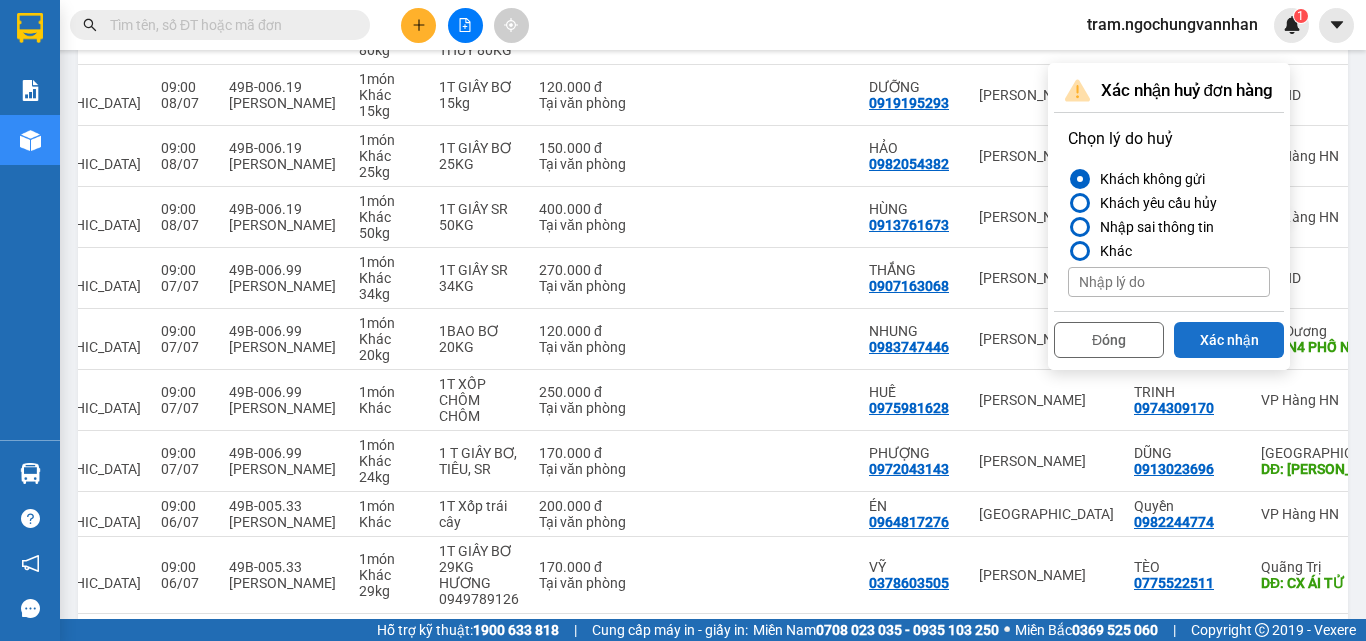 click on "Xác nhận" at bounding box center (1229, 340) 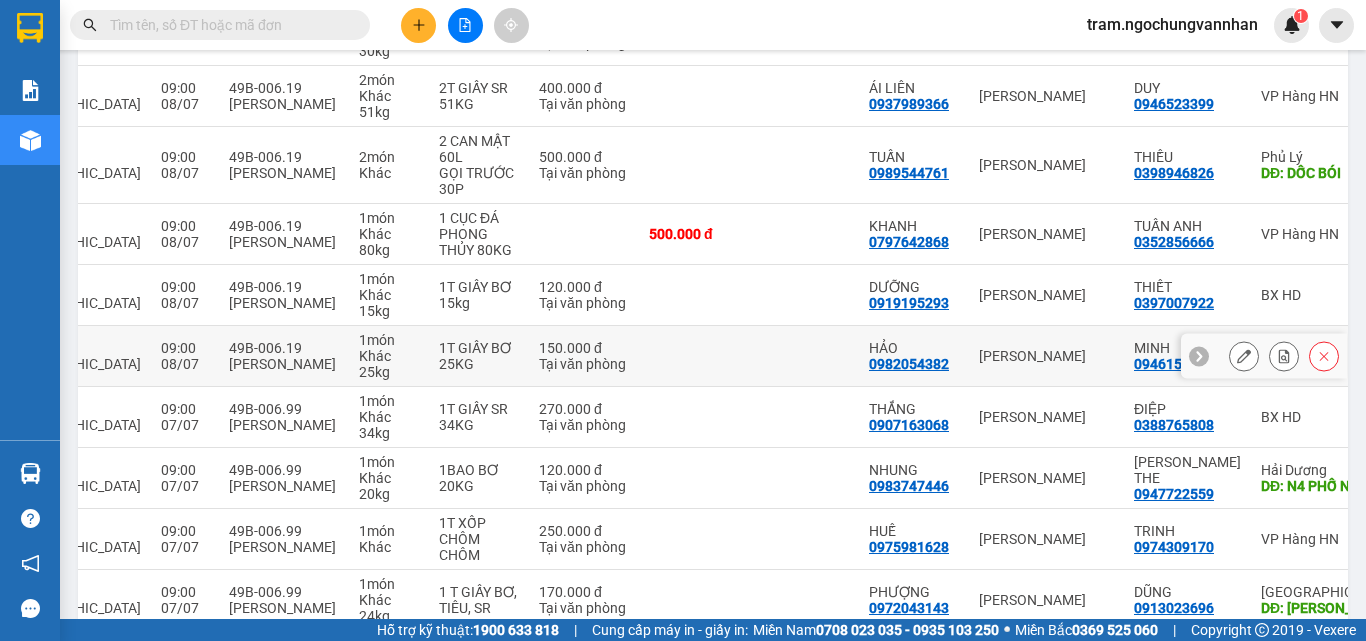 scroll, scrollTop: 689, scrollLeft: 0, axis: vertical 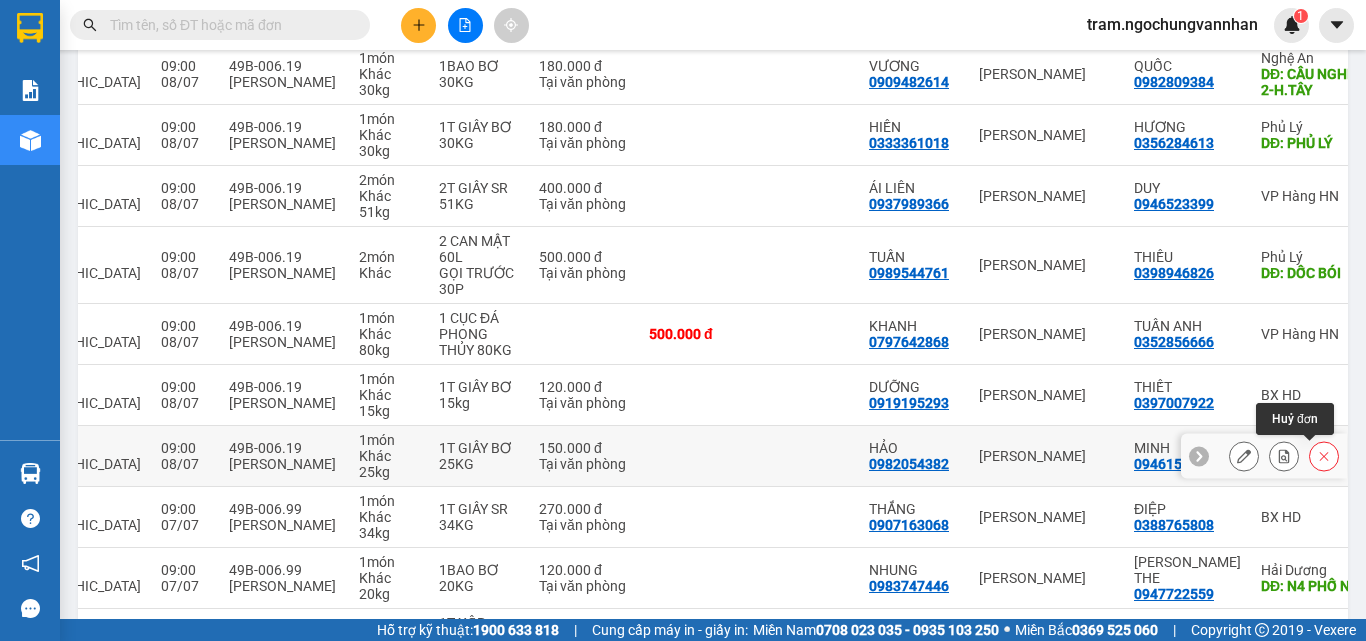 click 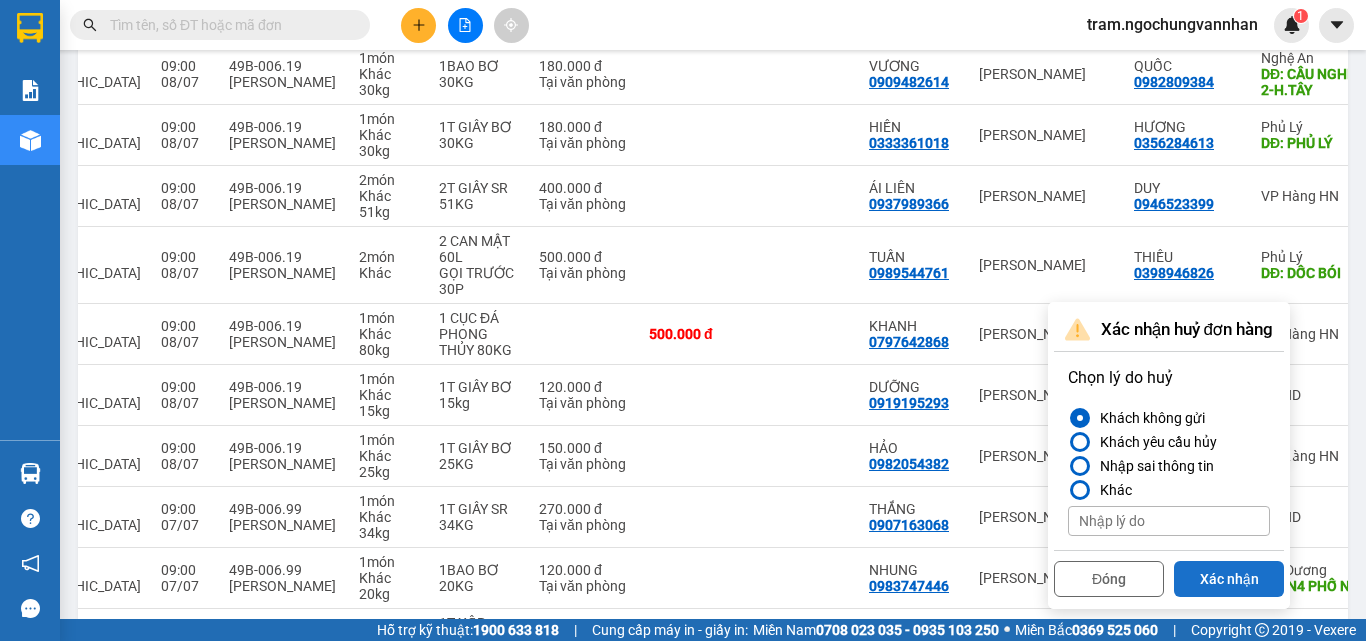 click on "Xác nhận" at bounding box center (1229, 579) 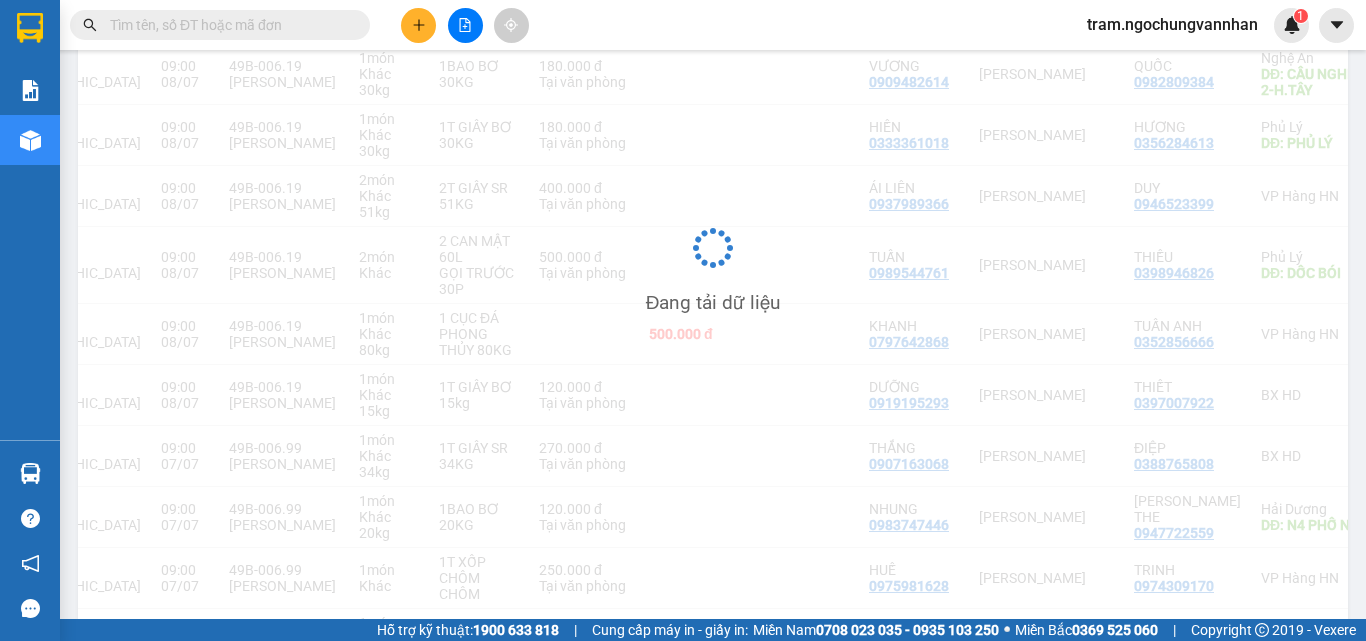 scroll, scrollTop: 689, scrollLeft: 0, axis: vertical 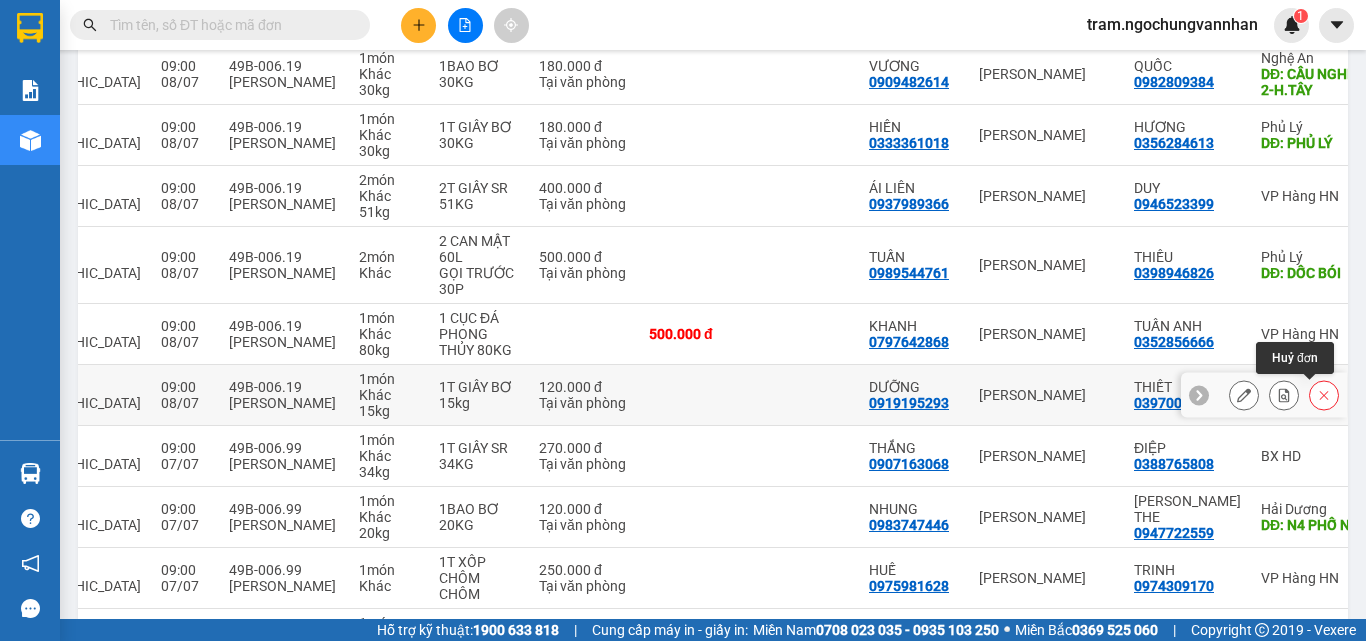 click 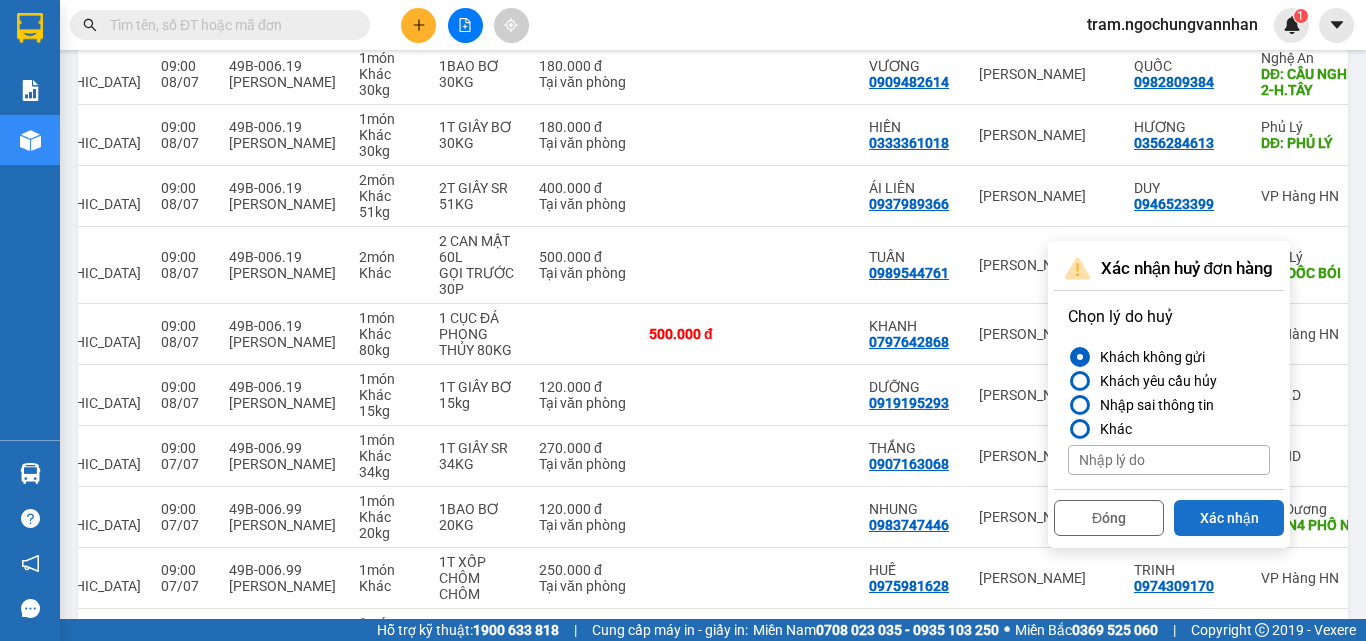 click on "Xác nhận" at bounding box center [1229, 518] 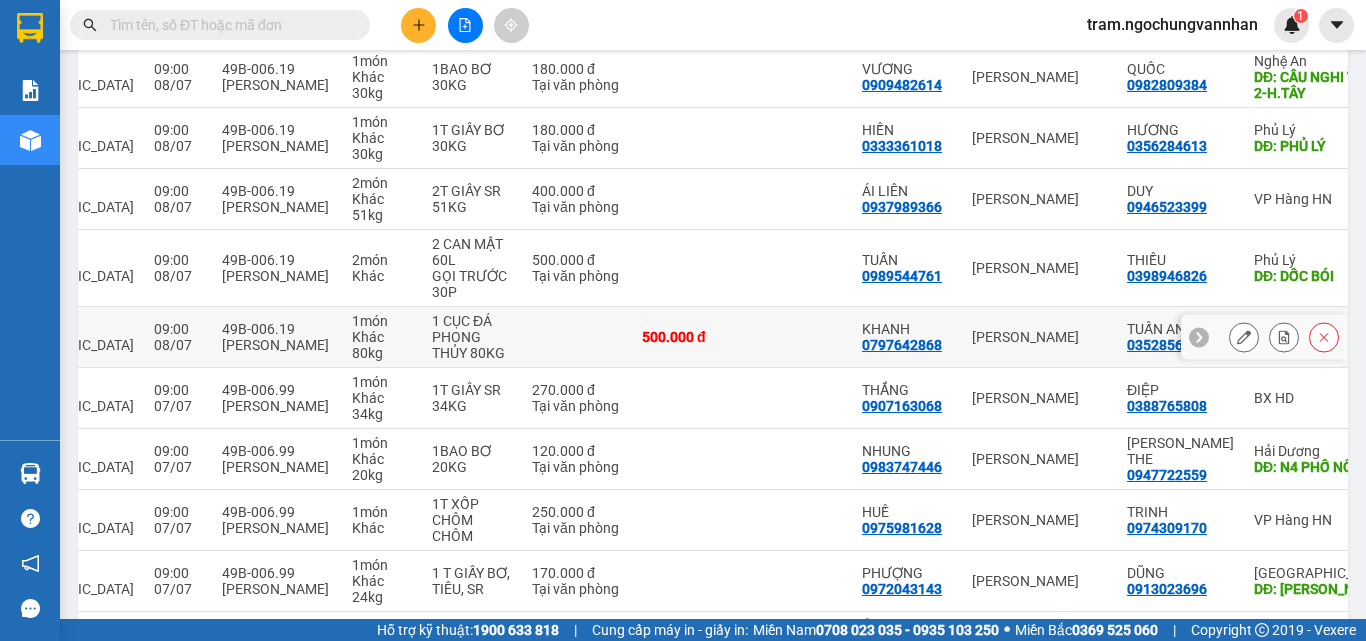 scroll, scrollTop: 689, scrollLeft: 0, axis: vertical 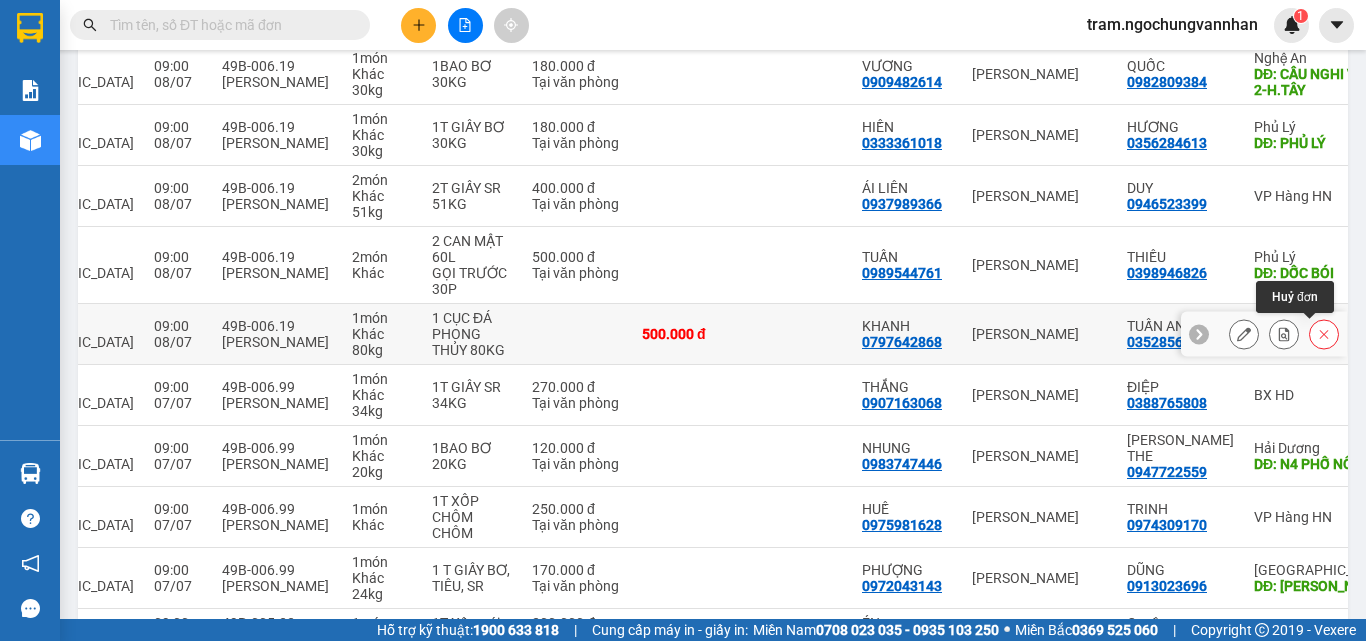 click 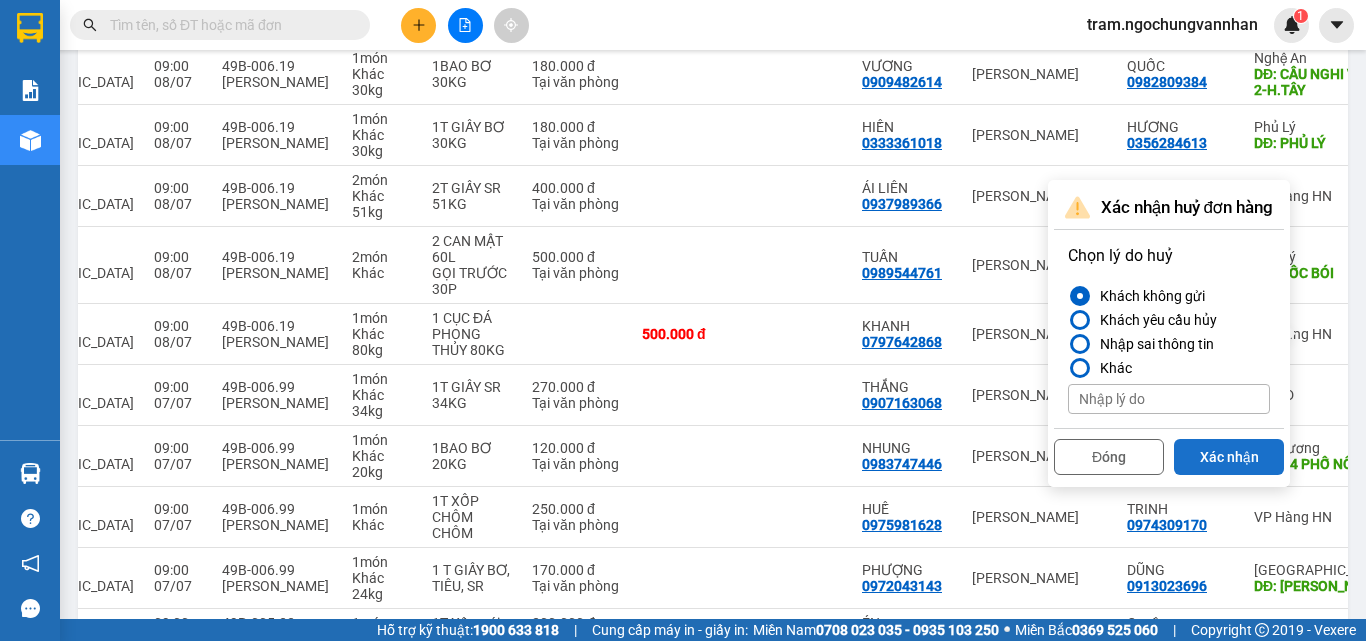 click on "Xác nhận" at bounding box center (1229, 457) 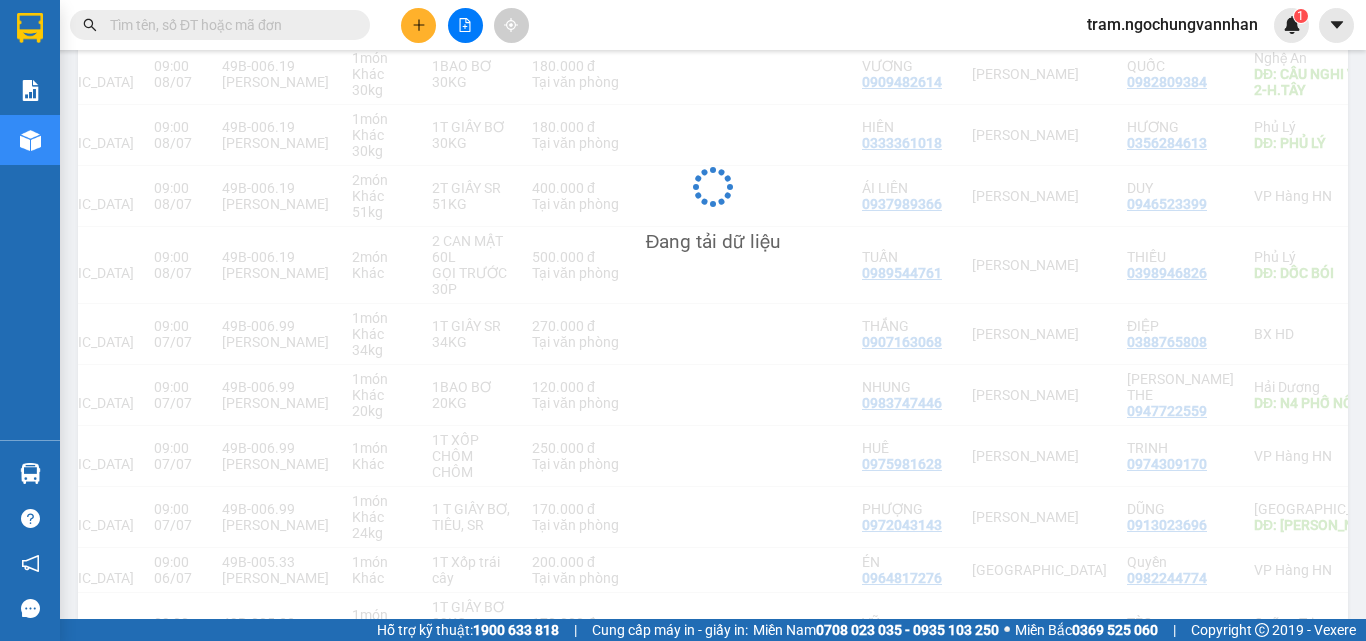 scroll, scrollTop: 689, scrollLeft: 0, axis: vertical 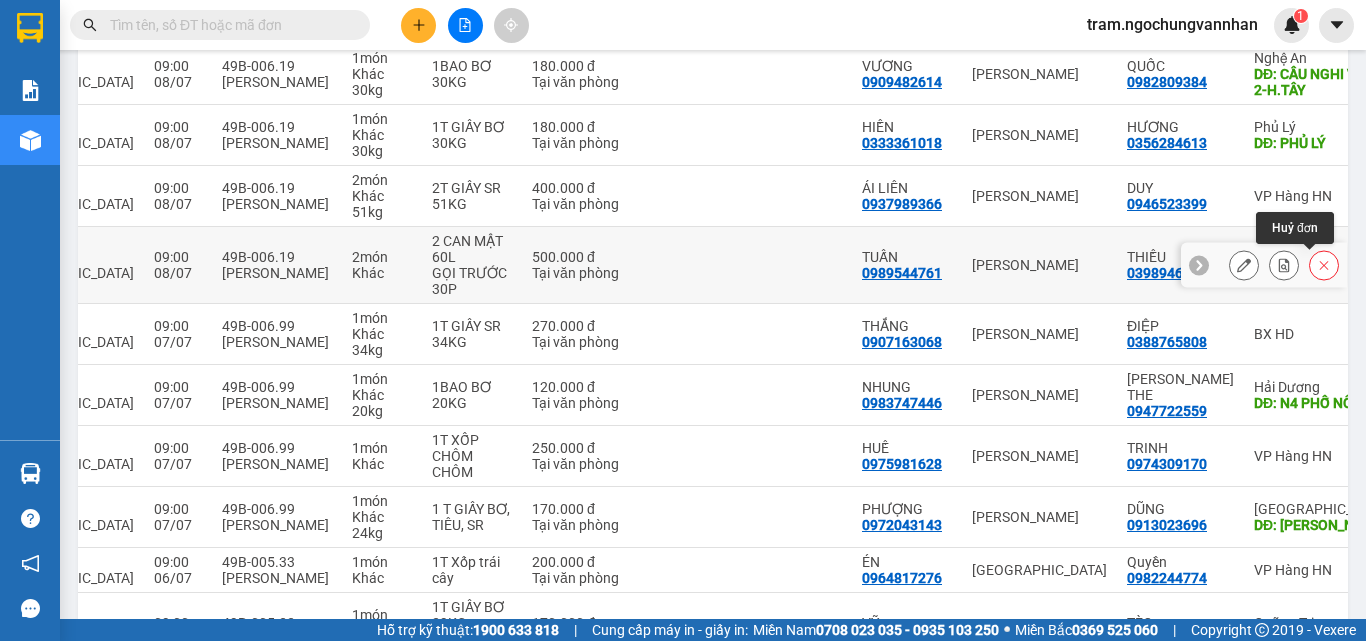 click at bounding box center [1324, 265] 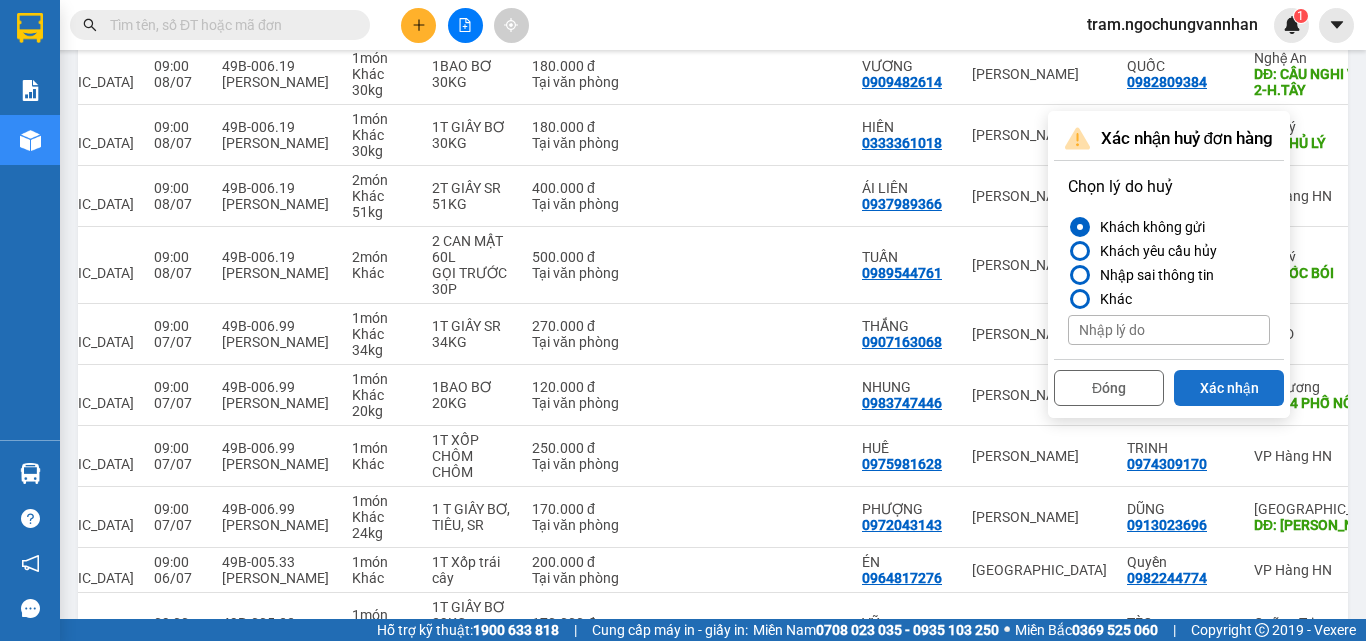 click on "Xác nhận" at bounding box center (1229, 388) 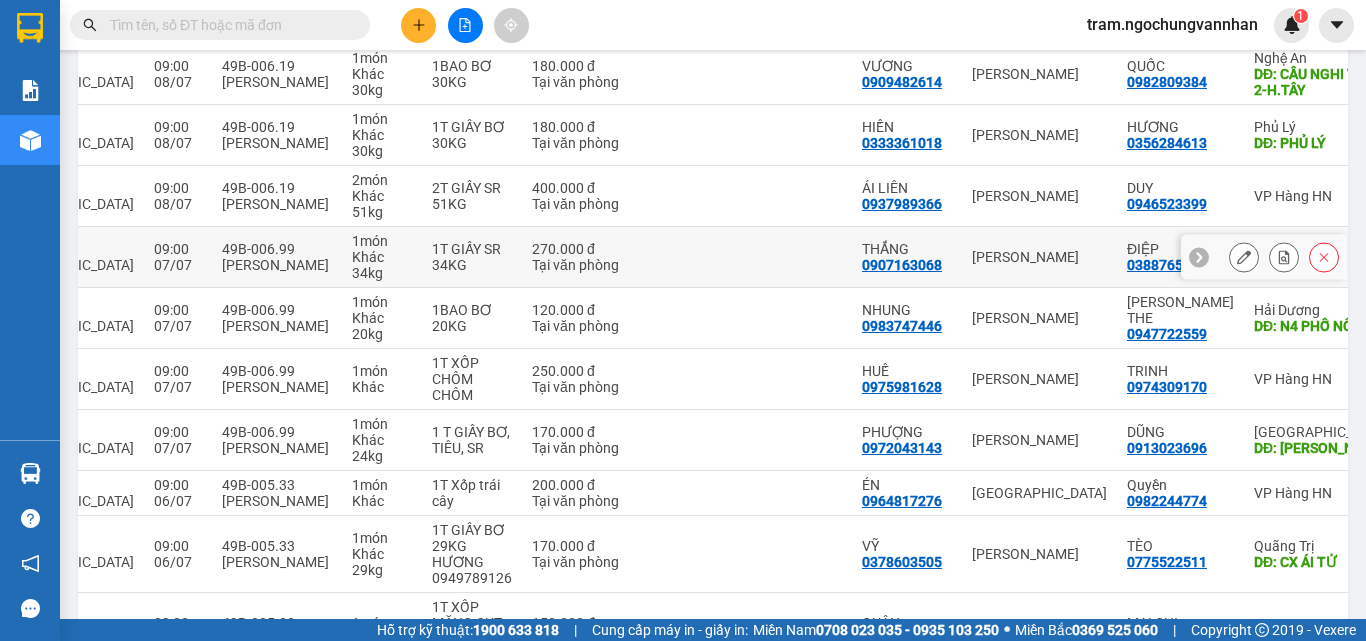 scroll, scrollTop: 489, scrollLeft: 0, axis: vertical 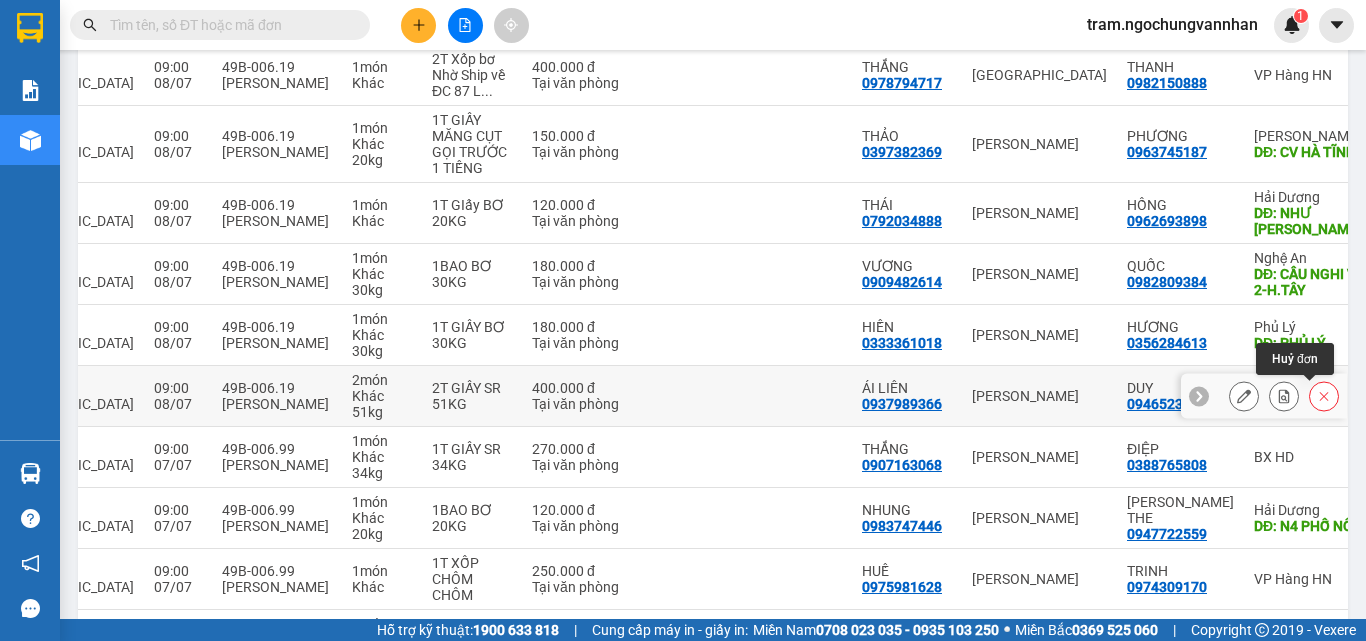 click 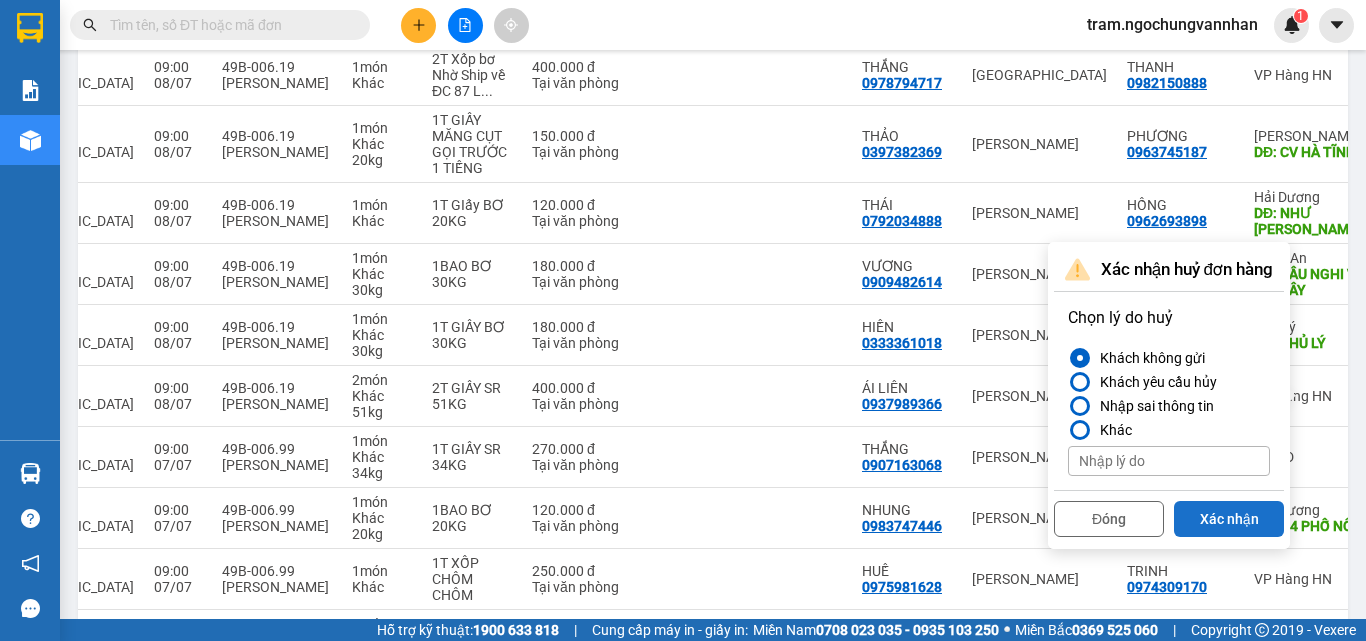 click on "Xác nhận" at bounding box center [1229, 519] 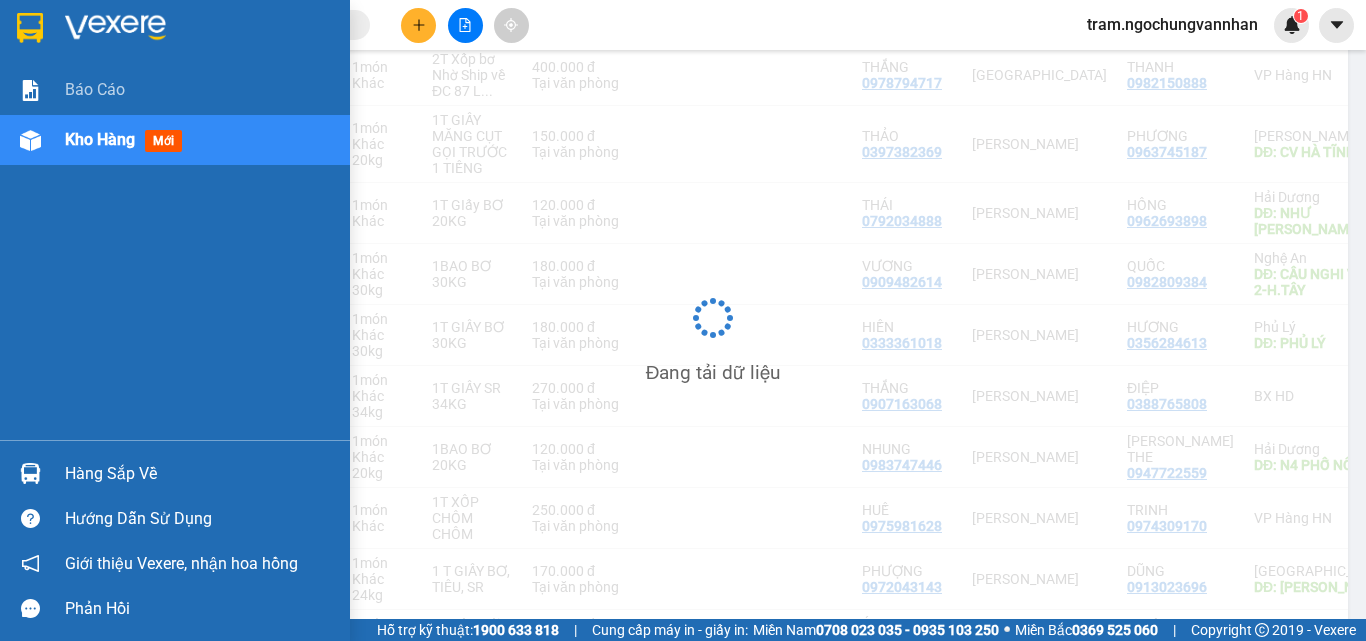 scroll, scrollTop: 489, scrollLeft: 0, axis: vertical 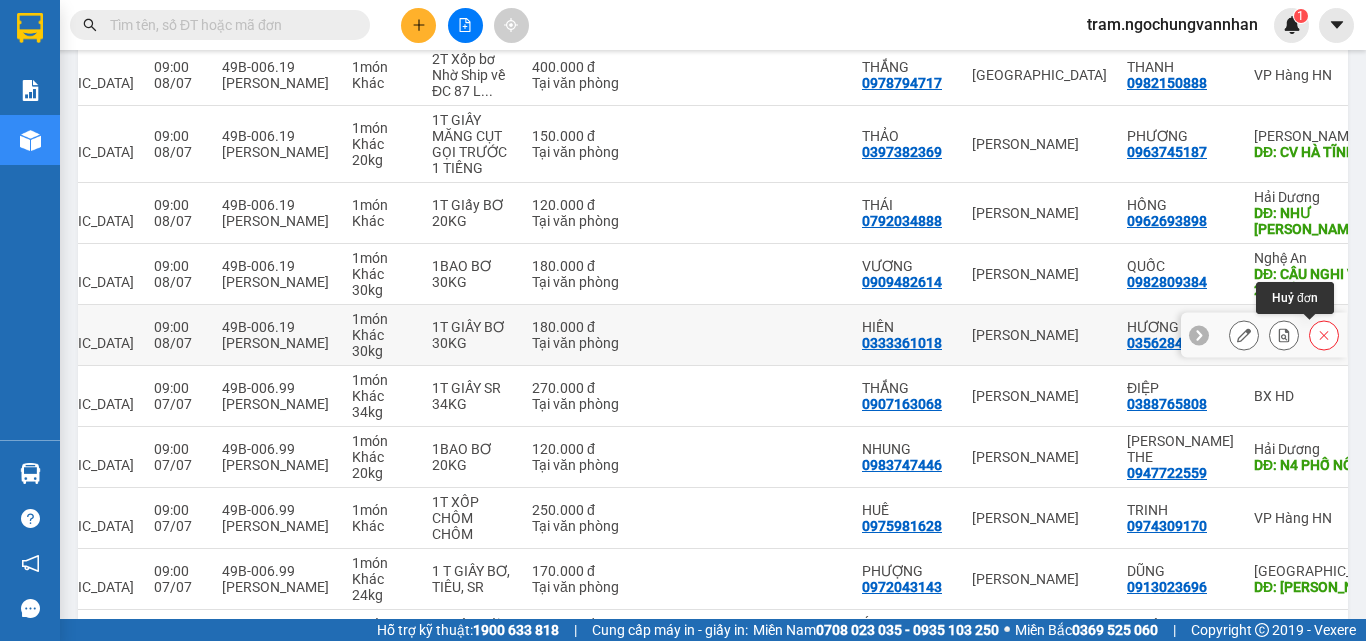 click 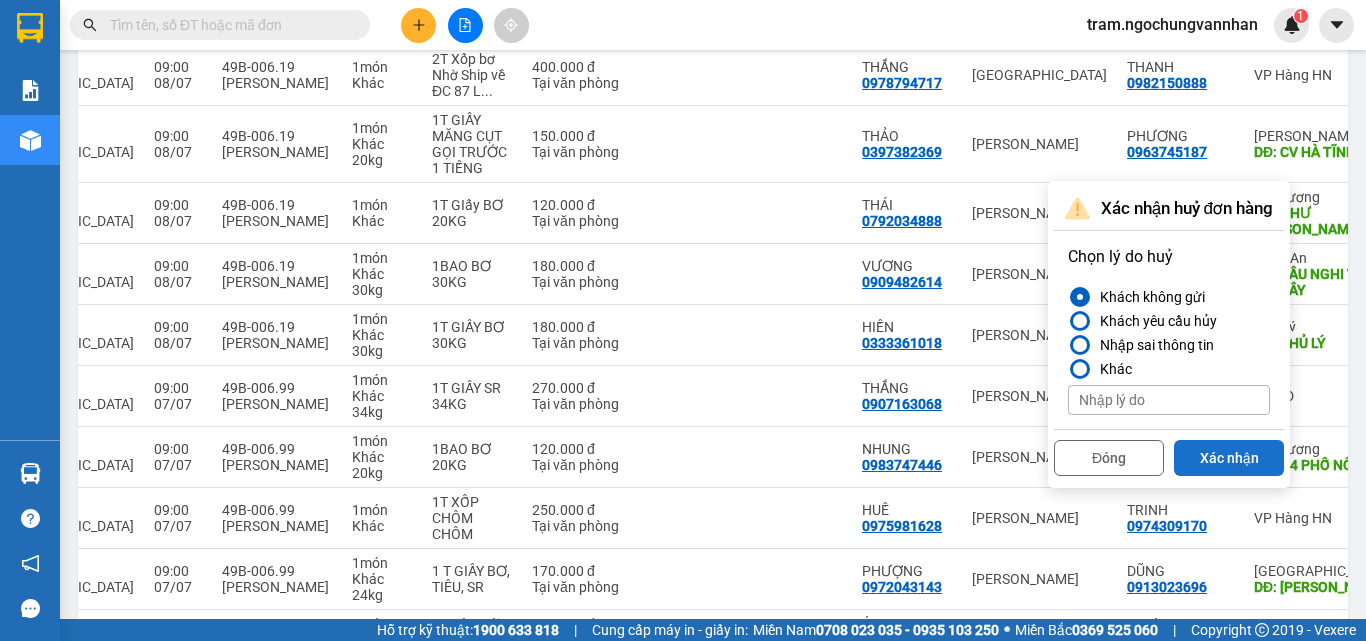 click on "Xác nhận" at bounding box center [1229, 458] 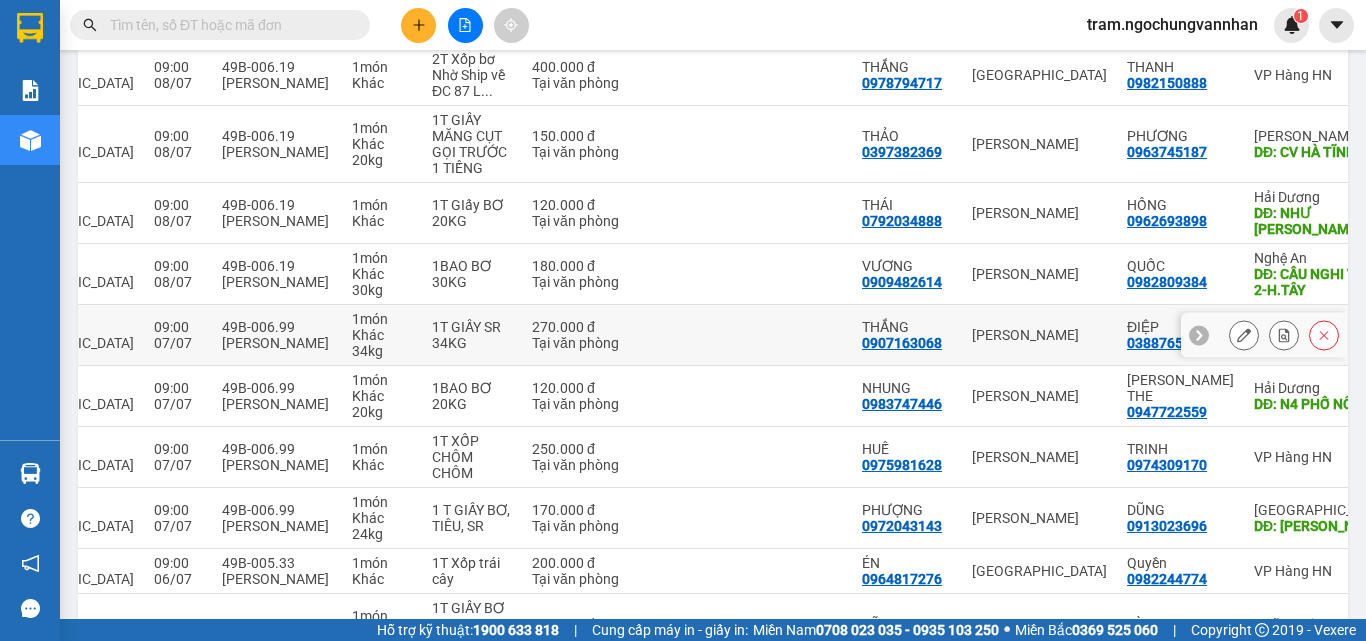 scroll, scrollTop: 389, scrollLeft: 0, axis: vertical 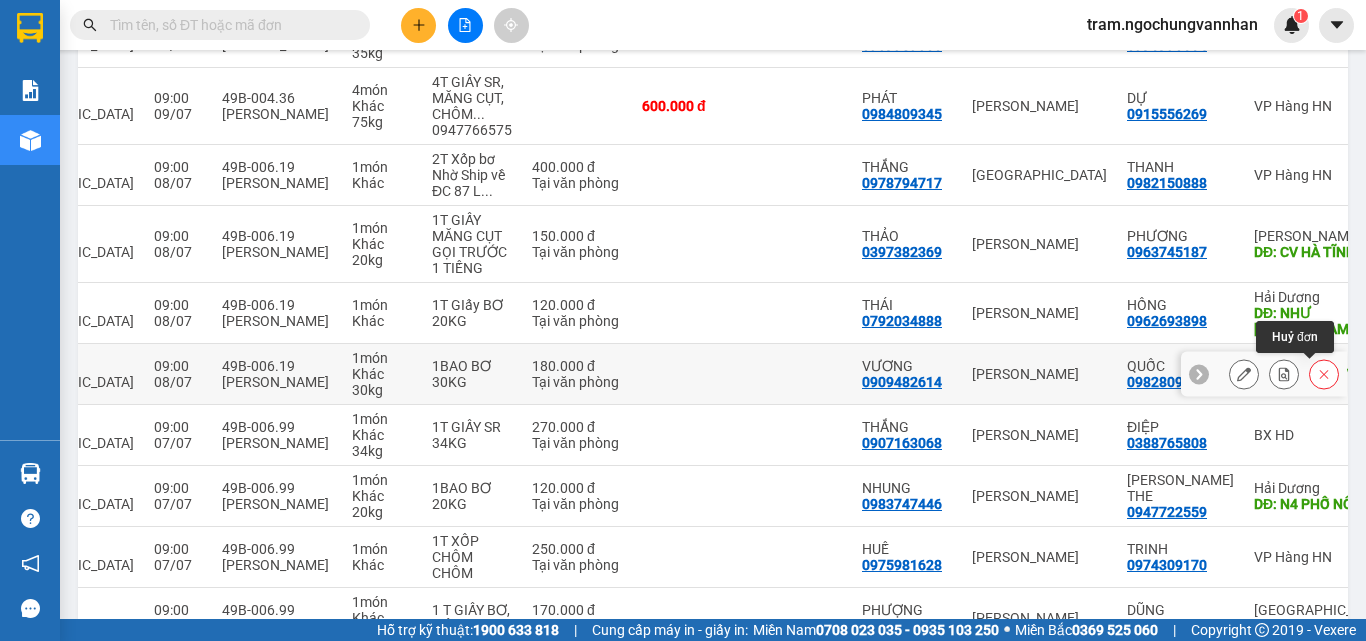 click 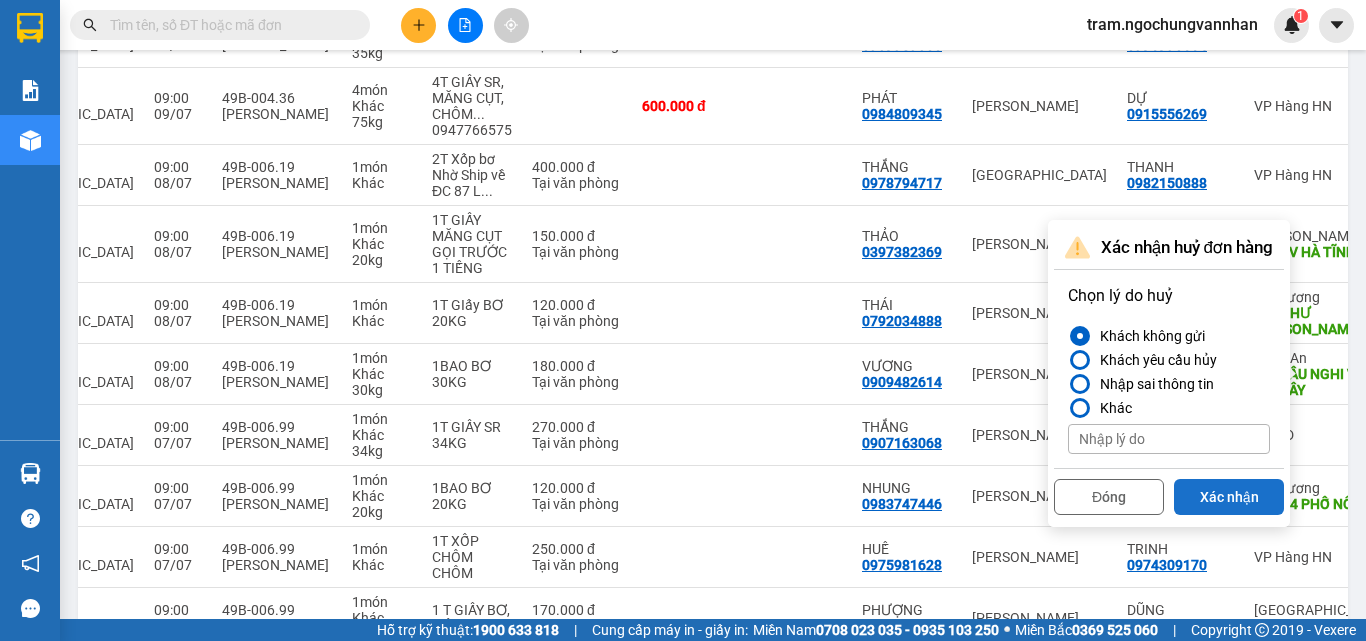 click on "Xác nhận" at bounding box center (1229, 497) 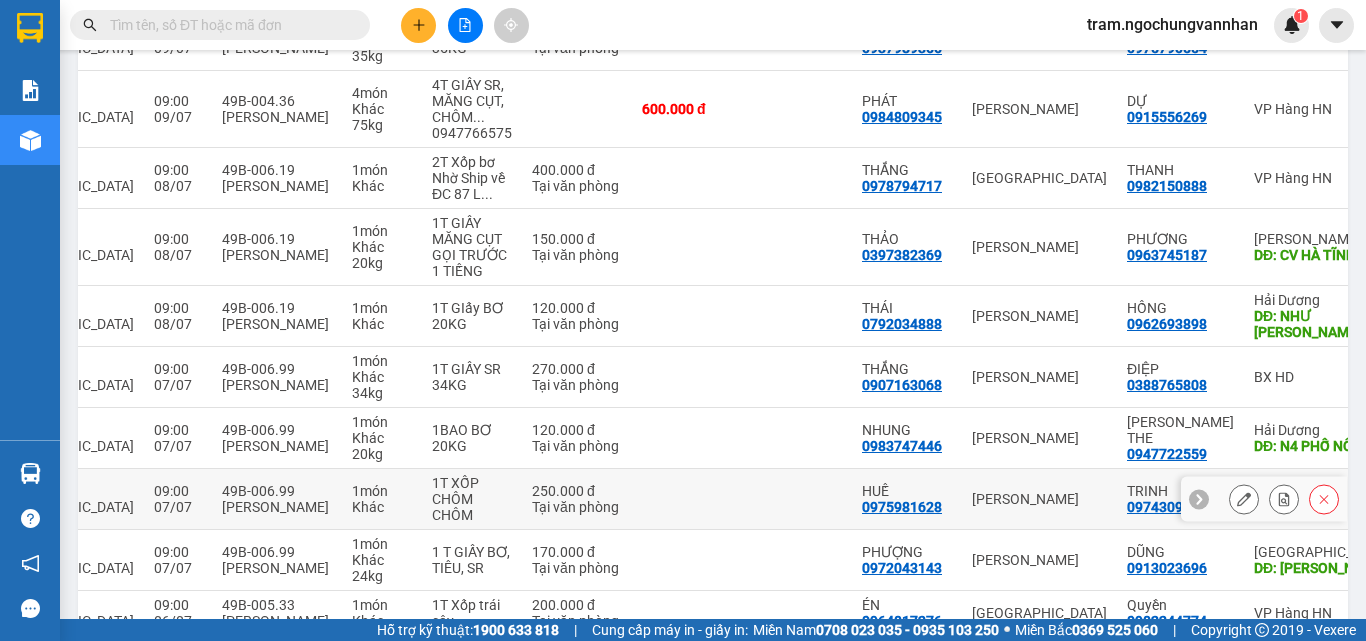 scroll, scrollTop: 389, scrollLeft: 0, axis: vertical 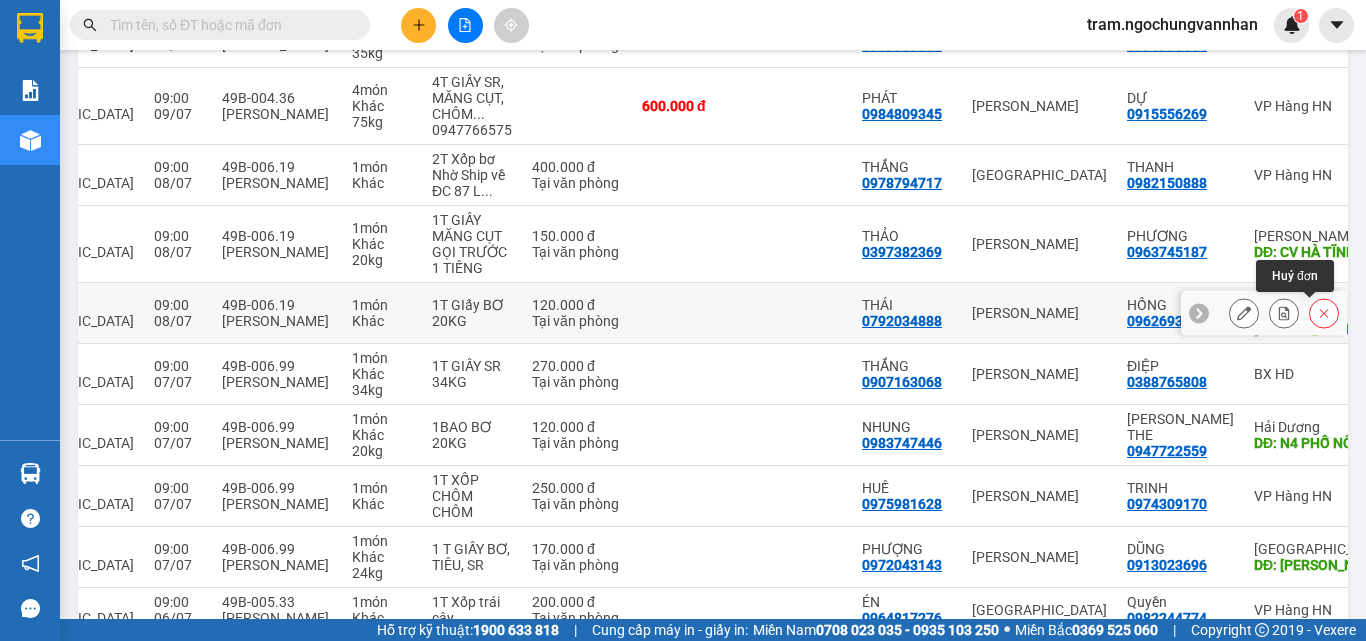 click 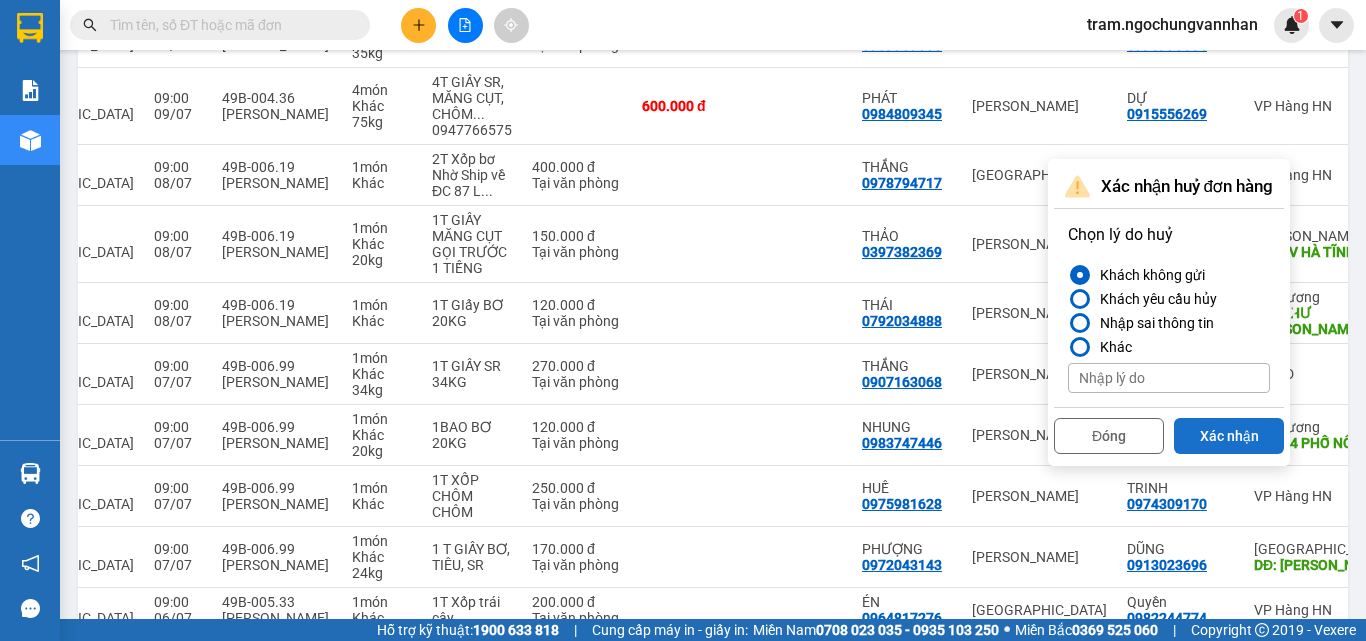 click on "Xác nhận" at bounding box center (1229, 436) 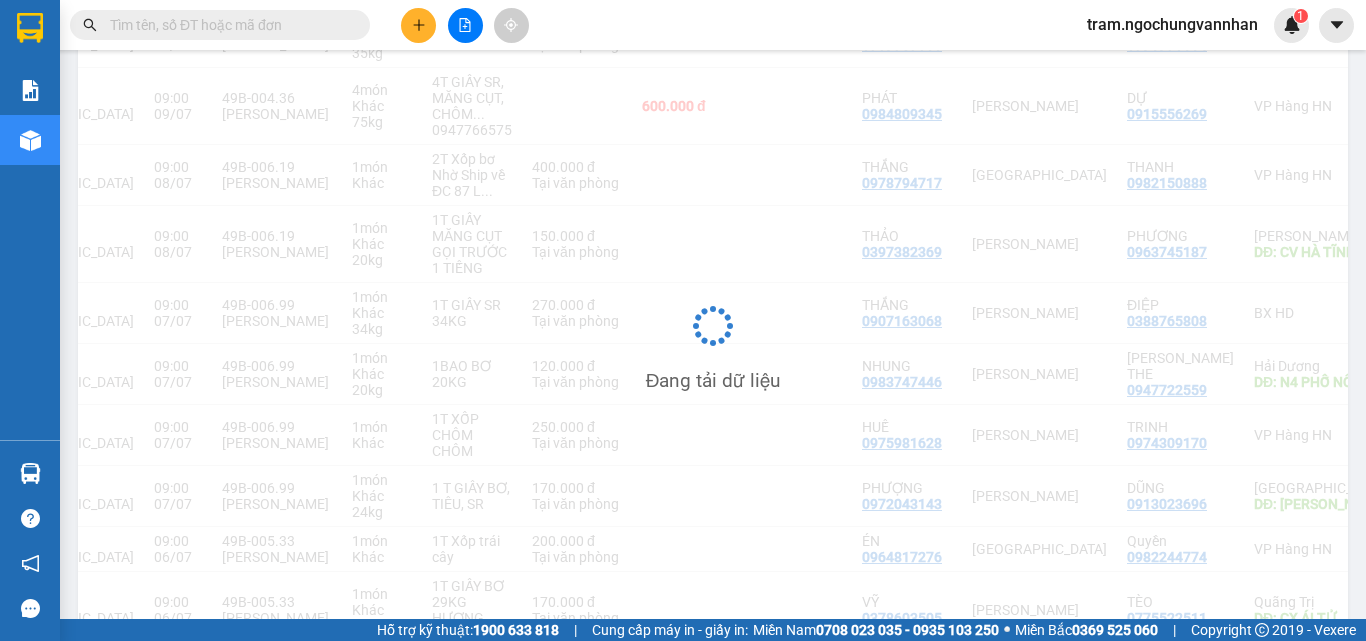 scroll, scrollTop: 389, scrollLeft: 0, axis: vertical 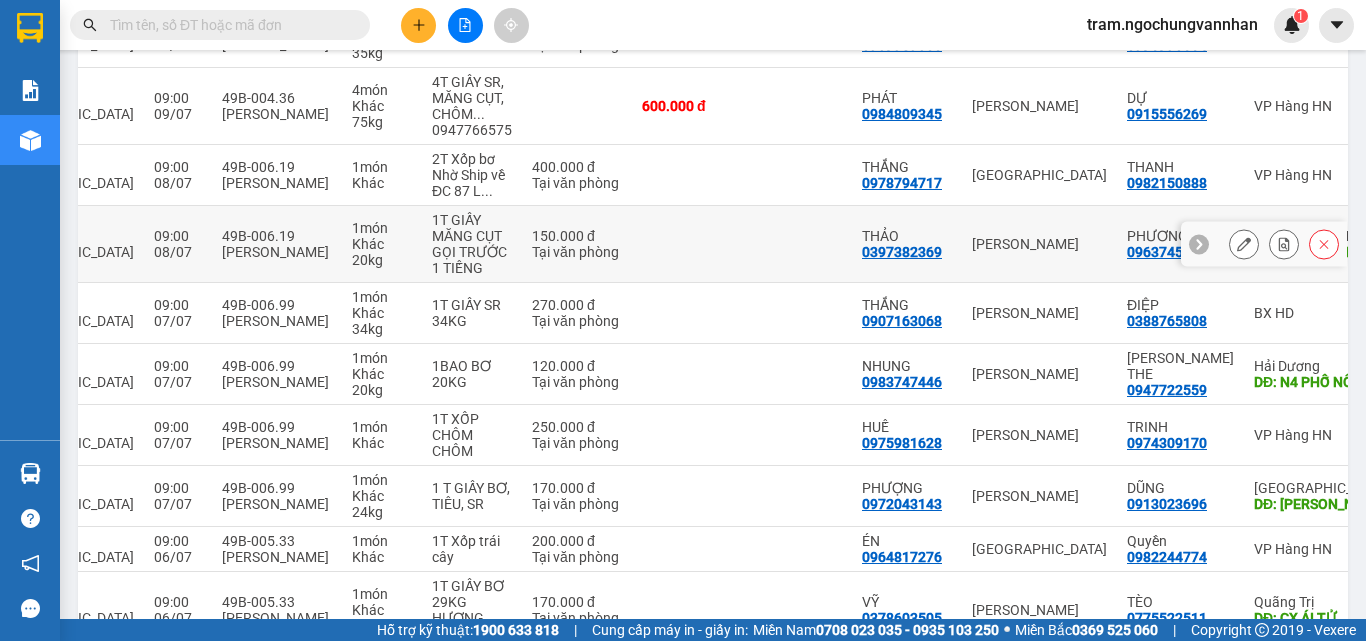 click 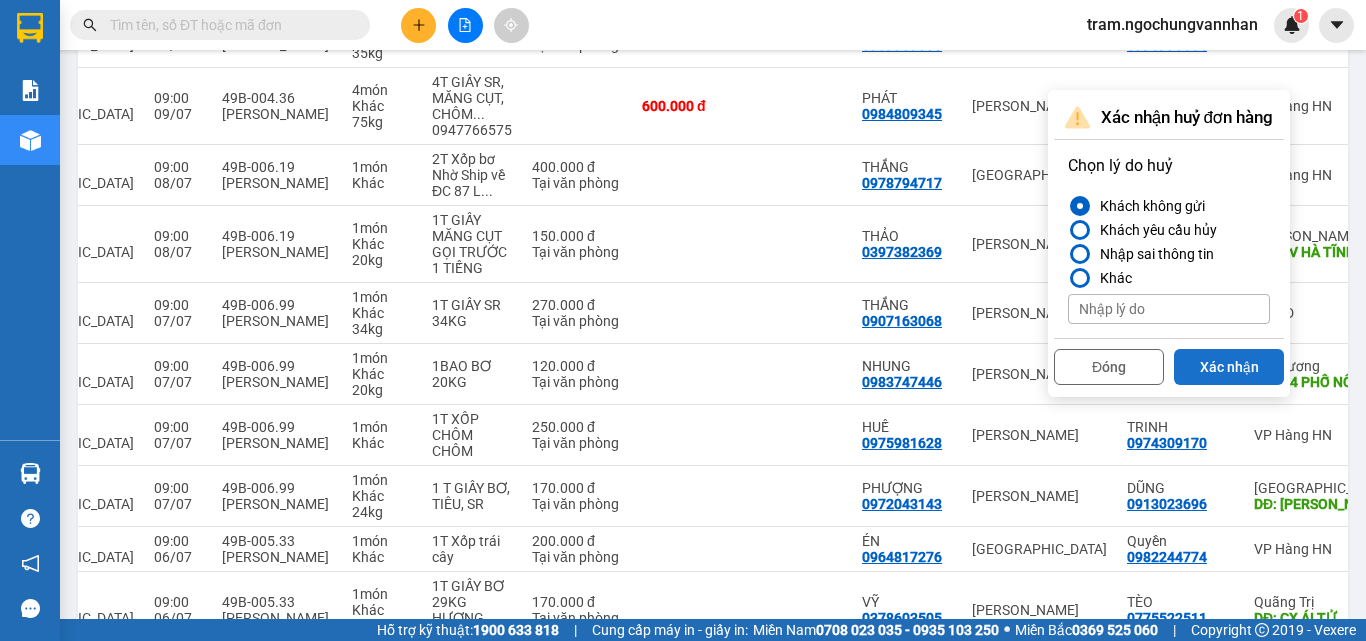 click on "Xác nhận" at bounding box center [1229, 367] 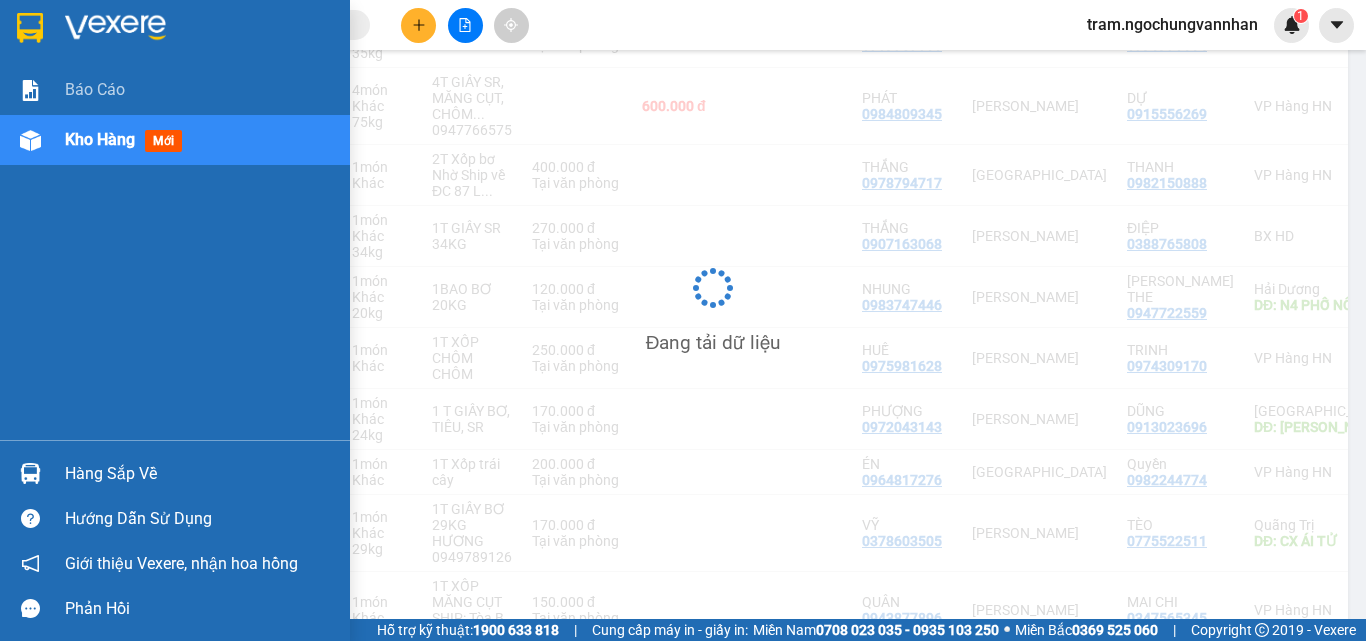 scroll, scrollTop: 389, scrollLeft: 0, axis: vertical 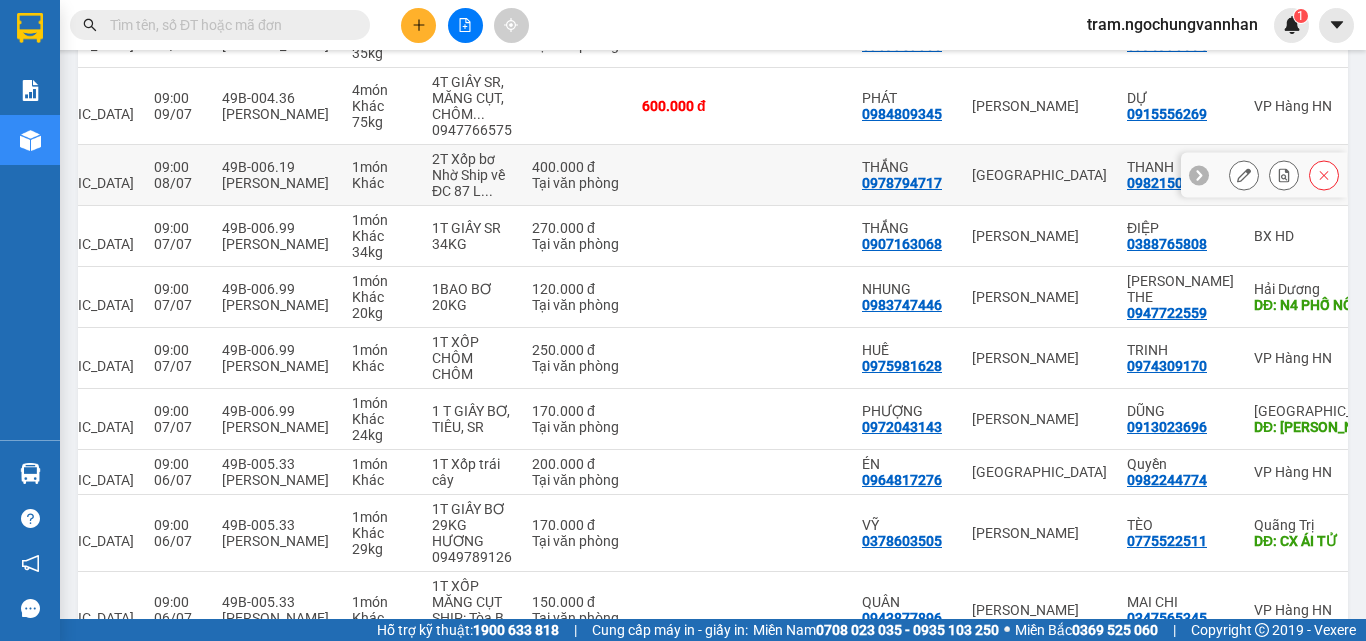 click 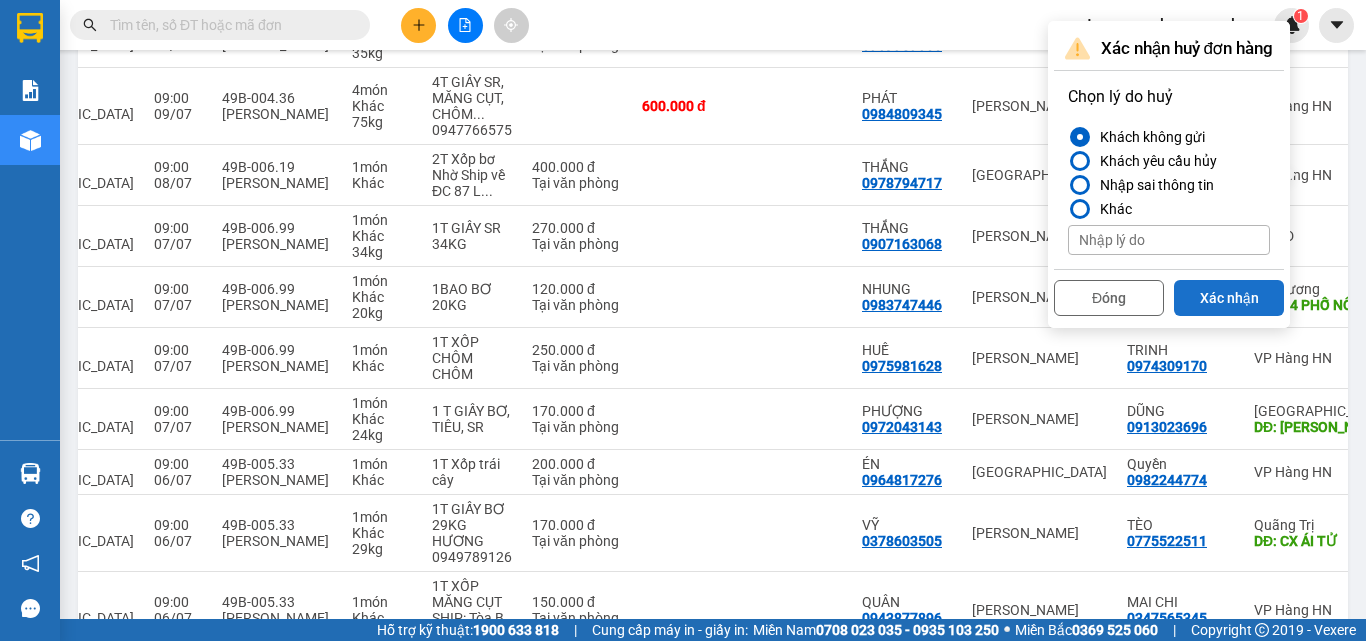 click on "Xác nhận" at bounding box center [1229, 298] 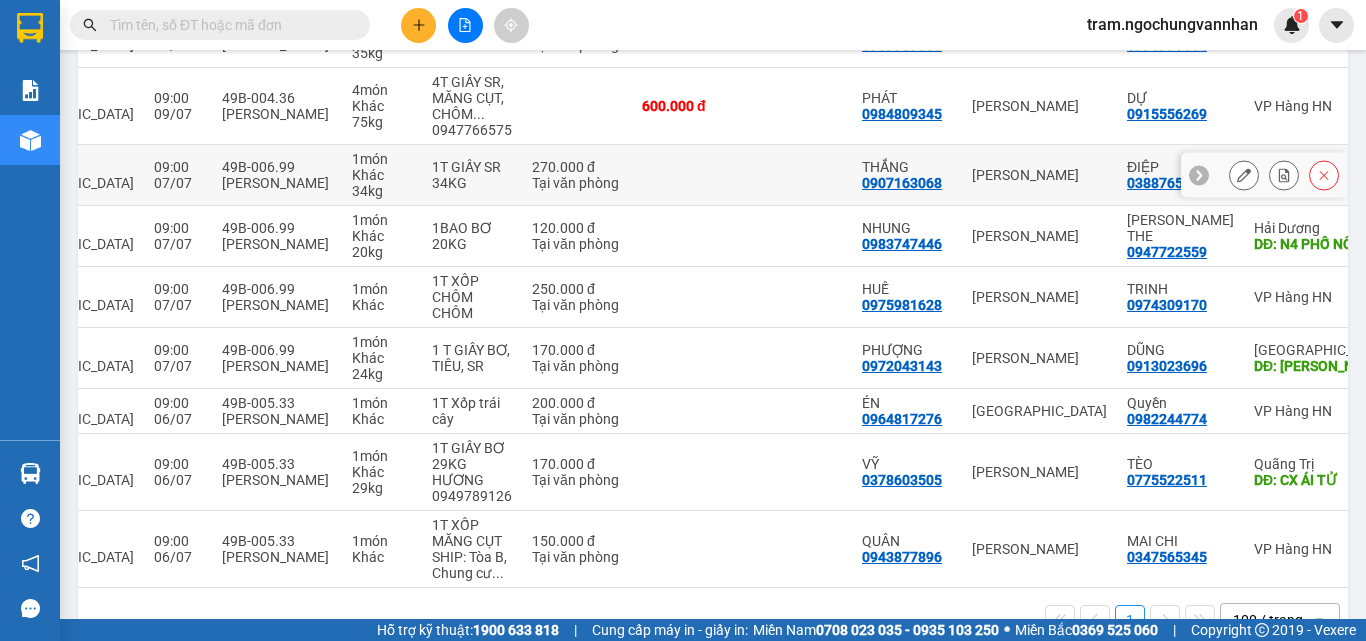 scroll, scrollTop: 289, scrollLeft: 0, axis: vertical 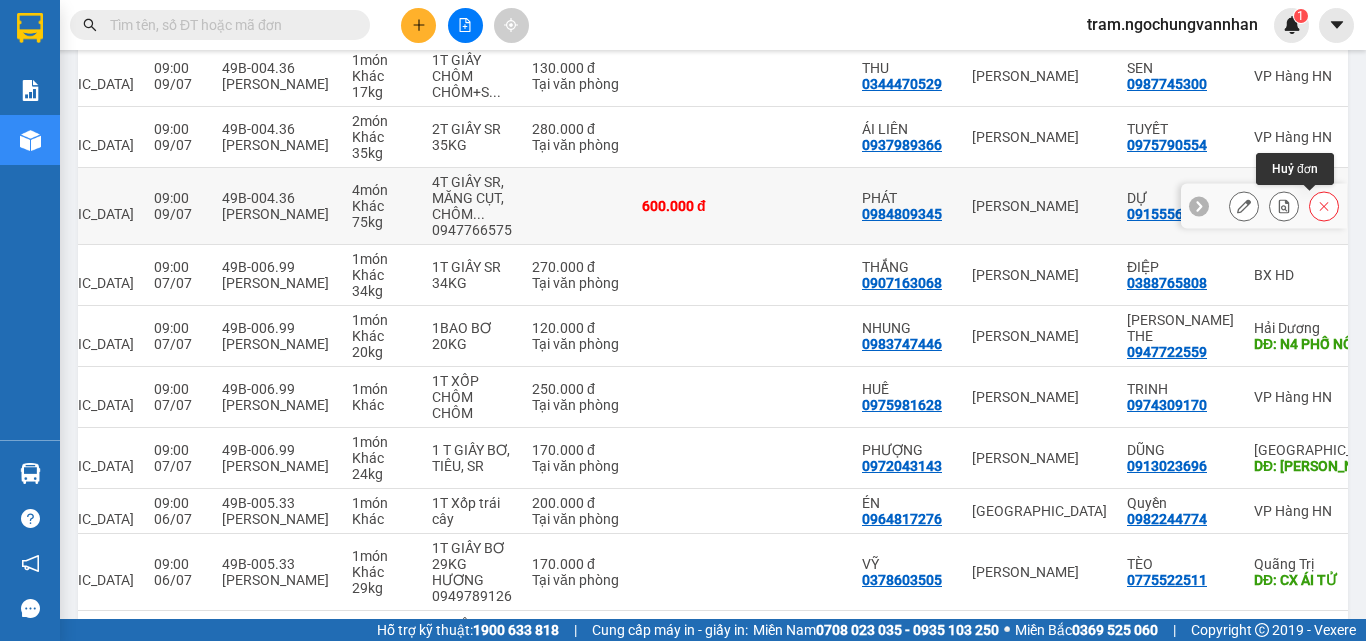 click at bounding box center (1324, 206) 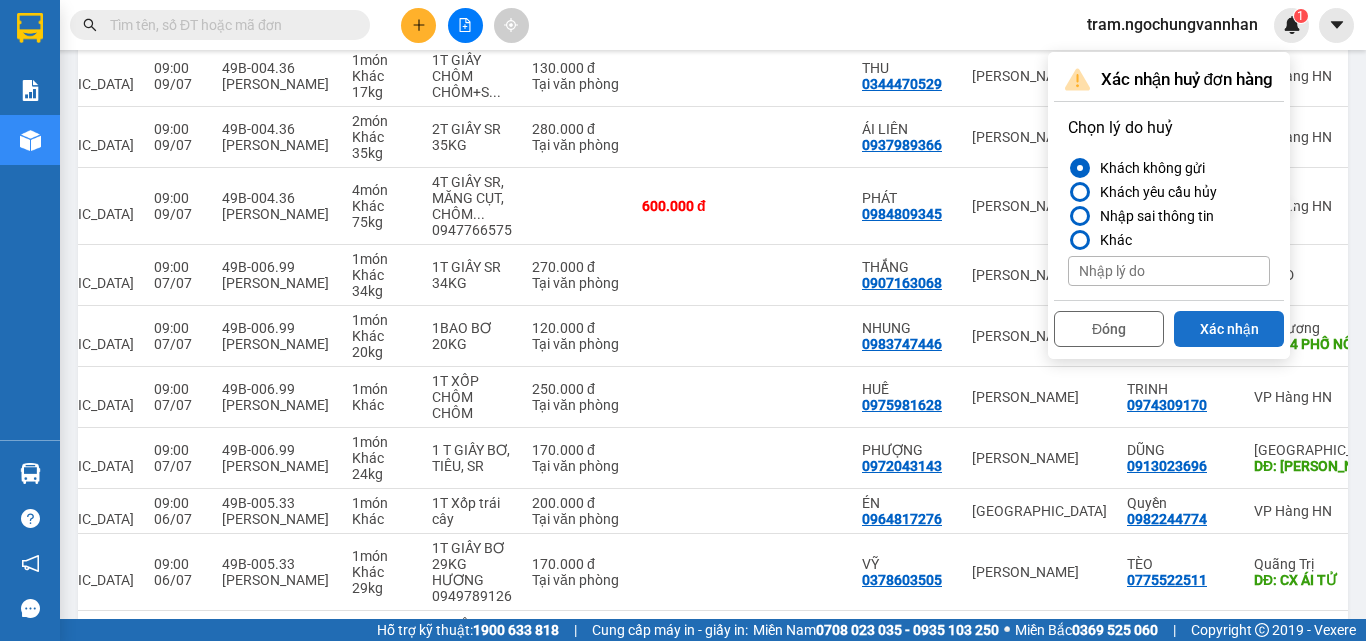 click on "Xác nhận" at bounding box center (1229, 329) 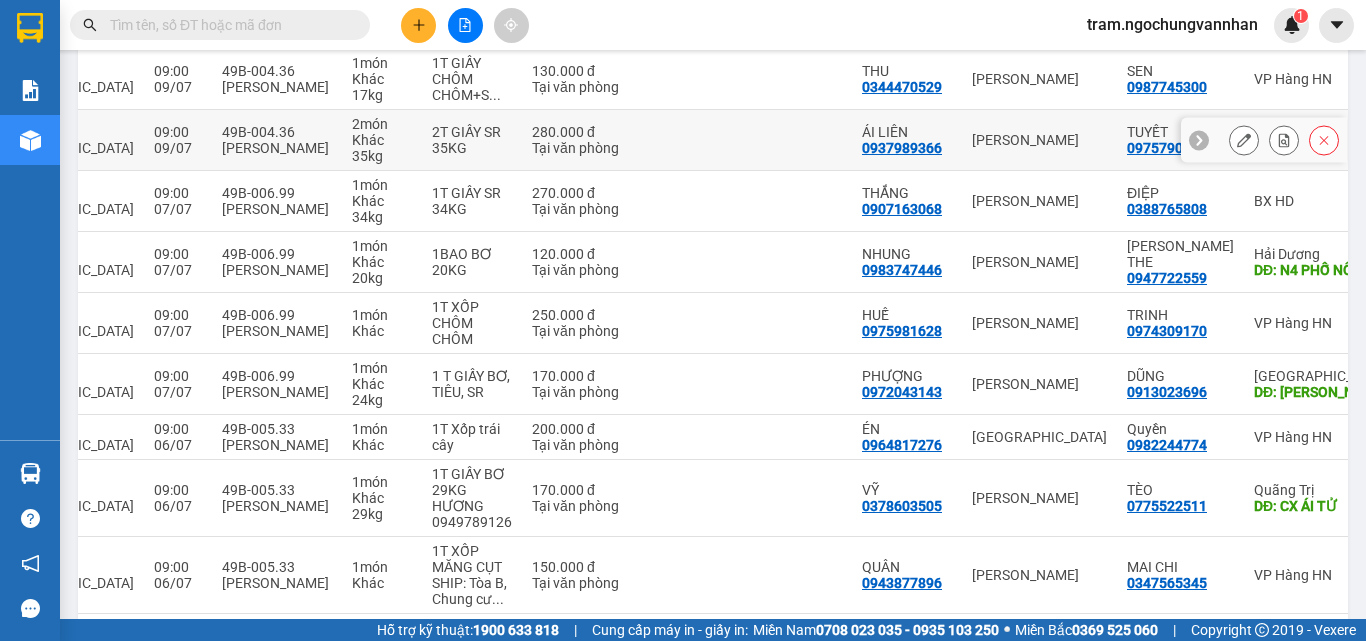 scroll, scrollTop: 289, scrollLeft: 0, axis: vertical 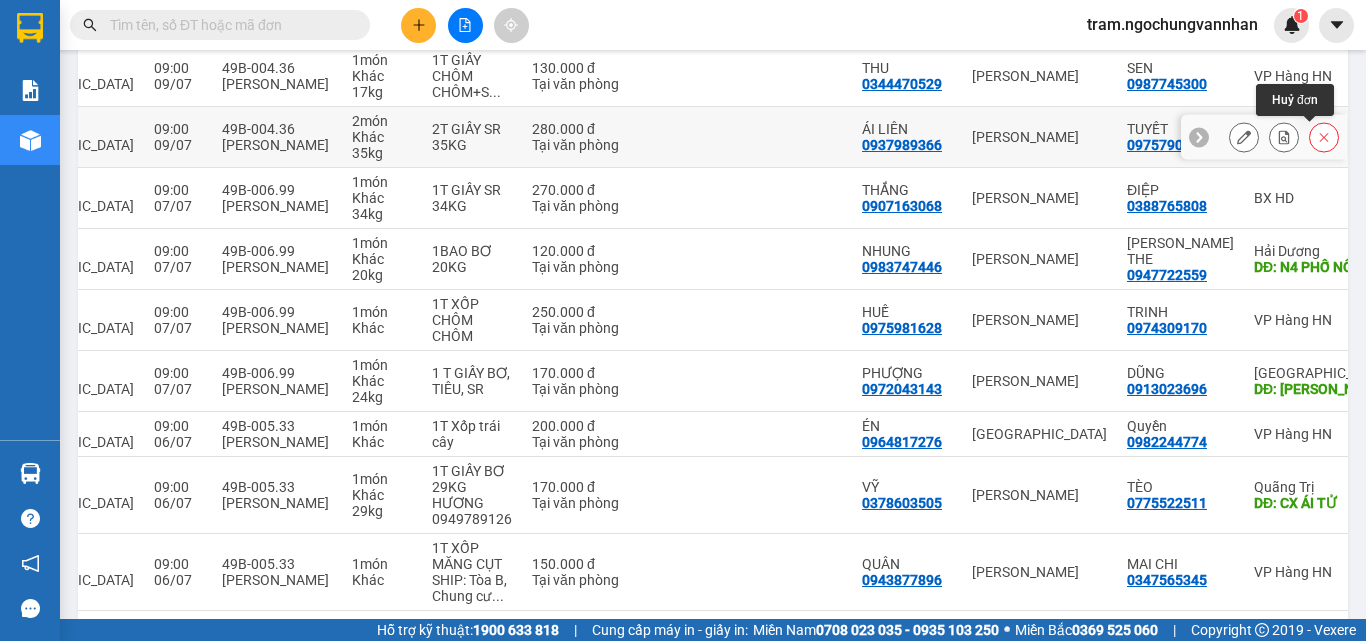 click at bounding box center (1324, 137) 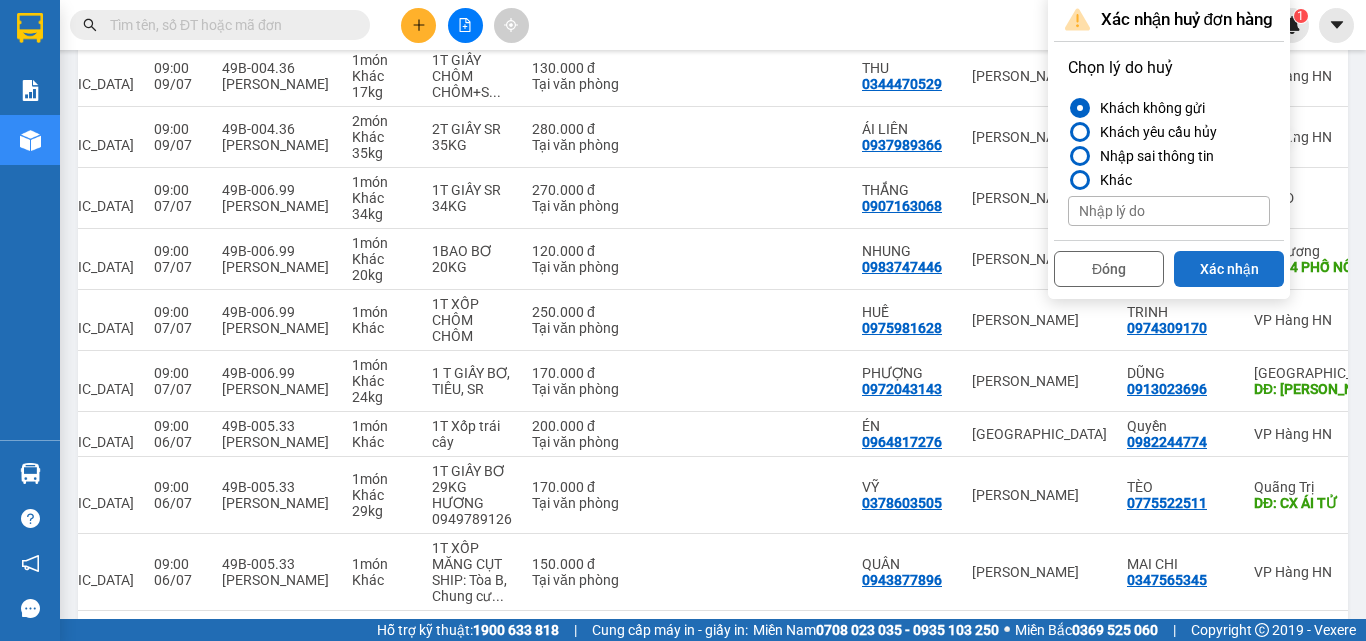 click on "Xác nhận" at bounding box center [1229, 269] 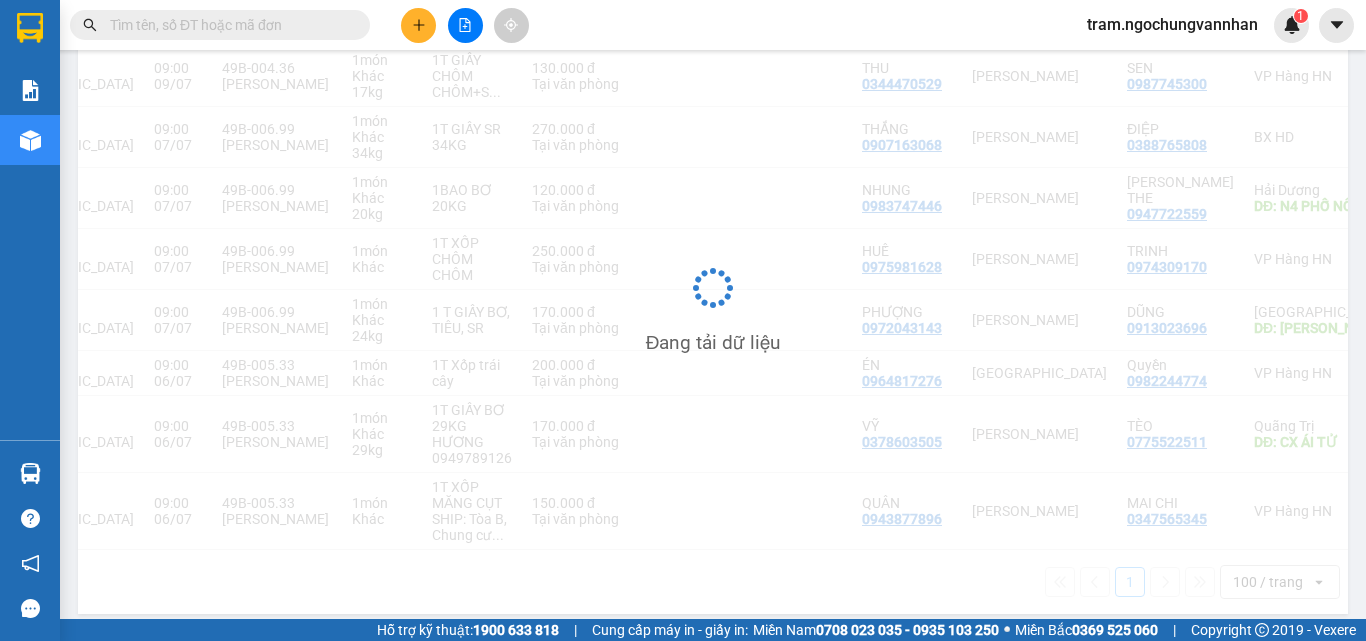 scroll, scrollTop: 289, scrollLeft: 0, axis: vertical 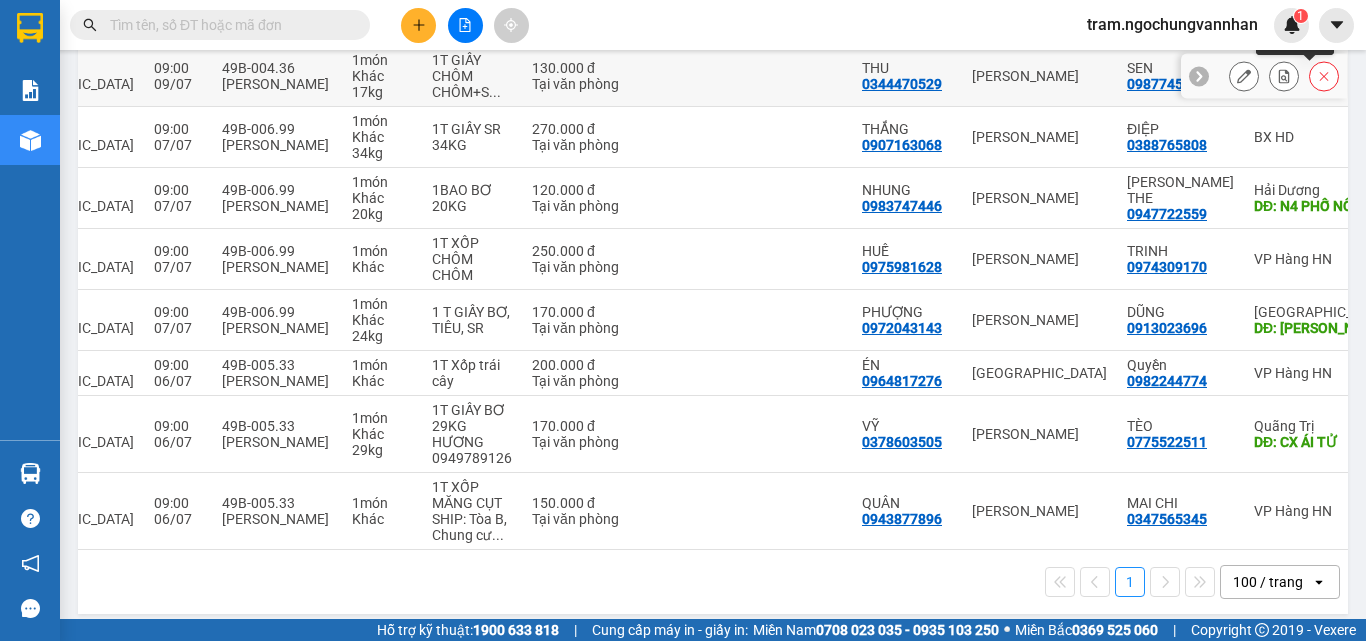click at bounding box center [1324, 76] 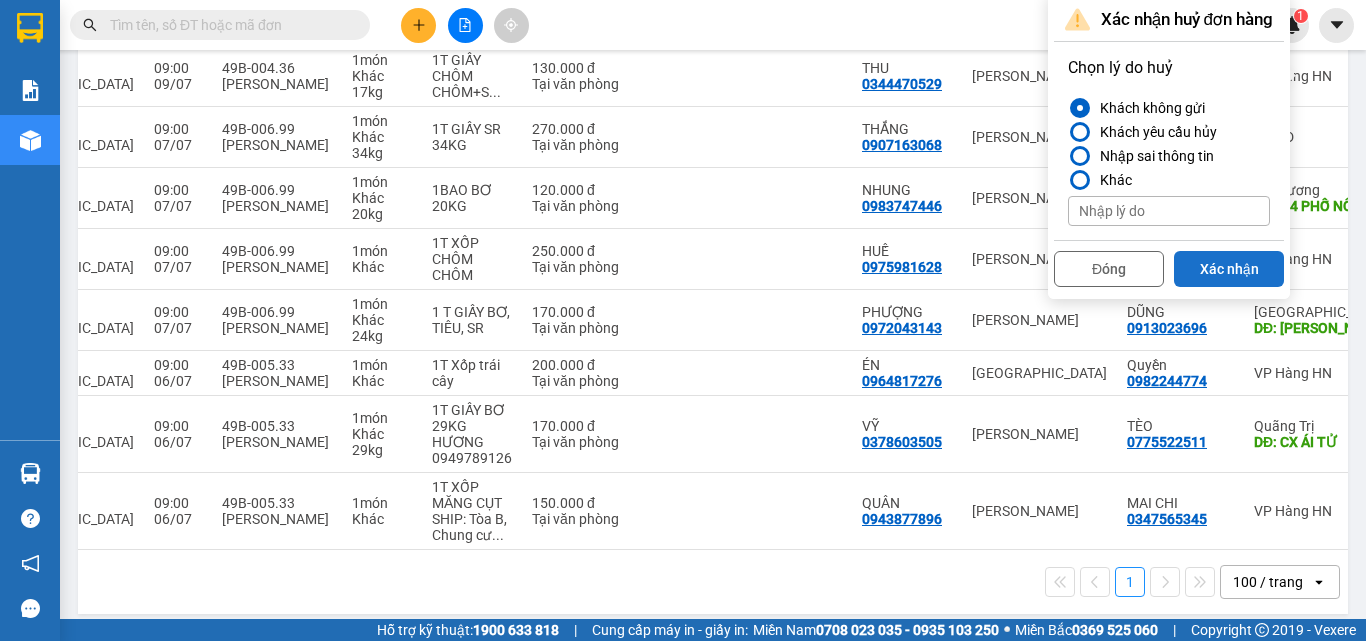 click on "Xác nhận" at bounding box center (1229, 269) 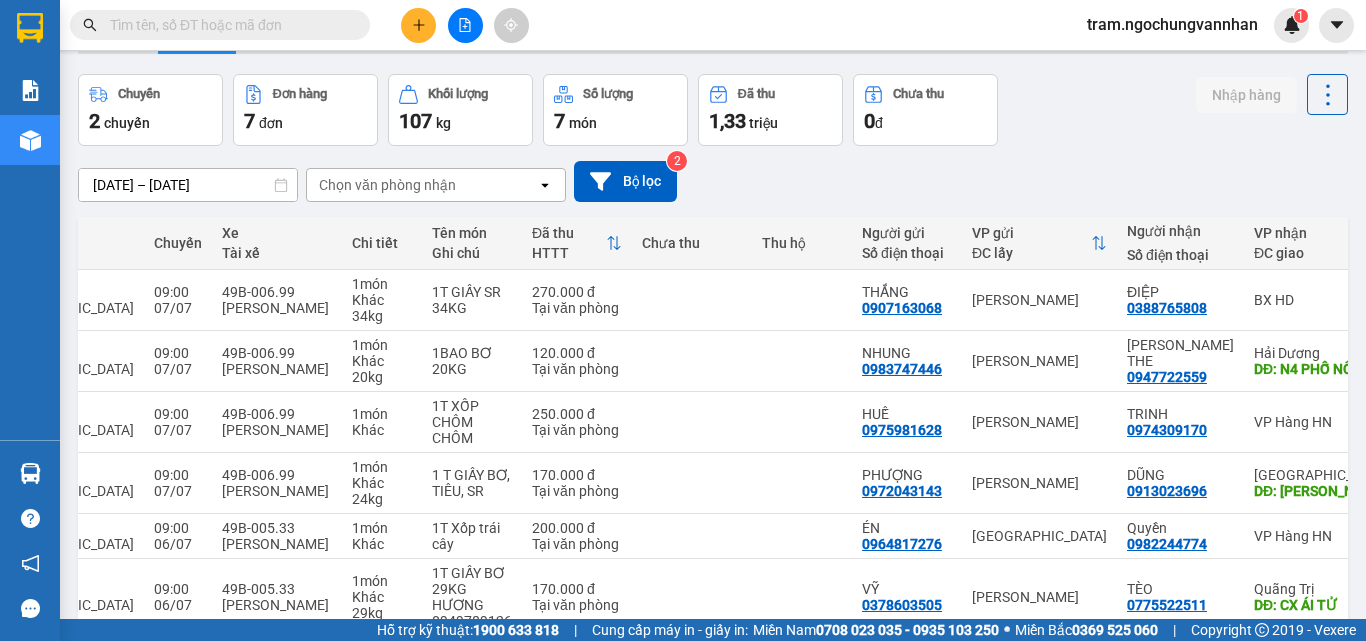 scroll, scrollTop: 0, scrollLeft: 0, axis: both 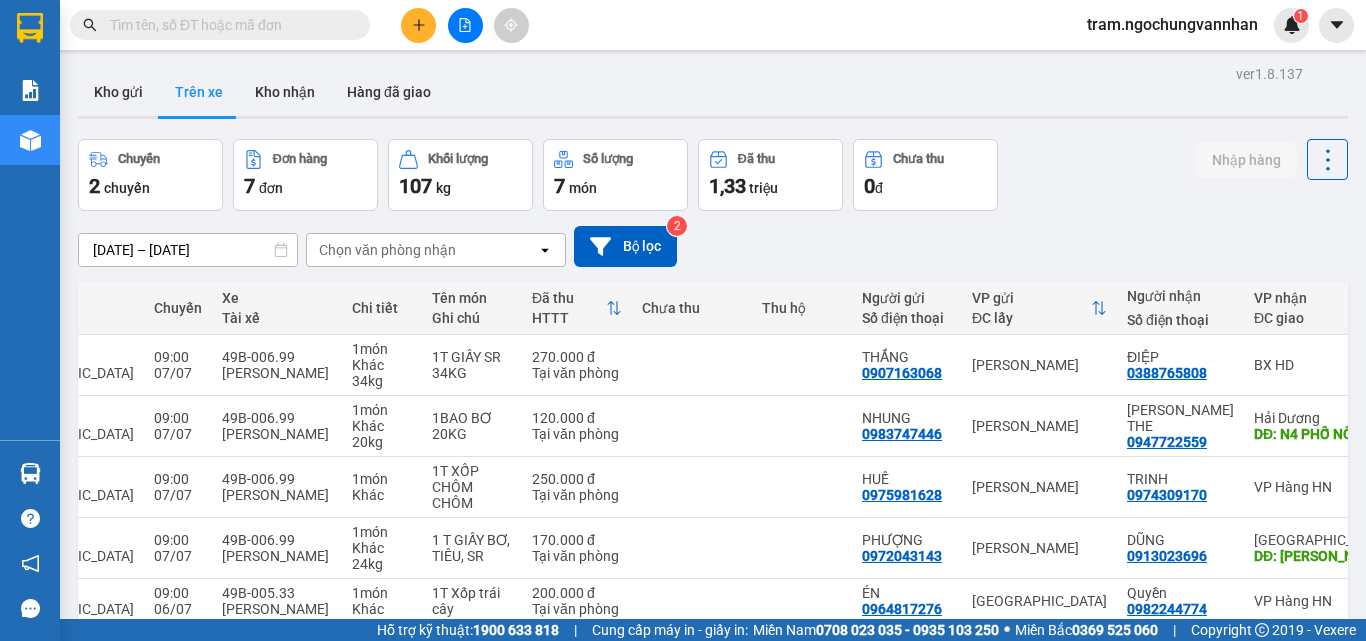 click on "06/07/2025 – 08/07/2025" at bounding box center (188, 250) 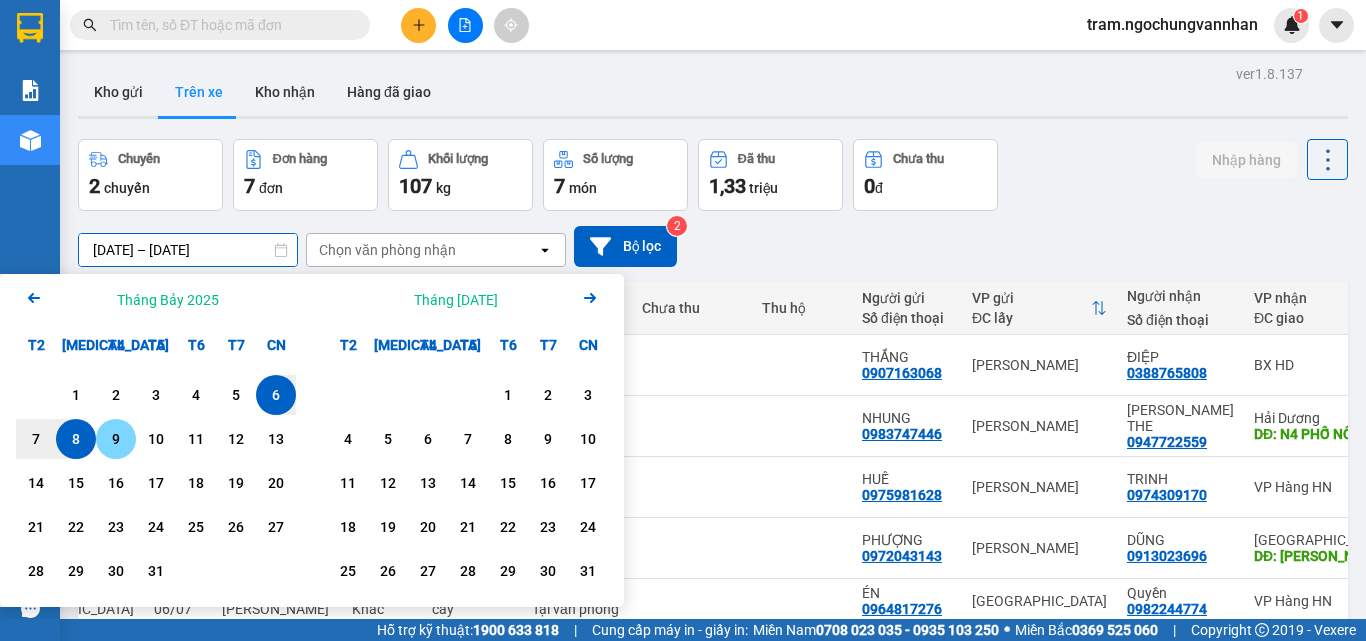 click on "9" at bounding box center [116, 439] 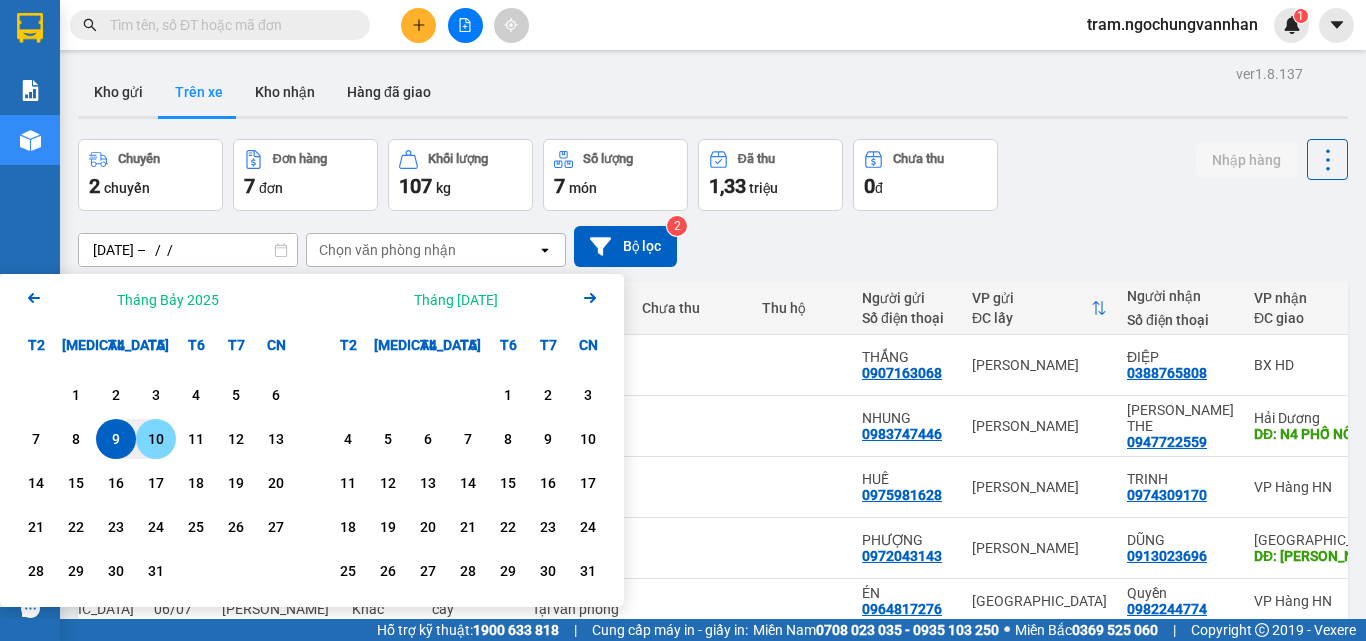 click on "10" at bounding box center (156, 439) 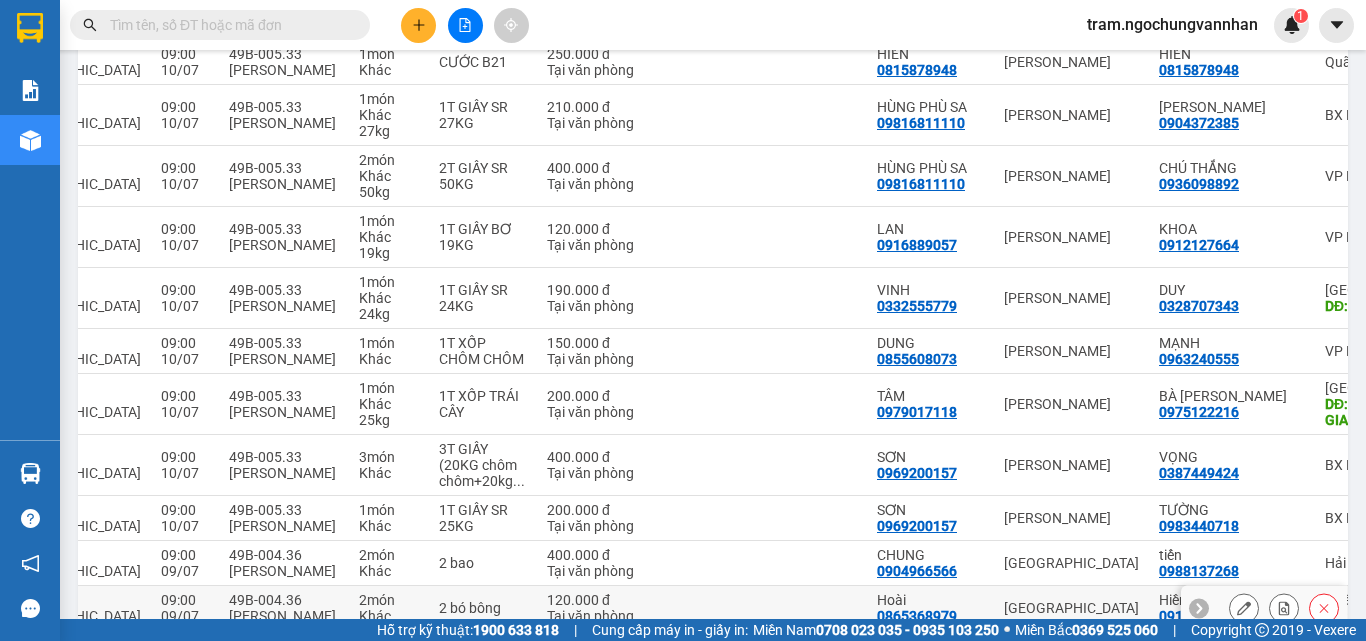 scroll, scrollTop: 1100, scrollLeft: 0, axis: vertical 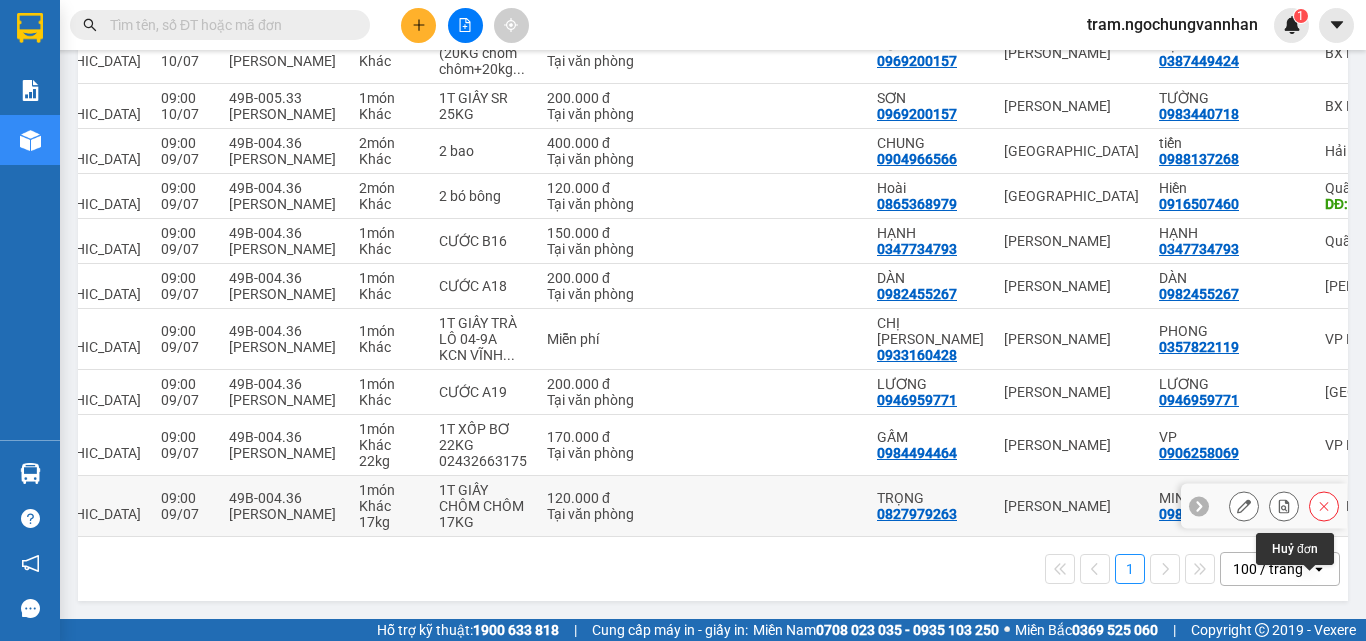 click 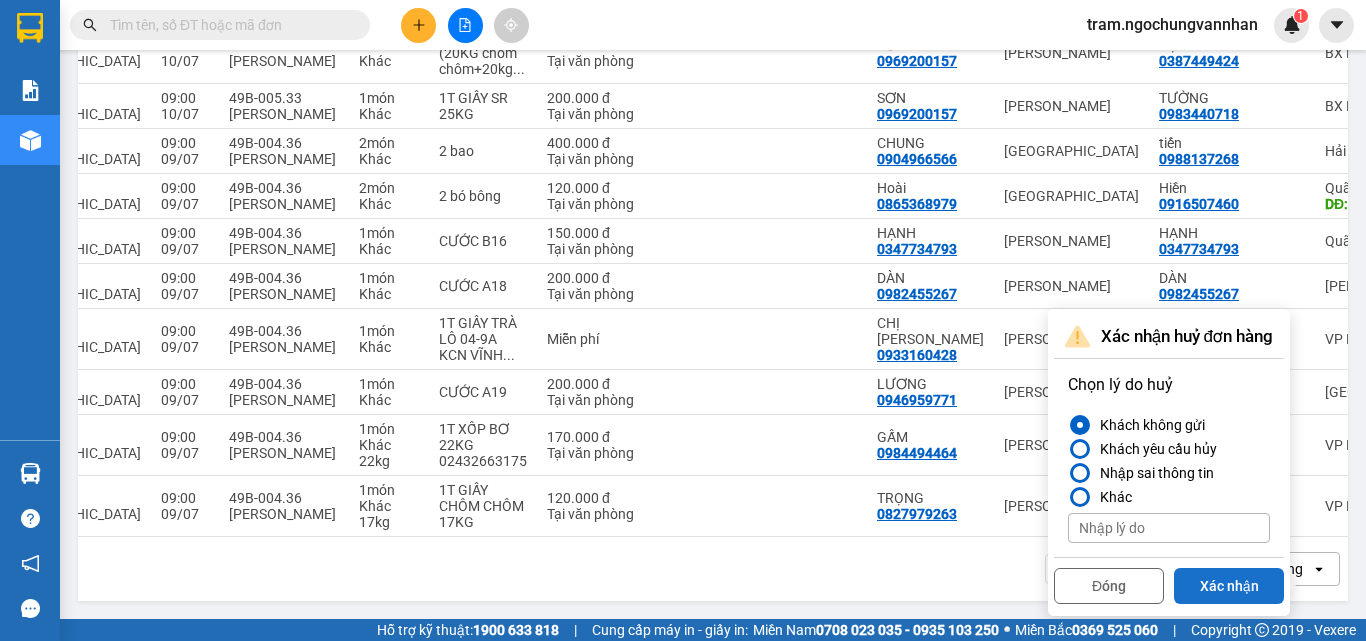 click on "Xác nhận" at bounding box center (1229, 586) 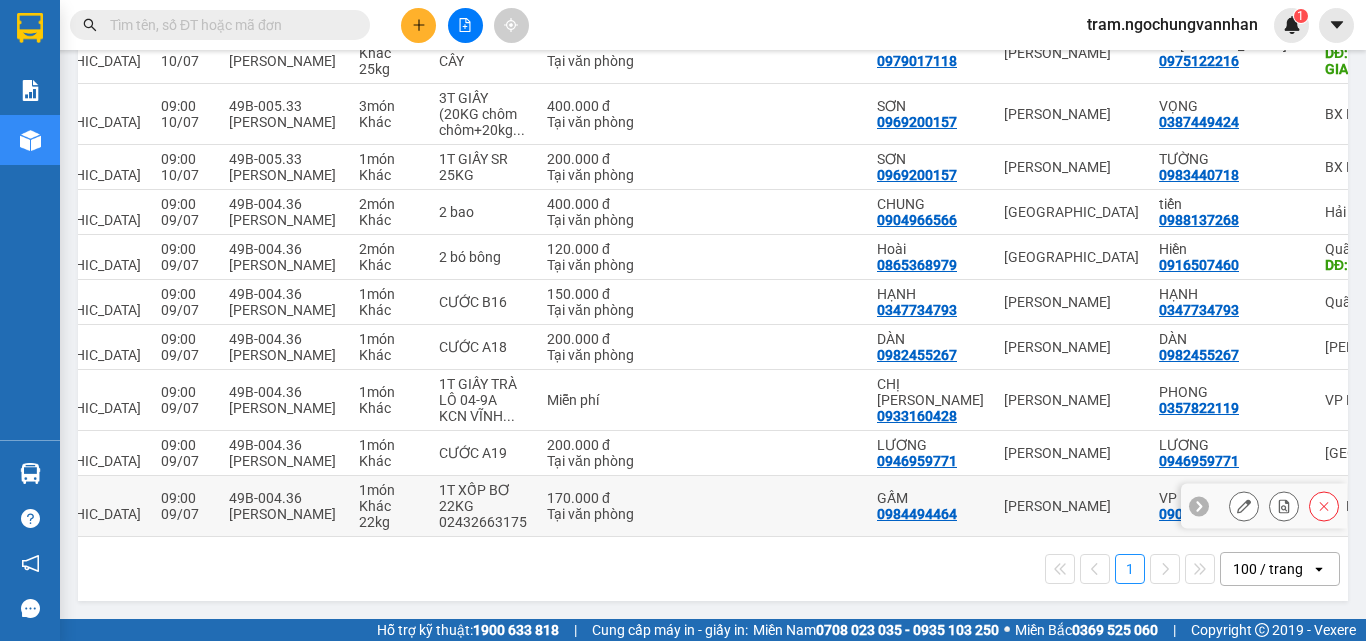 scroll, scrollTop: 1039, scrollLeft: 0, axis: vertical 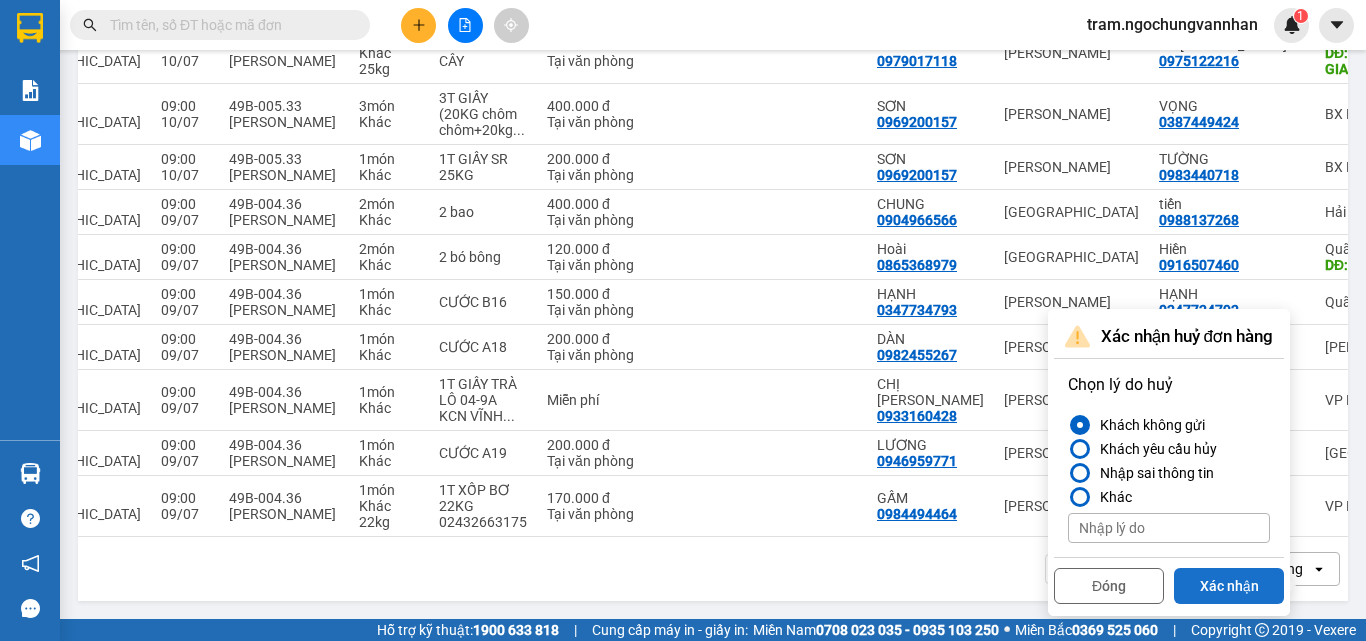 click on "Xác nhận" at bounding box center (1229, 586) 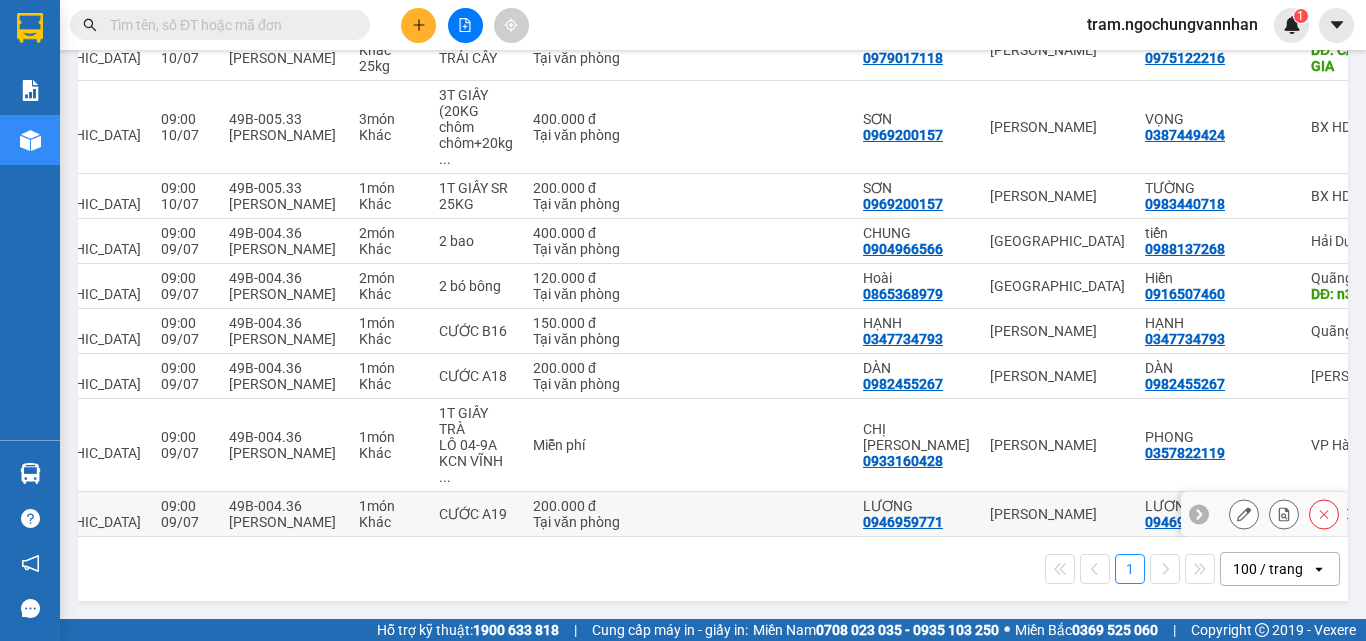 scroll, scrollTop: 1010, scrollLeft: 0, axis: vertical 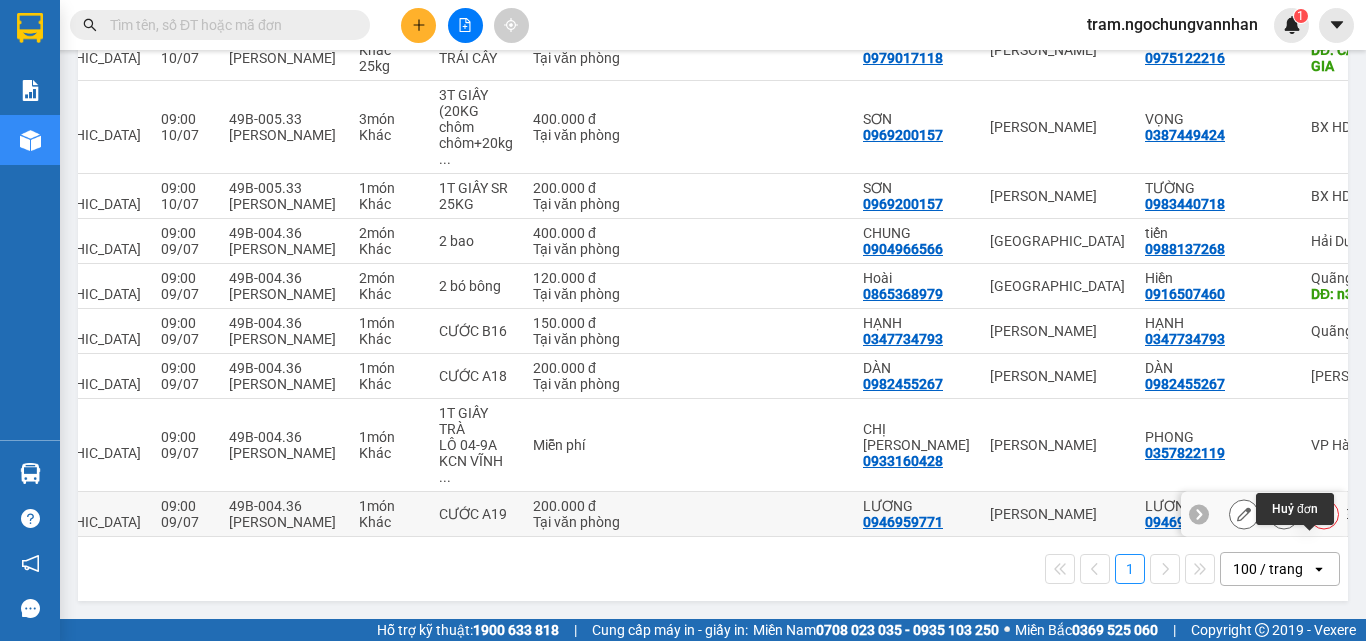 click 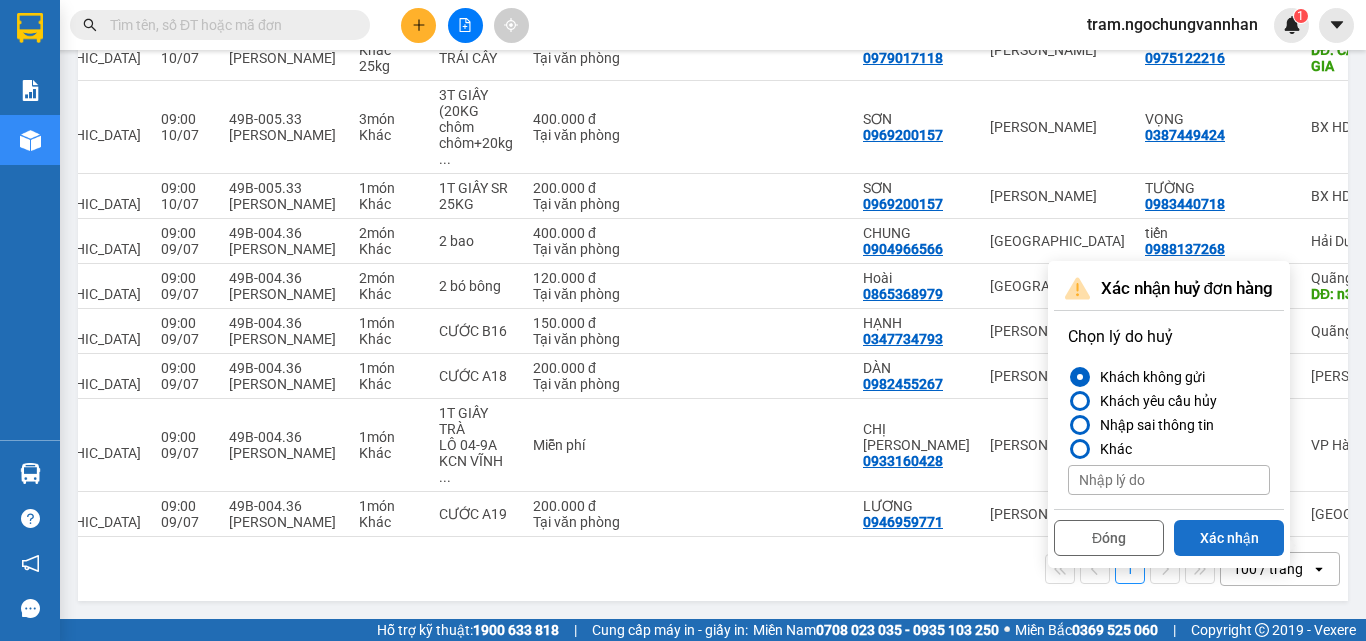 click on "Xác nhận" at bounding box center [1229, 538] 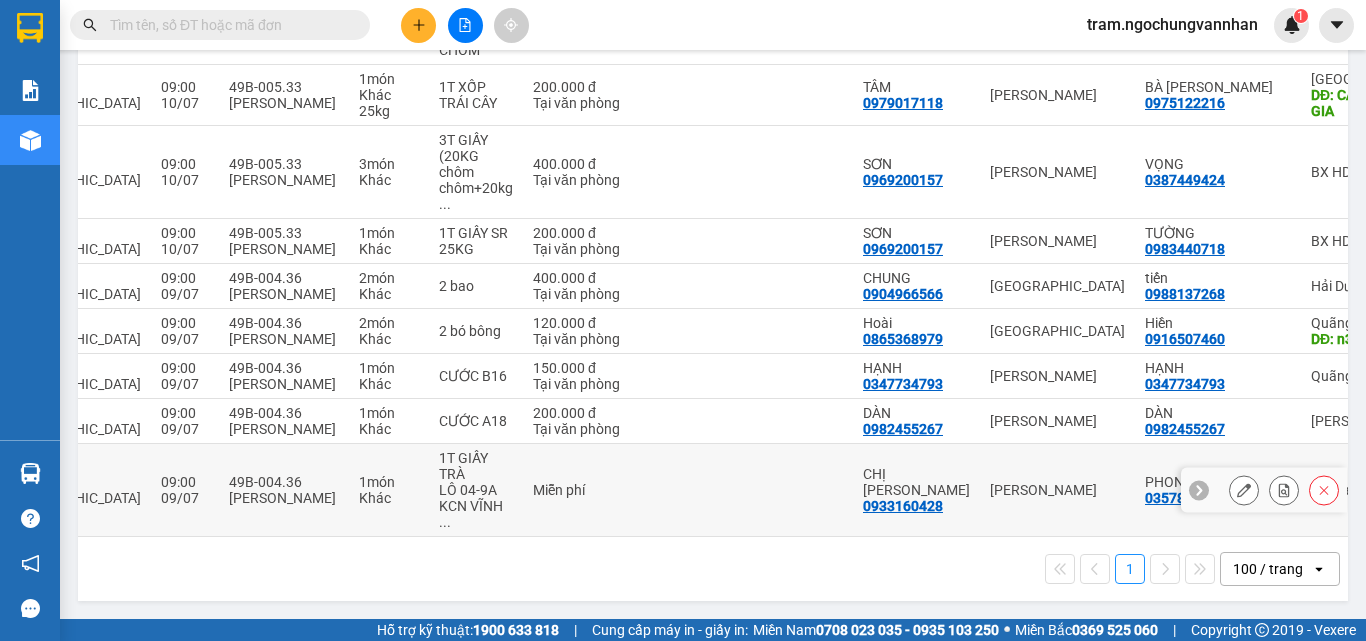 scroll, scrollTop: 965, scrollLeft: 0, axis: vertical 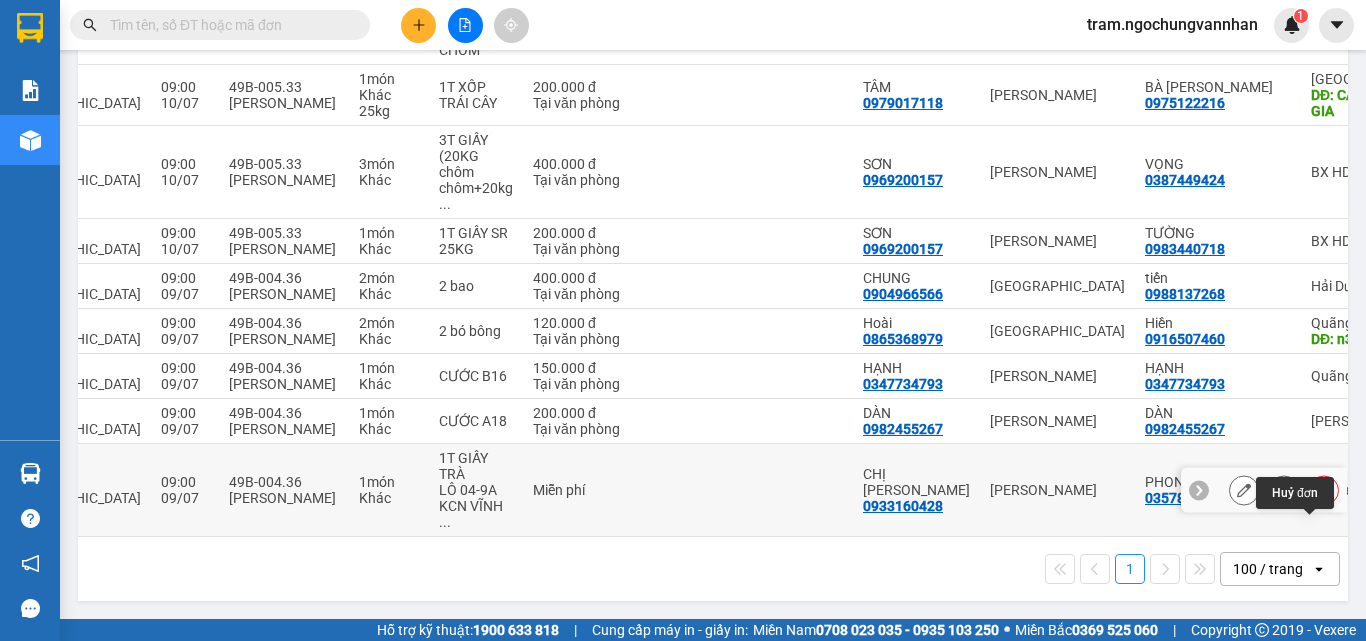 click 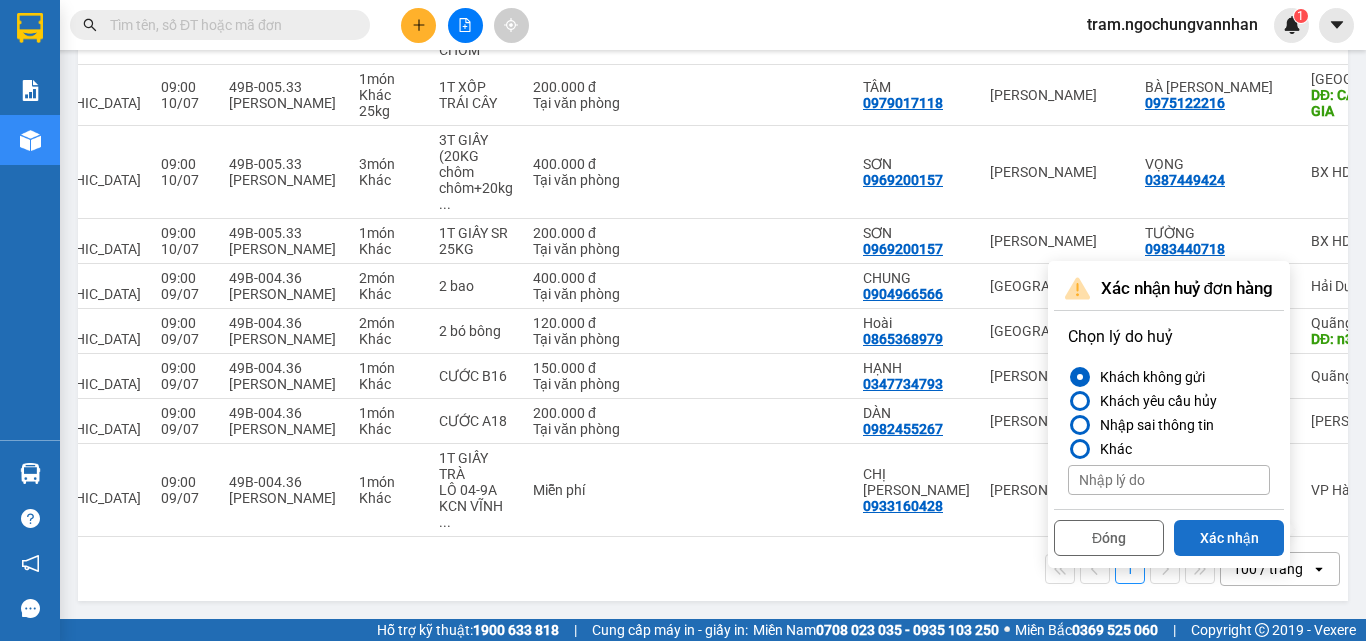 click on "Xác nhận" at bounding box center (1229, 538) 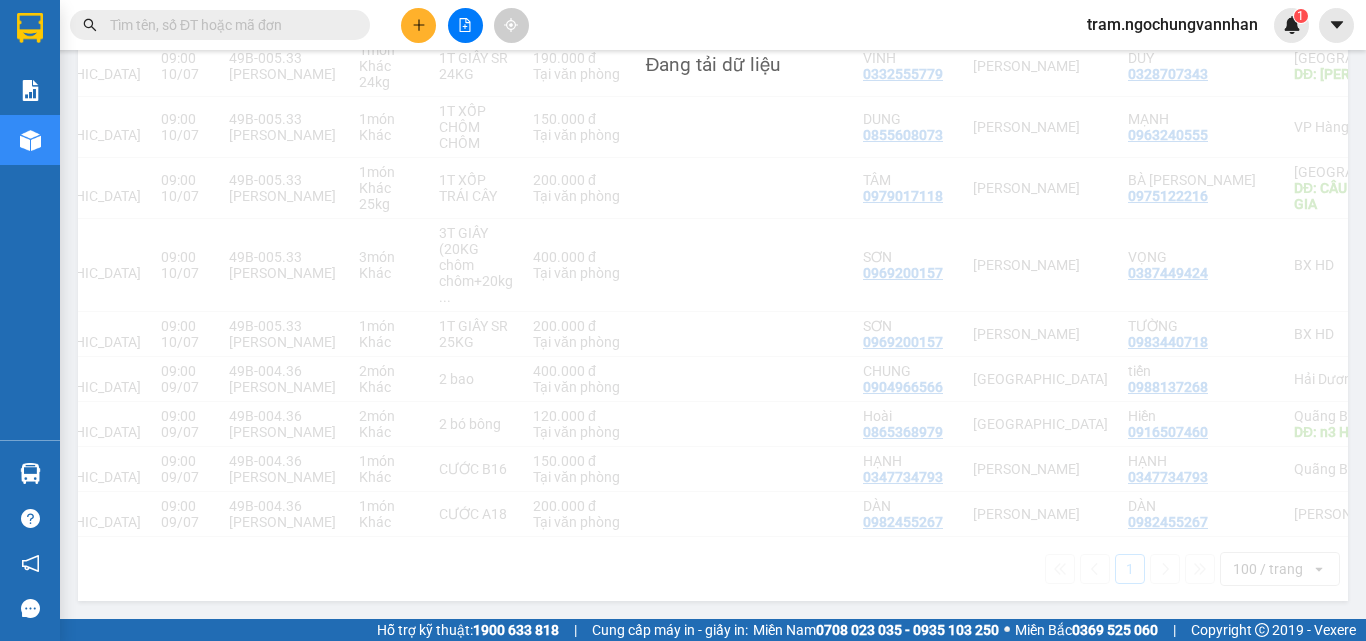 scroll, scrollTop: 888, scrollLeft: 0, axis: vertical 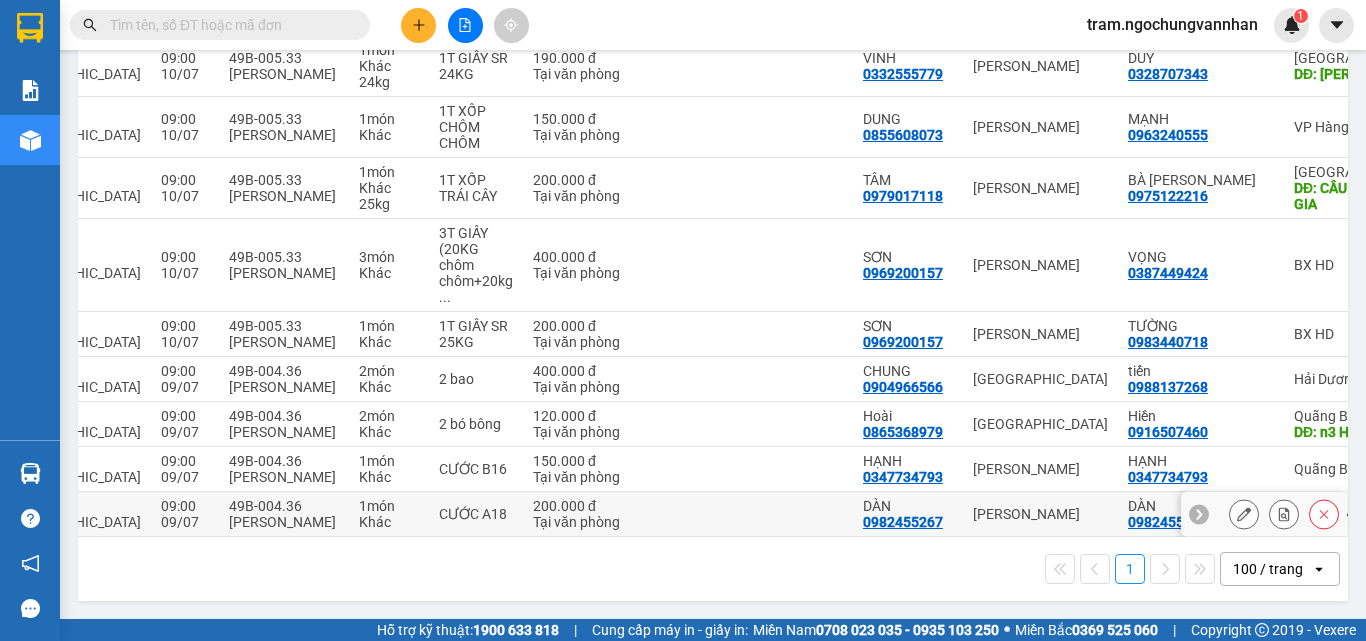 drag, startPoint x: 1218, startPoint y: 526, endPoint x: 1303, endPoint y: 526, distance: 85 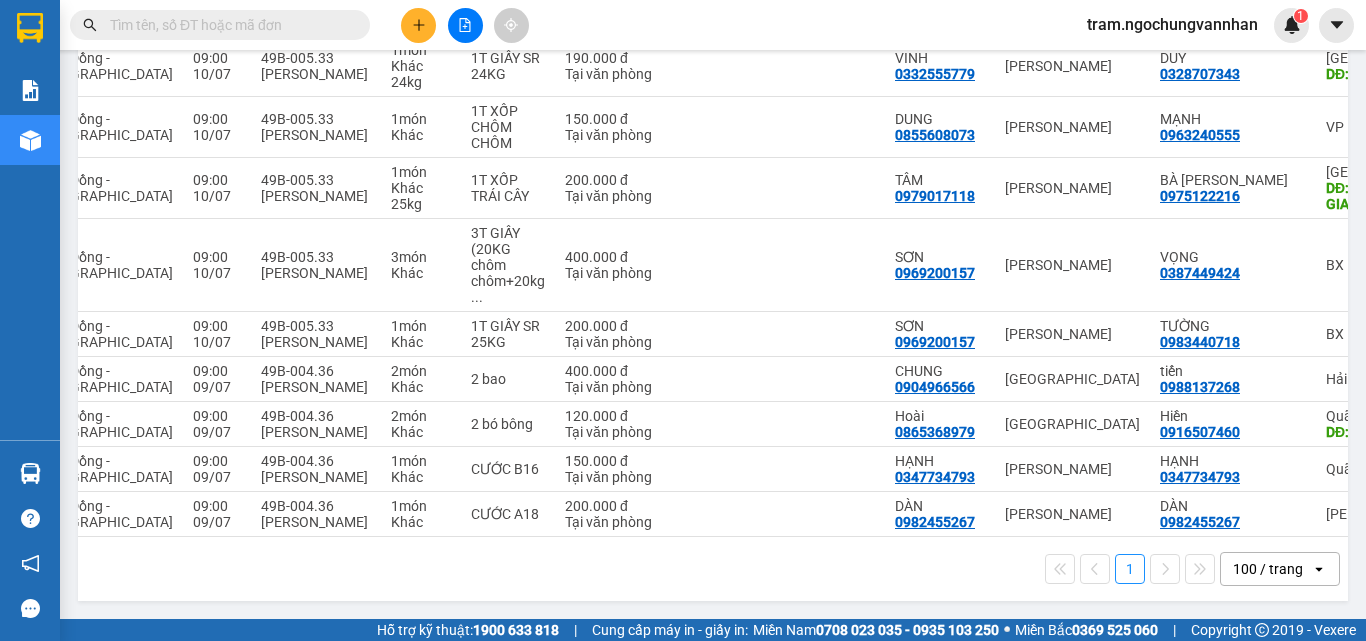scroll, scrollTop: 0, scrollLeft: 295, axis: horizontal 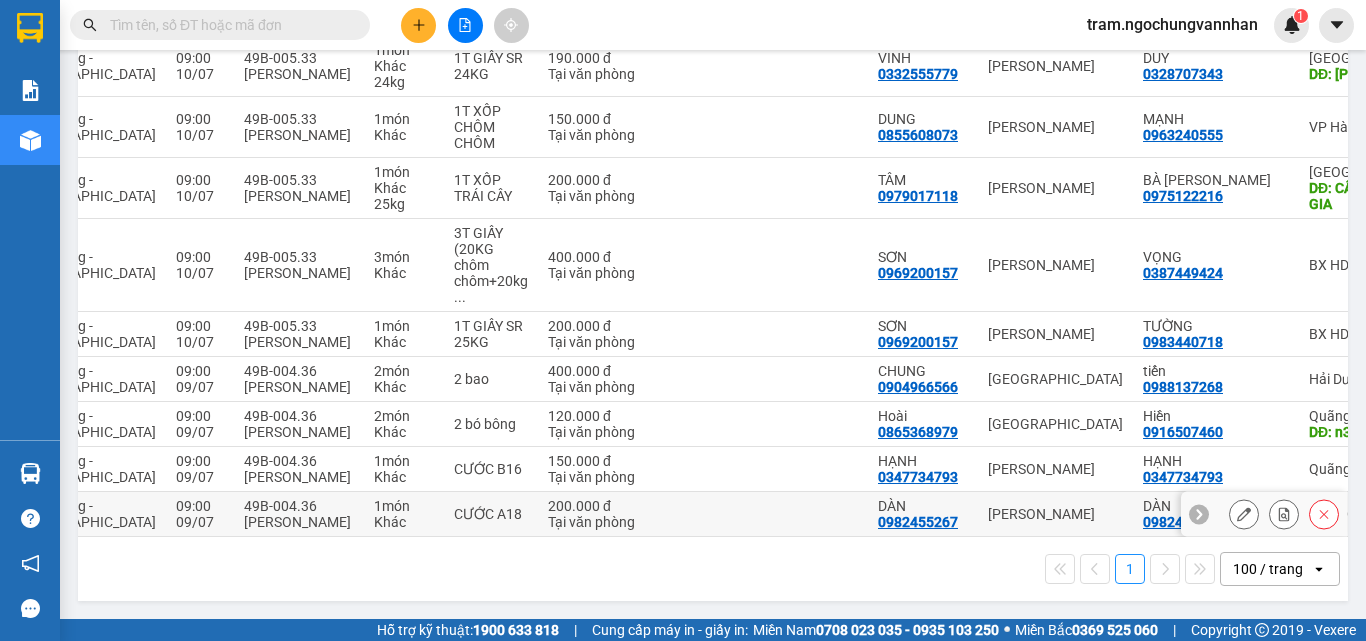 click 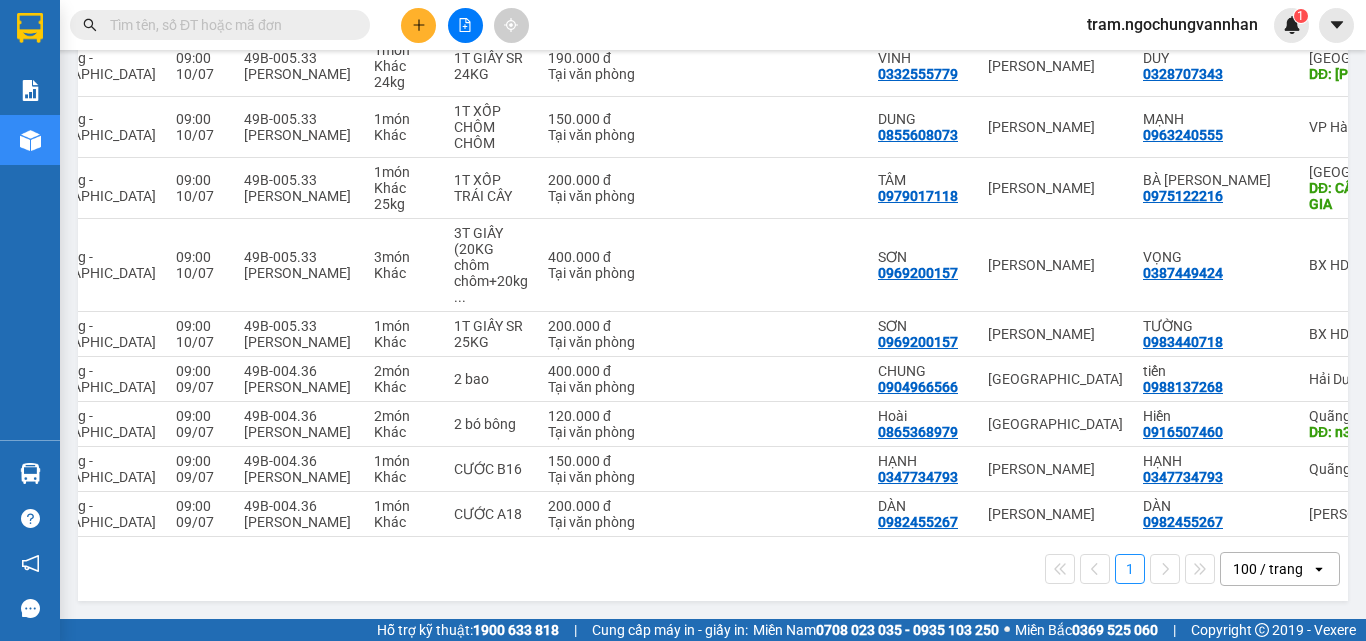 click on "1 100 / trang open" at bounding box center (713, 569) 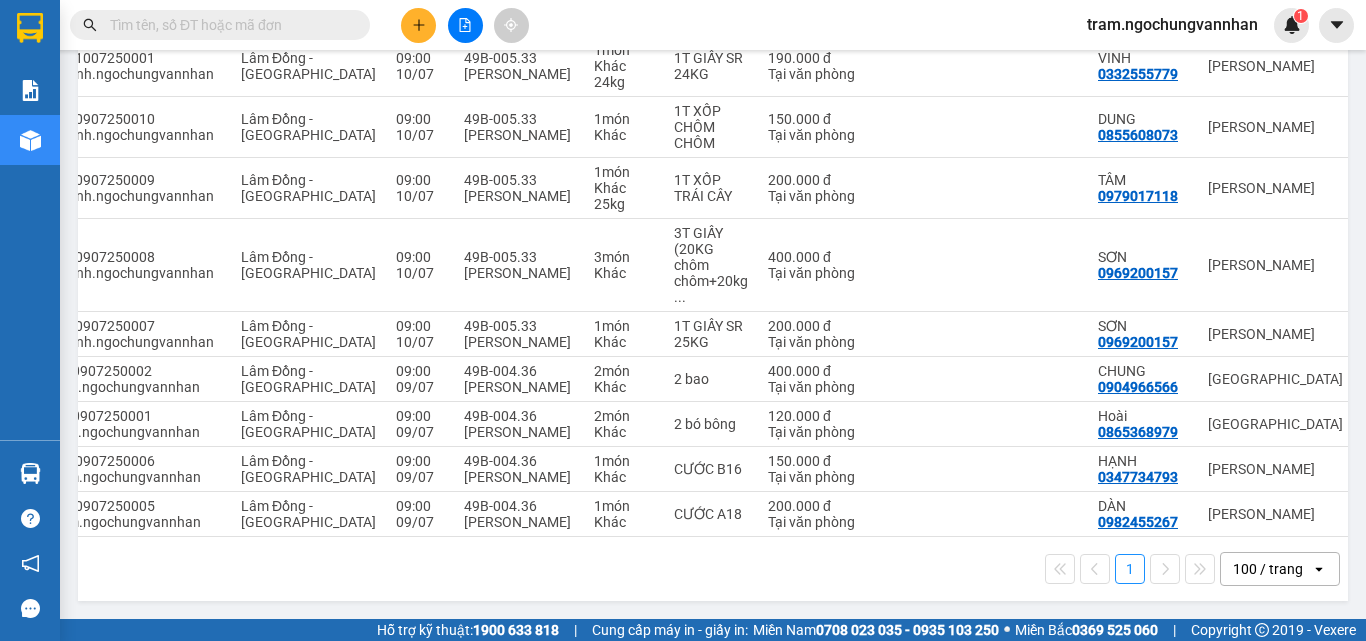 scroll, scrollTop: 0, scrollLeft: 0, axis: both 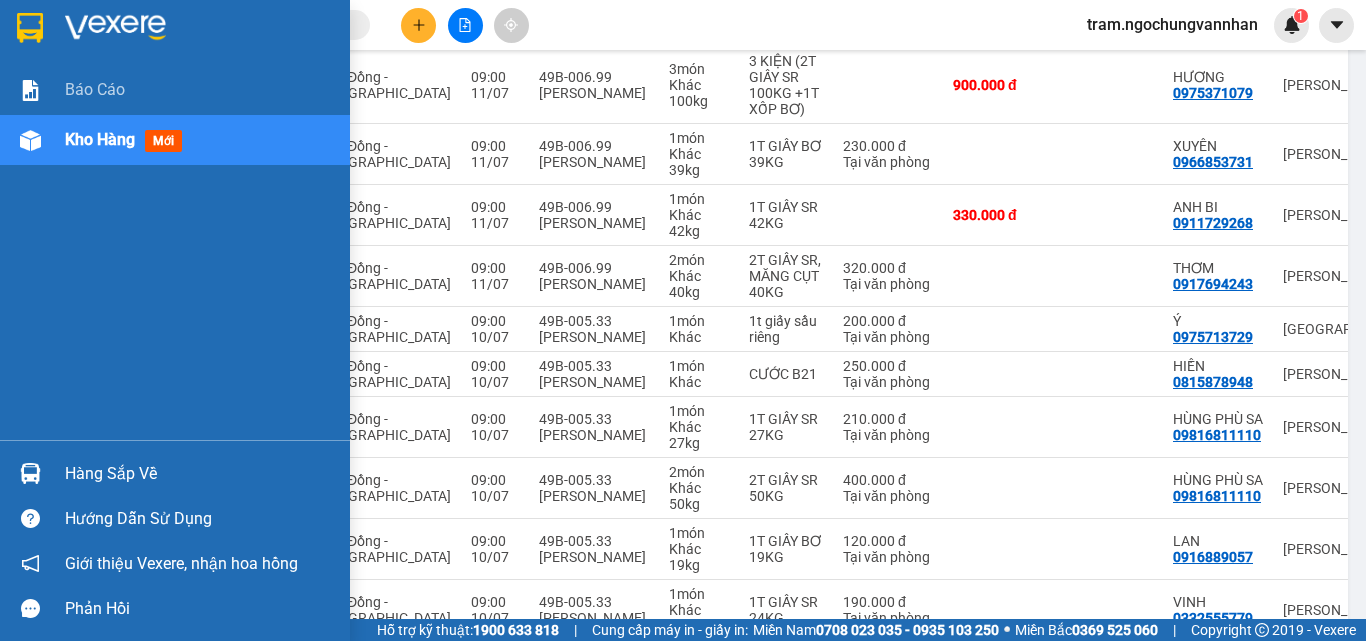 click on "Kho hàng" at bounding box center (100, 139) 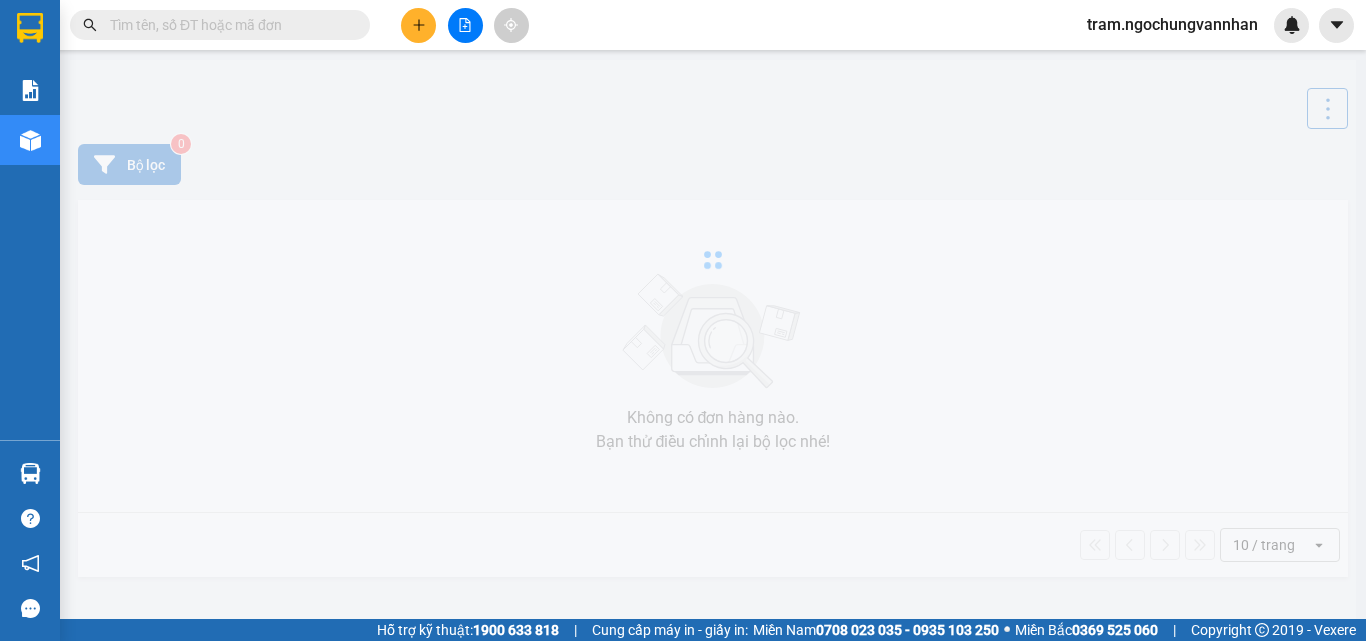 scroll, scrollTop: 0, scrollLeft: 0, axis: both 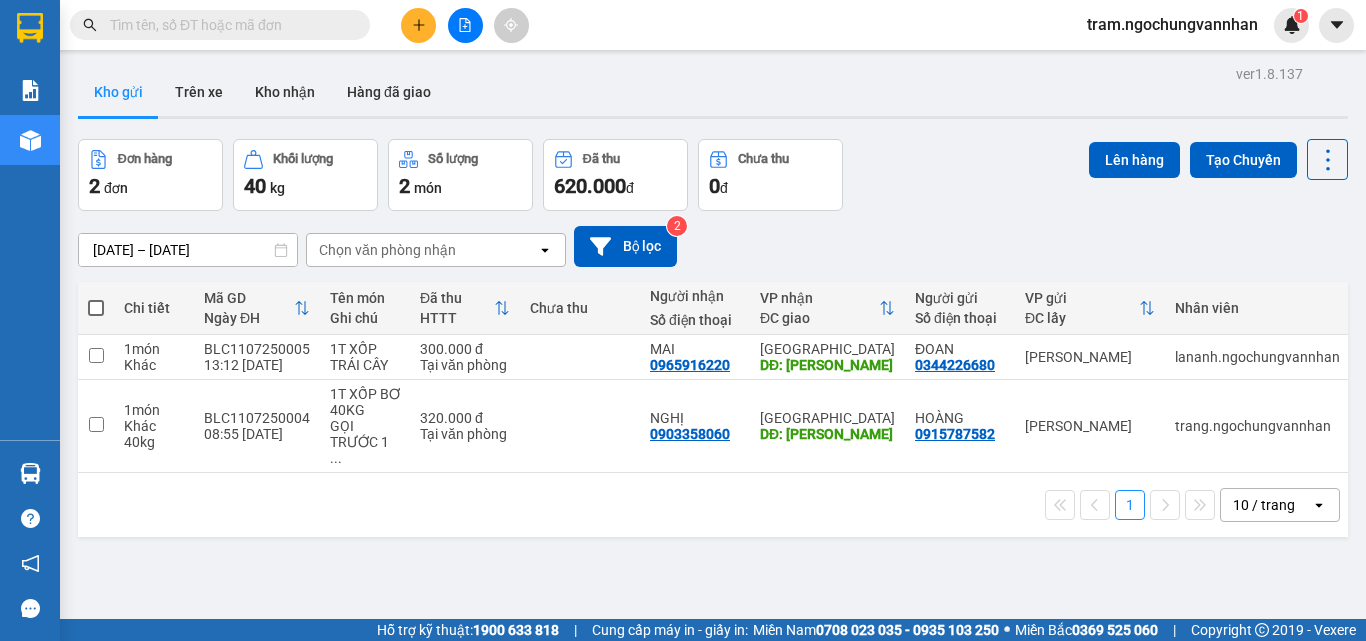 click on "[DATE] – [DATE]" at bounding box center [188, 250] 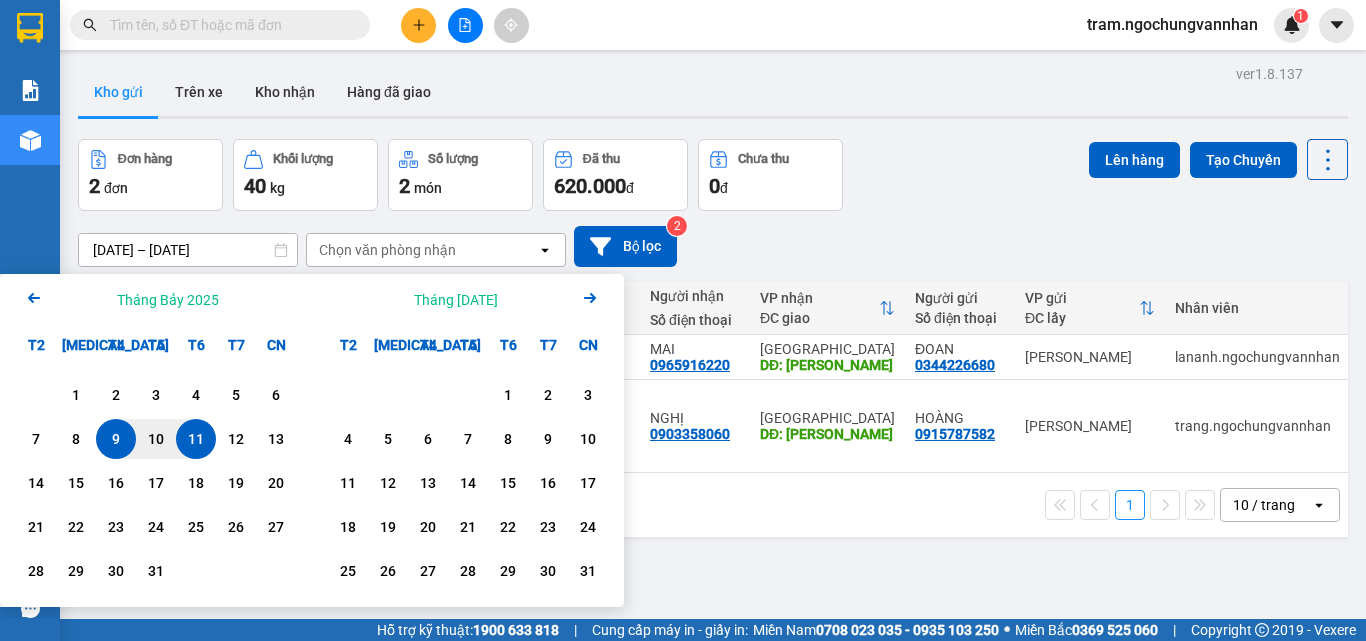 click on "9" at bounding box center [116, 439] 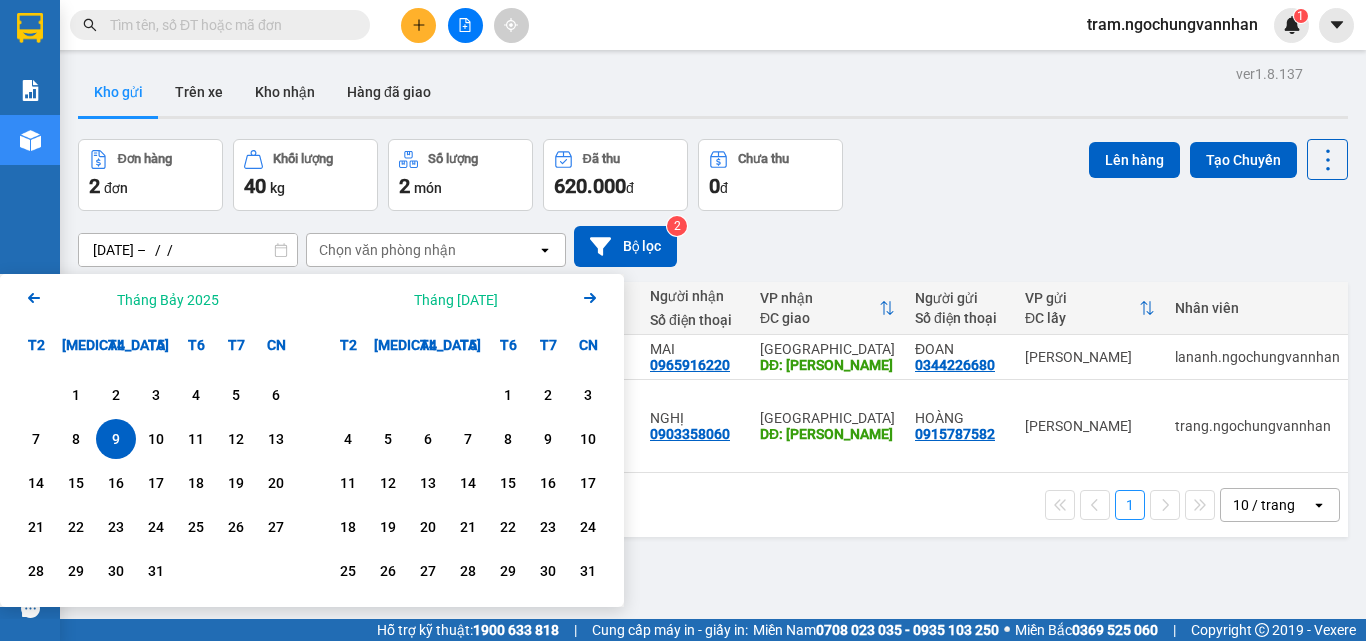 click on "9" at bounding box center (116, 439) 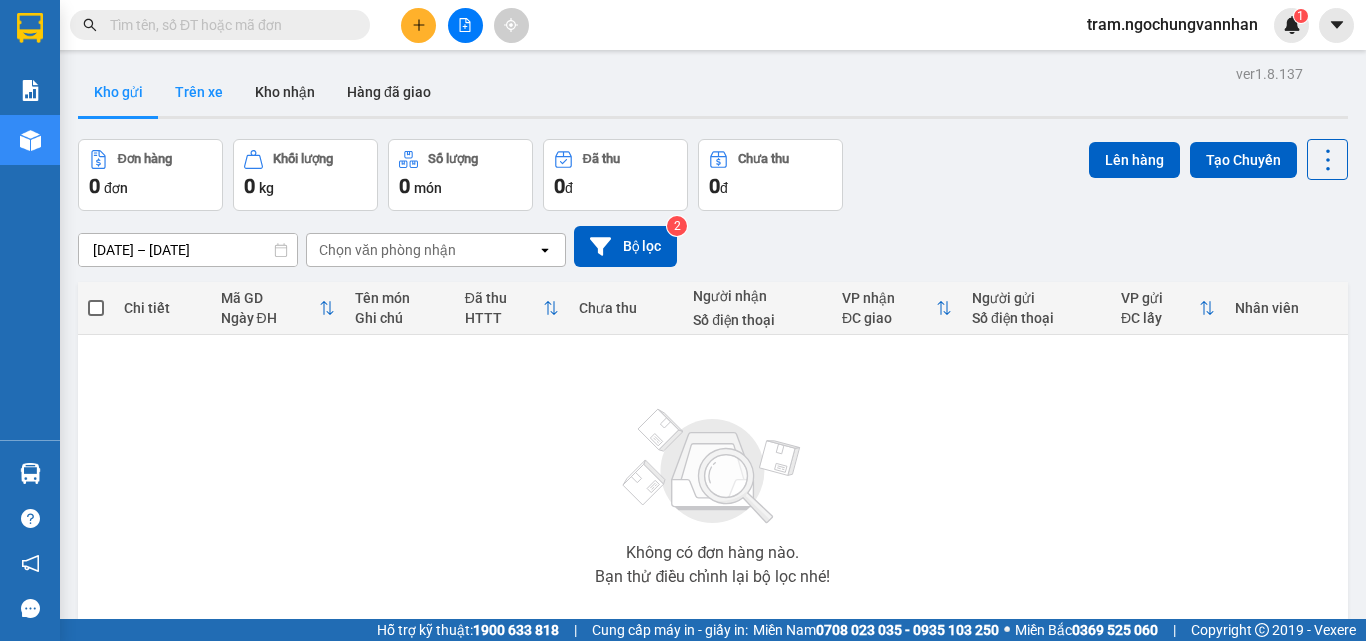 click on "Trên xe" at bounding box center [199, 92] 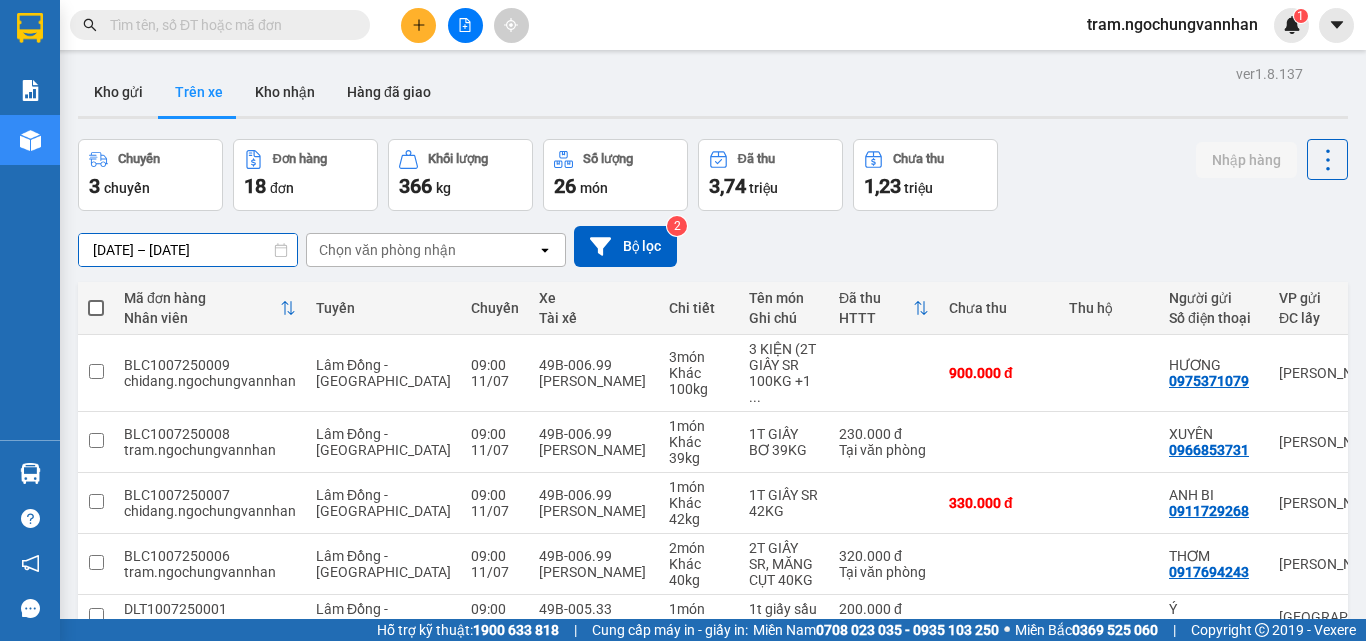 click on "[DATE] – [DATE]" at bounding box center (188, 250) 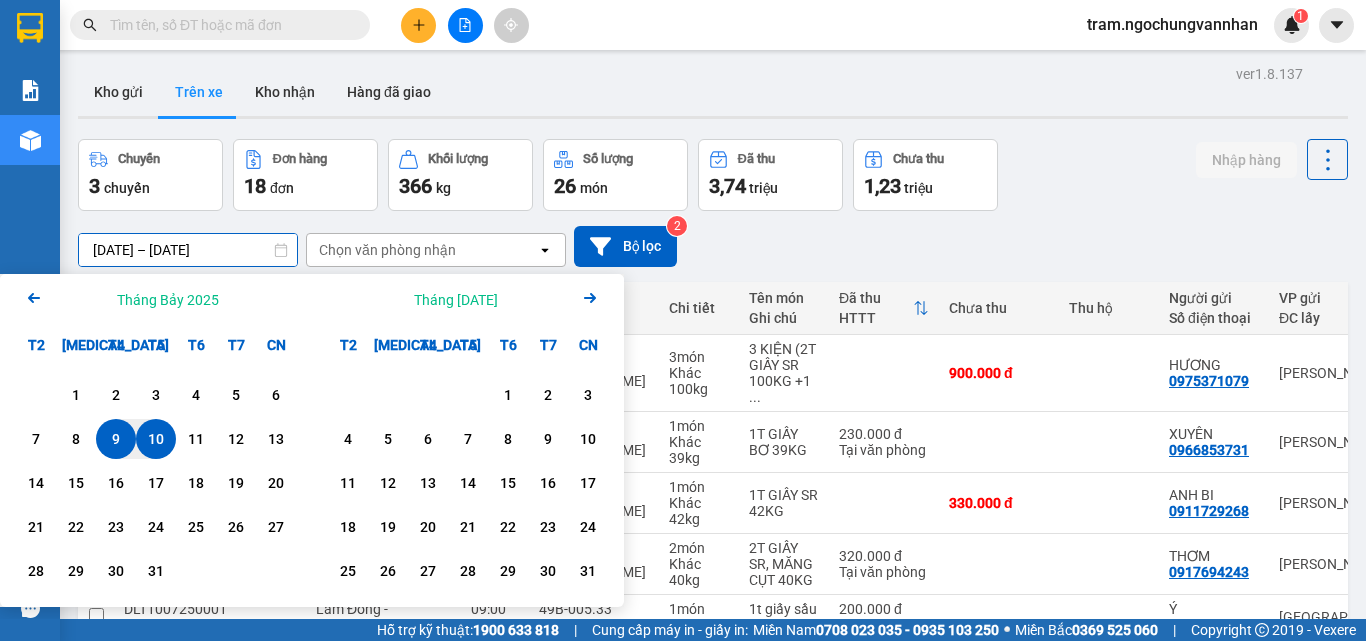 click on "9" at bounding box center (116, 439) 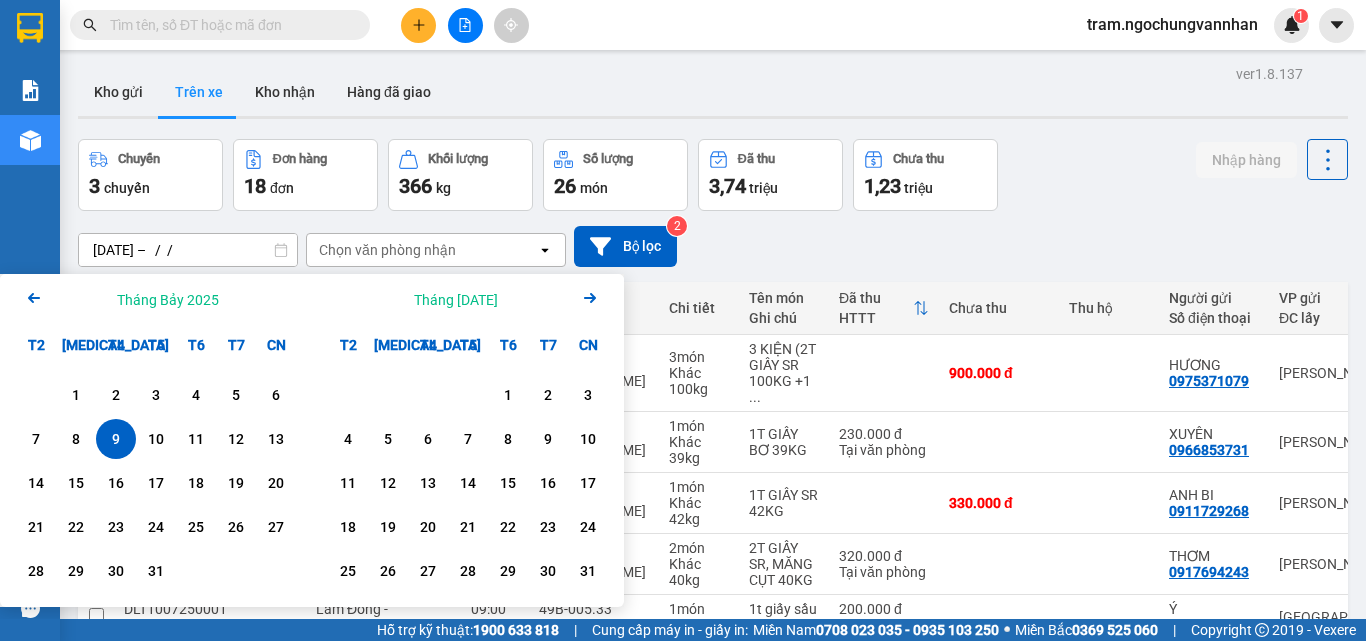 click on "9" at bounding box center [116, 439] 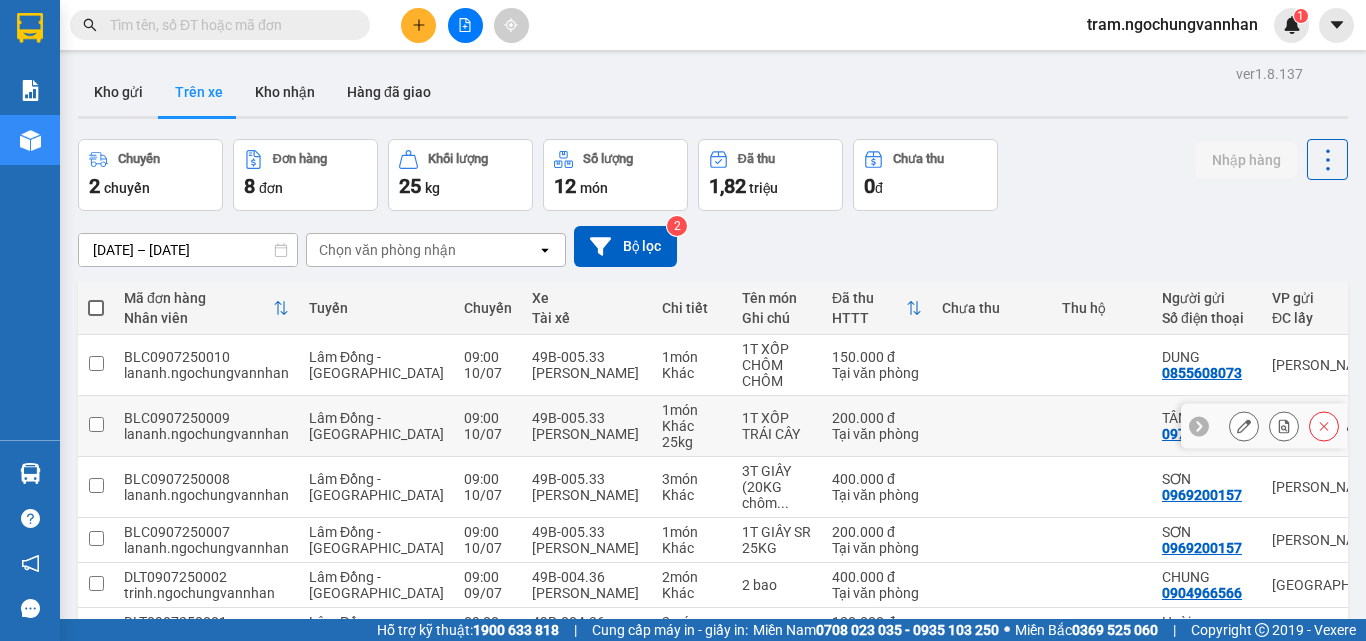 scroll, scrollTop: 230, scrollLeft: 0, axis: vertical 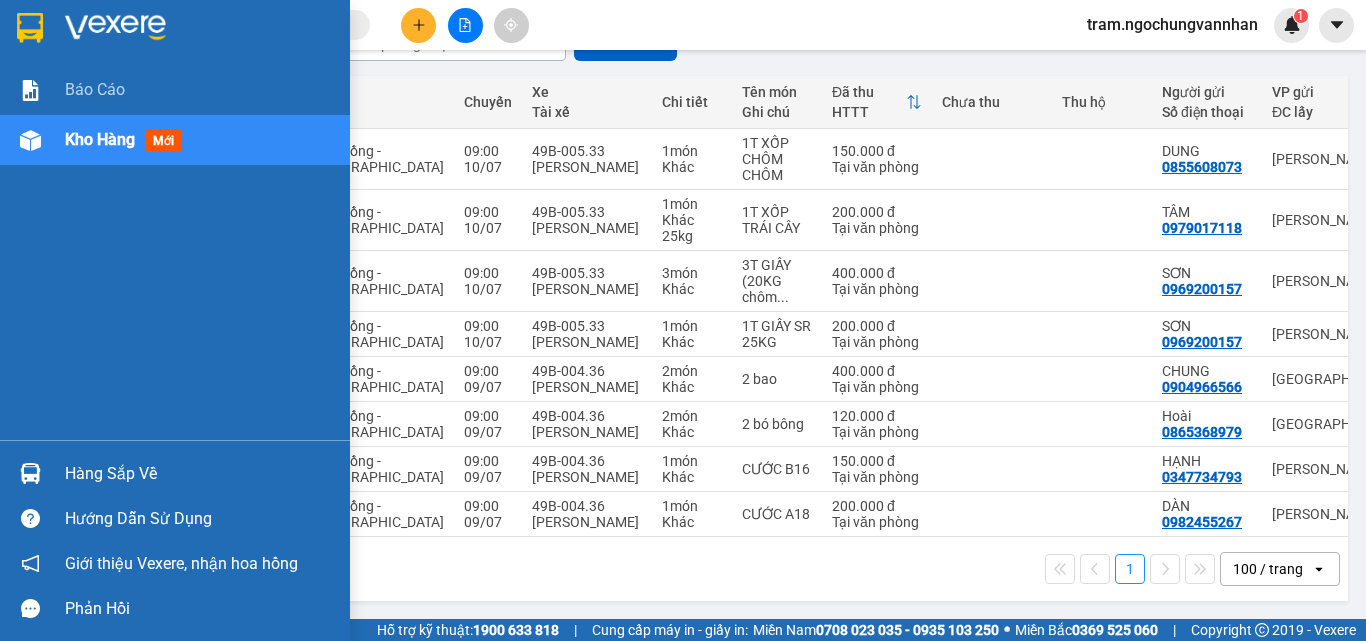click on "Kho hàng" at bounding box center (100, 139) 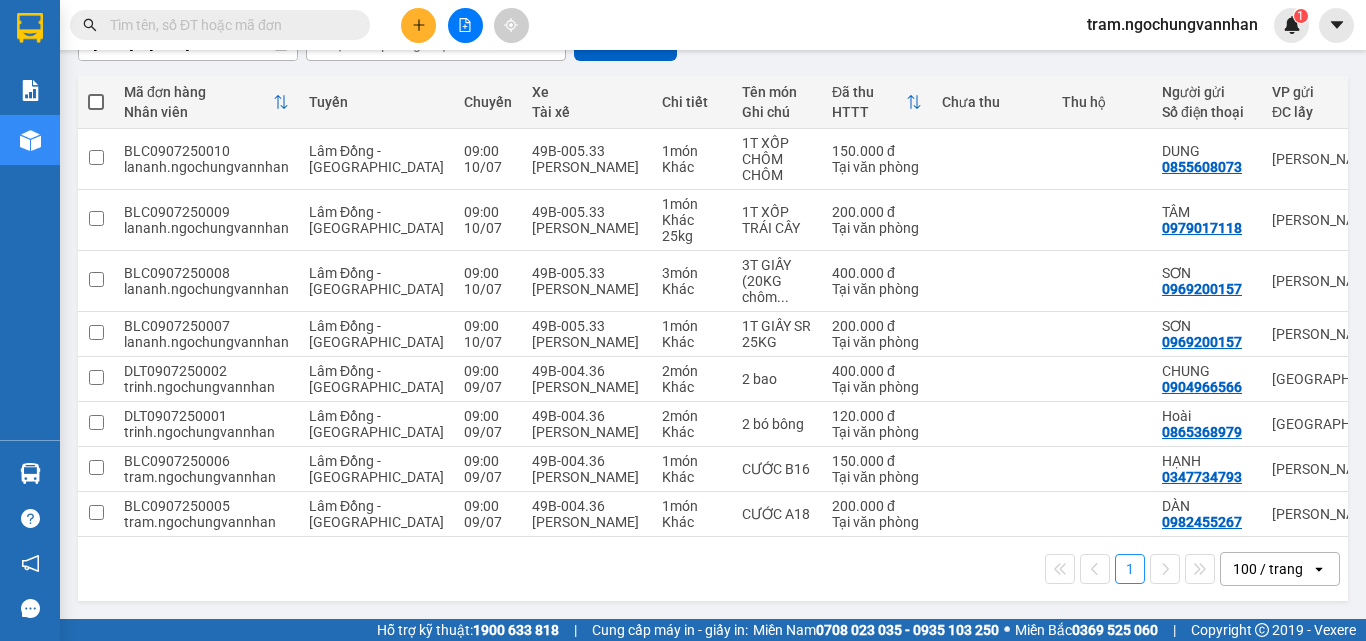 scroll, scrollTop: 0, scrollLeft: 0, axis: both 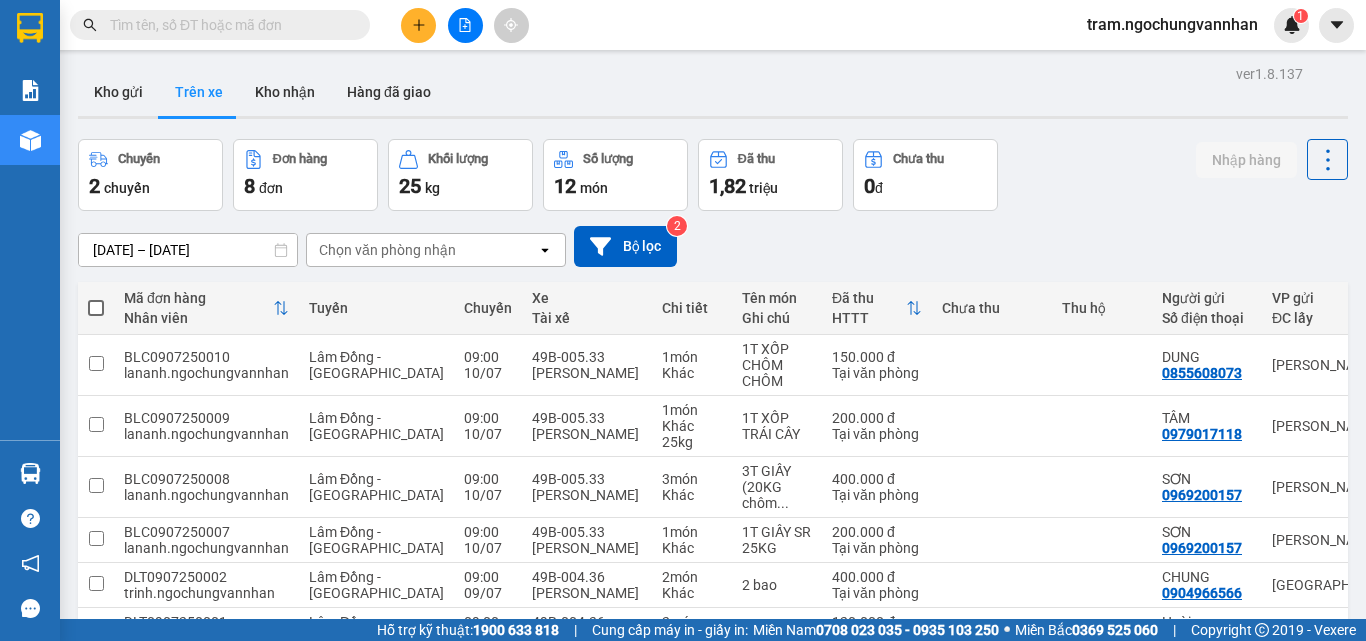 click on "Trên xe" at bounding box center (199, 92) 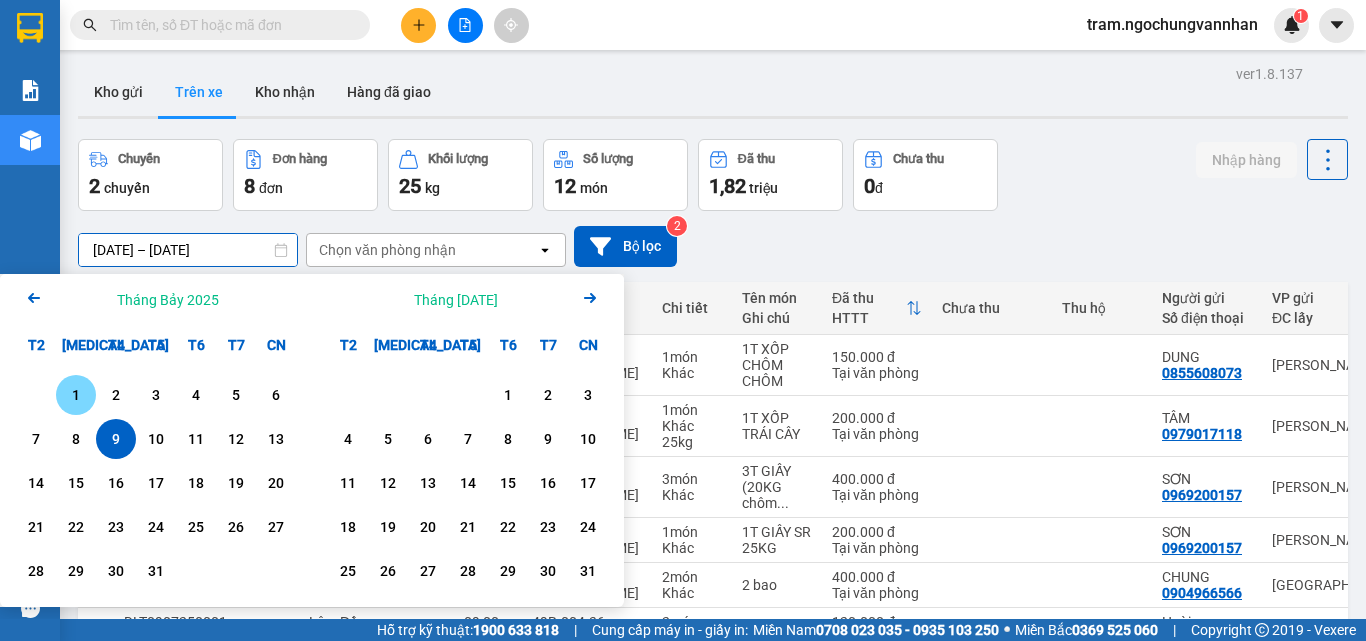 click on "1" at bounding box center (76, 395) 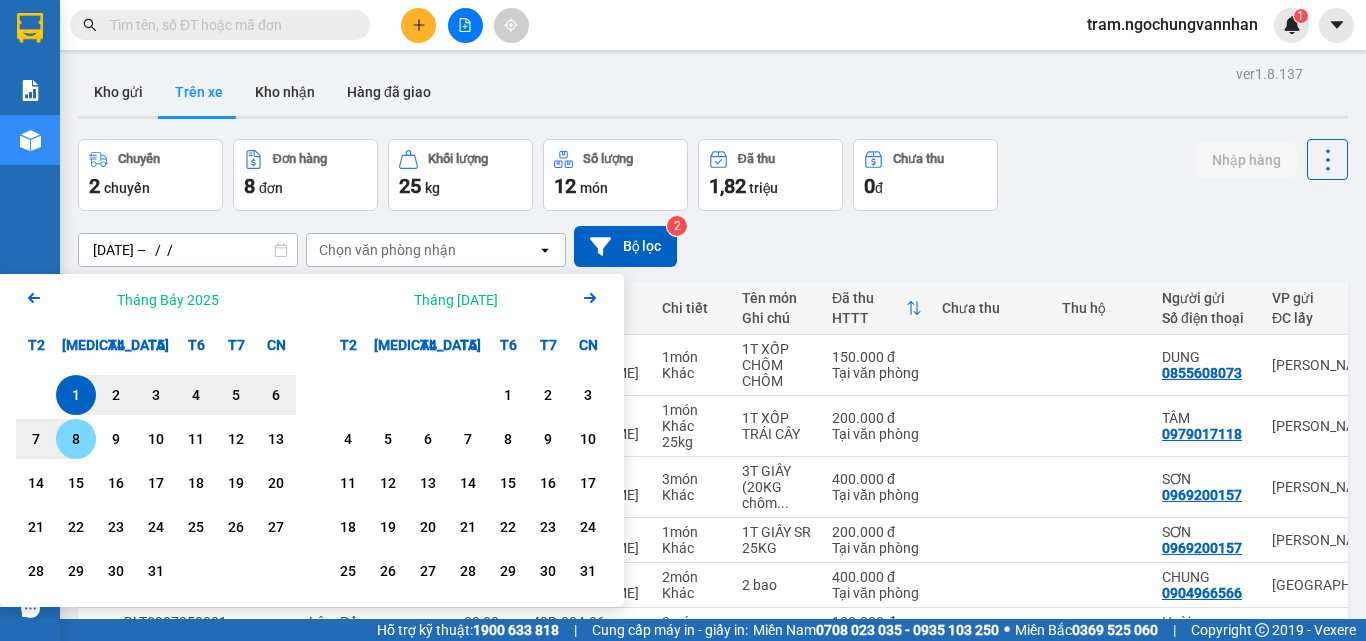 click on "8" at bounding box center [76, 439] 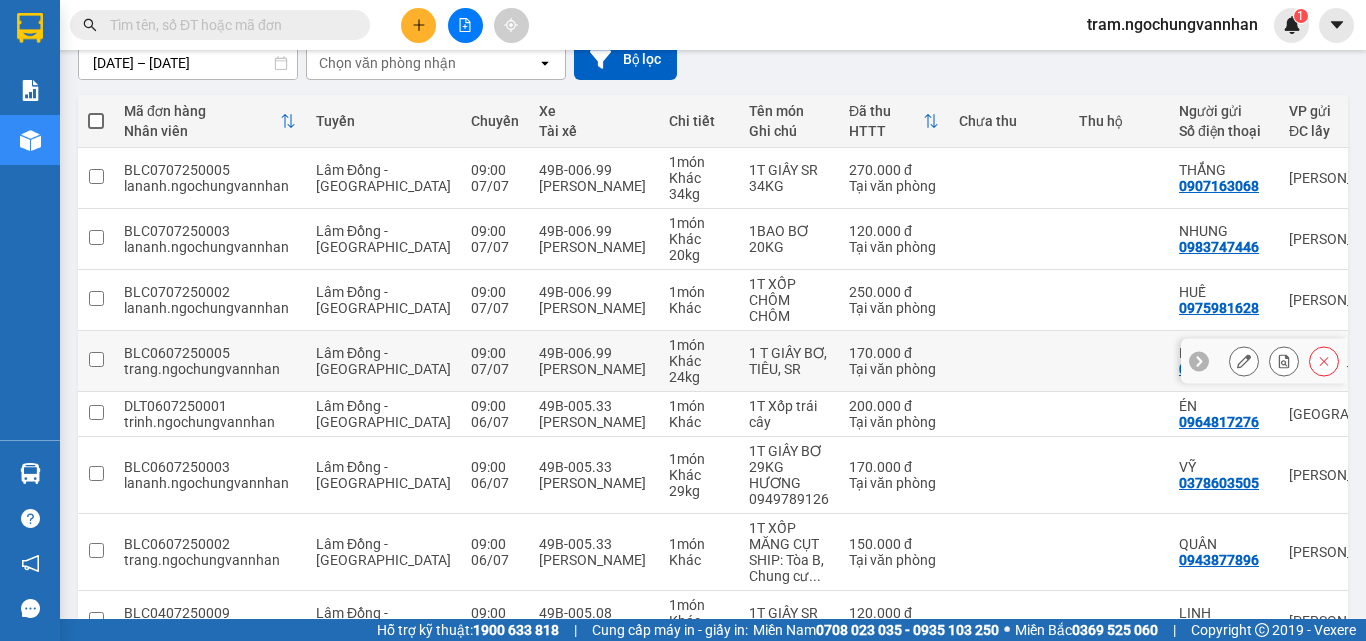 scroll, scrollTop: 0, scrollLeft: 0, axis: both 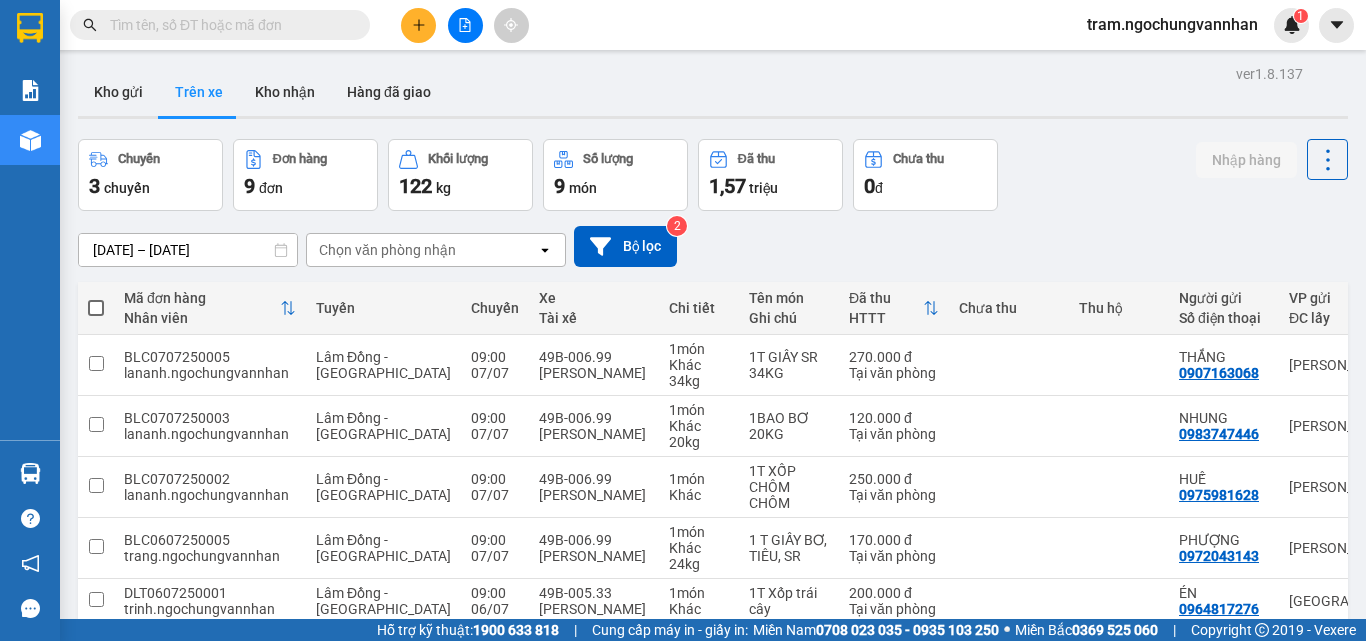 click on "[DATE] – [DATE]" at bounding box center [188, 250] 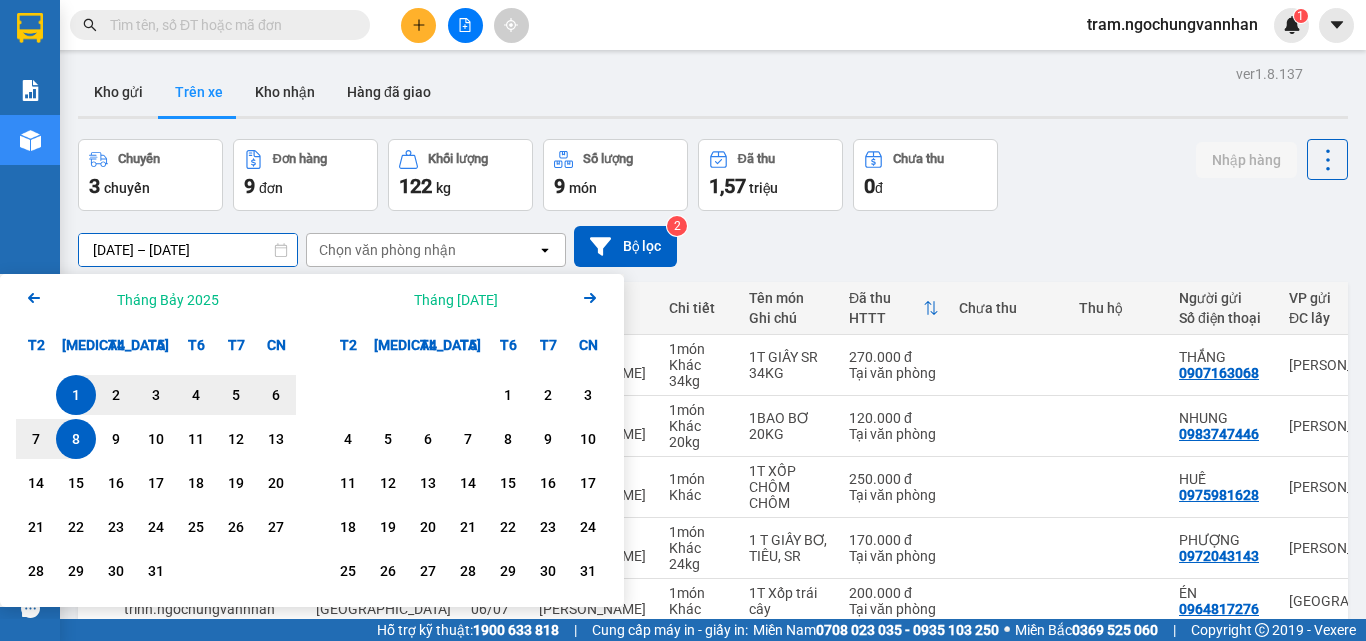 click 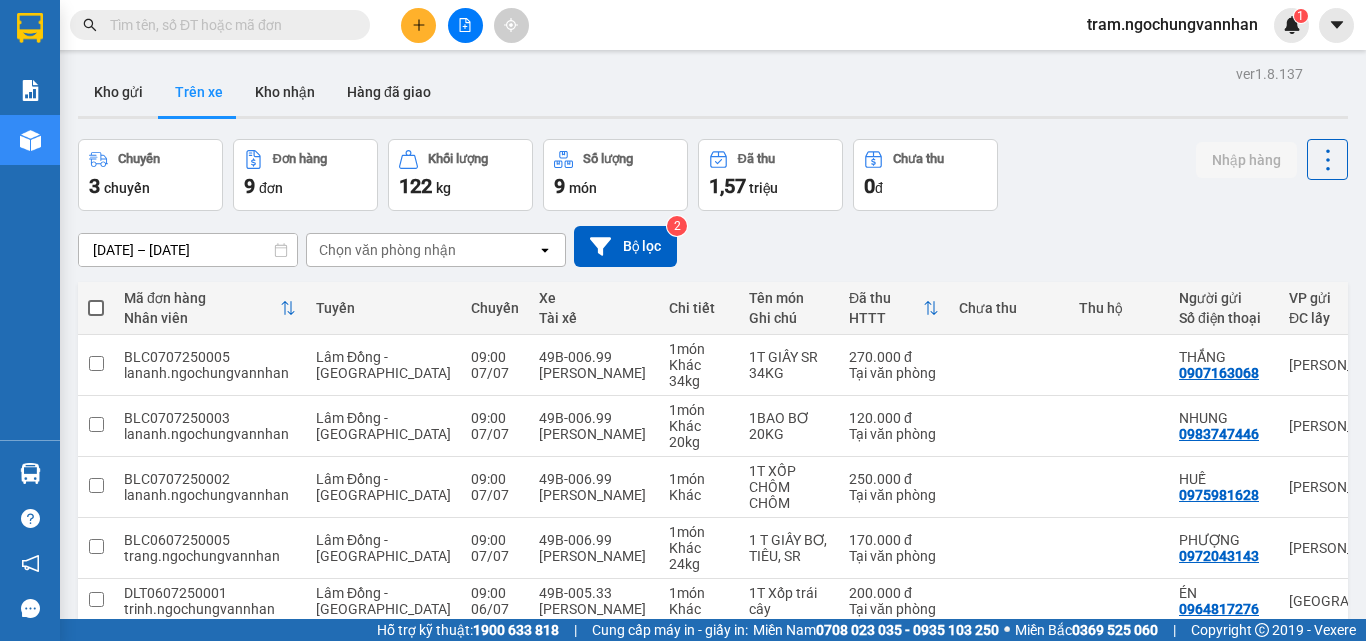 click 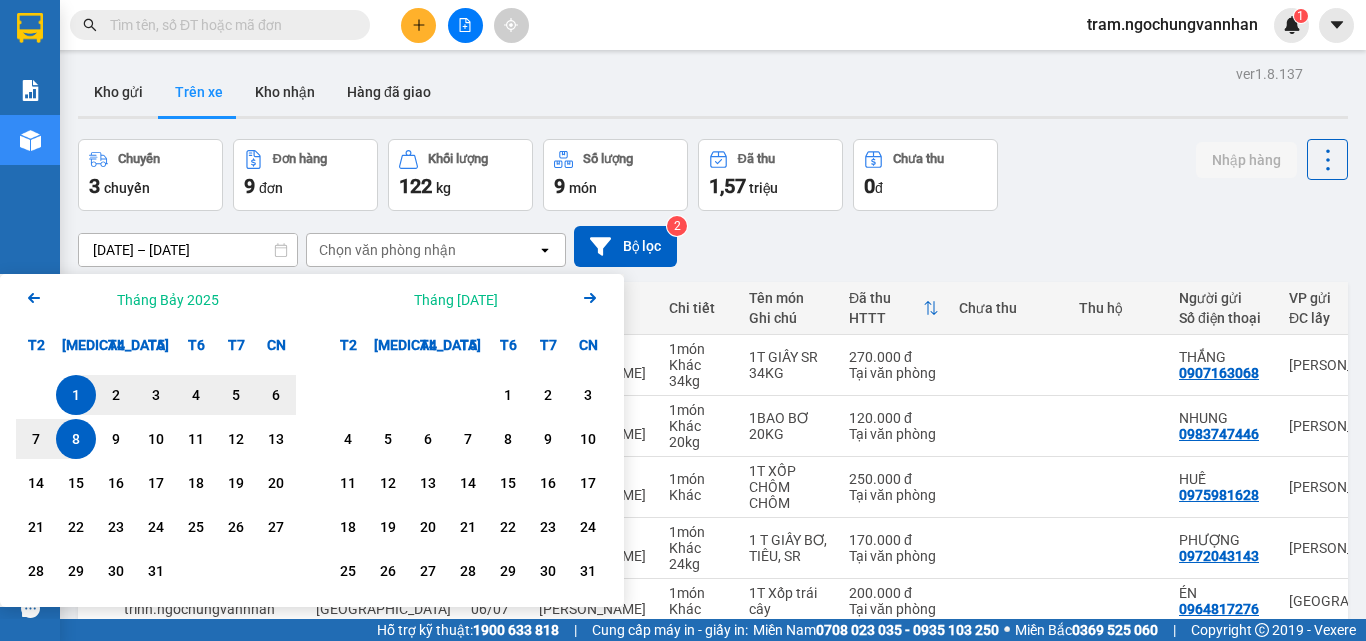 click on "Arrow Right" 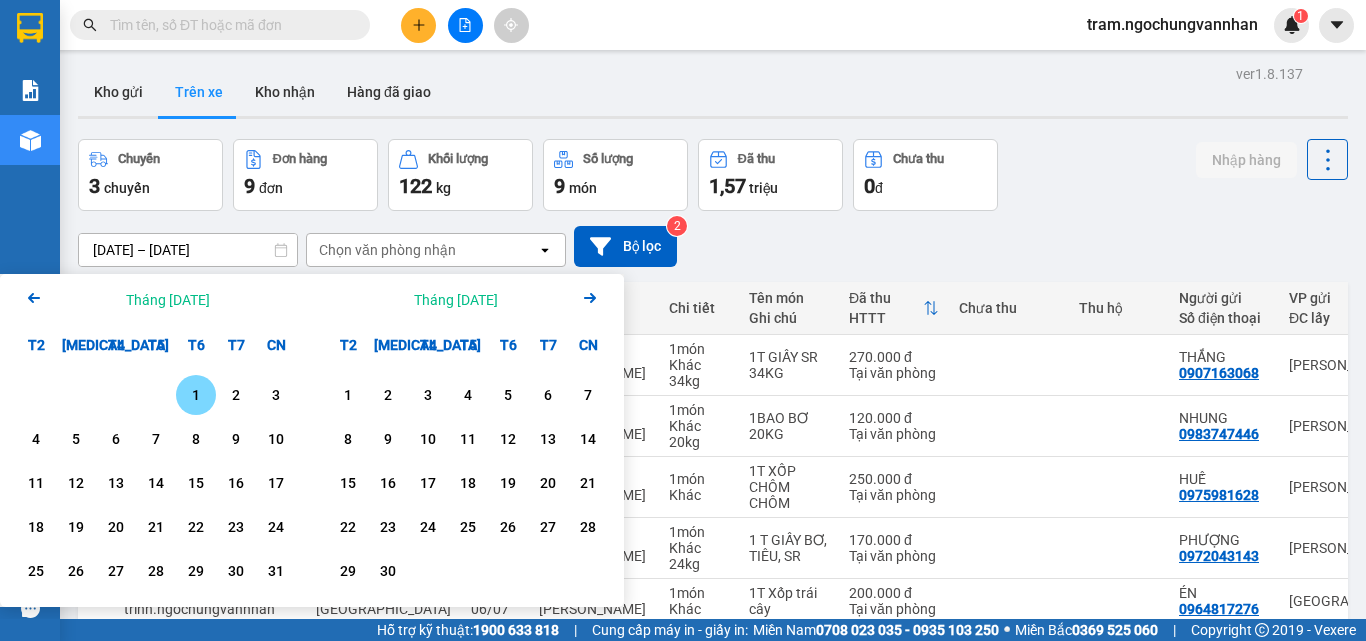 click 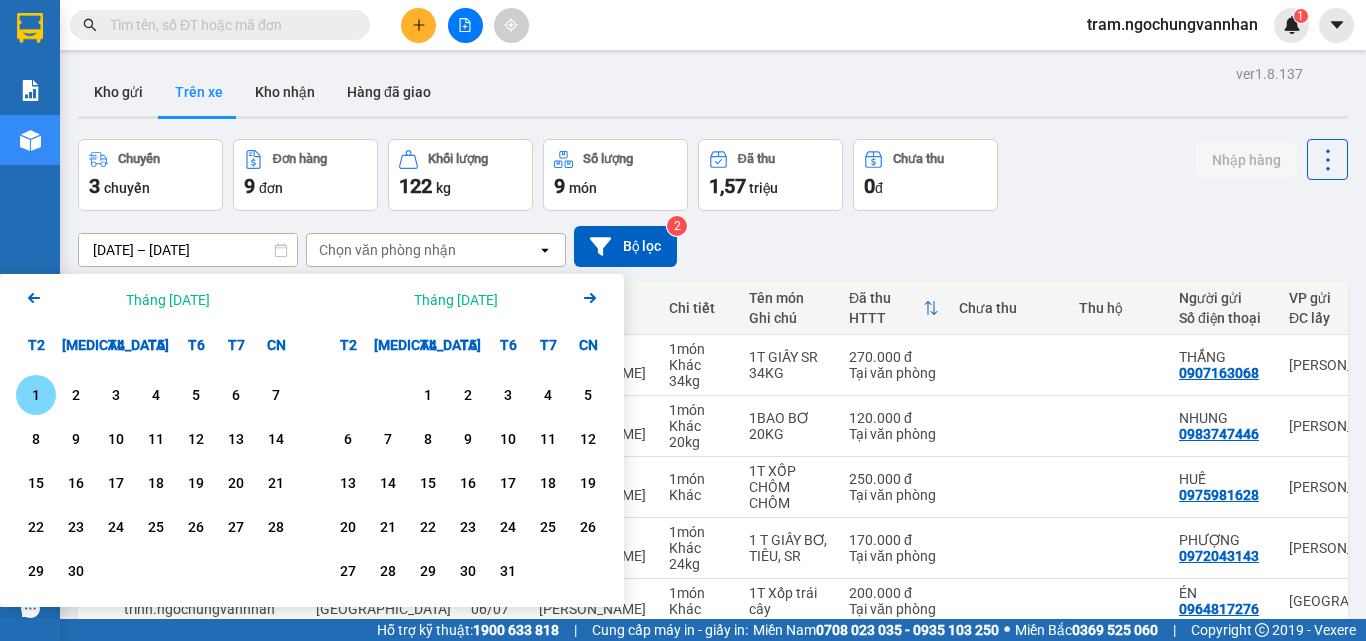 click on "Arrow Left" 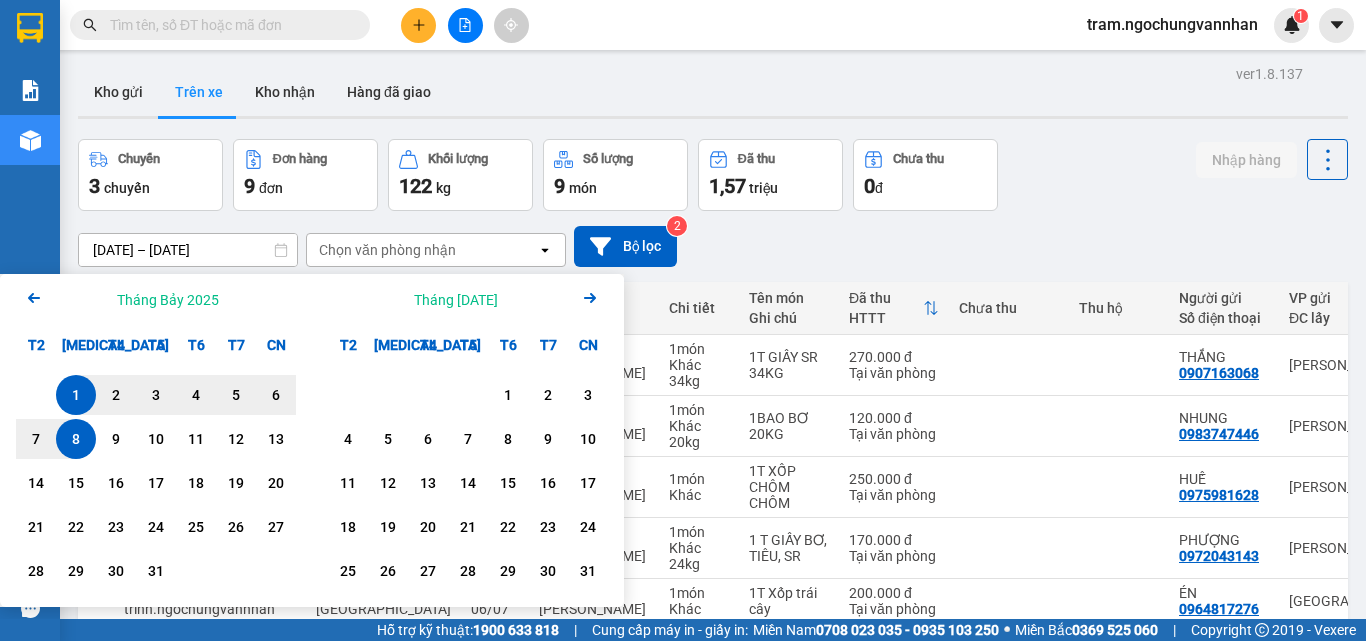 click on "Kho gửi Trên xe Kho nhận Hàng đã giao" at bounding box center [713, 94] 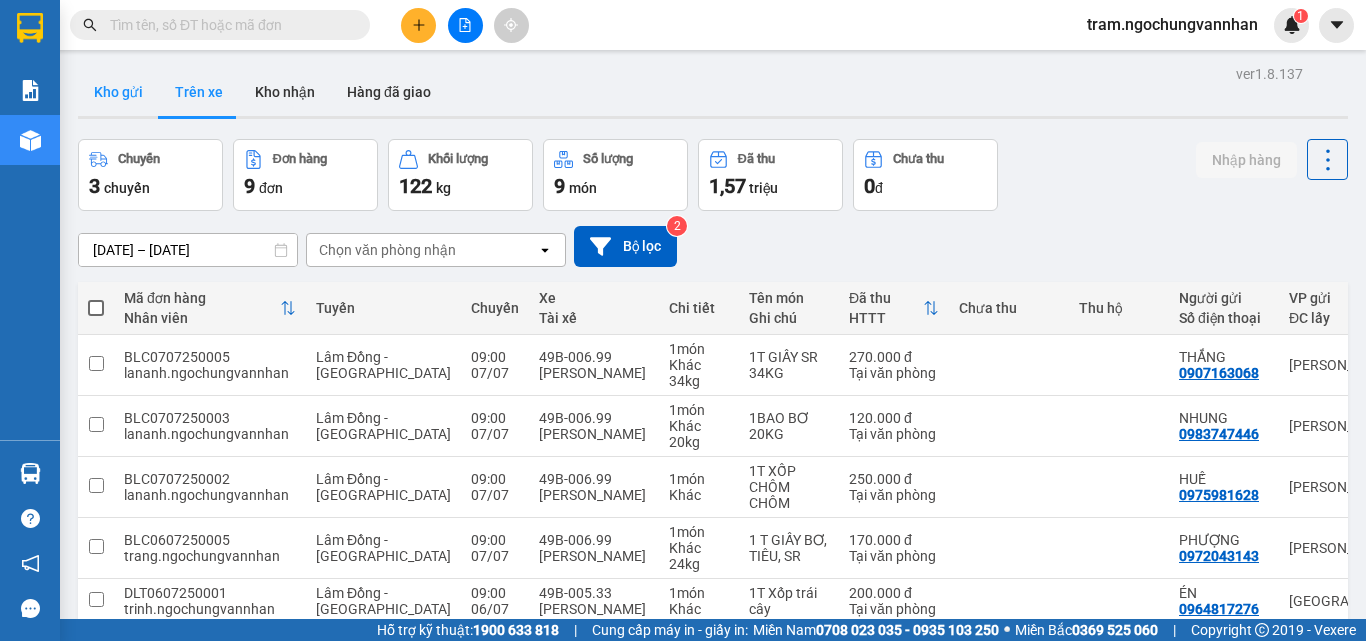 click on "Kho gửi" at bounding box center (118, 92) 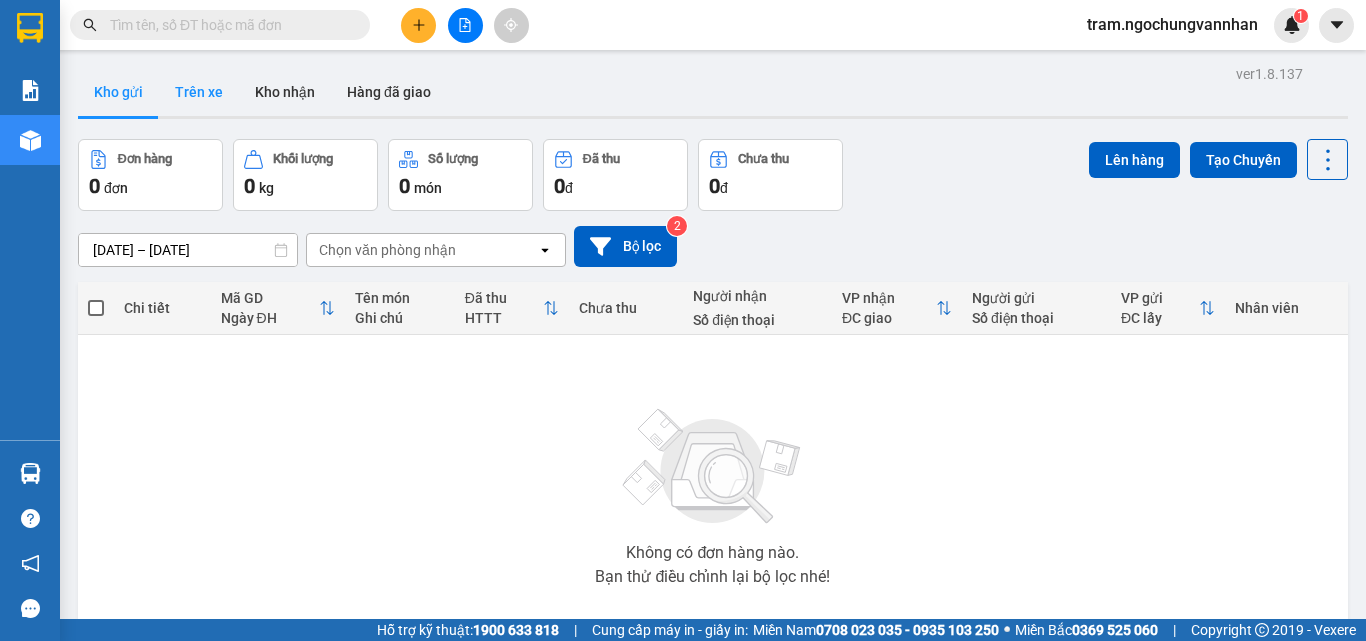 click on "Trên xe" at bounding box center (199, 92) 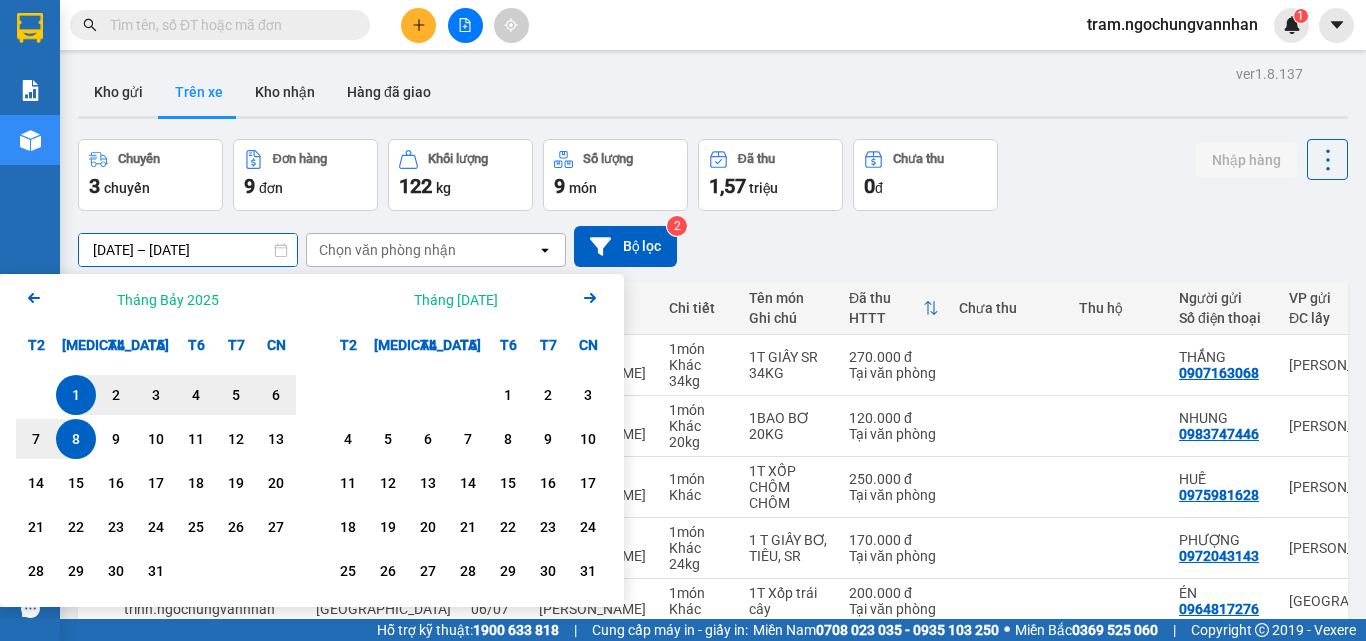 click on "[DATE] – [DATE]" at bounding box center (188, 250) 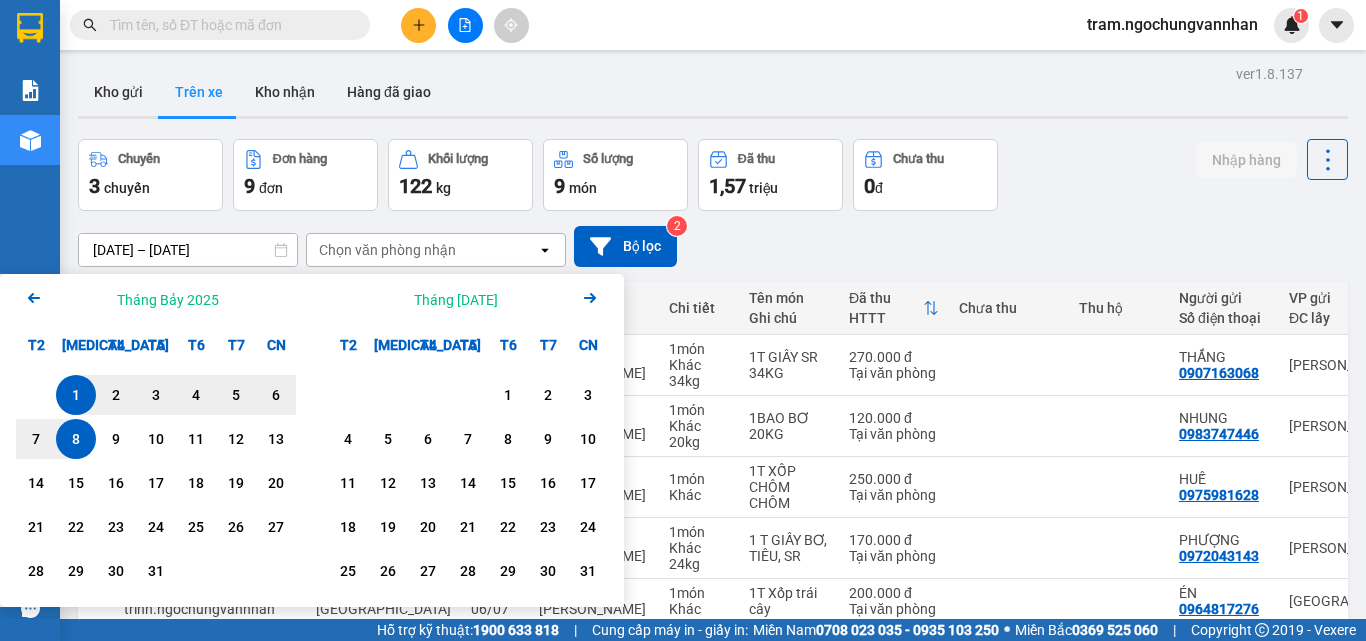 click on "Tháng Bảy 2025" at bounding box center [168, 300] 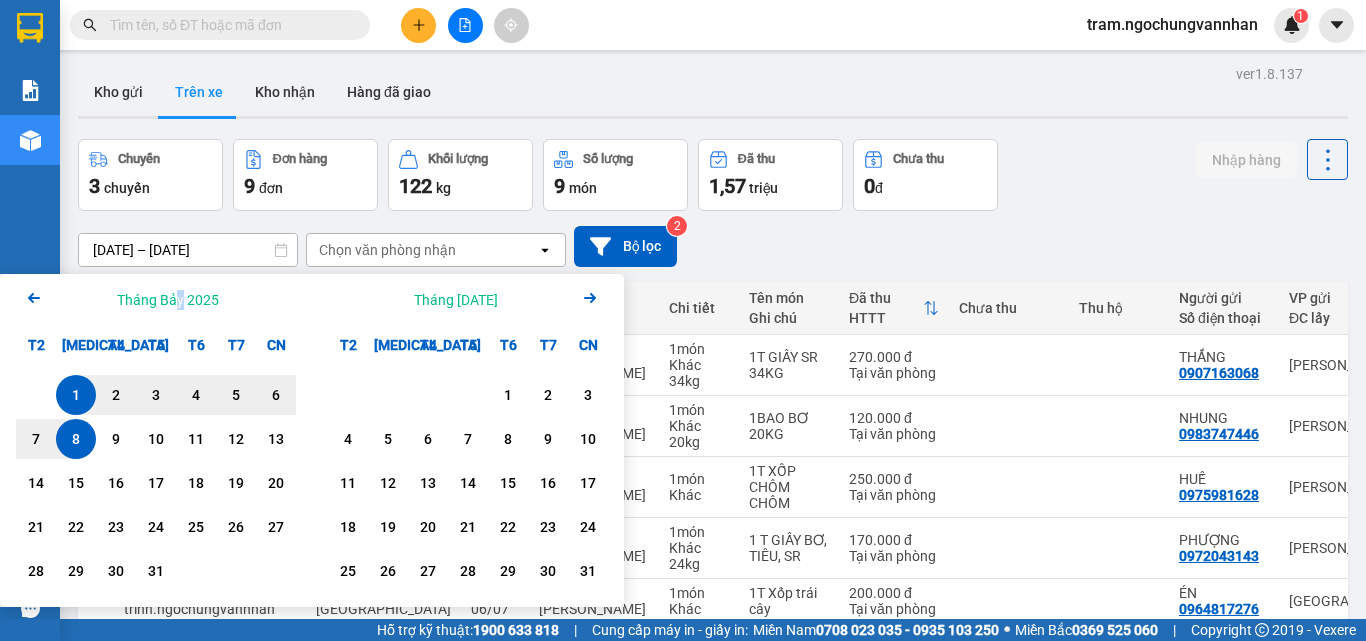 click on "Tháng Bảy 2025" at bounding box center [168, 300] 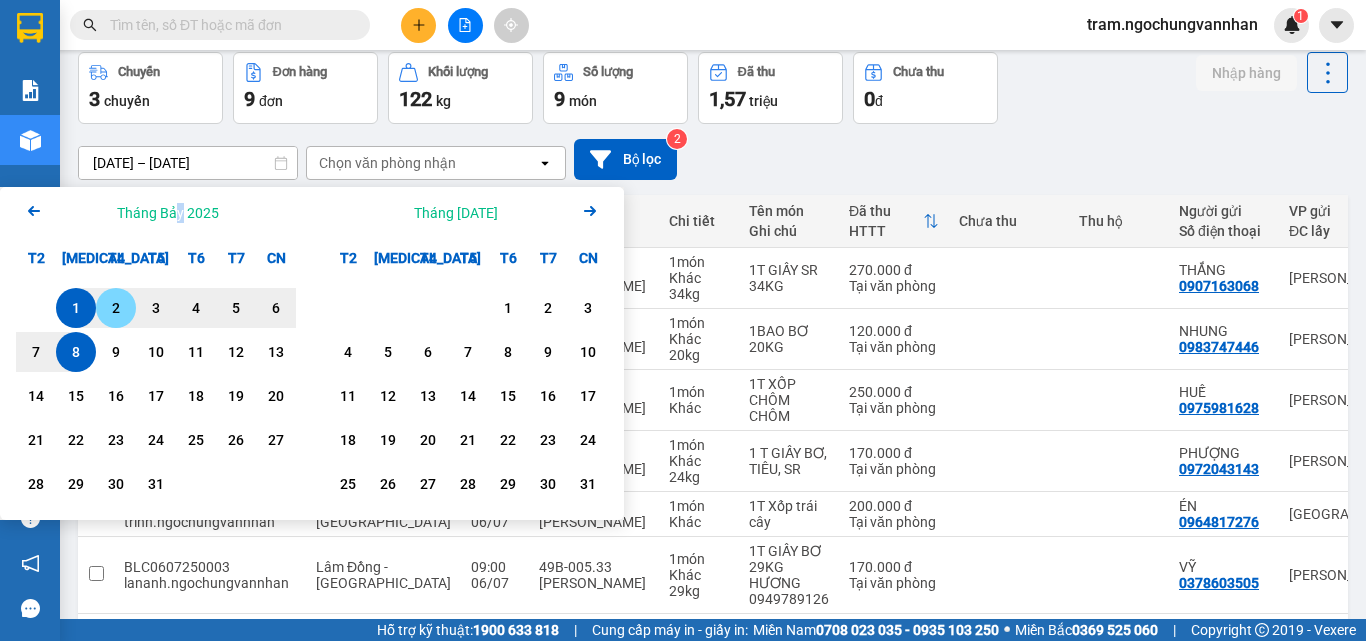 scroll, scrollTop: 0, scrollLeft: 0, axis: both 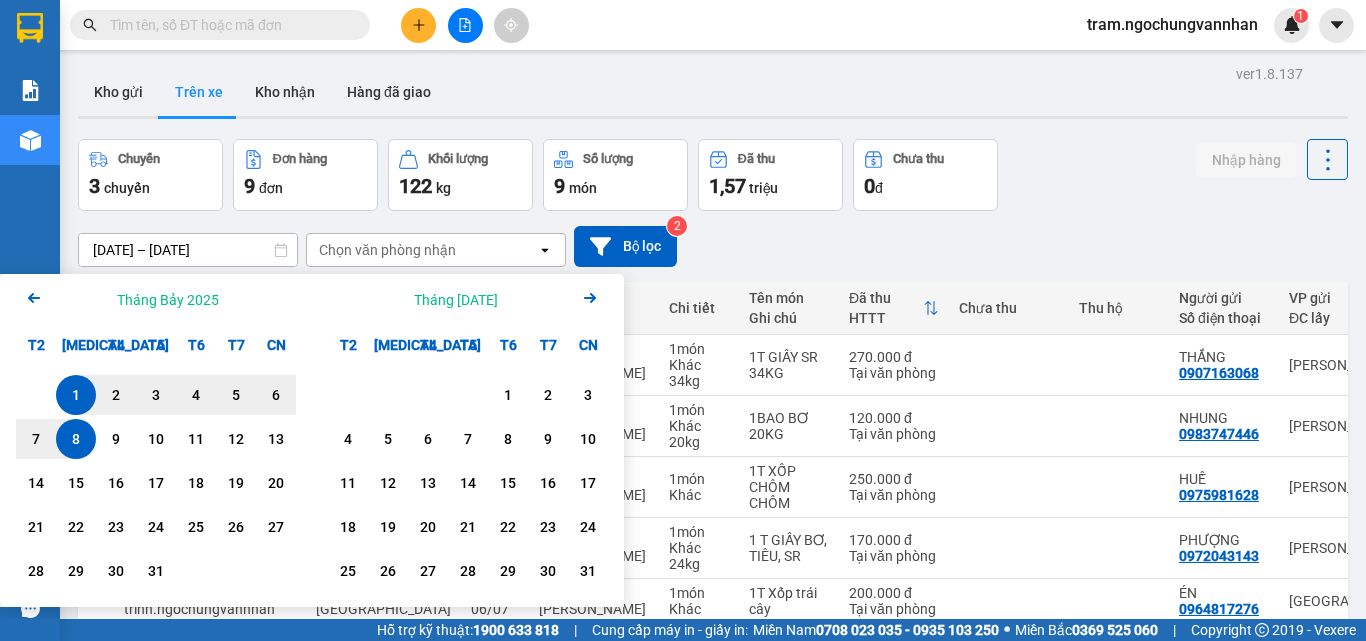 click on "Tháng Bảy 2025" at bounding box center [168, 300] 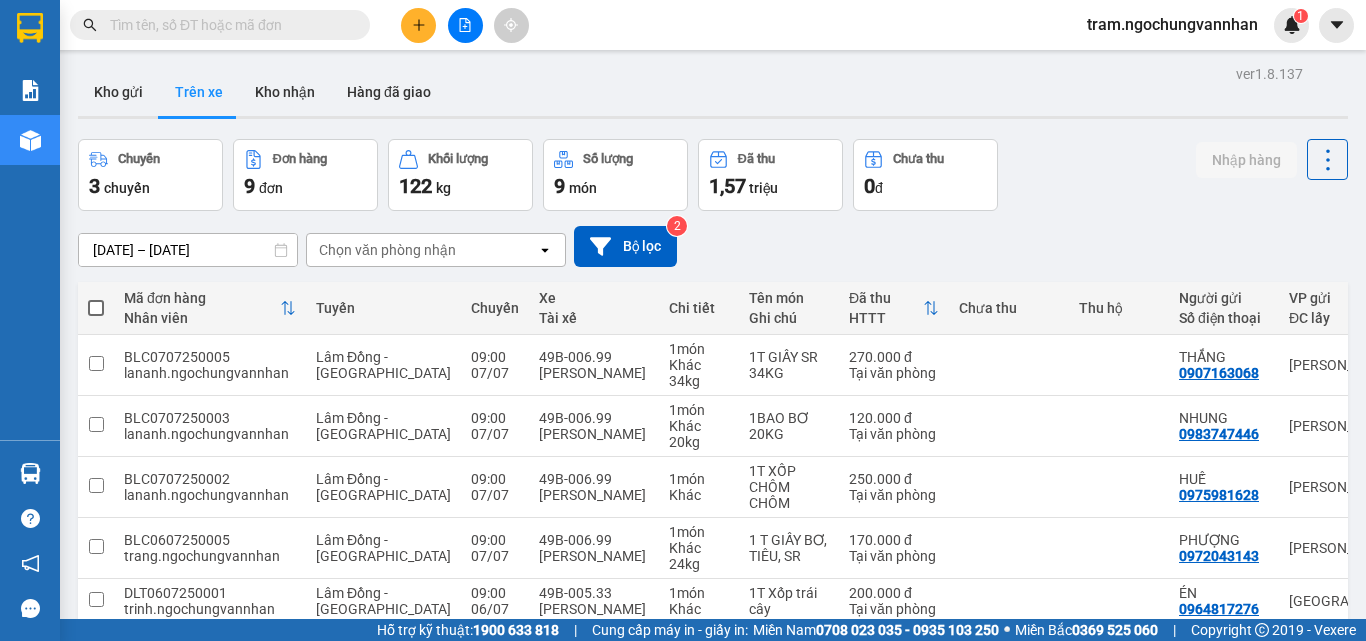 click 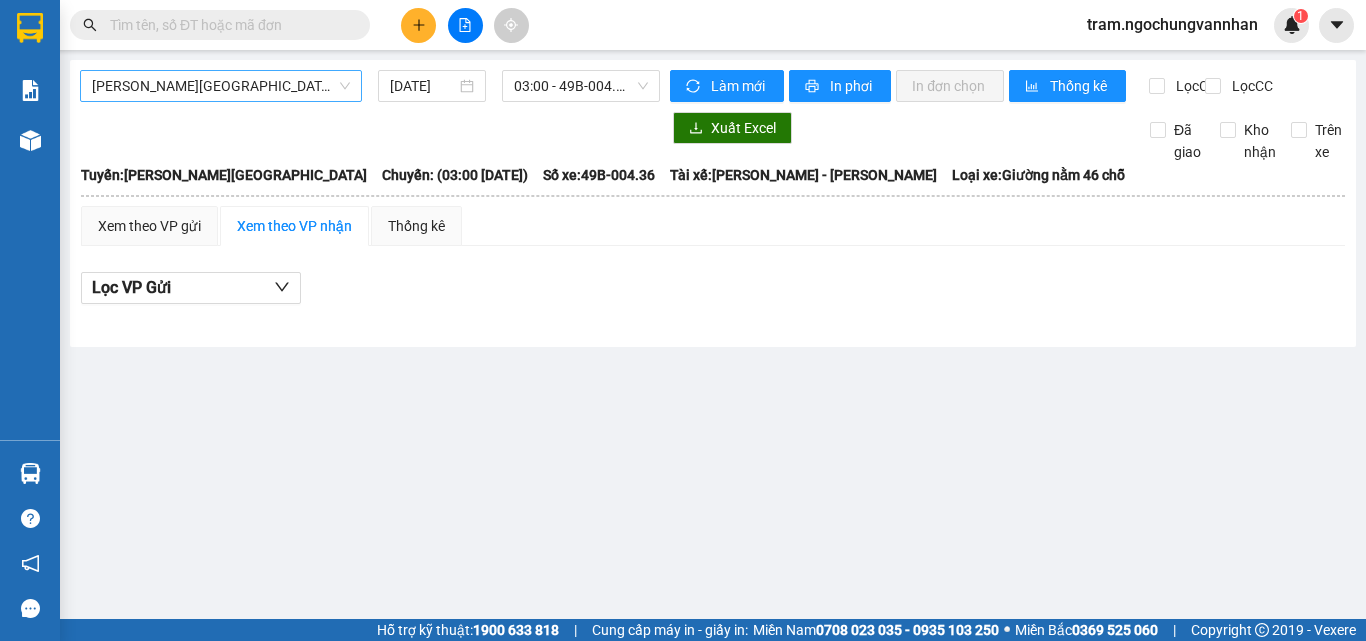 click on "[PERSON_NAME][GEOGRAPHIC_DATA]" at bounding box center [221, 86] 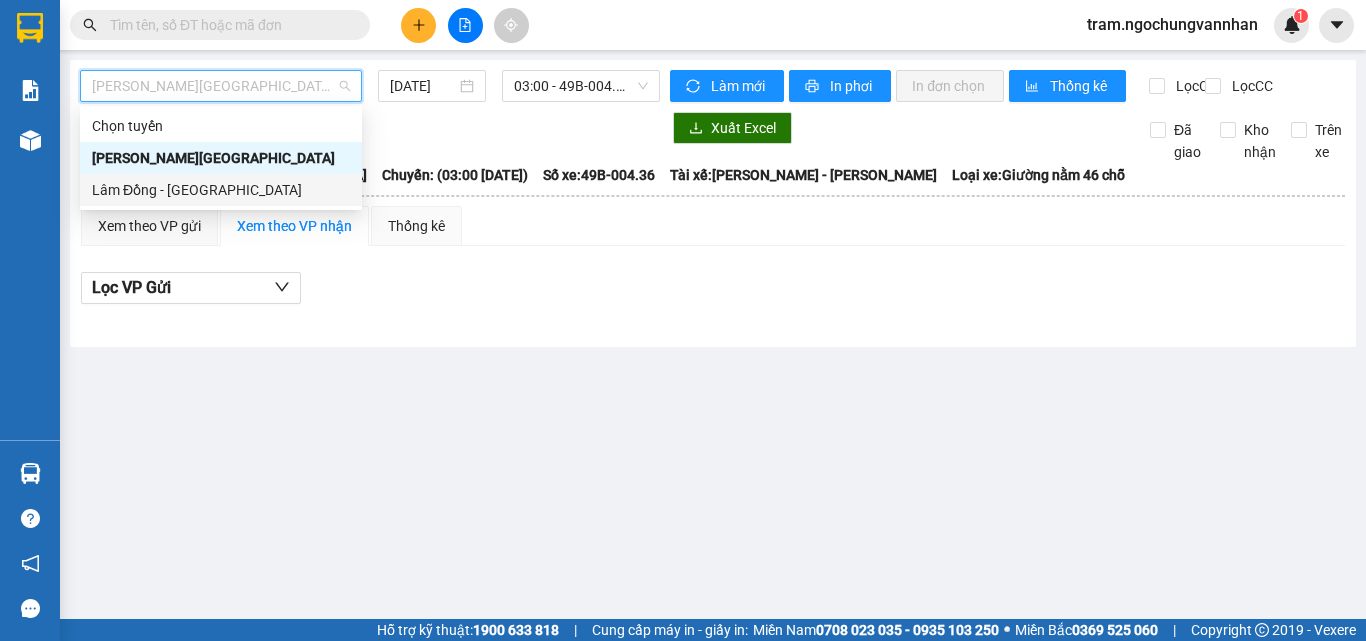 click on "Lâm Đồng - [GEOGRAPHIC_DATA]" at bounding box center (221, 190) 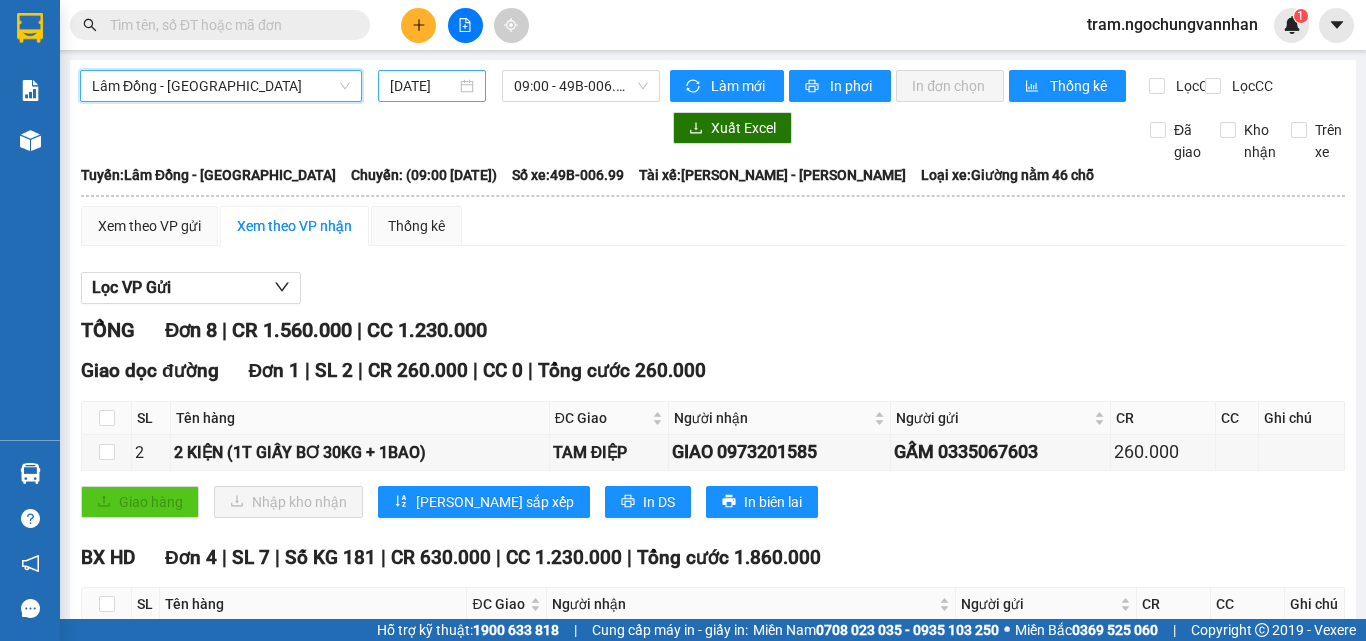 click on "[DATE]" at bounding box center [423, 86] 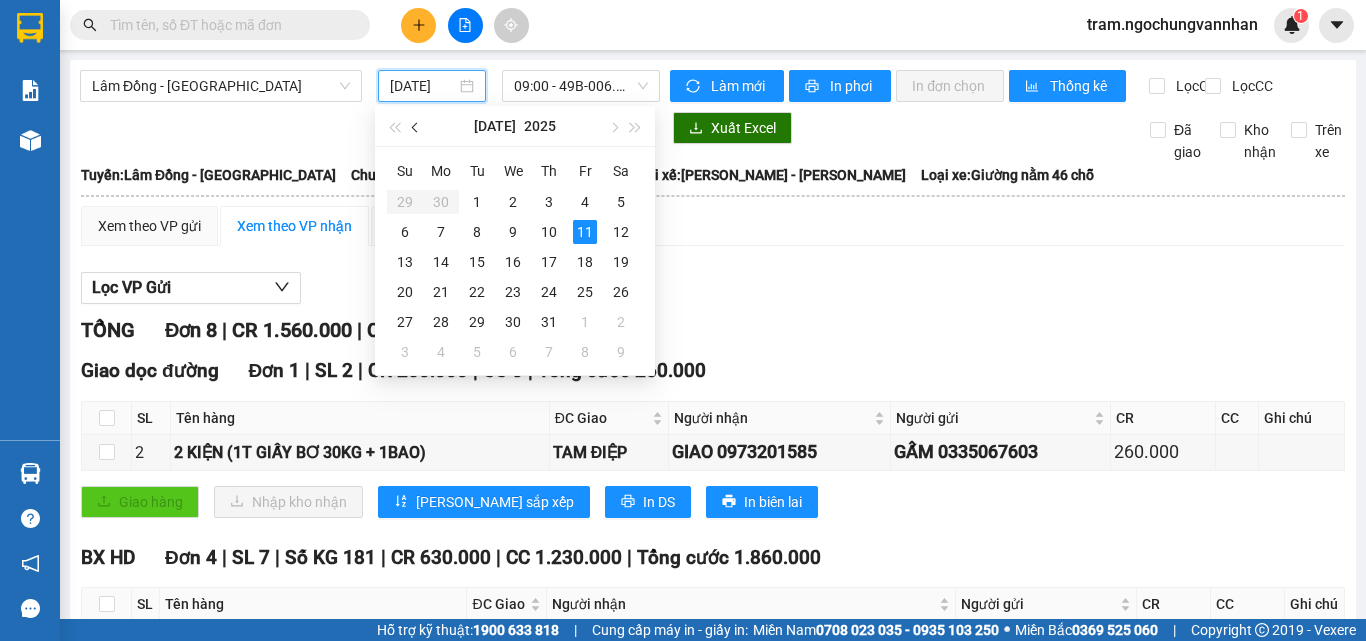 click at bounding box center (417, 128) 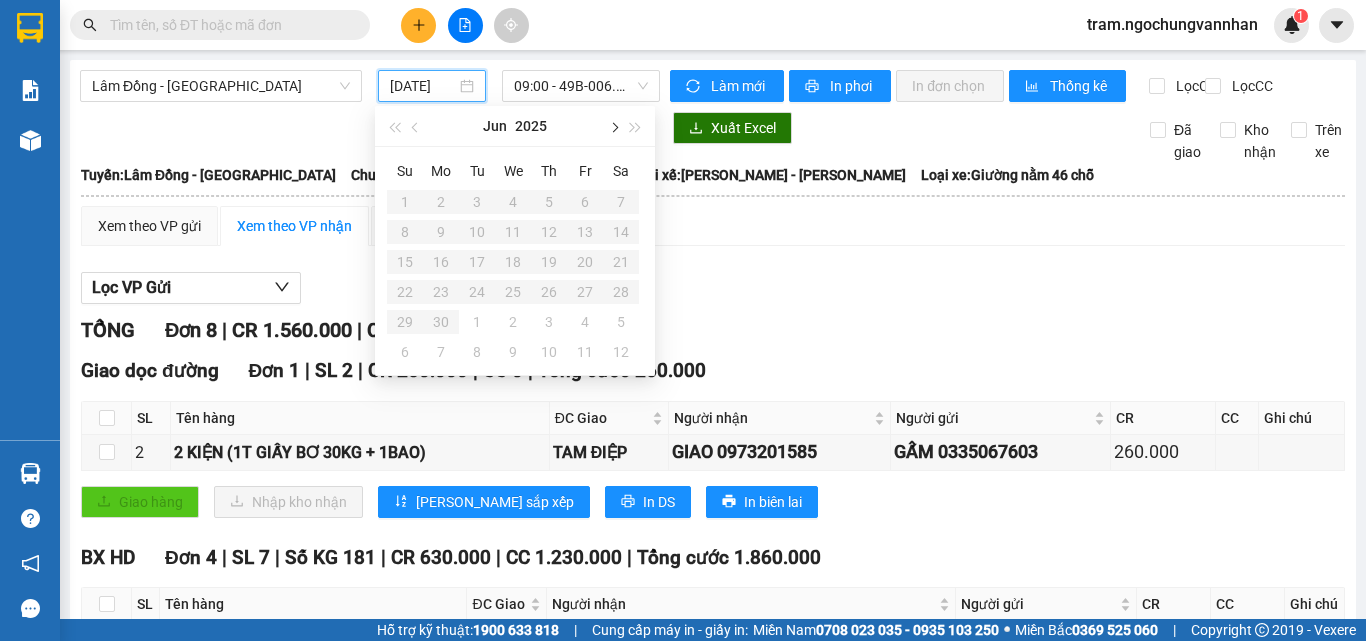 click at bounding box center (613, 128) 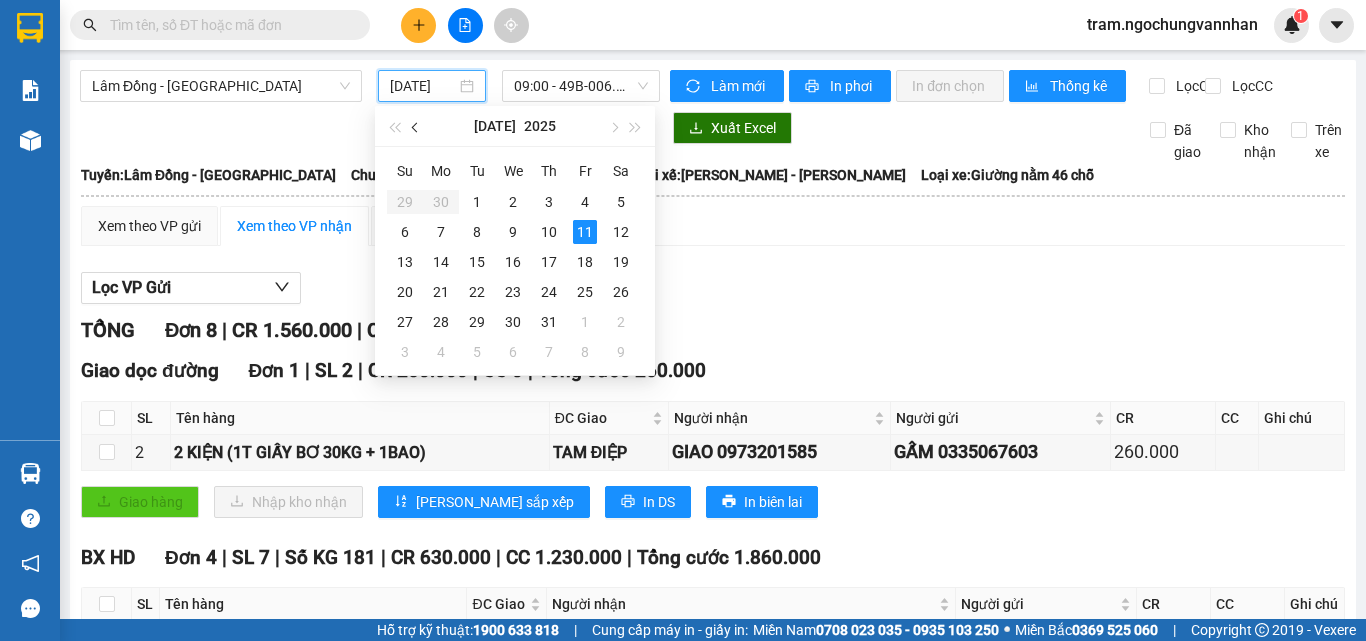 click at bounding box center [416, 126] 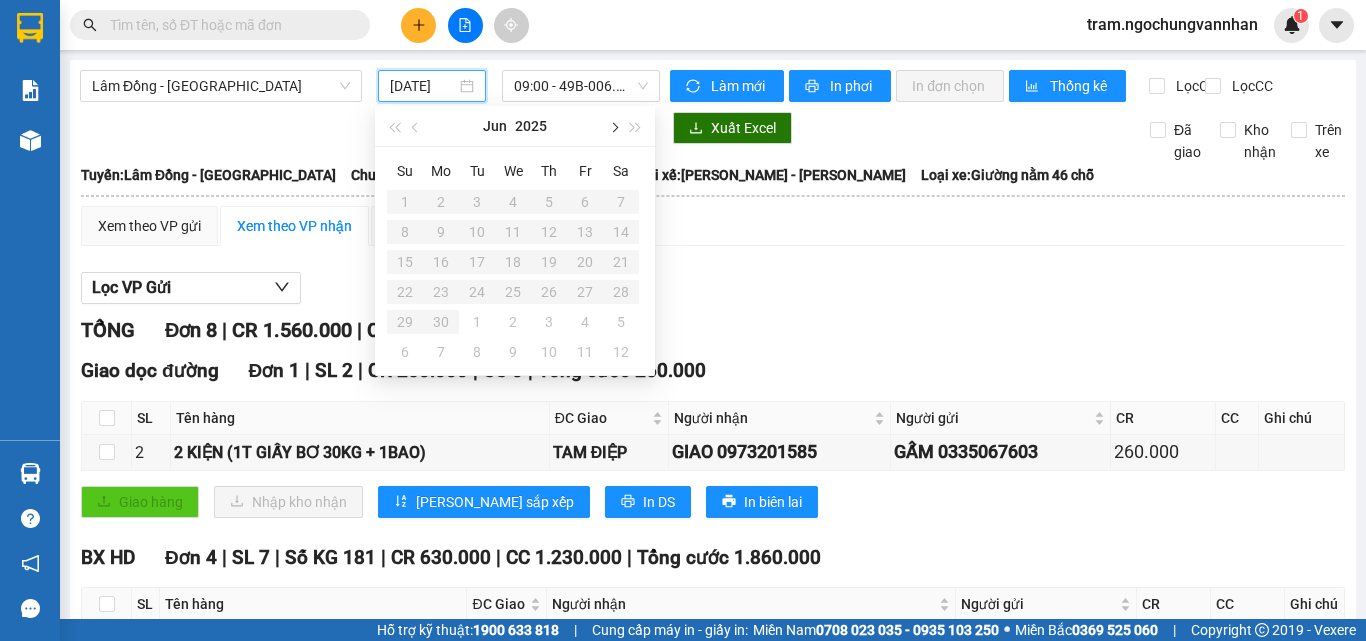 click at bounding box center [613, 128] 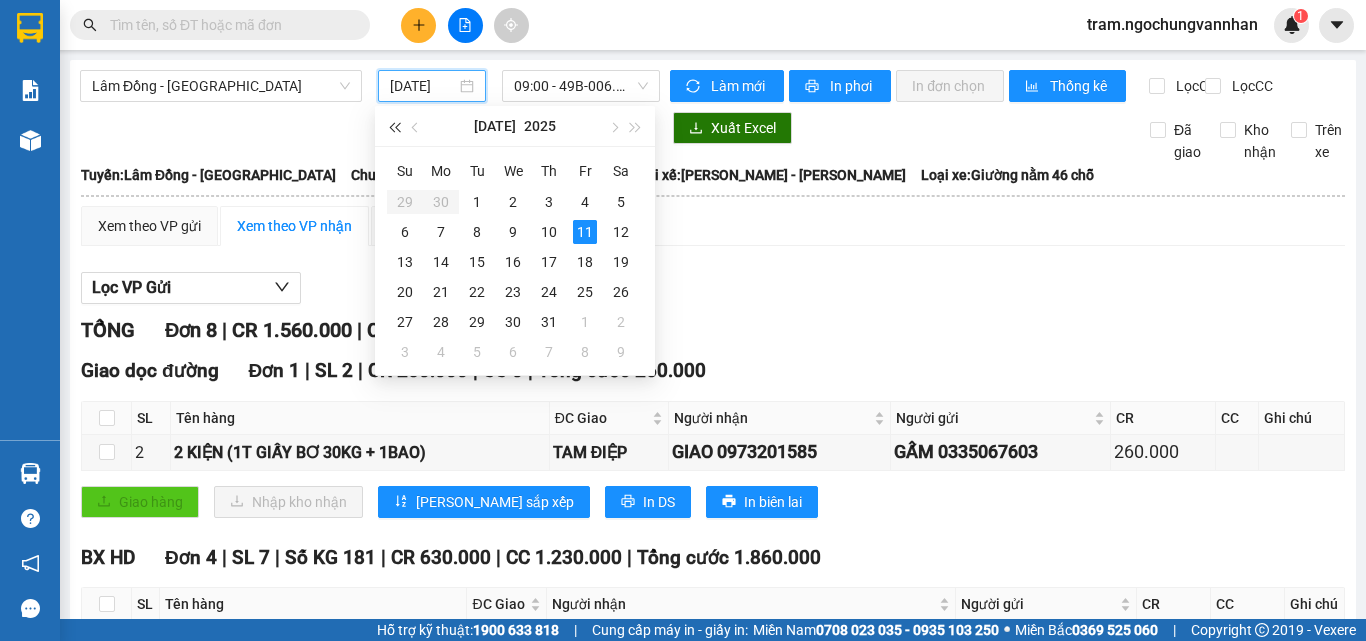click at bounding box center (394, 128) 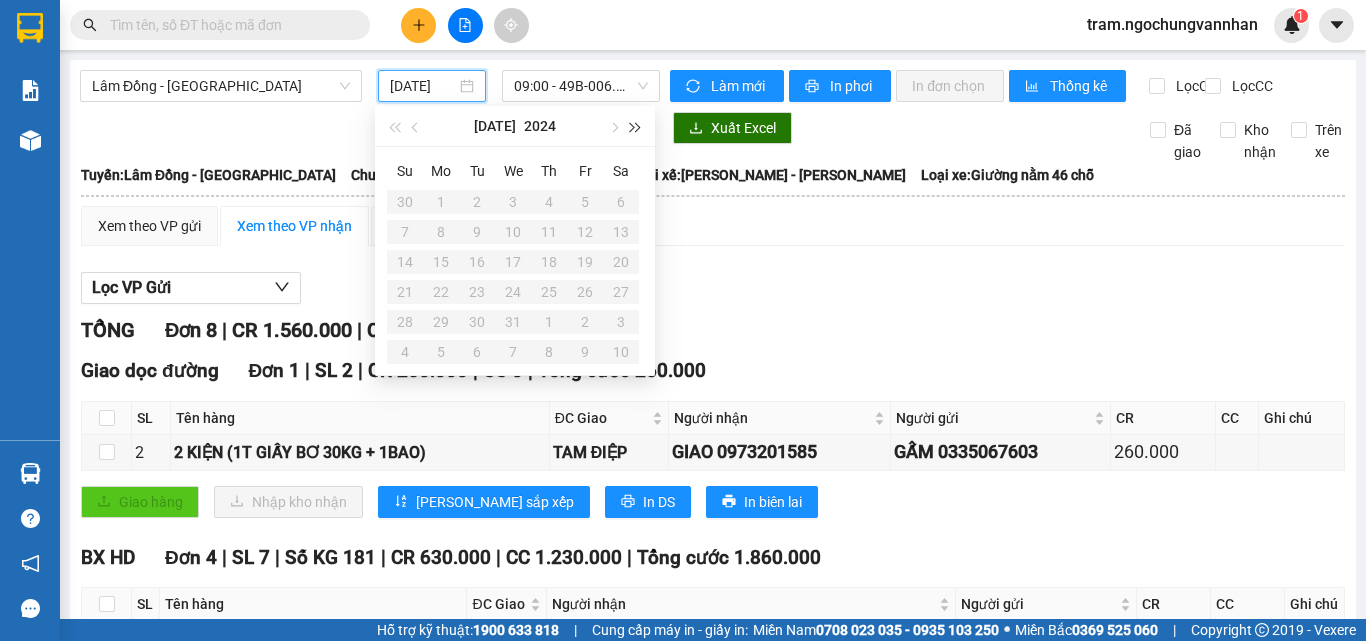 click at bounding box center [636, 128] 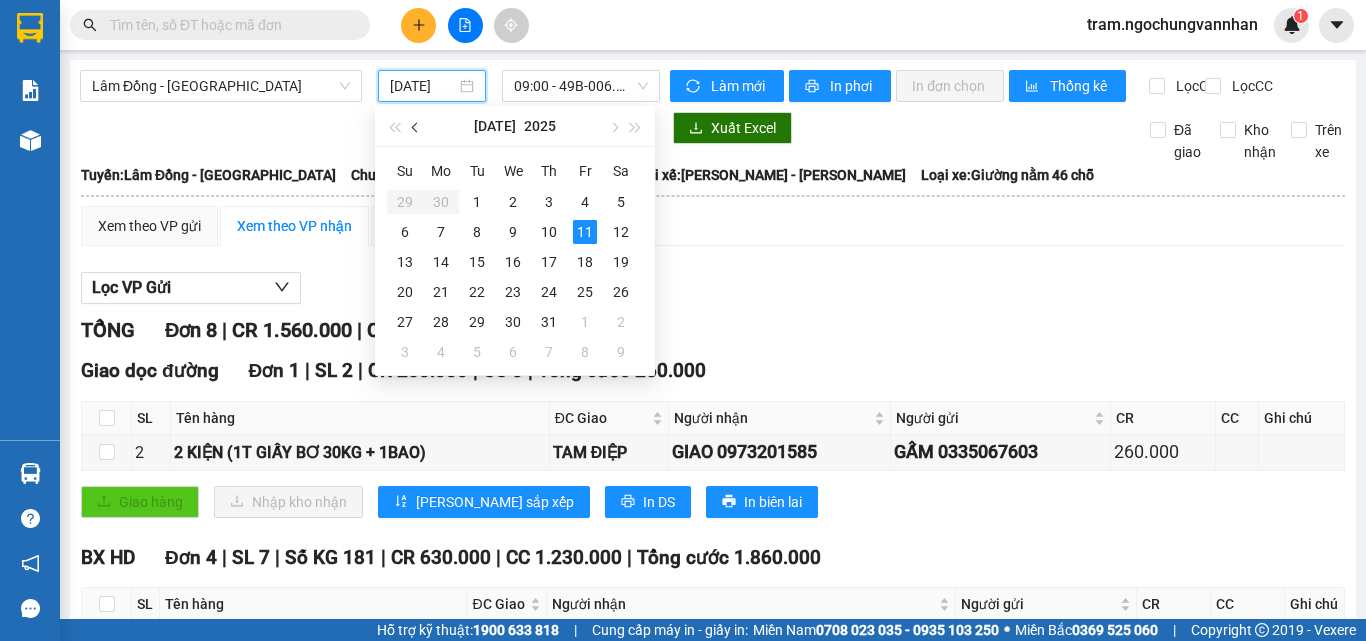 click at bounding box center (416, 126) 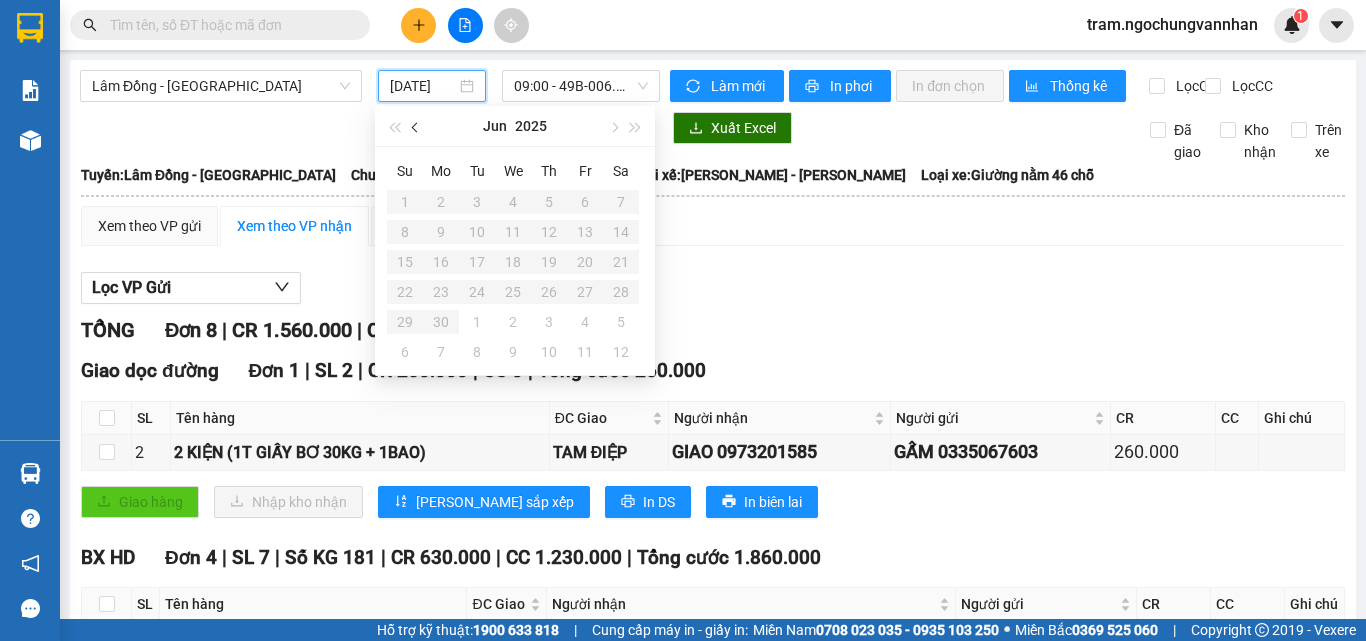 click at bounding box center [417, 128] 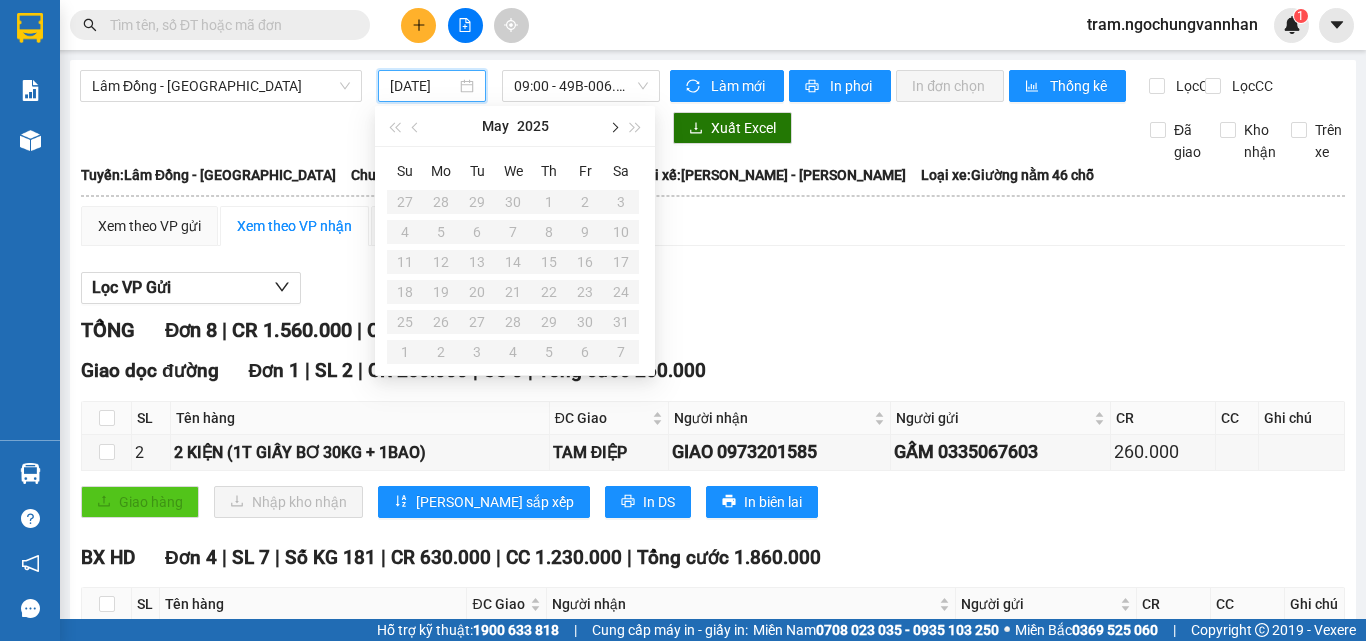 drag, startPoint x: 616, startPoint y: 128, endPoint x: 497, endPoint y: 167, distance: 125.22779 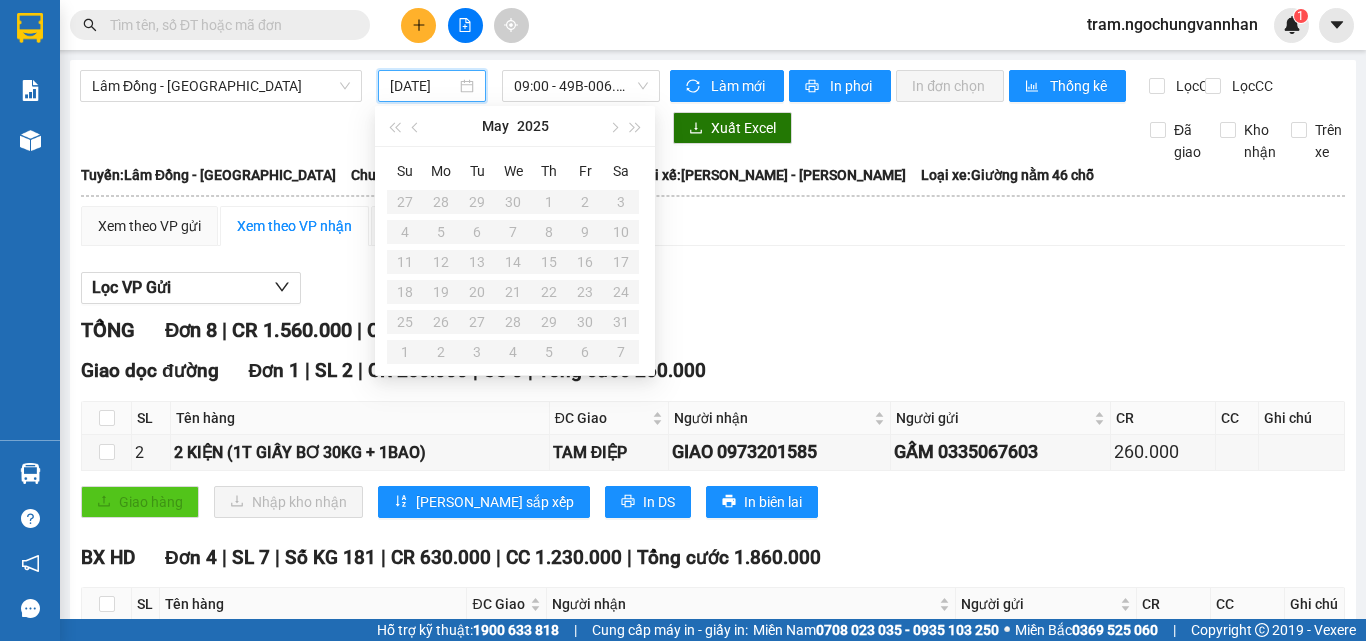 click at bounding box center (613, 128) 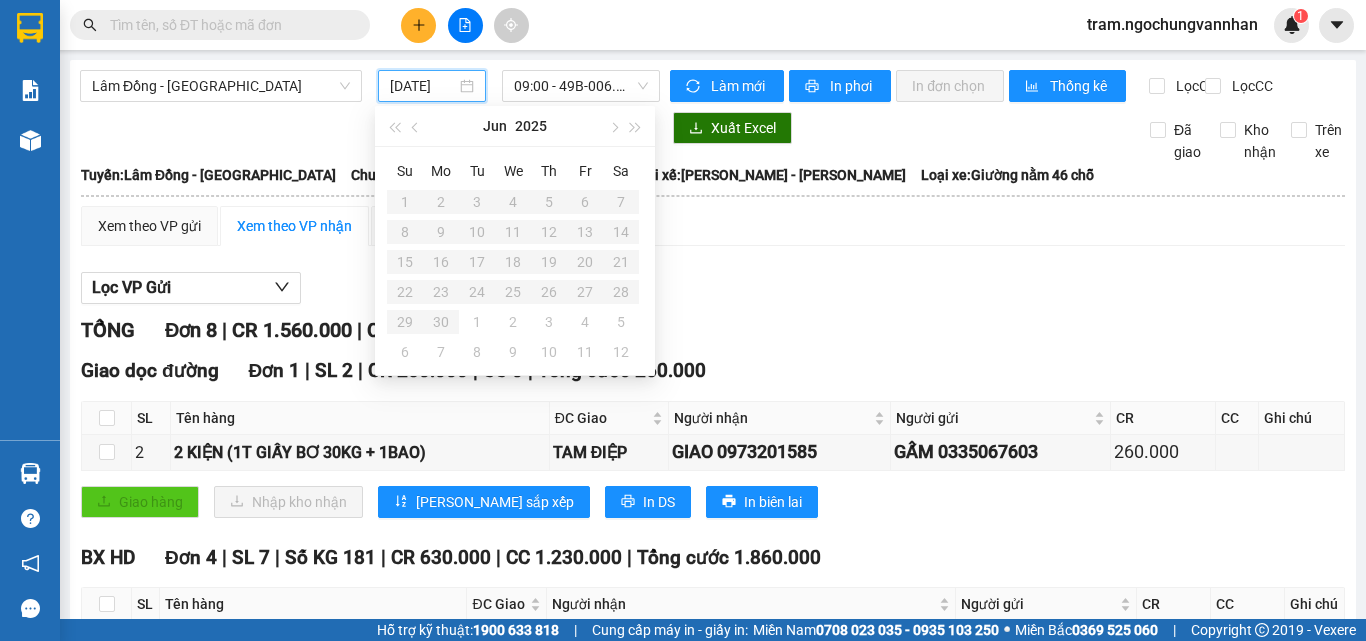 click on "Su Mo Tu We Th Fr Sa 1 2 3 4 5 6 7 8 9 10 11 12 13 14 15 16 17 18 19 20 21 22 23 24 25 26 27 28 29 30 1 2 3 4 5 6 7 8 9 10 11 12" at bounding box center (513, 261) 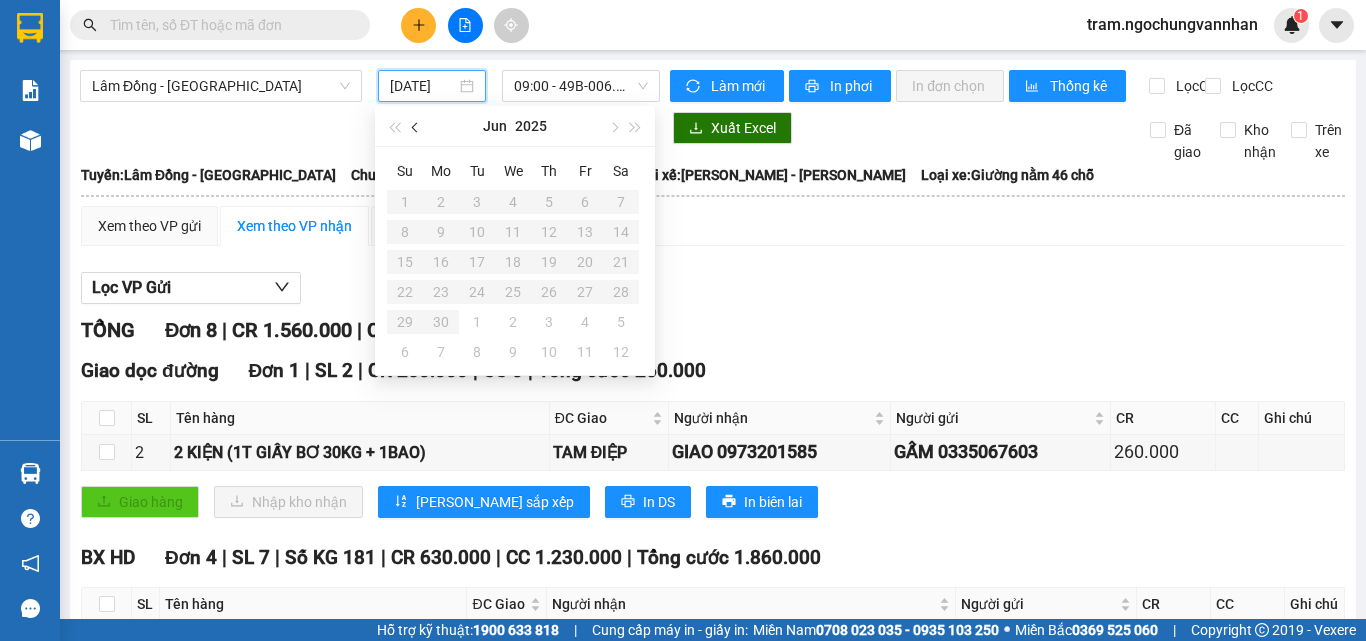 click at bounding box center [417, 128] 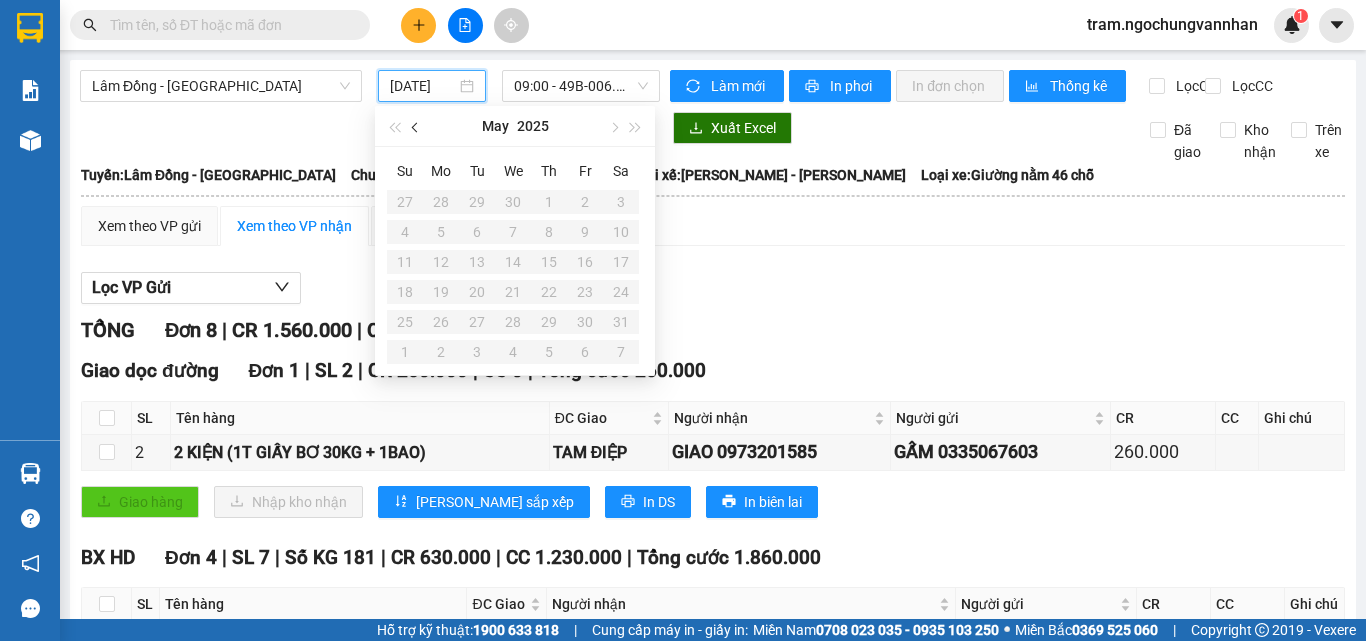 click at bounding box center (417, 128) 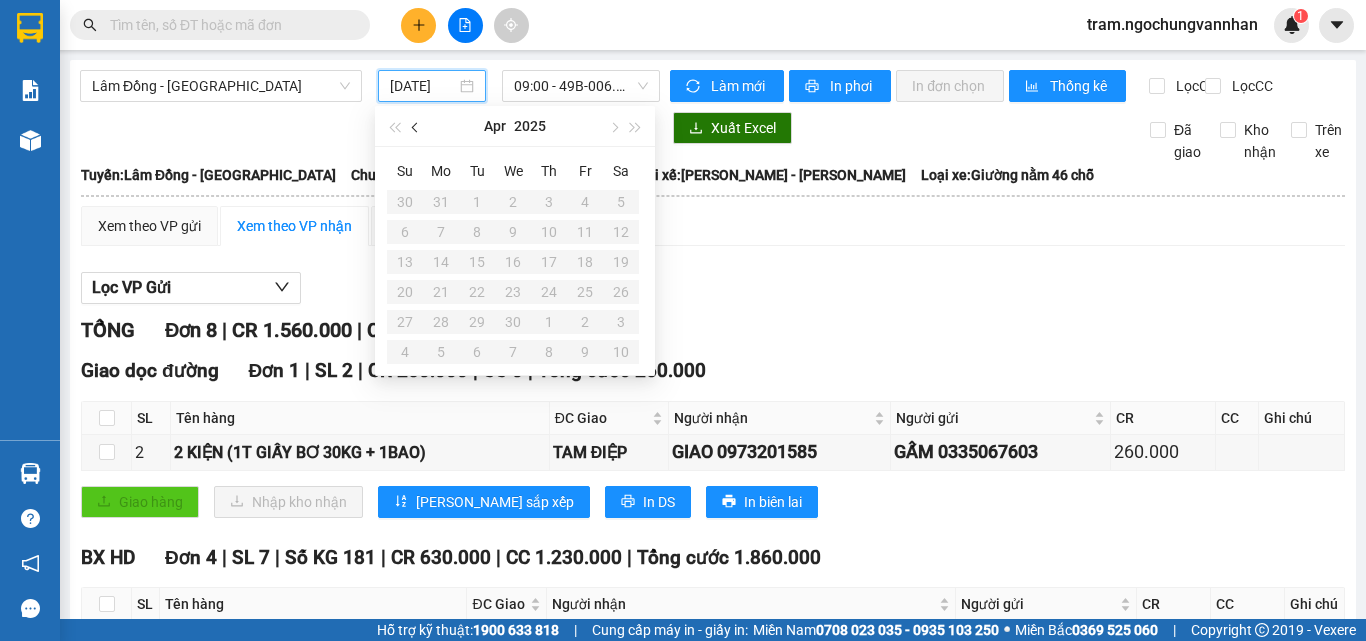 click at bounding box center [417, 128] 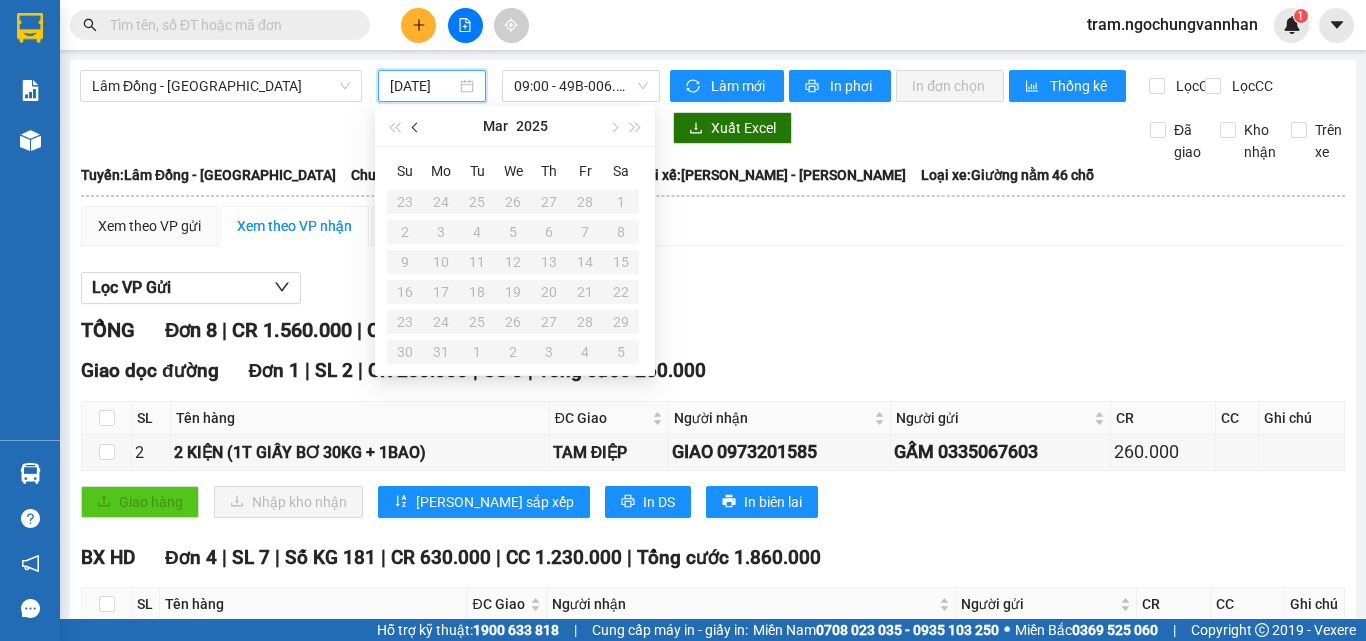 click at bounding box center [417, 128] 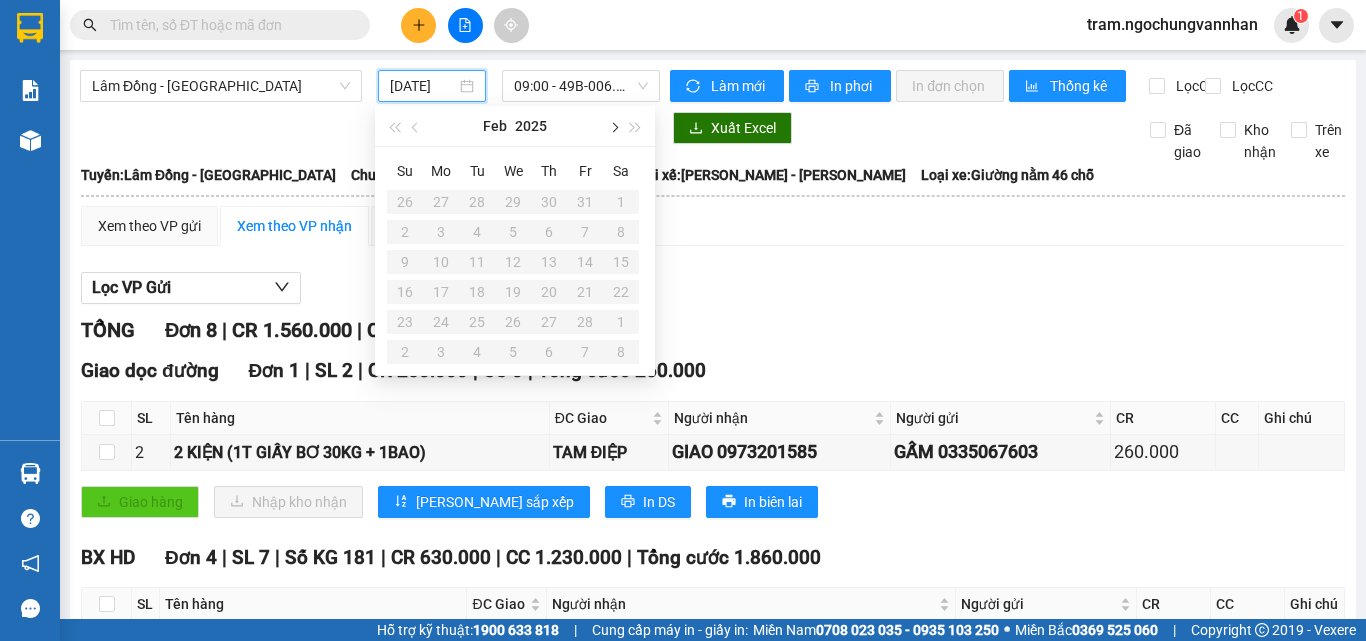 click at bounding box center [613, 128] 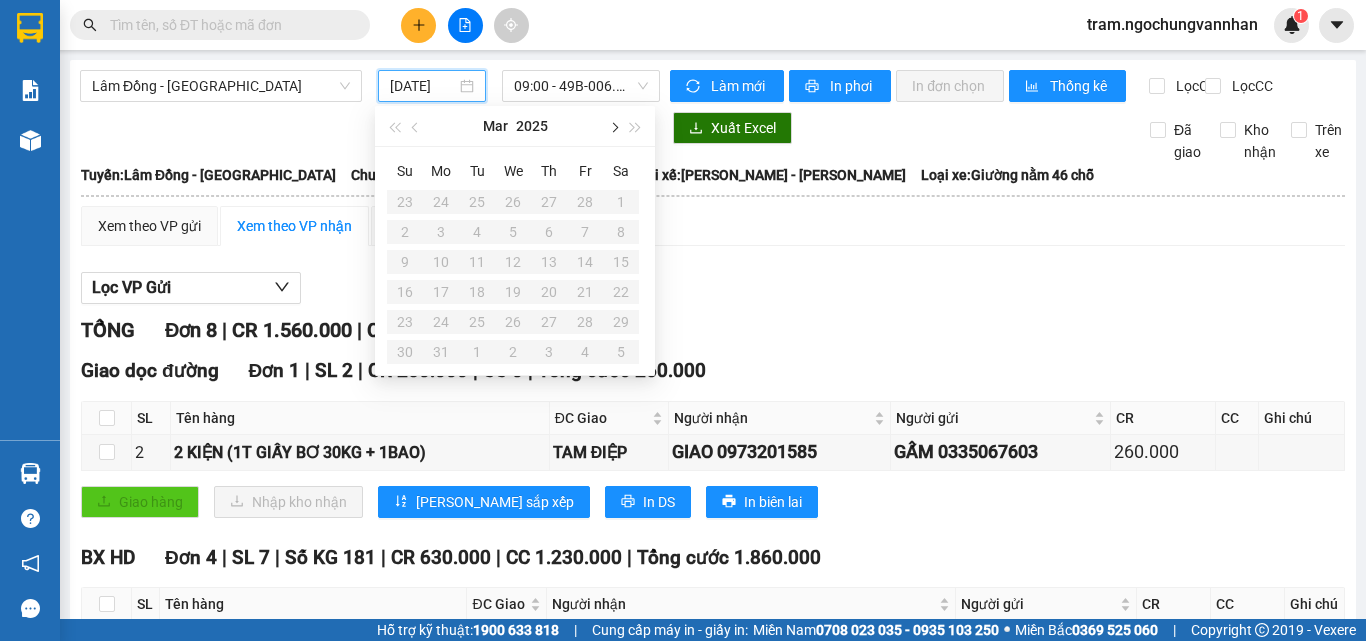 click at bounding box center [613, 128] 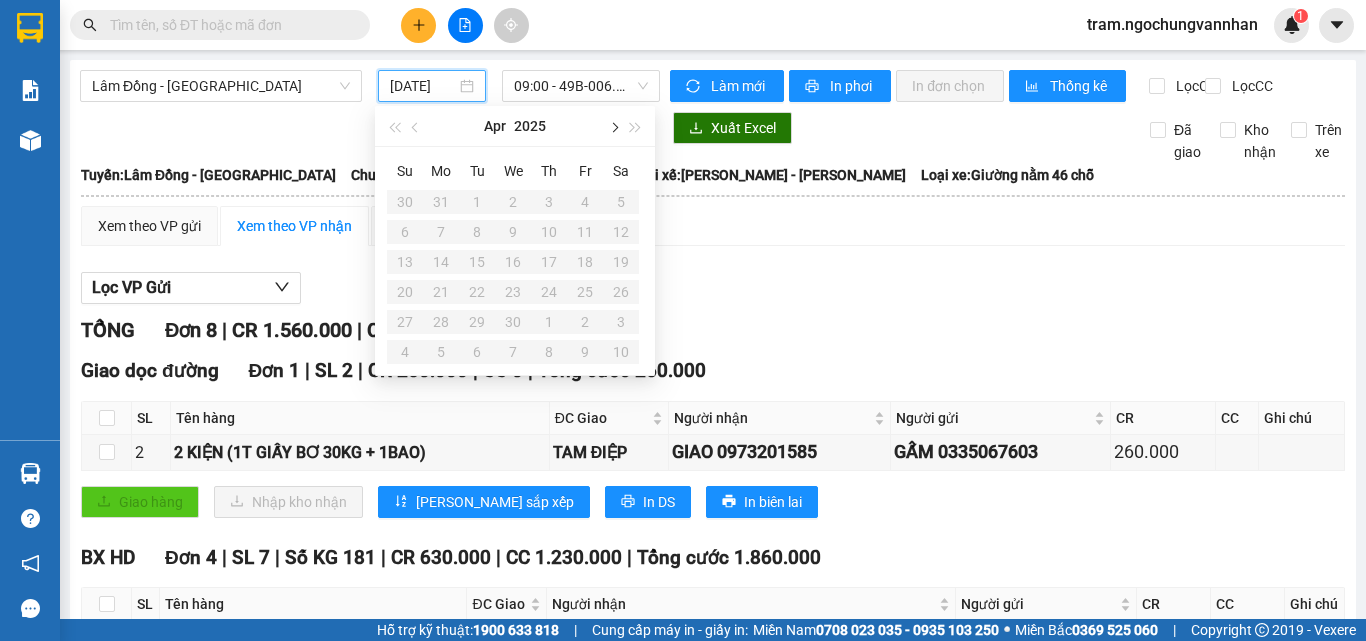 click at bounding box center (613, 128) 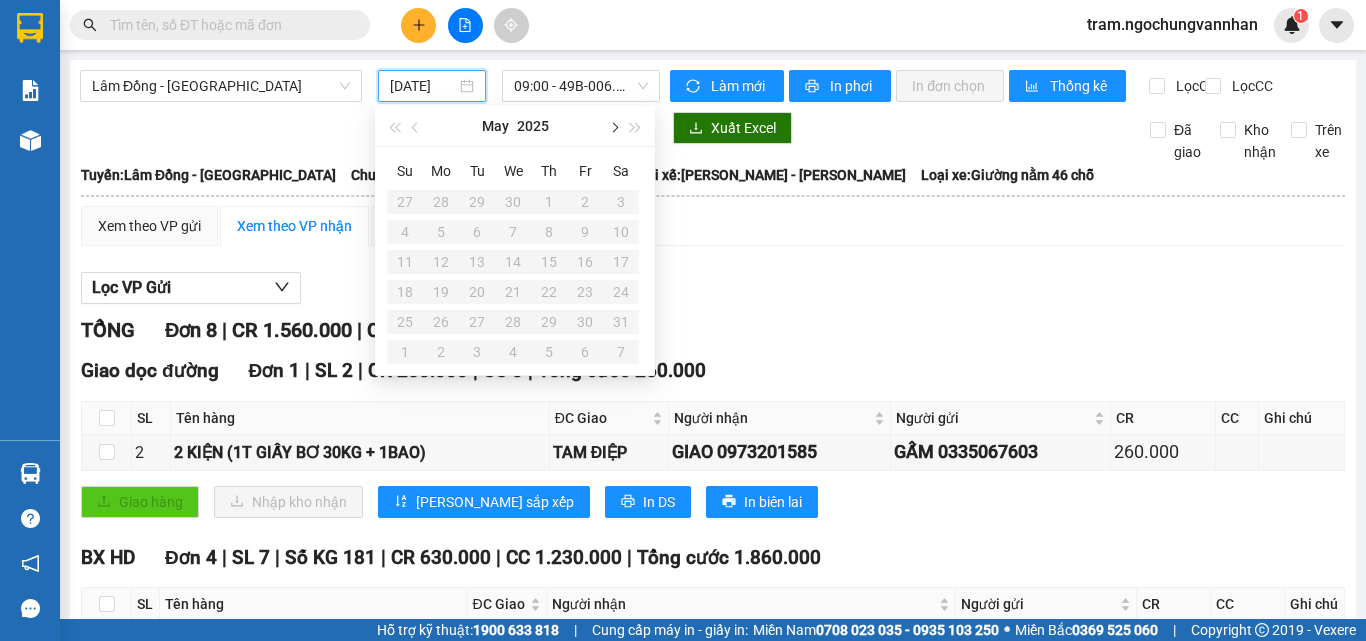 click at bounding box center [613, 128] 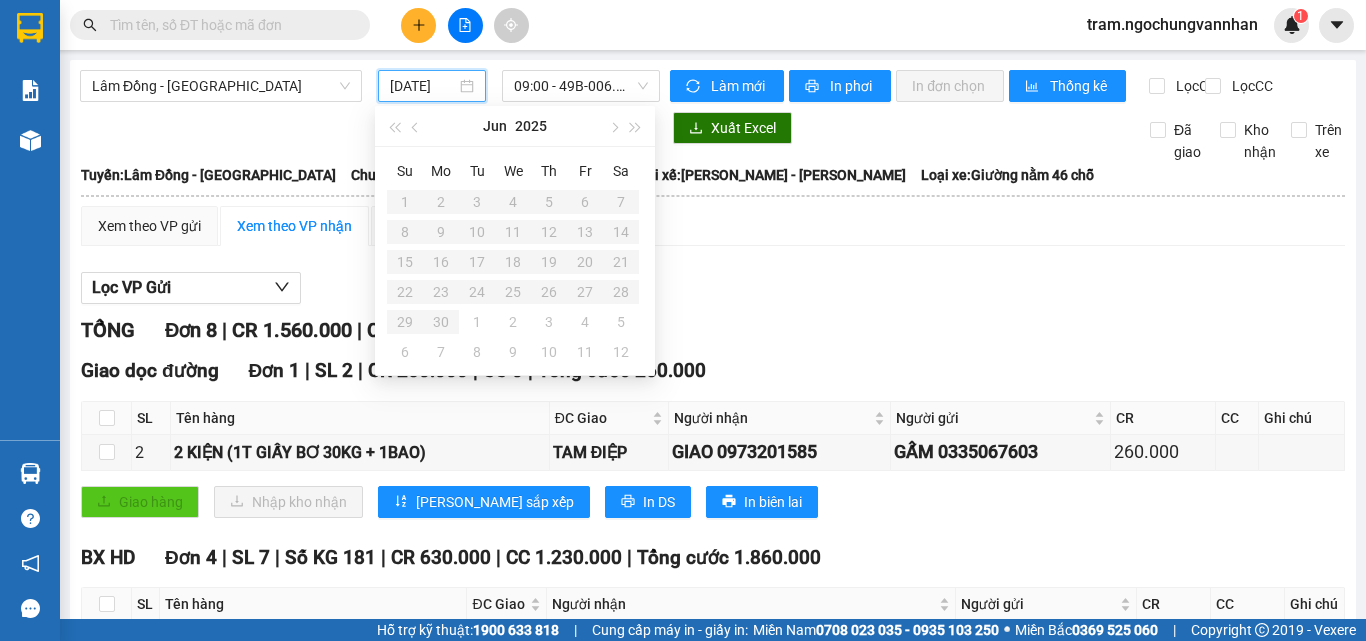click on "Su Mo Tu We Th Fr Sa 1 2 3 4 5 6 7 8 9 10 11 12 13 14 15 16 17 18 19 20 21 22 23 24 25 26 27 28 29 30 1 2 3 4 5 6 7 8 9 10 11 12" at bounding box center [513, 261] 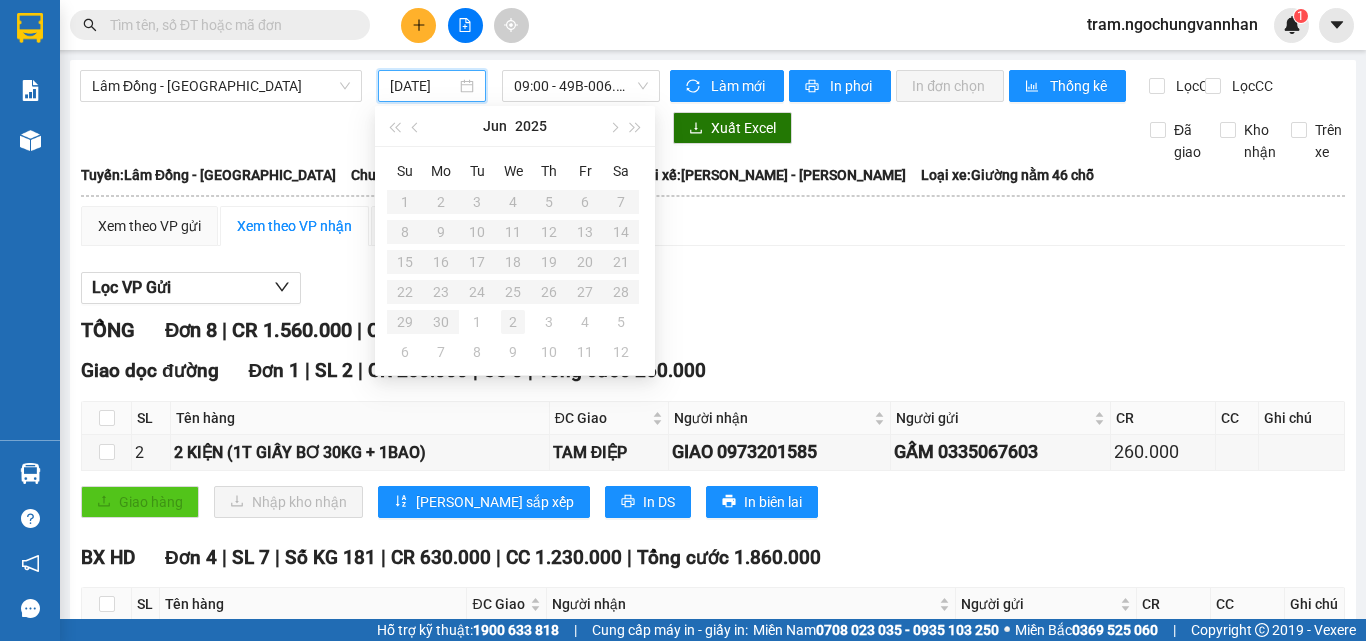 drag, startPoint x: 518, startPoint y: 285, endPoint x: 510, endPoint y: 315, distance: 31.04835 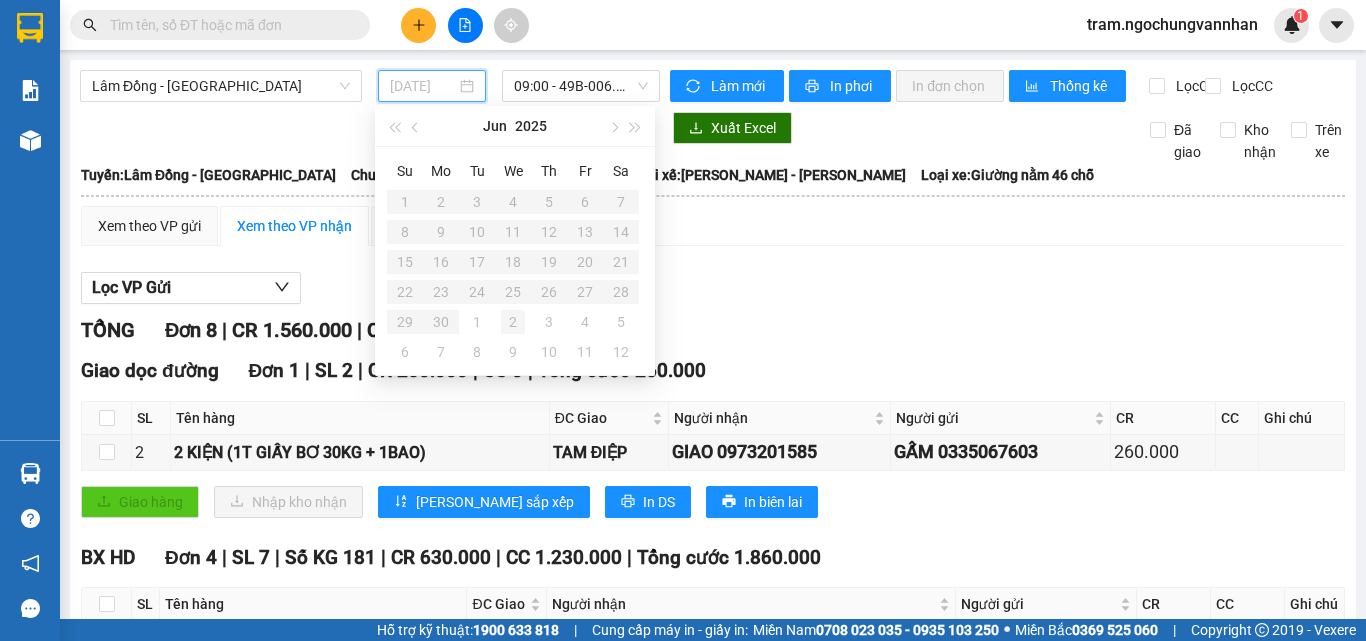 click on "2" at bounding box center [513, 322] 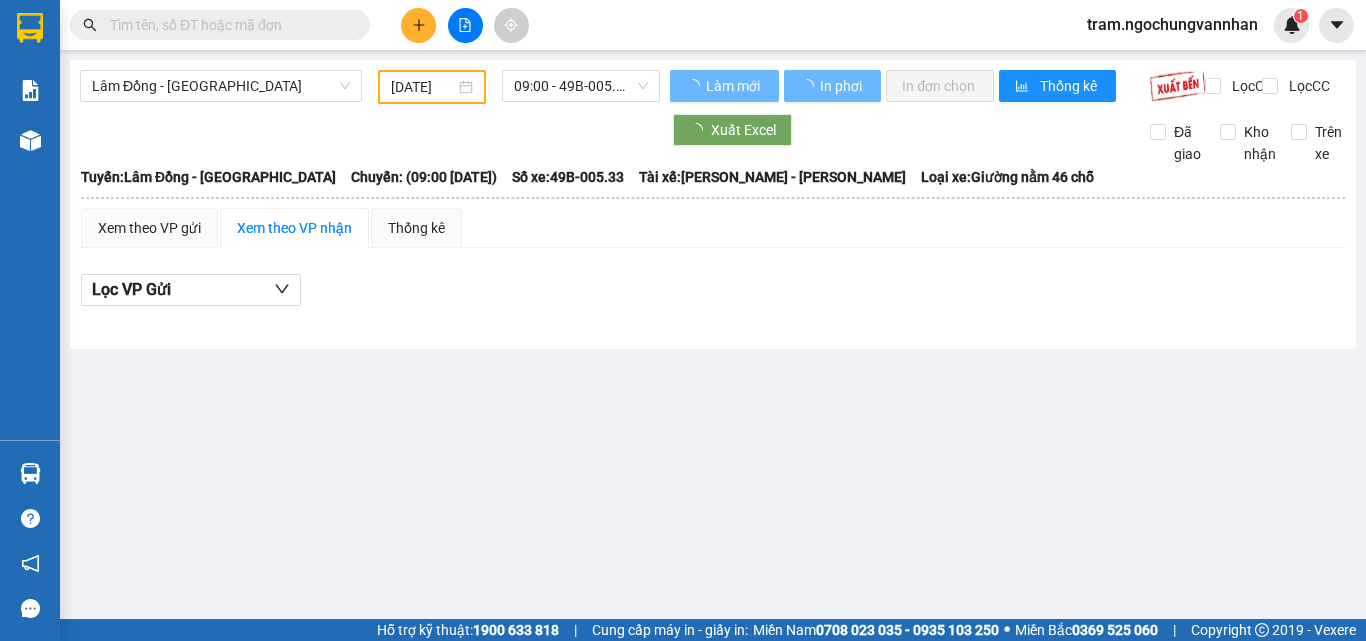 click on "Xem theo VP gửi Xem theo VP nhận Thống kê Lọc VP Gửi" at bounding box center [713, 268] 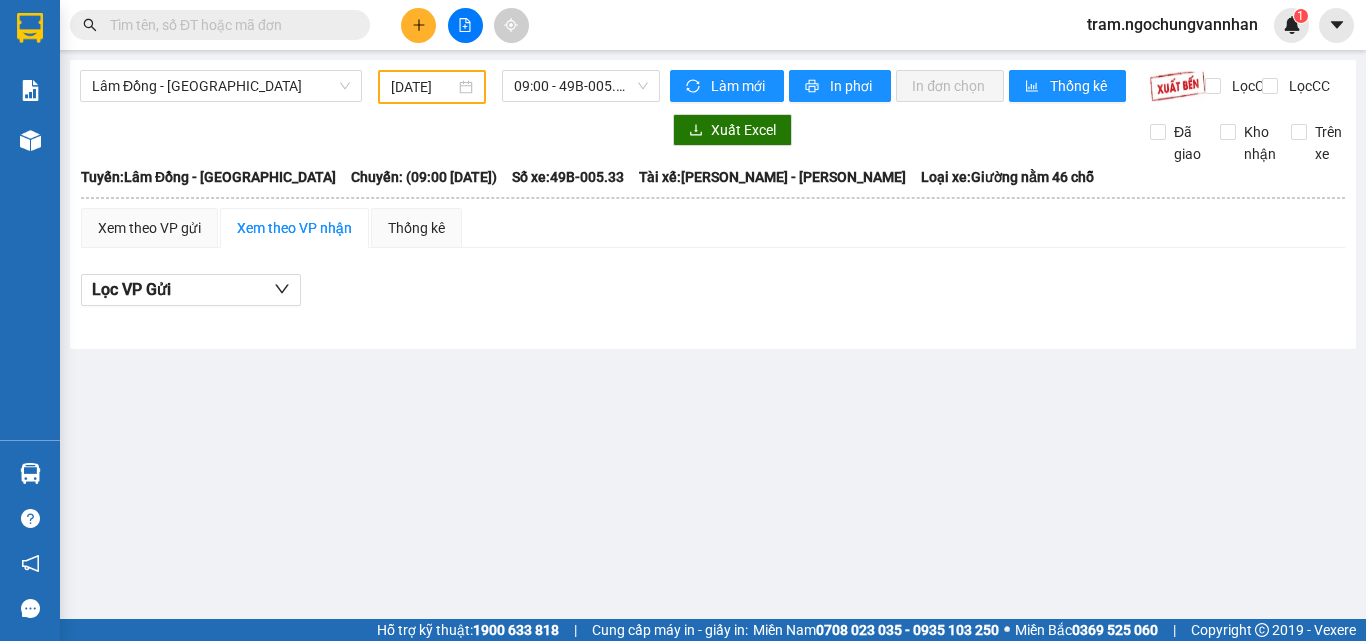 click on "Xem theo VP gửi Xem theo VP nhận Thống kê" at bounding box center [713, 228] 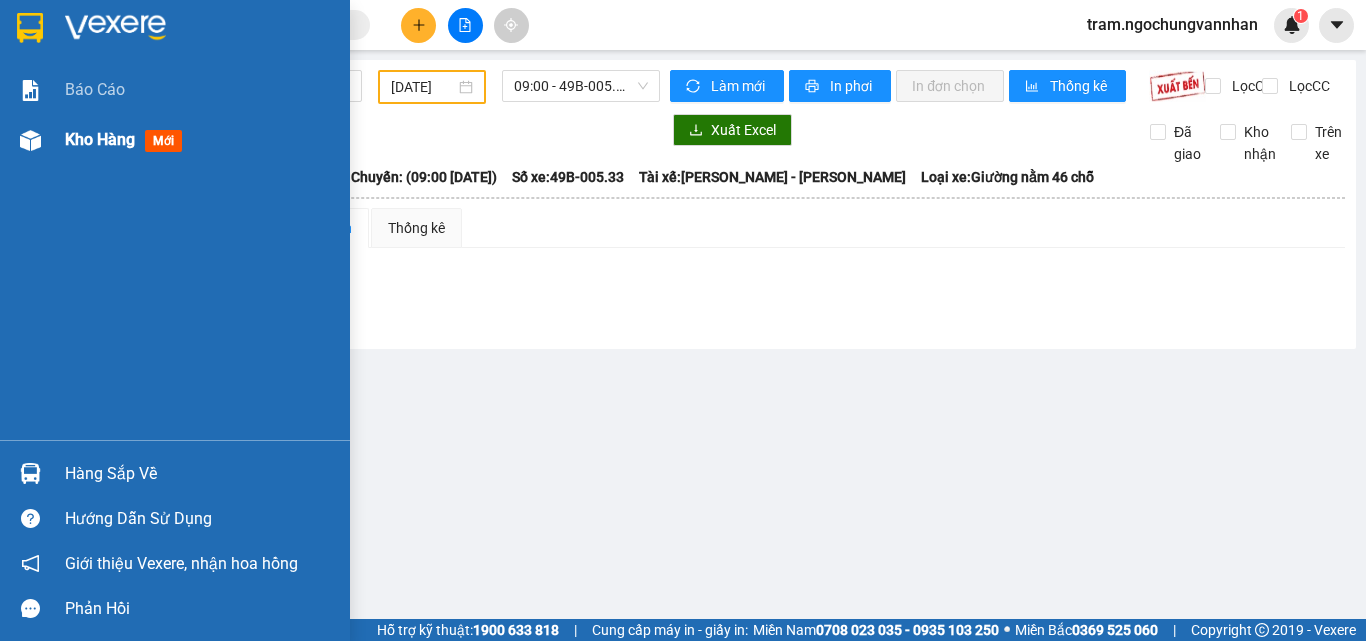 click on "Kho hàng mới" at bounding box center (175, 140) 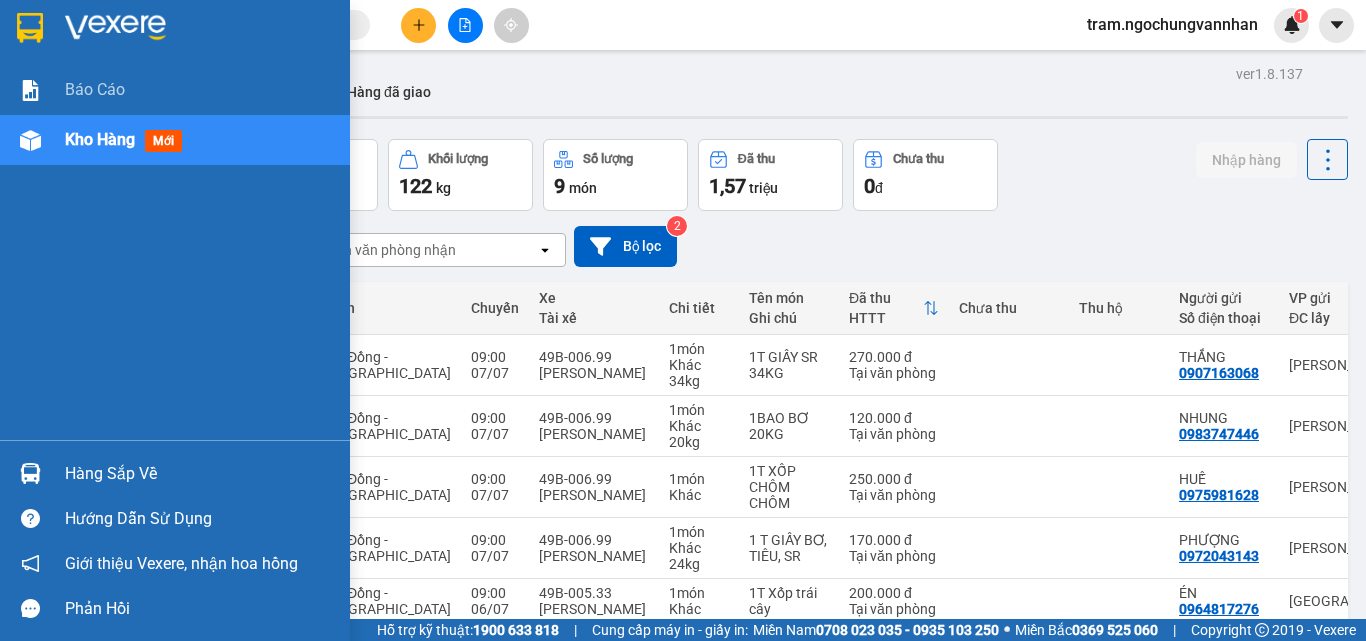 click on "Kho hàng" at bounding box center [100, 139] 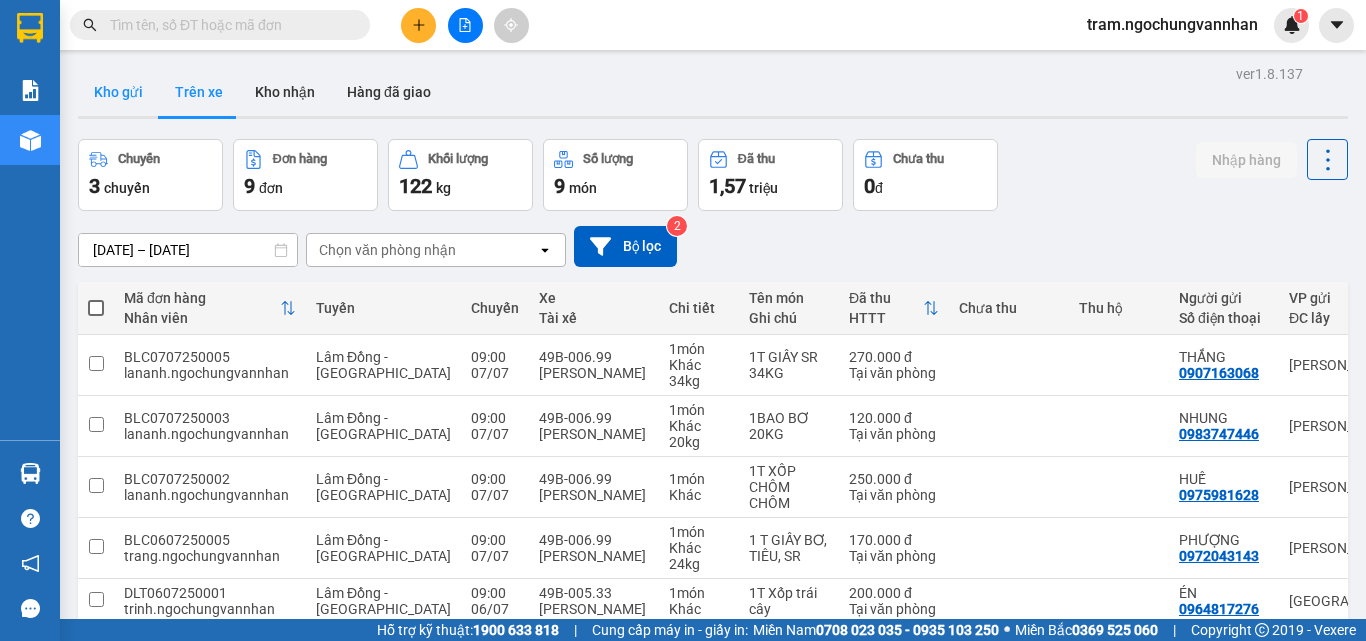 click on "Kho gửi" at bounding box center [118, 92] 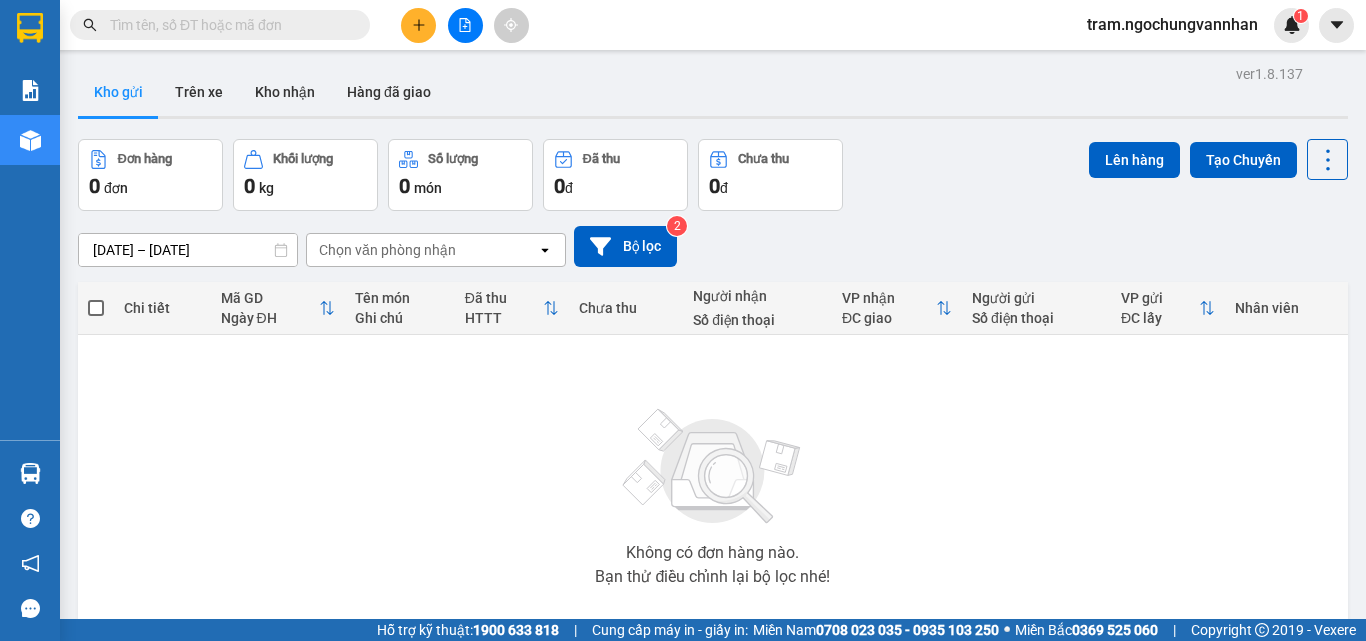 click on "[DATE] – [DATE]" at bounding box center [188, 250] 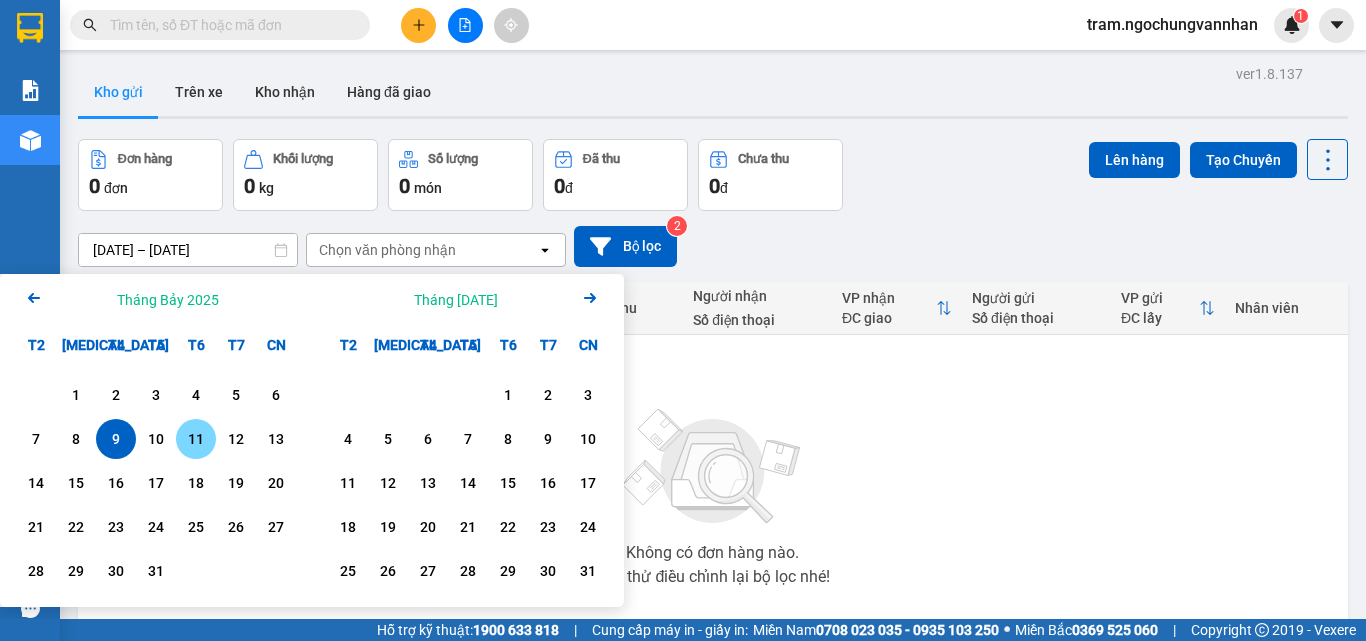 click on "11" at bounding box center [196, 439] 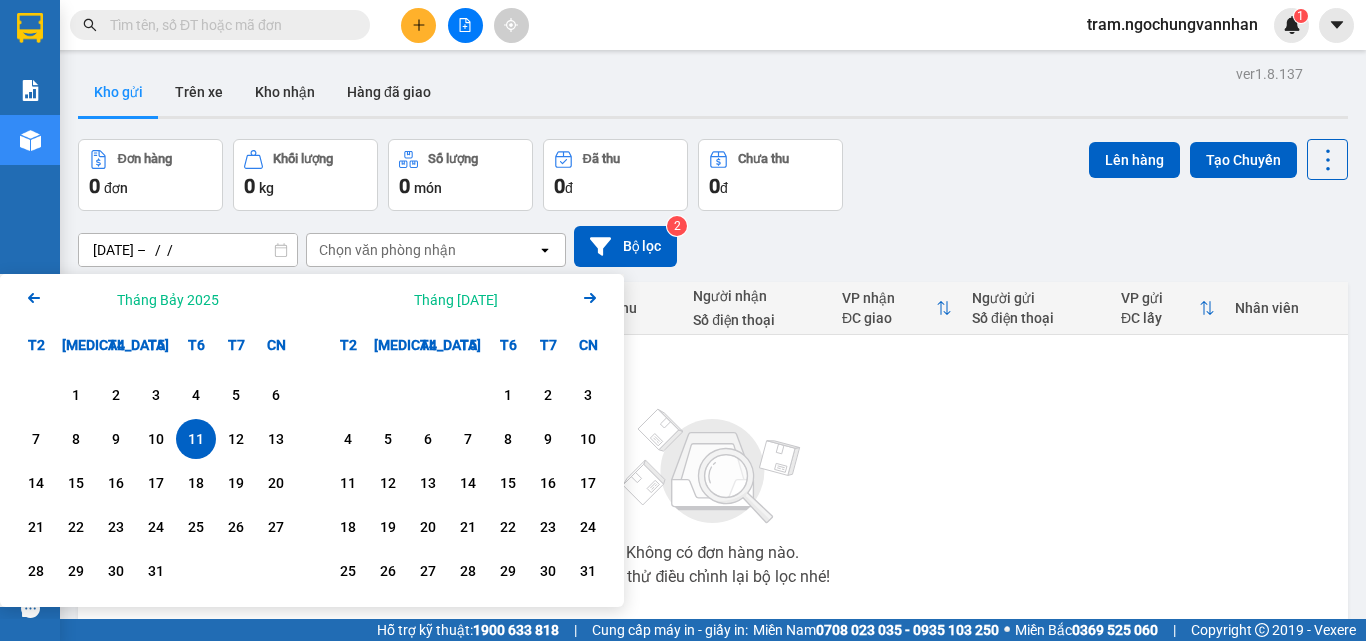 click on "11" at bounding box center (196, 439) 